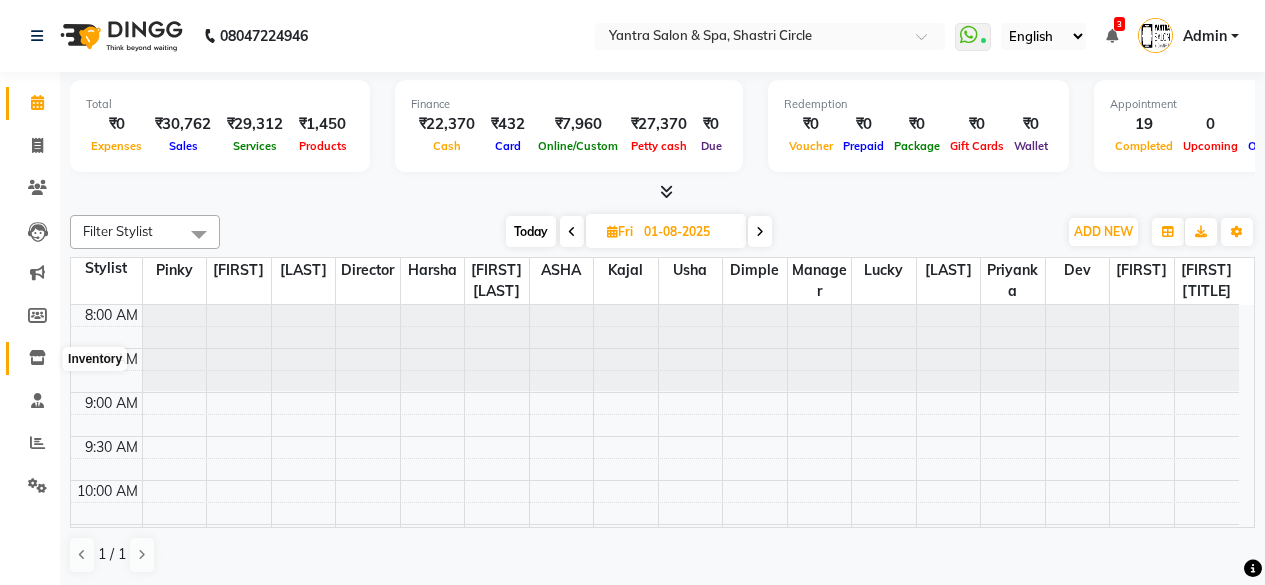scroll, scrollTop: 0, scrollLeft: 0, axis: both 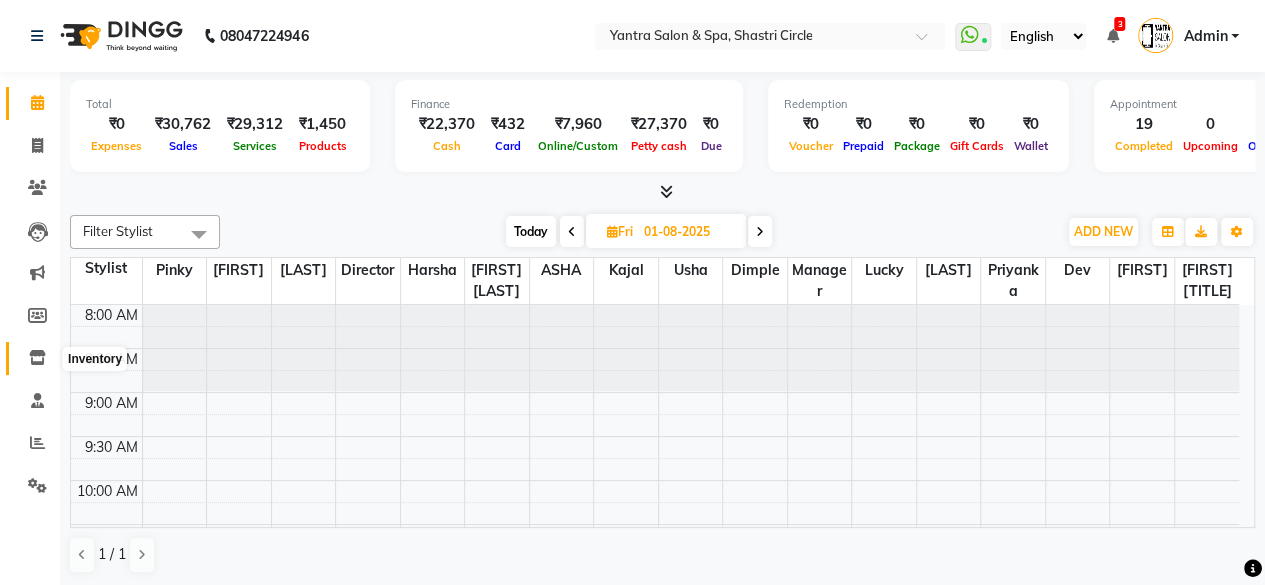 click 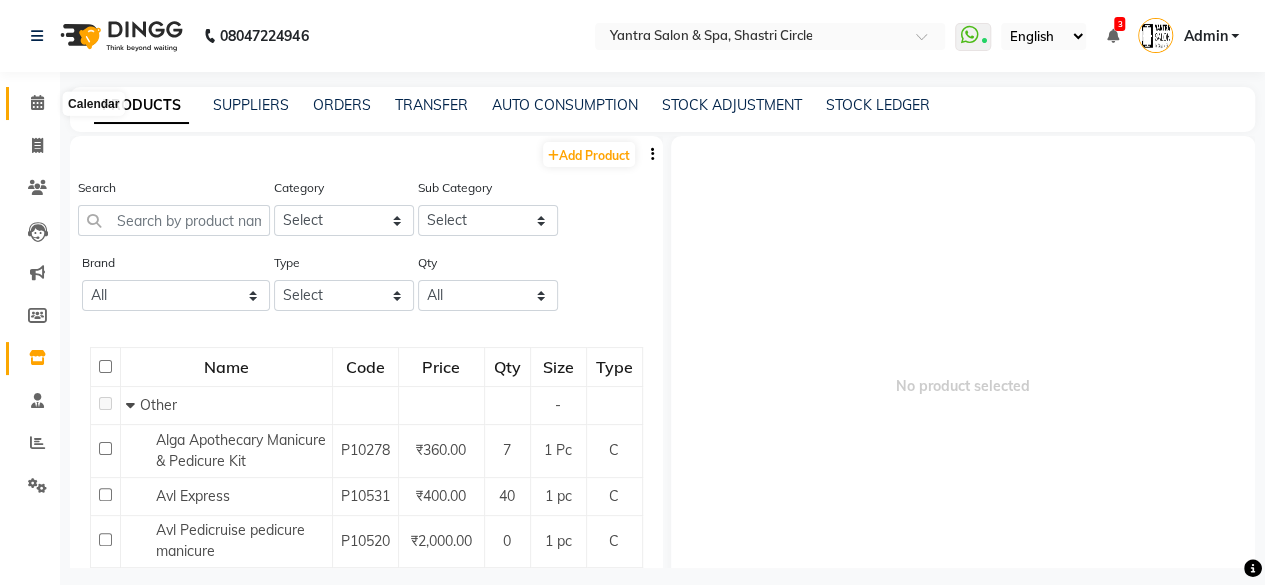click 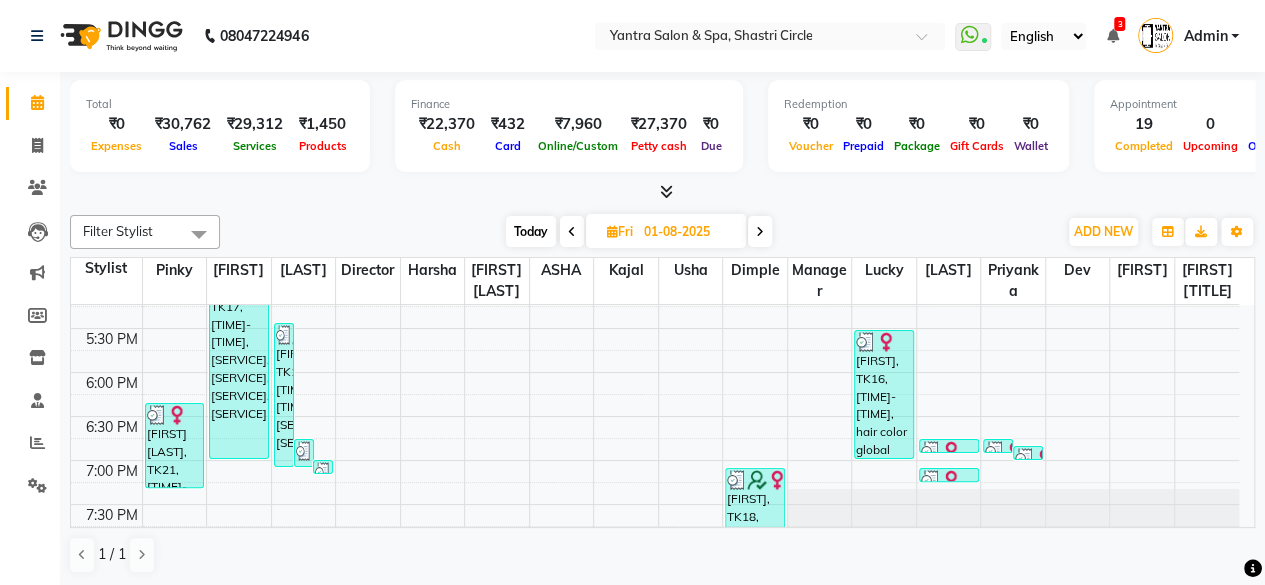 scroll, scrollTop: 816, scrollLeft: 0, axis: vertical 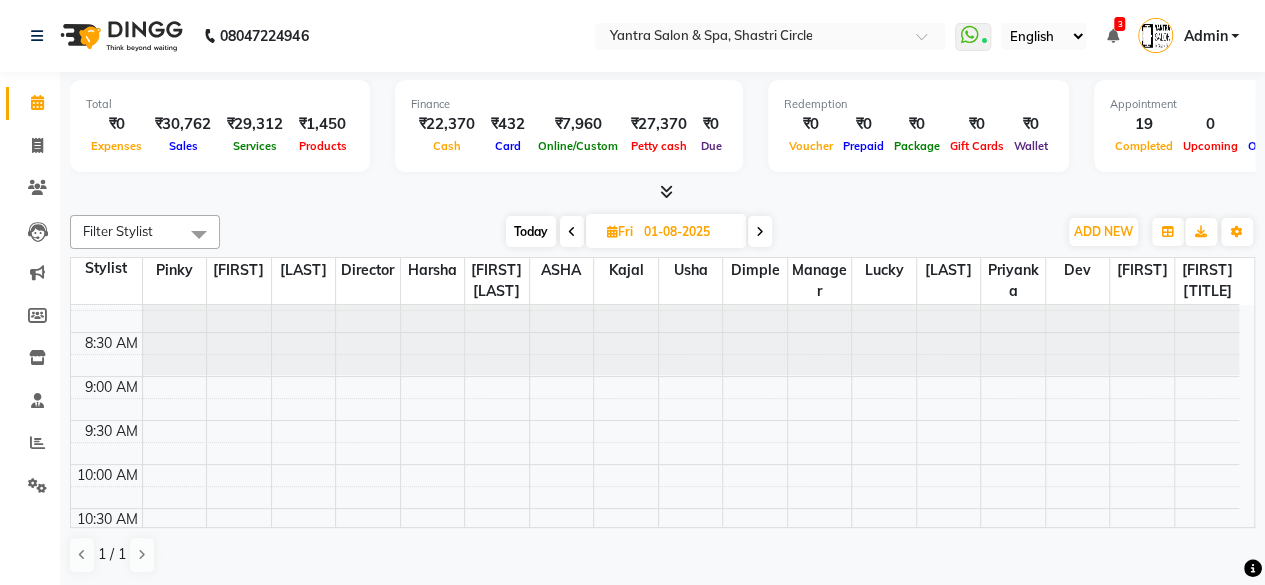click at bounding box center [572, 231] 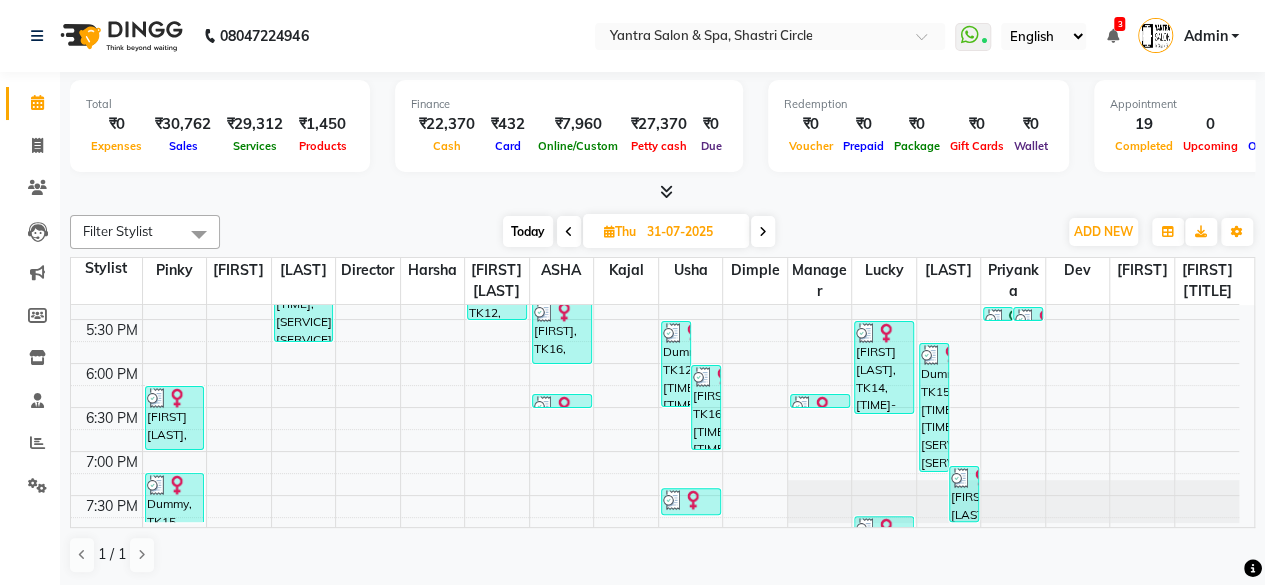 scroll, scrollTop: 823, scrollLeft: 0, axis: vertical 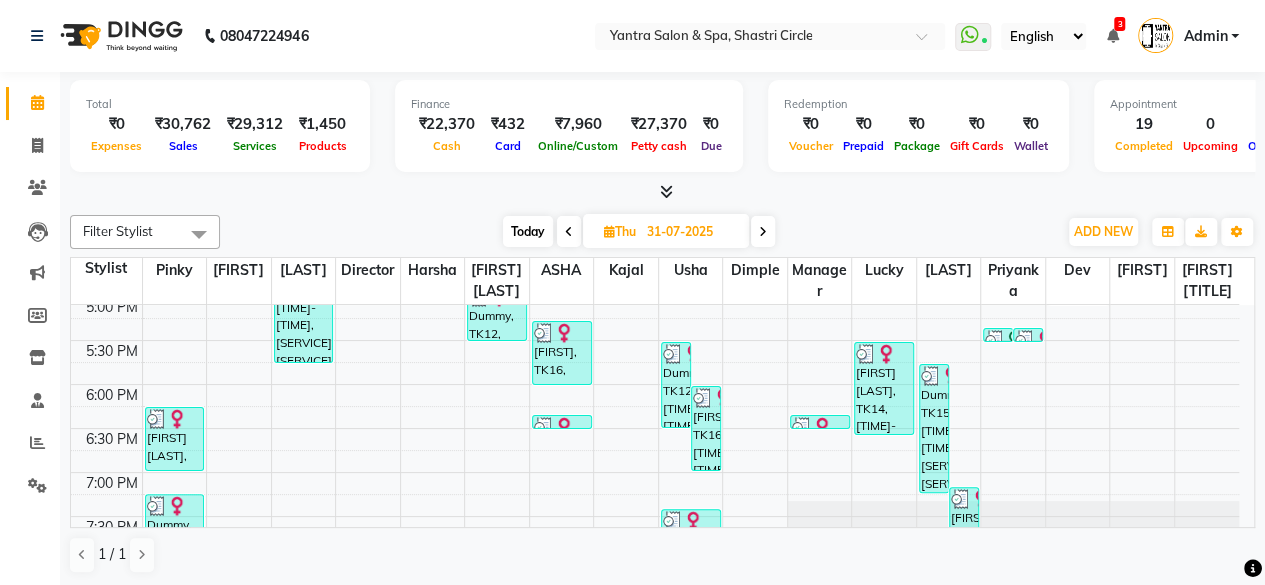 click at bounding box center [569, 231] 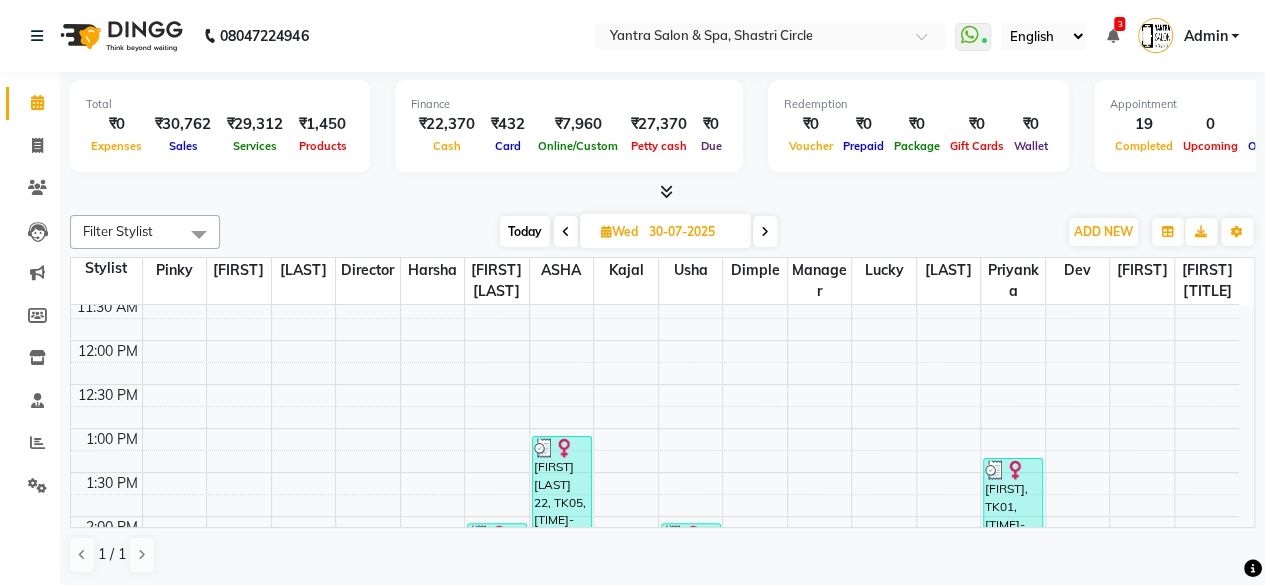 scroll, scrollTop: 216, scrollLeft: 0, axis: vertical 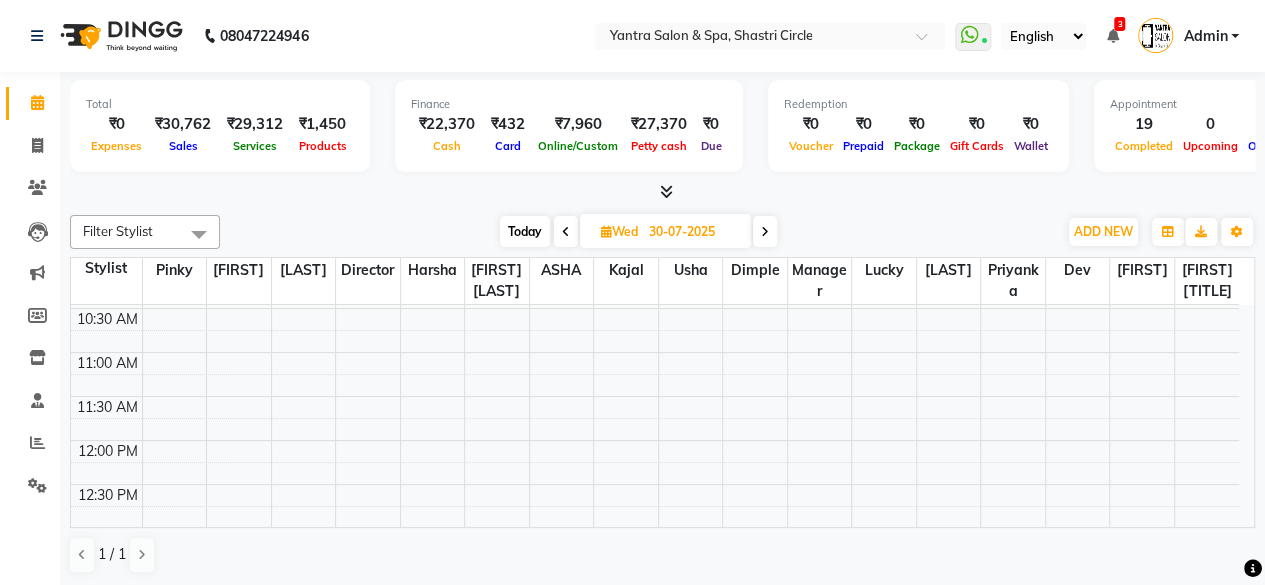 click at bounding box center (765, 231) 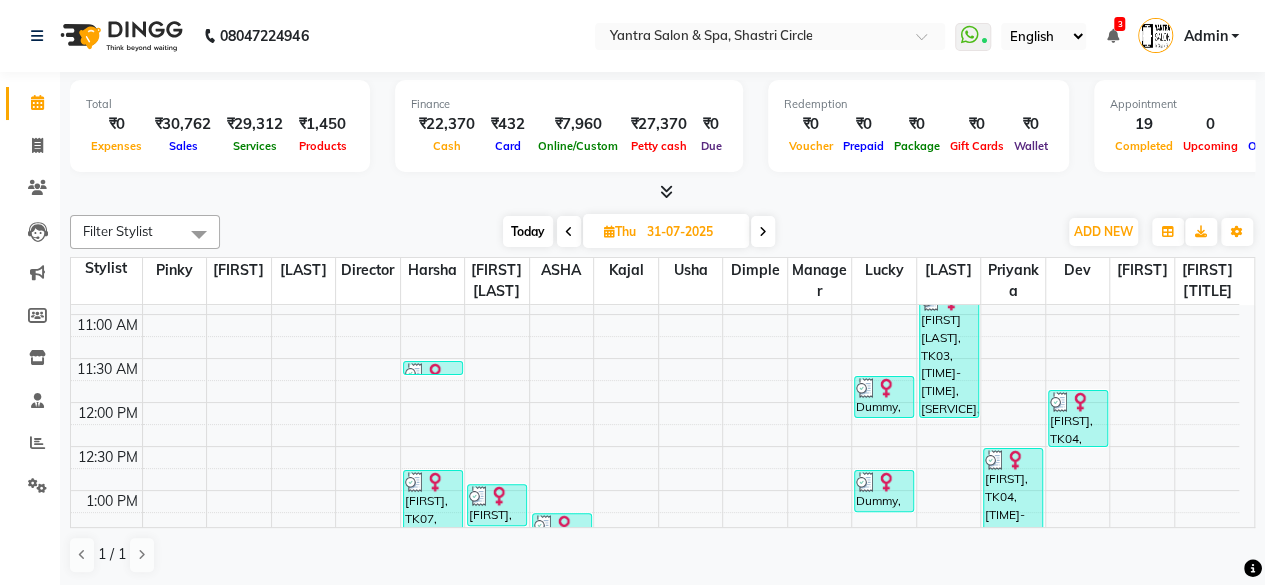 scroll, scrollTop: 223, scrollLeft: 0, axis: vertical 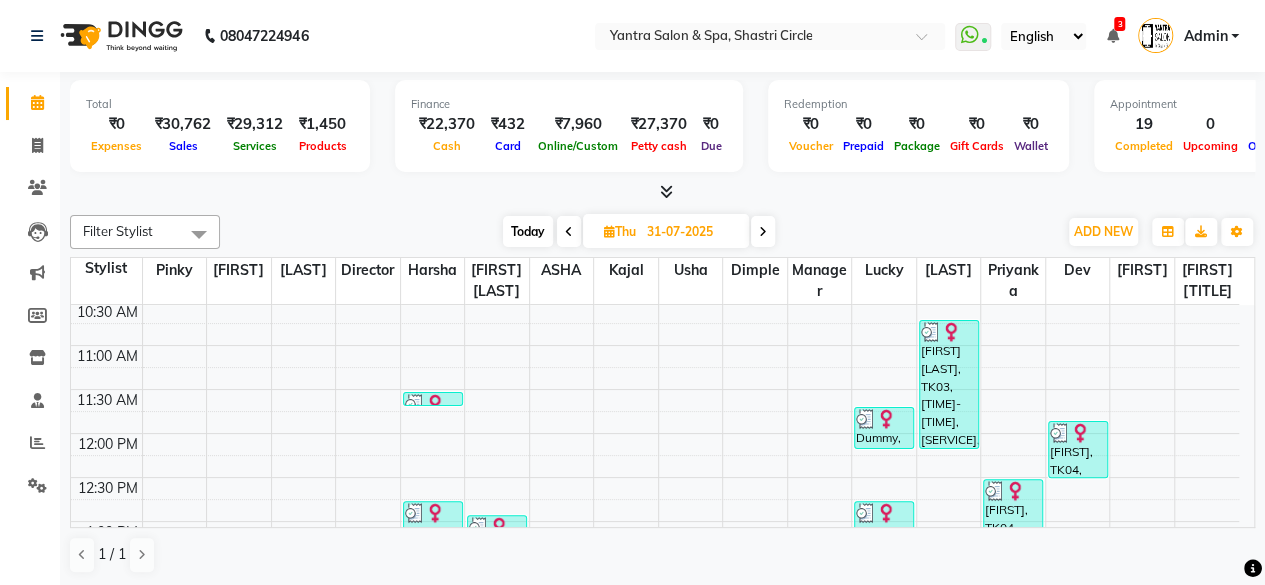 click at bounding box center [433, 404] 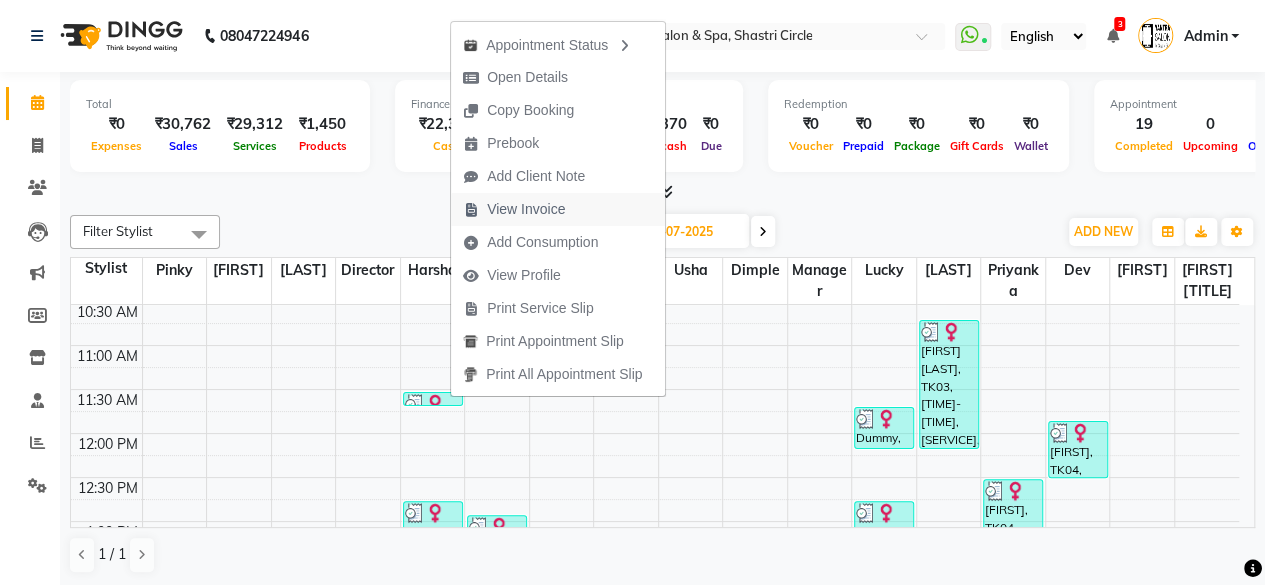 click on "View Invoice" at bounding box center (526, 209) 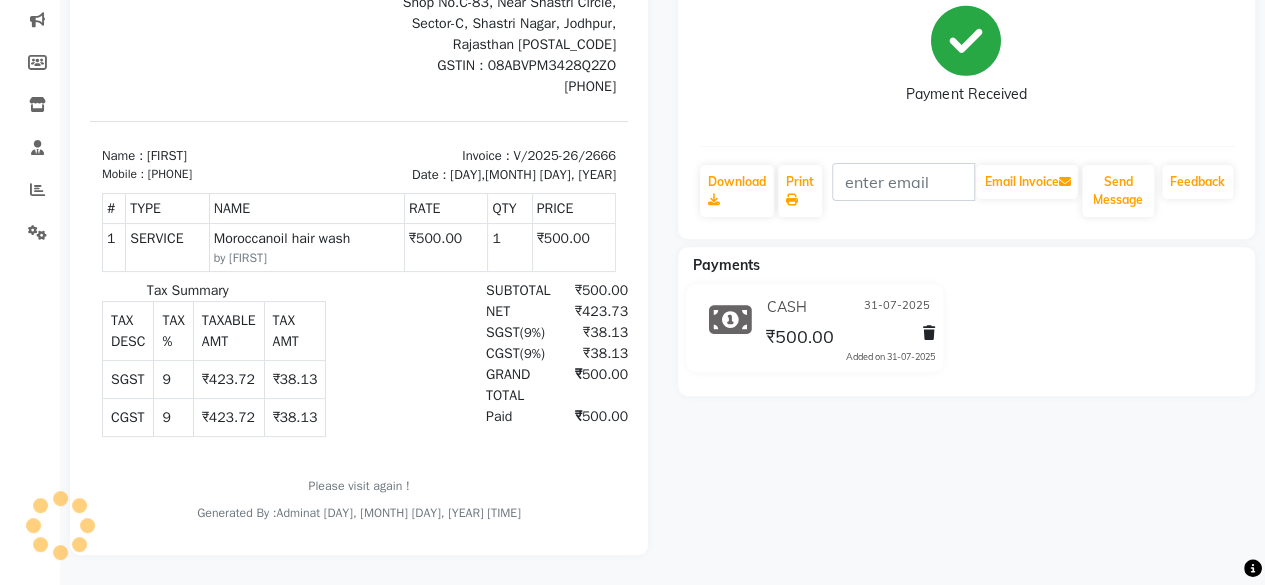 scroll, scrollTop: 0, scrollLeft: 0, axis: both 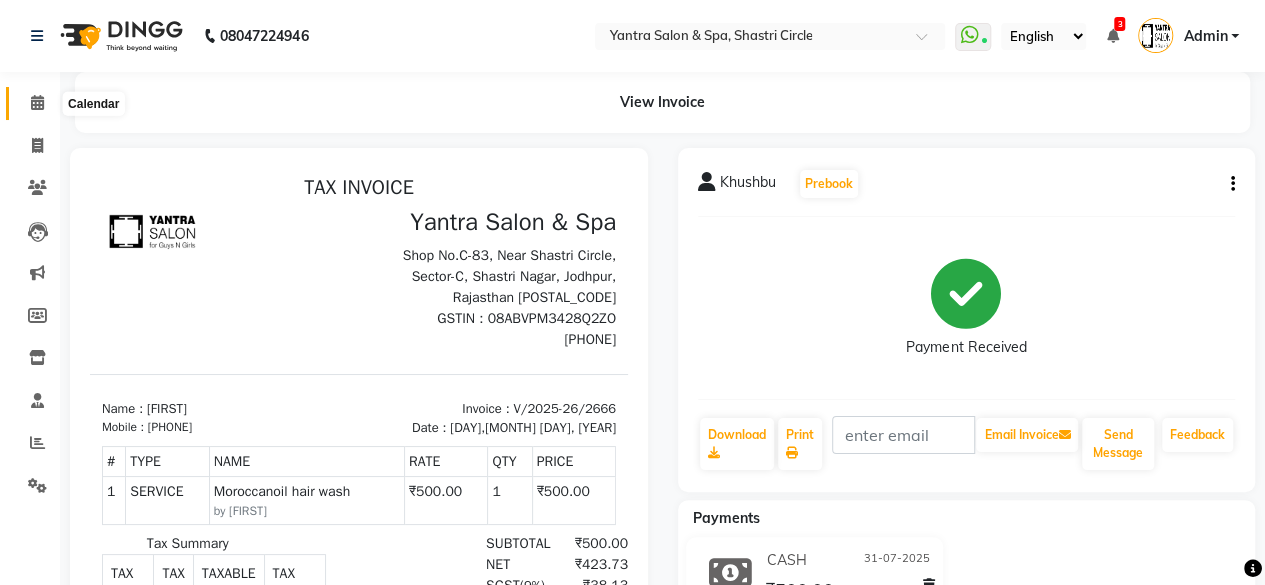 click 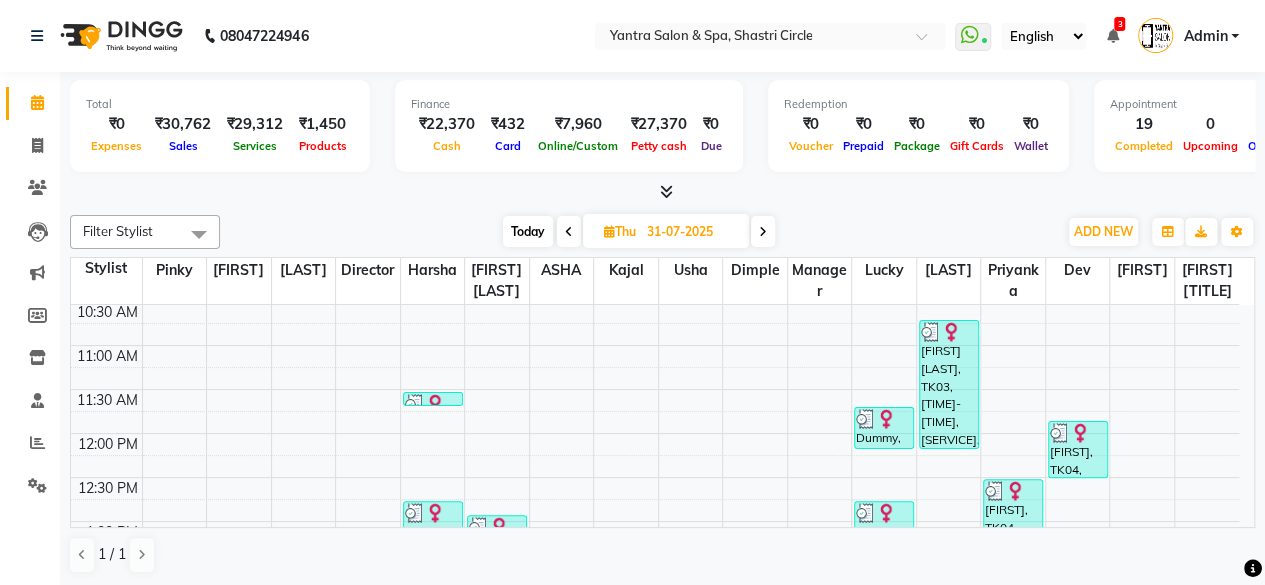 scroll, scrollTop: 323, scrollLeft: 0, axis: vertical 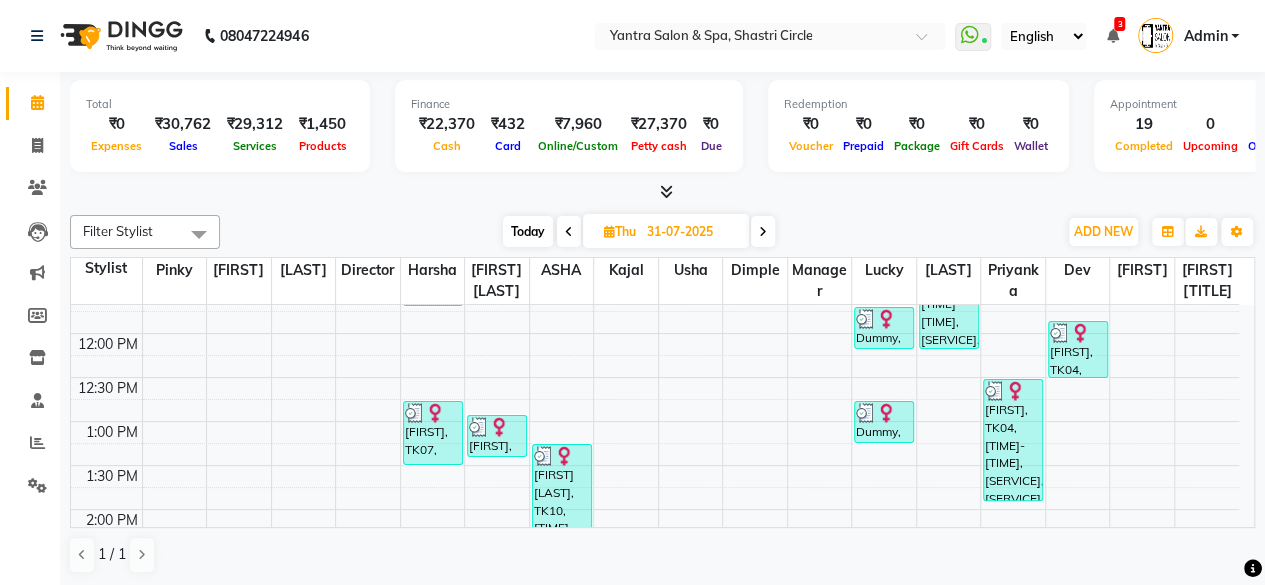 click at bounding box center [435, 413] 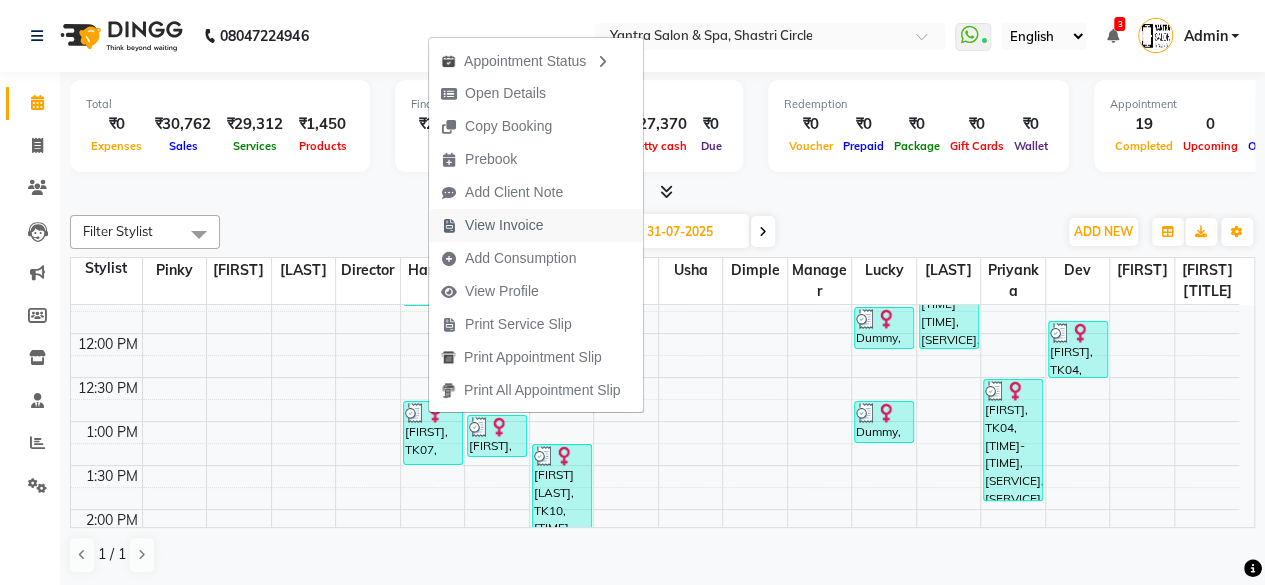 click on "View Invoice" at bounding box center [504, 225] 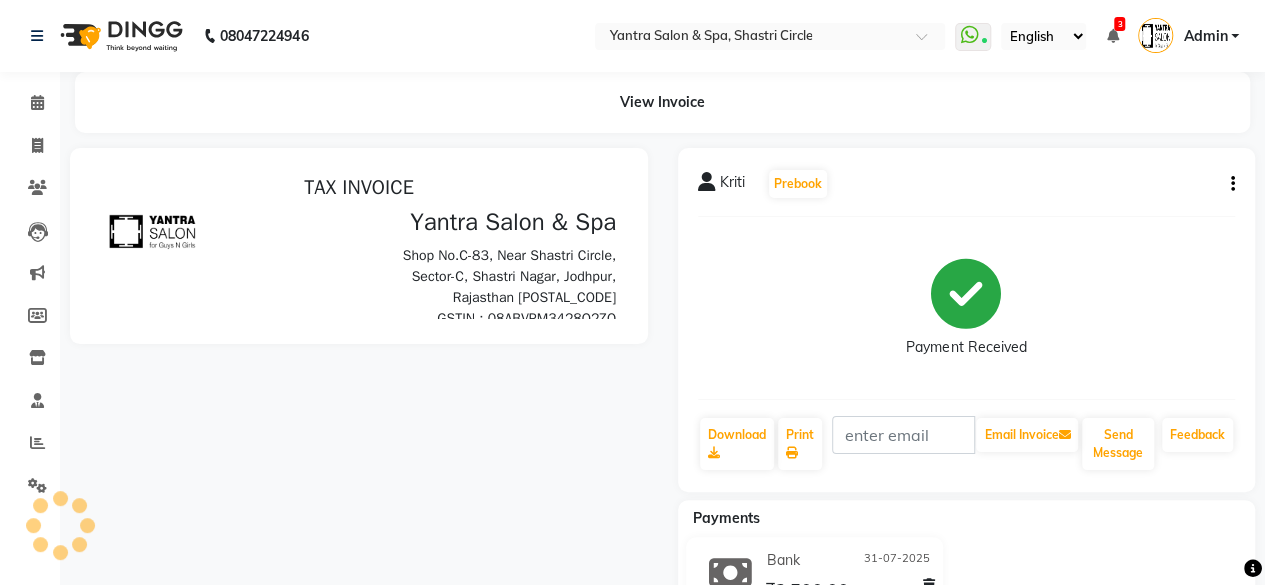 scroll, scrollTop: 0, scrollLeft: 0, axis: both 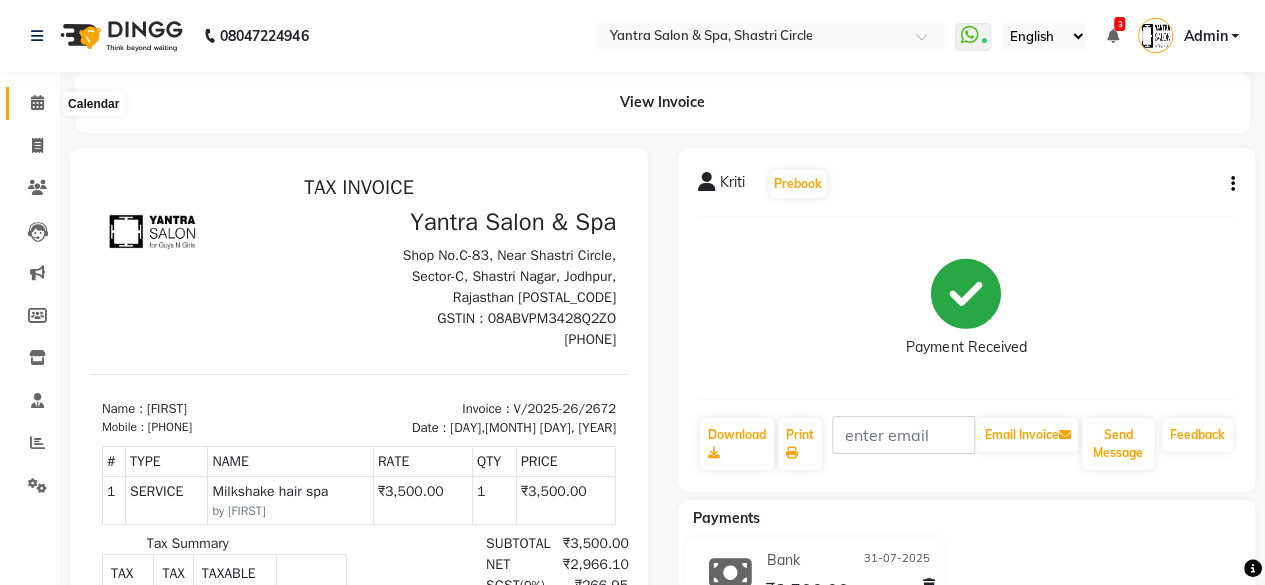 click 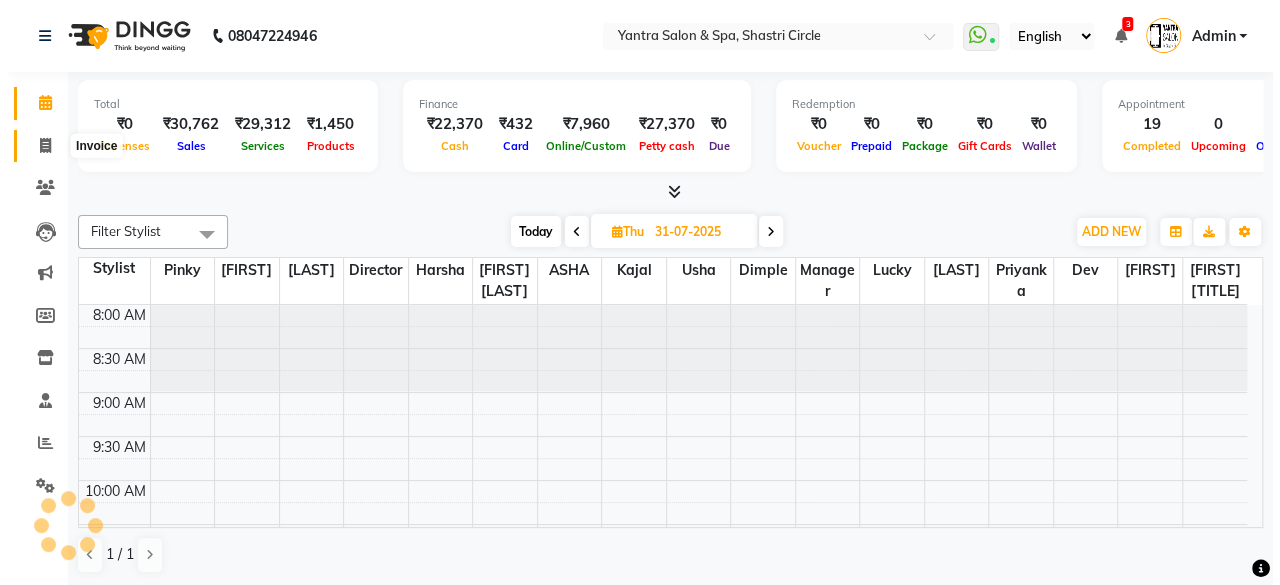 scroll, scrollTop: 778, scrollLeft: 0, axis: vertical 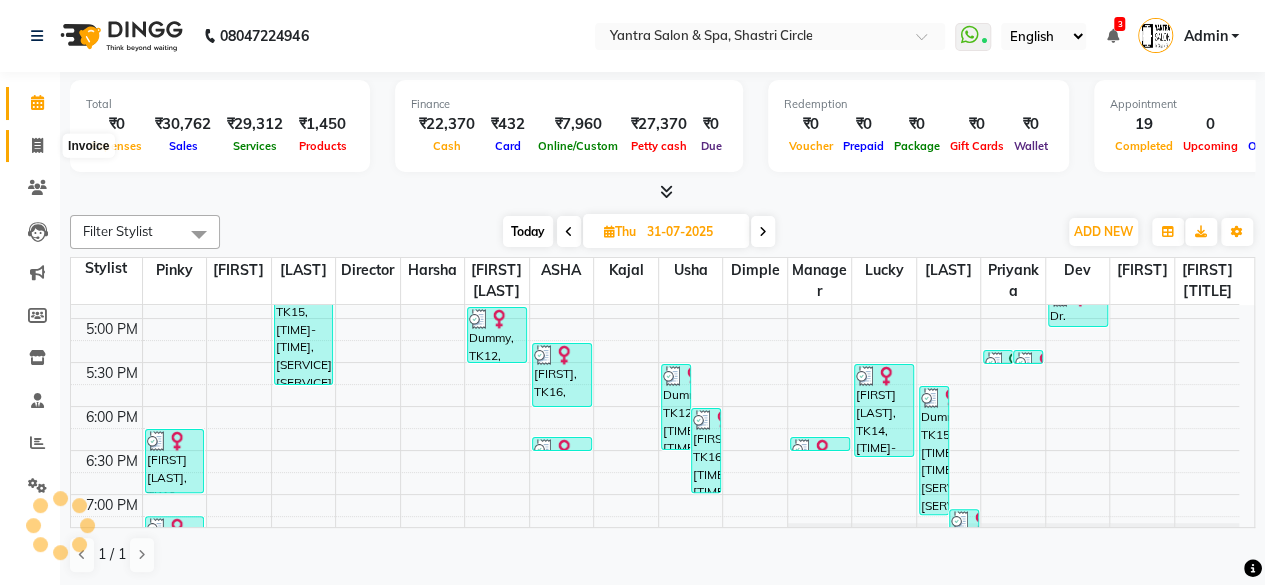 click 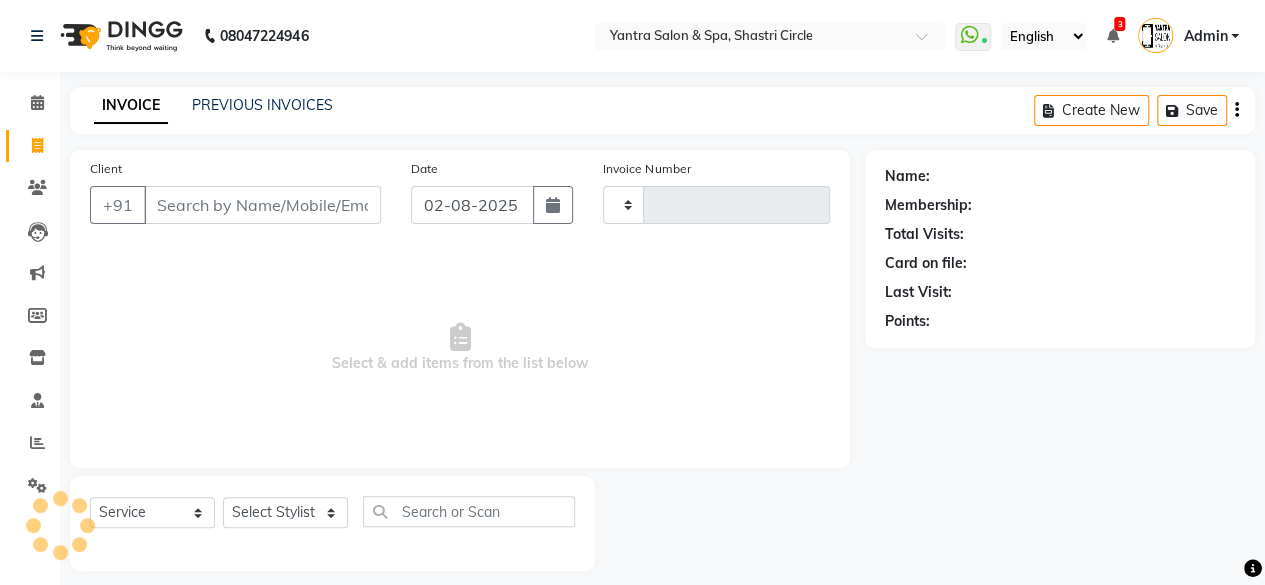 type on "2721" 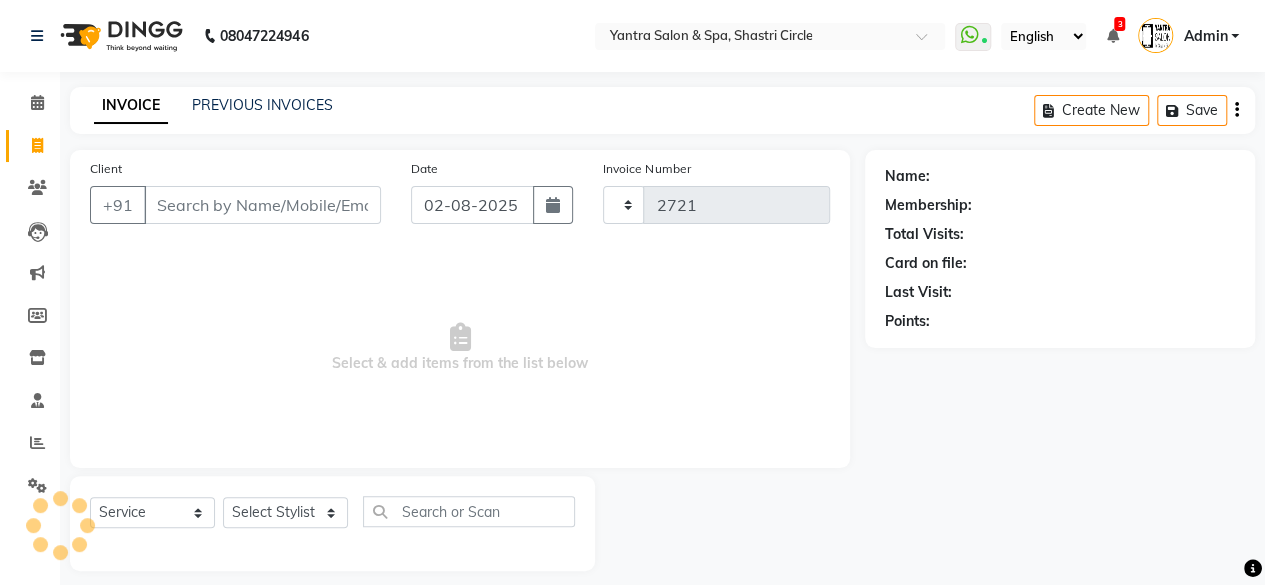 select on "154" 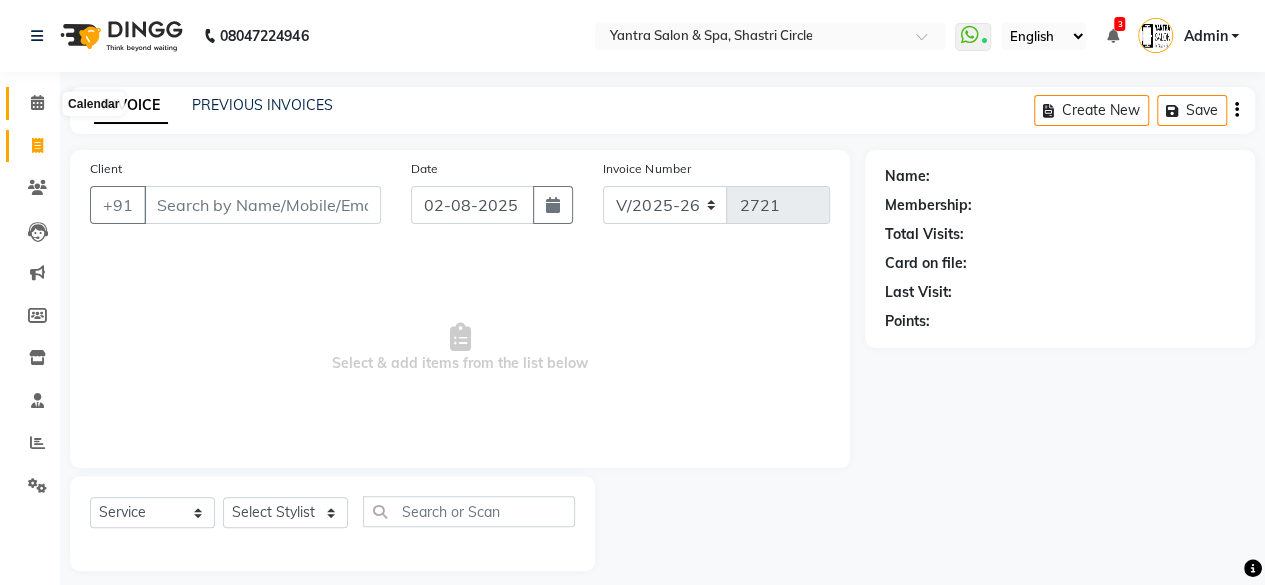 click 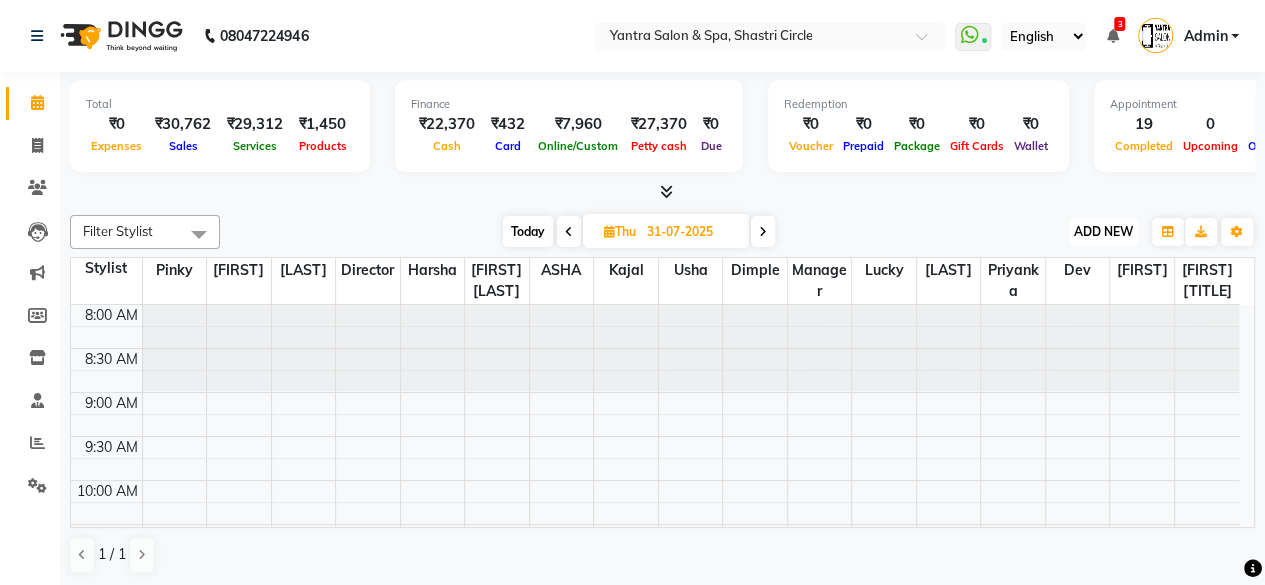 click on "ADD NEW" at bounding box center [1103, 231] 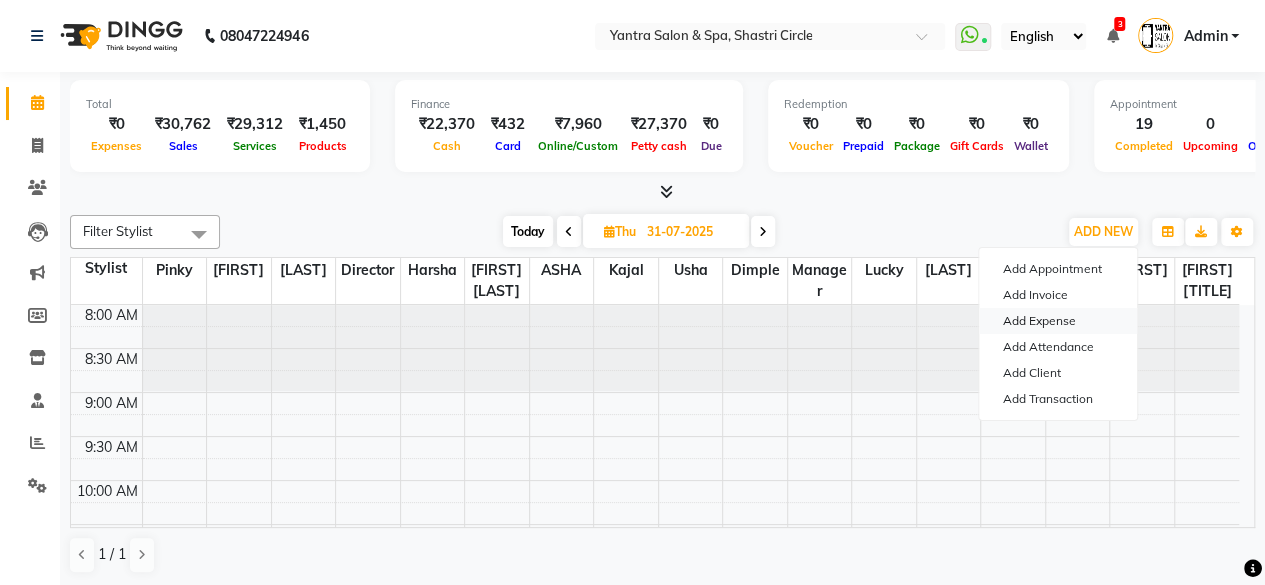 click on "Add Expense" at bounding box center [1058, 321] 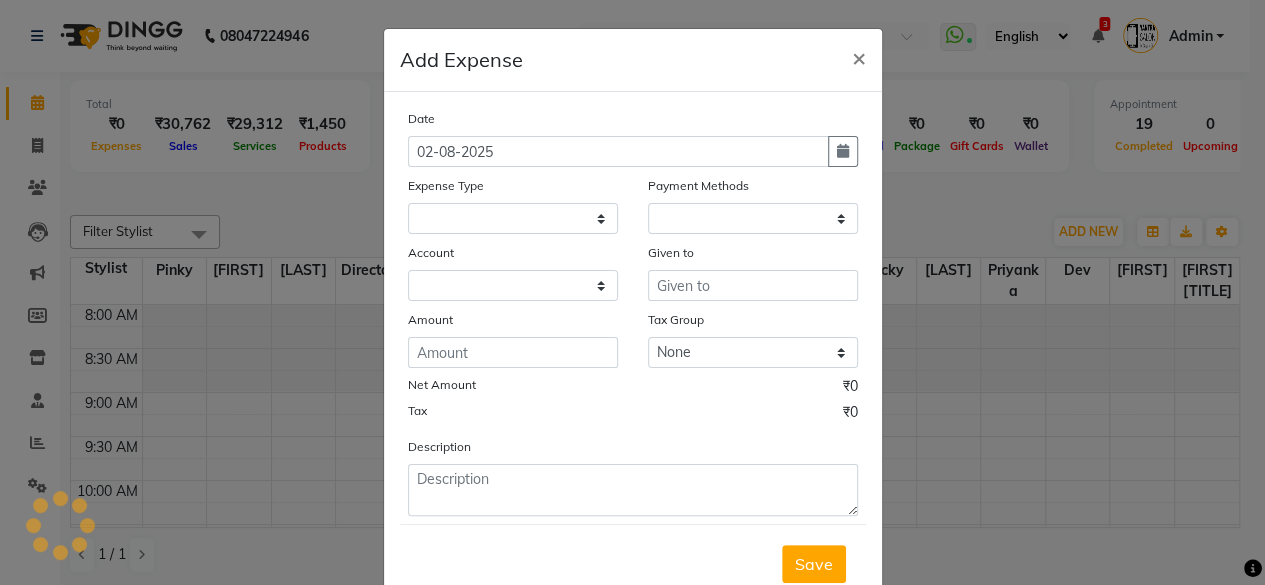 select 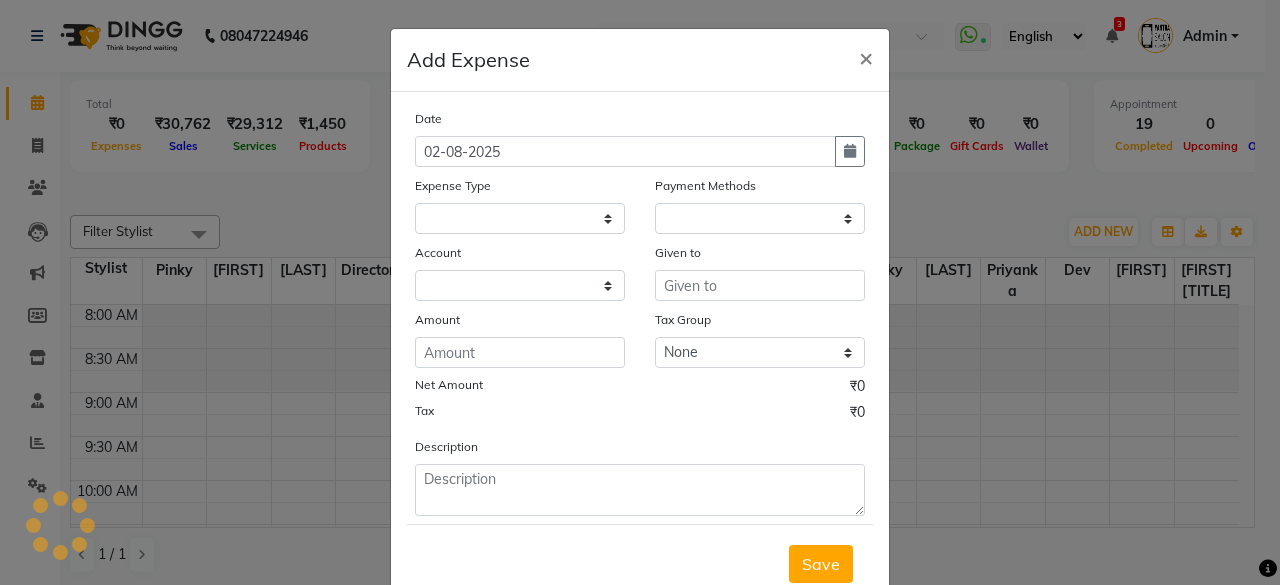 select on "1" 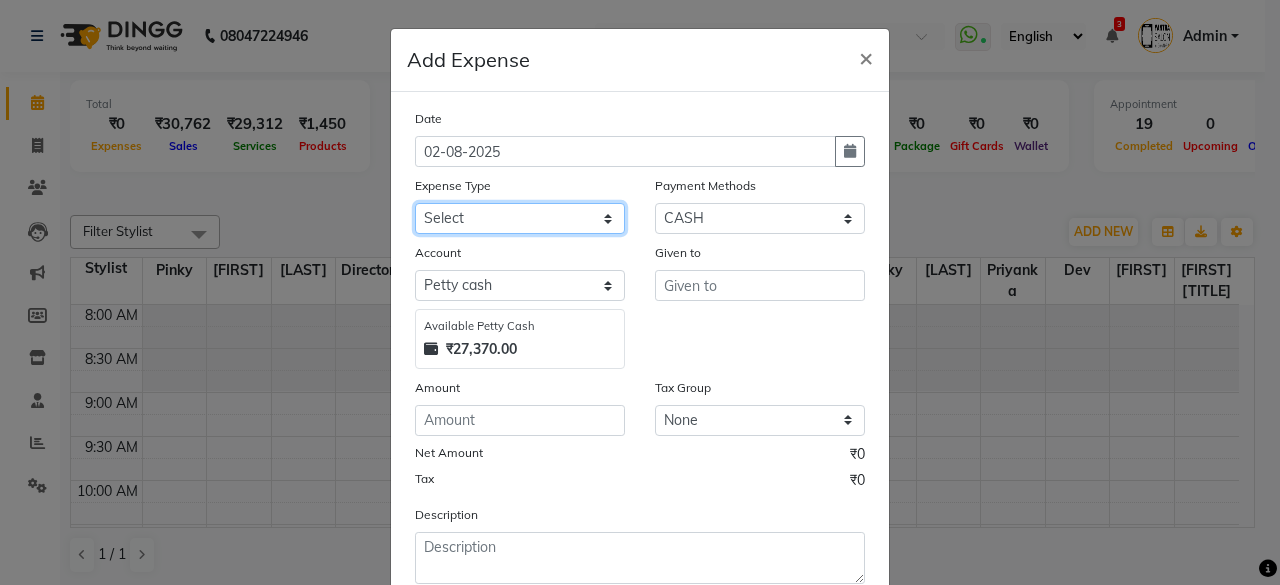 click on "Select Advance Salary Bank charges Car maintenance  Cash transfer to bank Cash transfer to hub Client Snacks Clinical charges Equipment Fuel Govt fee Incentive Insurance International purchase Loan Repayment Maintenance Marketing Miscellaneous MRA Other Pantry Product Rent Salary Staff Snacks Tax Tea & Refreshment Utilities" 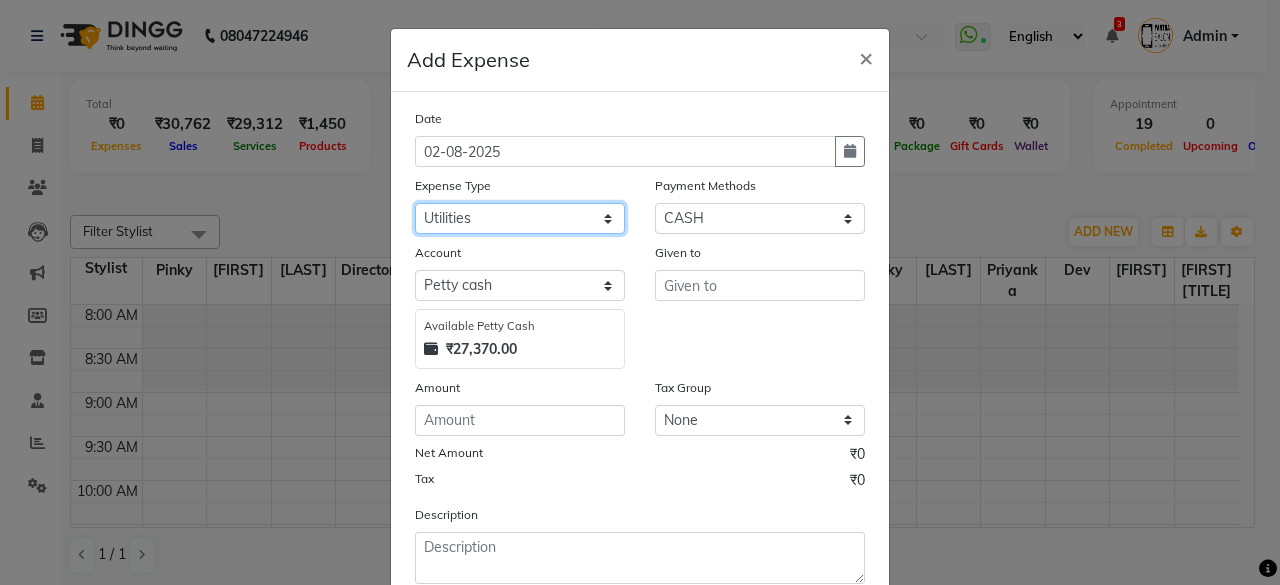 click on "Select Advance Salary Bank charges Car maintenance  Cash transfer to bank Cash transfer to hub Client Snacks Clinical charges Equipment Fuel Govt fee Incentive Insurance International purchase Loan Repayment Maintenance Marketing Miscellaneous MRA Other Pantry Product Rent Salary Staff Snacks Tax Tea & Refreshment Utilities" 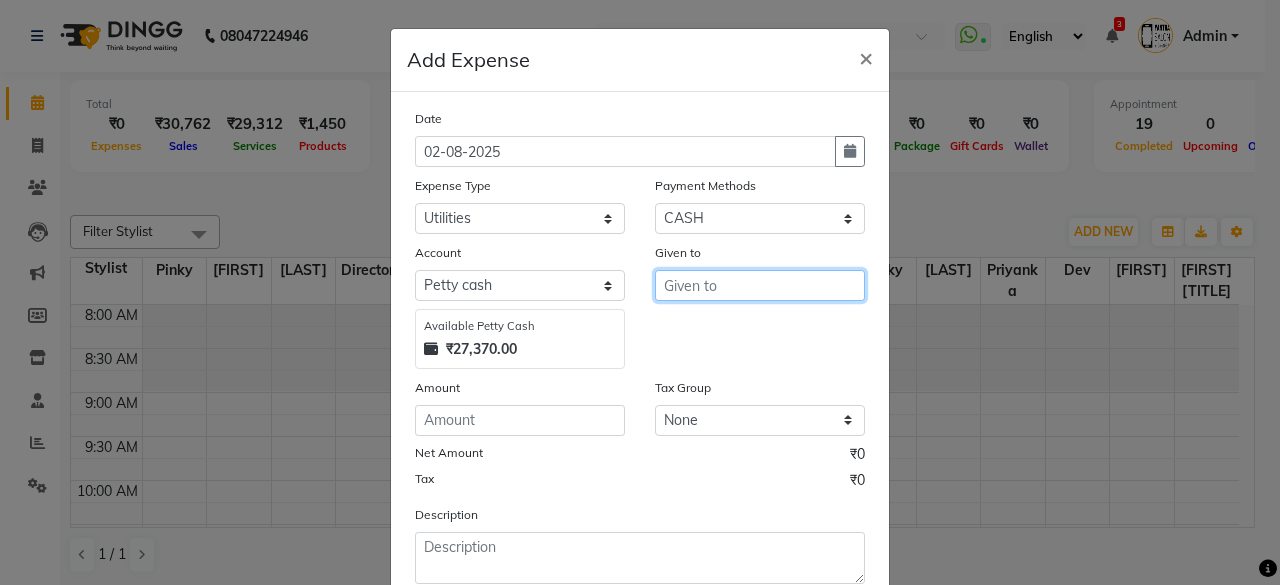 click at bounding box center (760, 285) 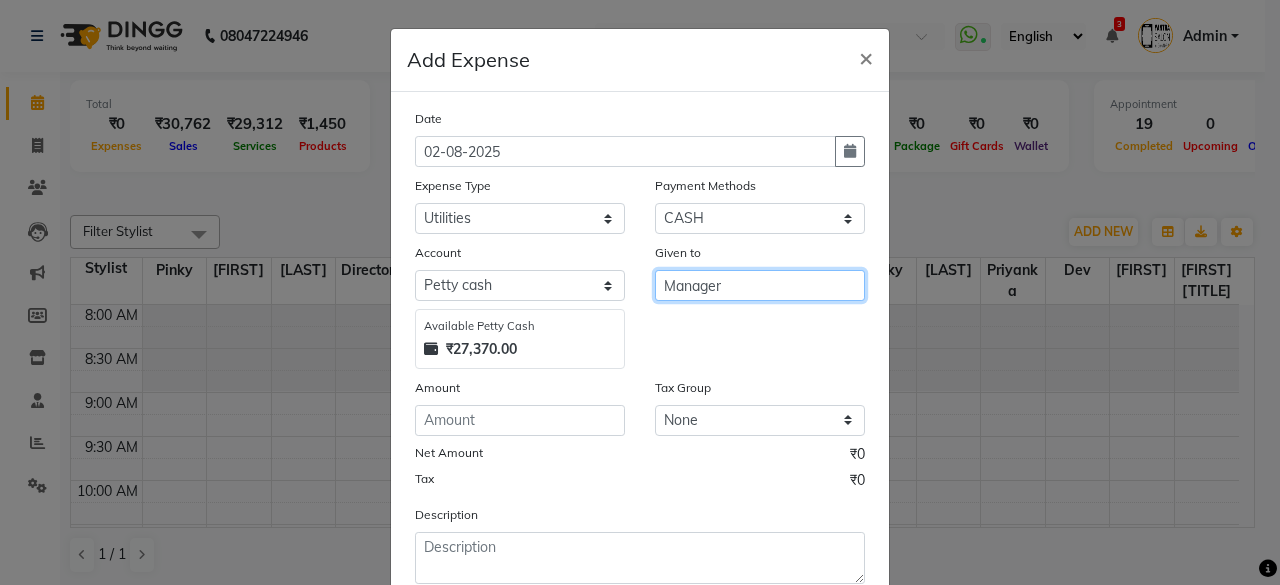 type on "Manager" 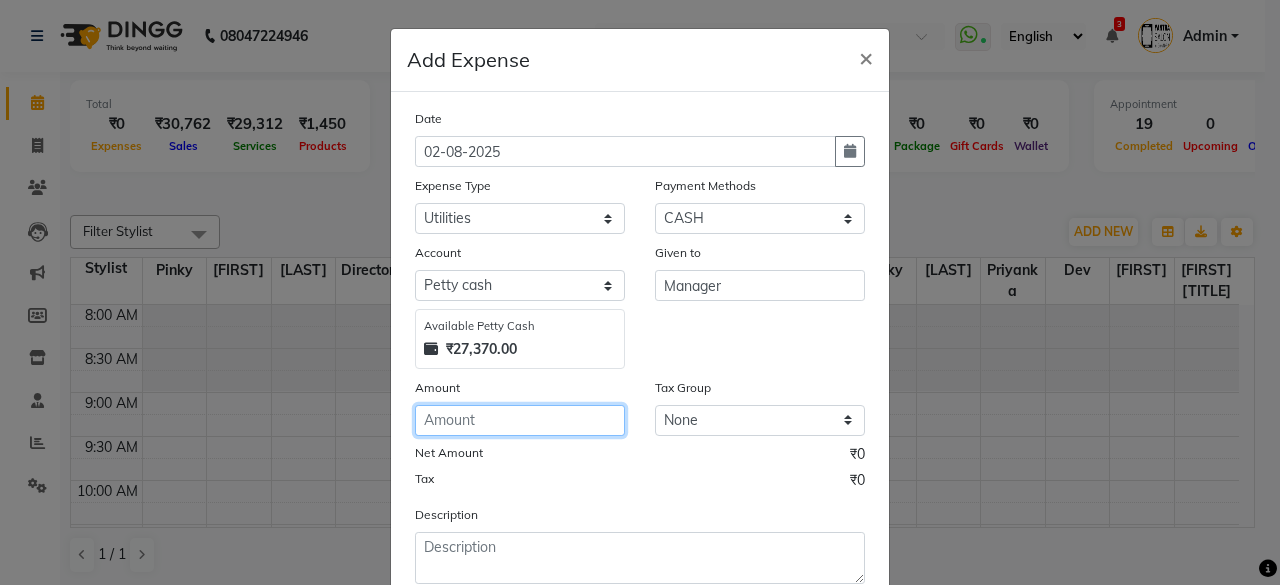 click 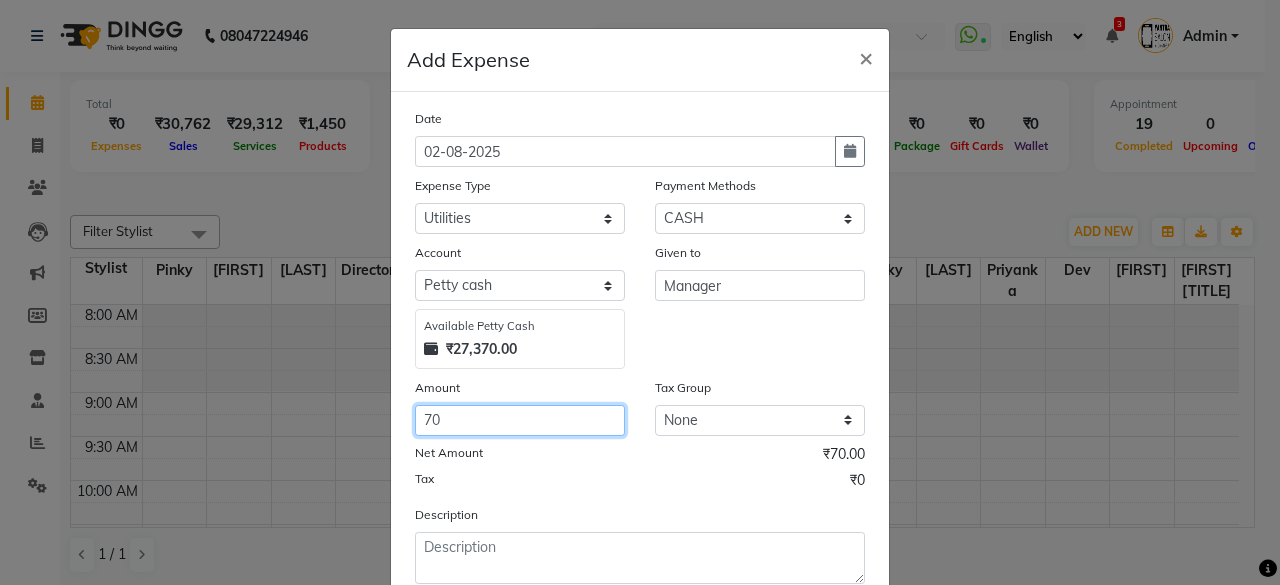 type on "70" 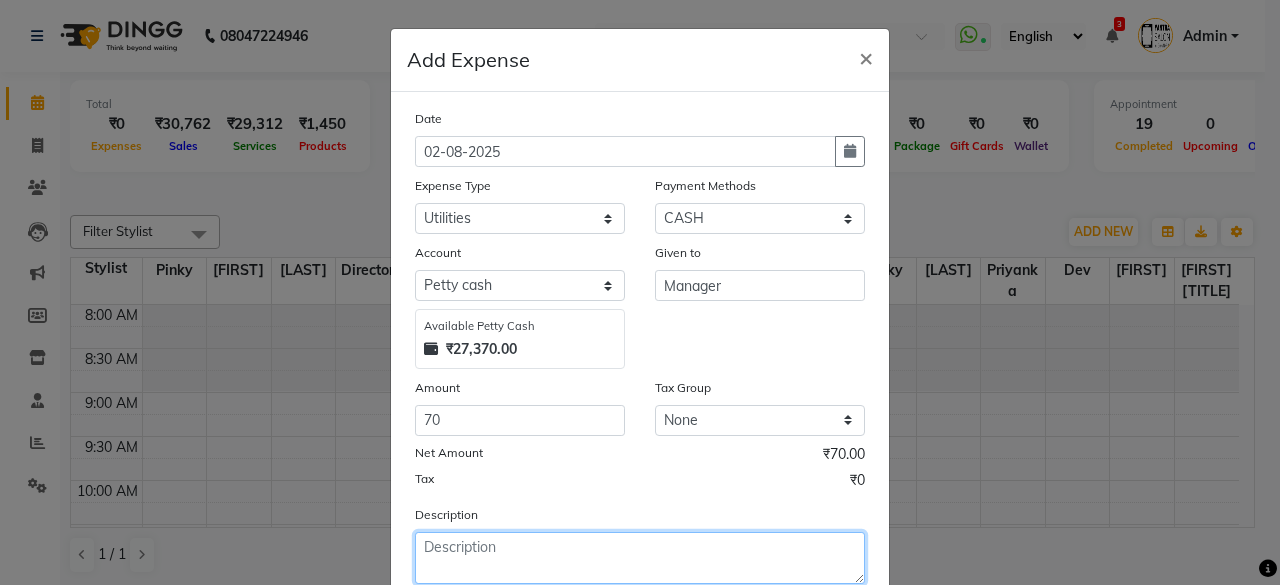 click 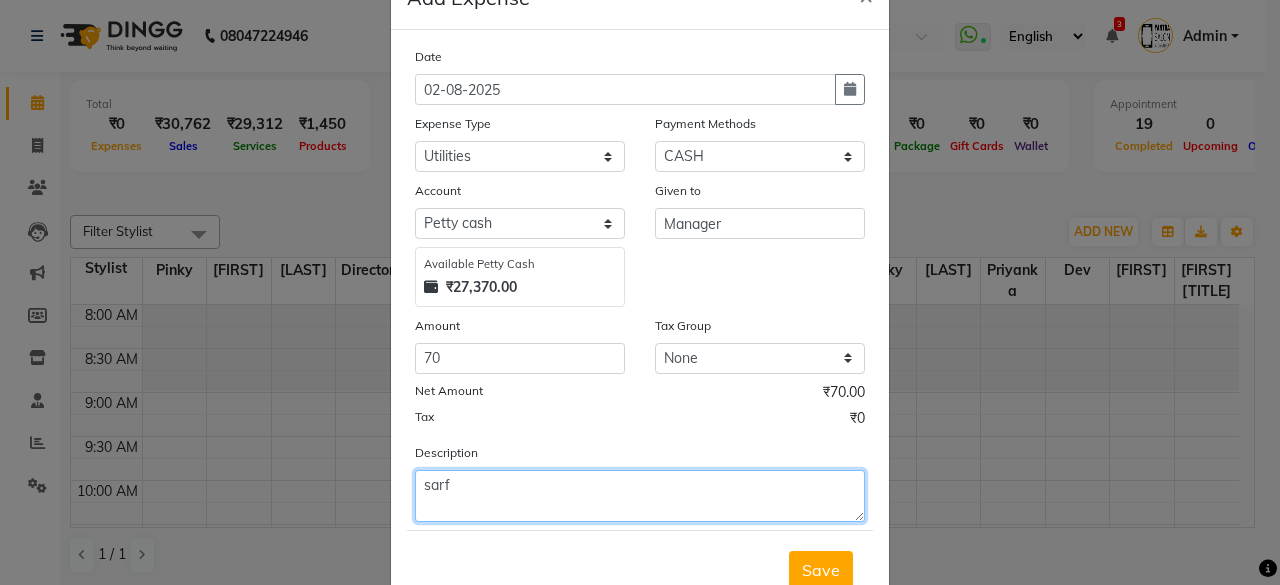 scroll, scrollTop: 127, scrollLeft: 0, axis: vertical 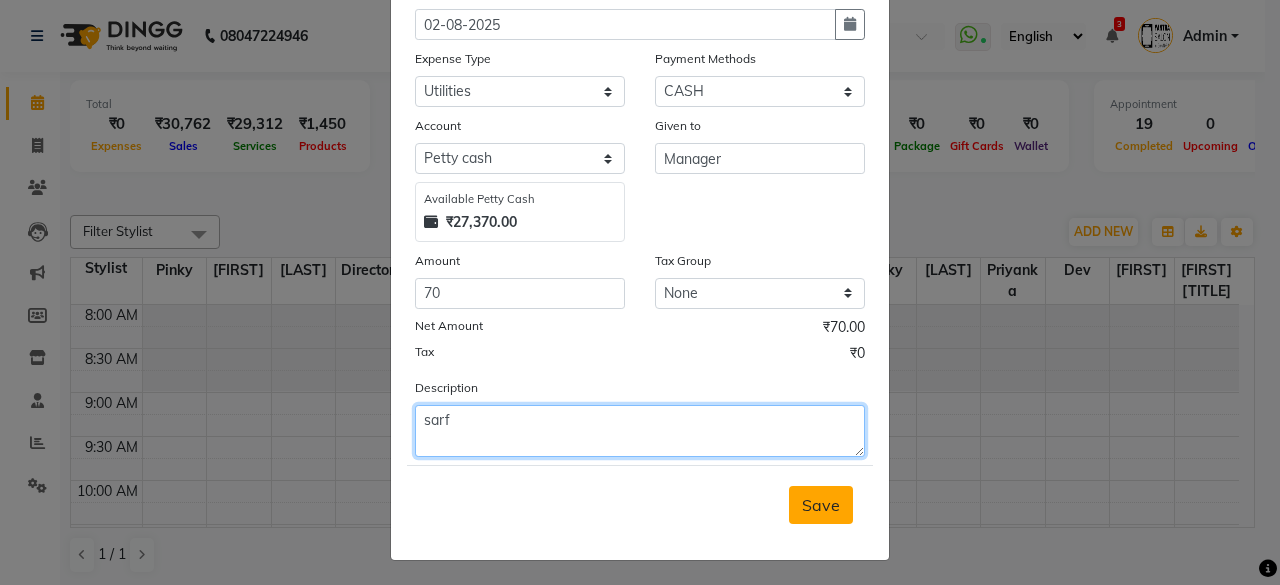 type on "sarf" 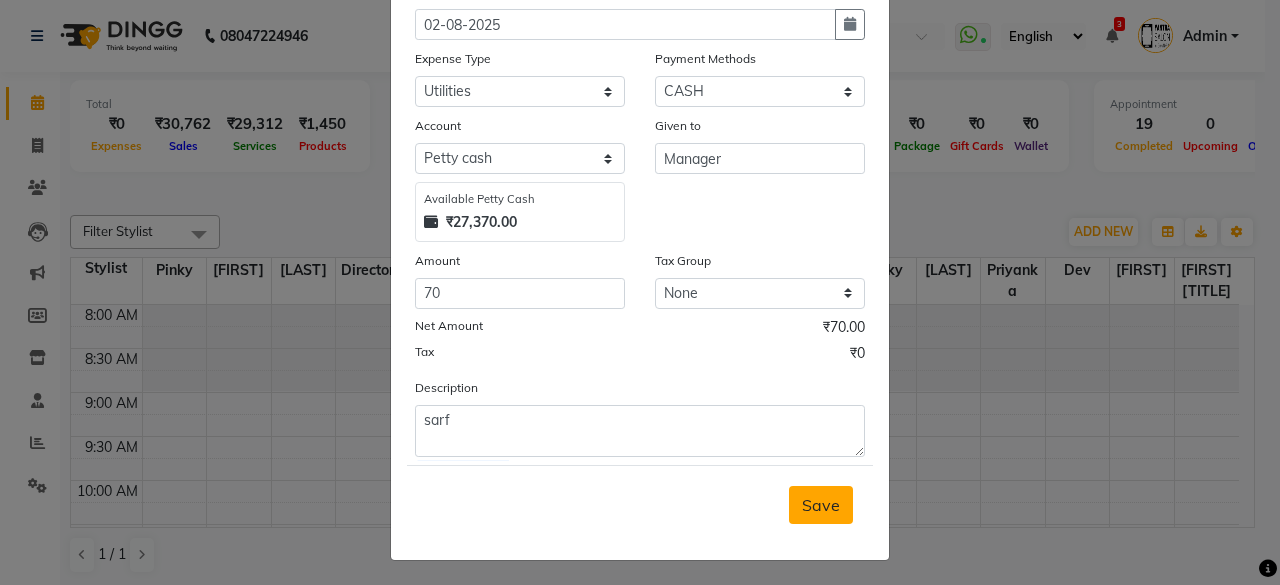 click on "Save" at bounding box center (821, 505) 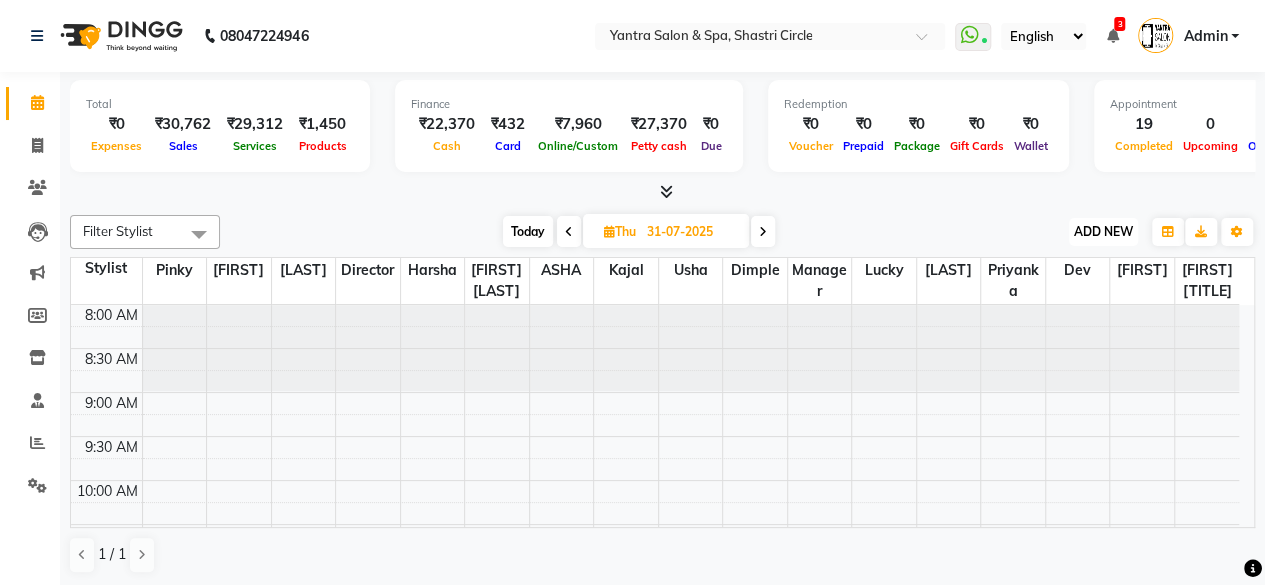 click on "ADD NEW Toggle Dropdown" at bounding box center [1103, 232] 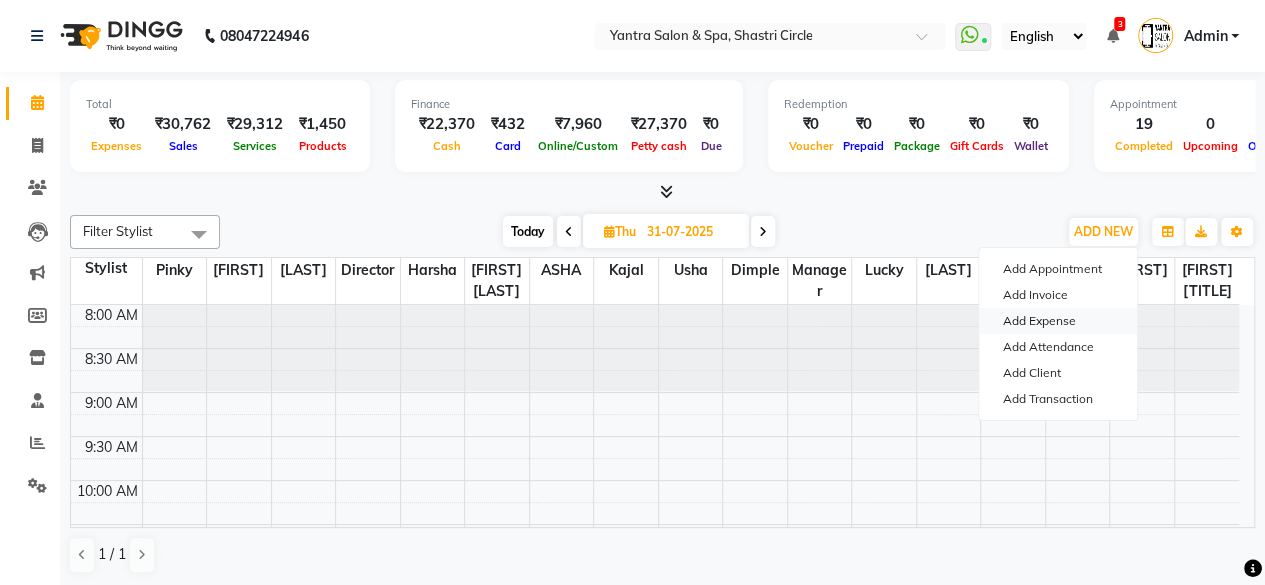 click on "Add Expense" at bounding box center (1058, 321) 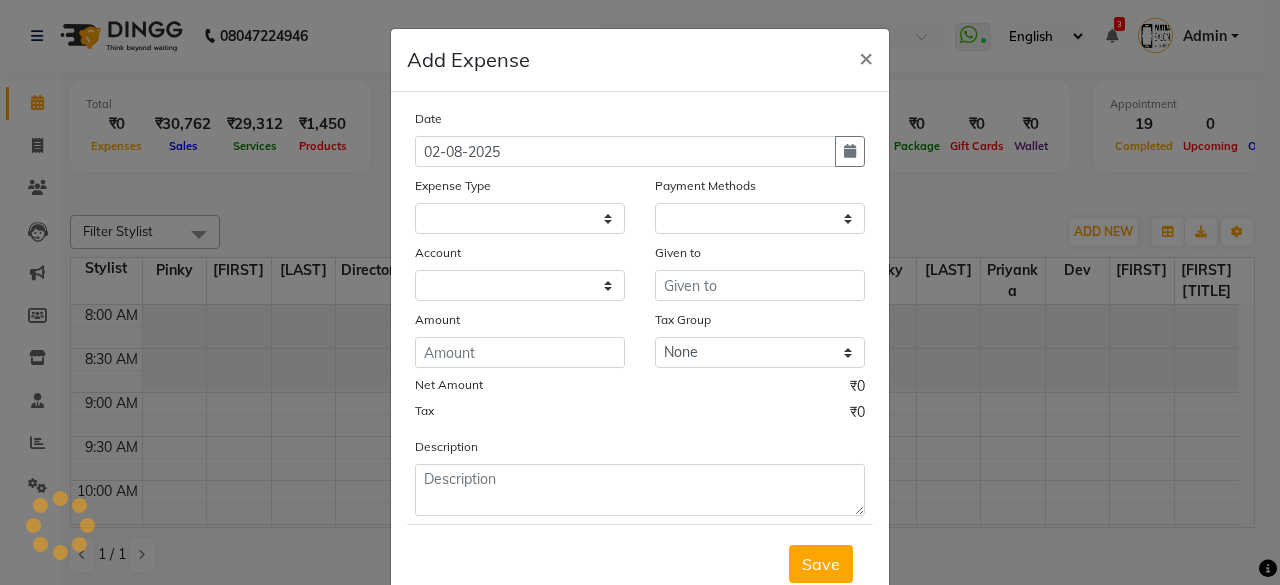 select 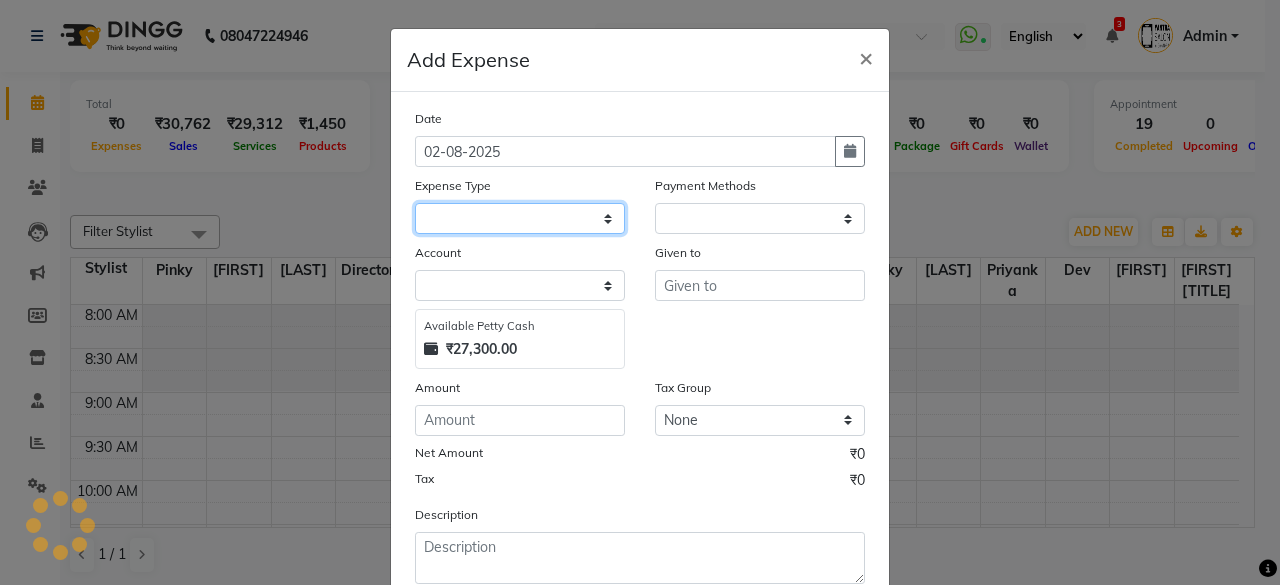 click 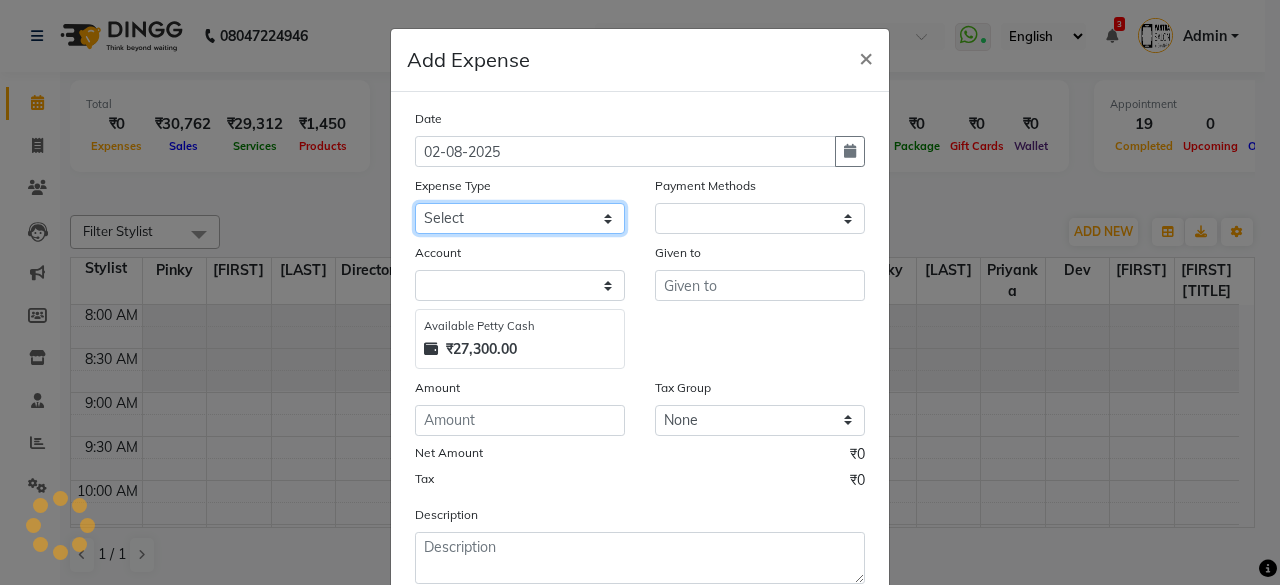 select on "1" 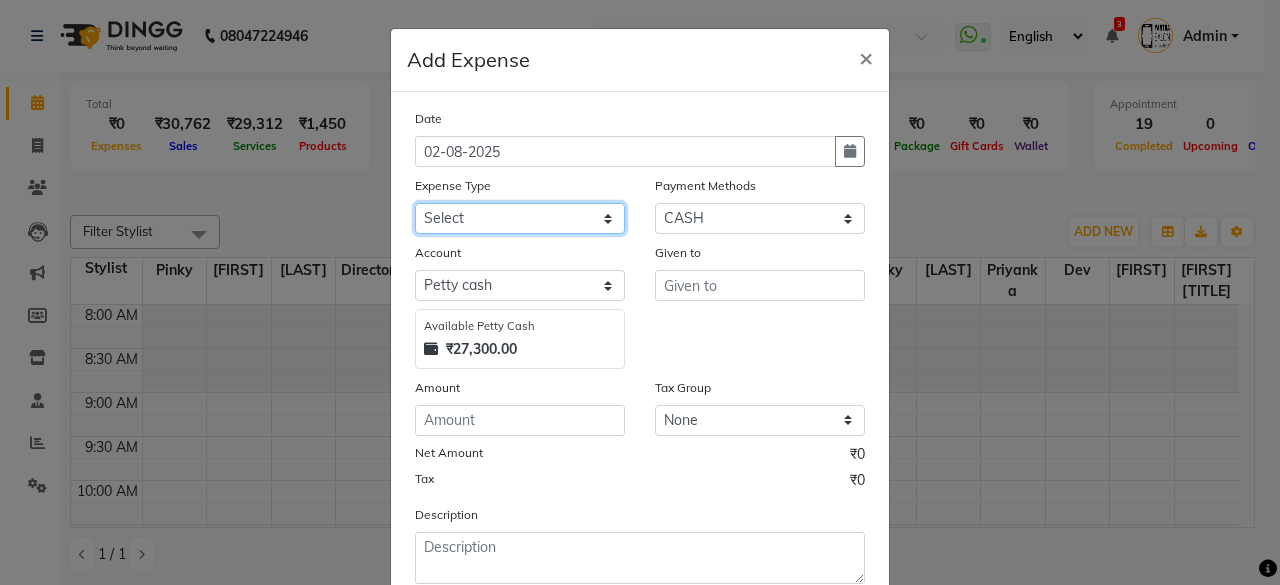 select on "25" 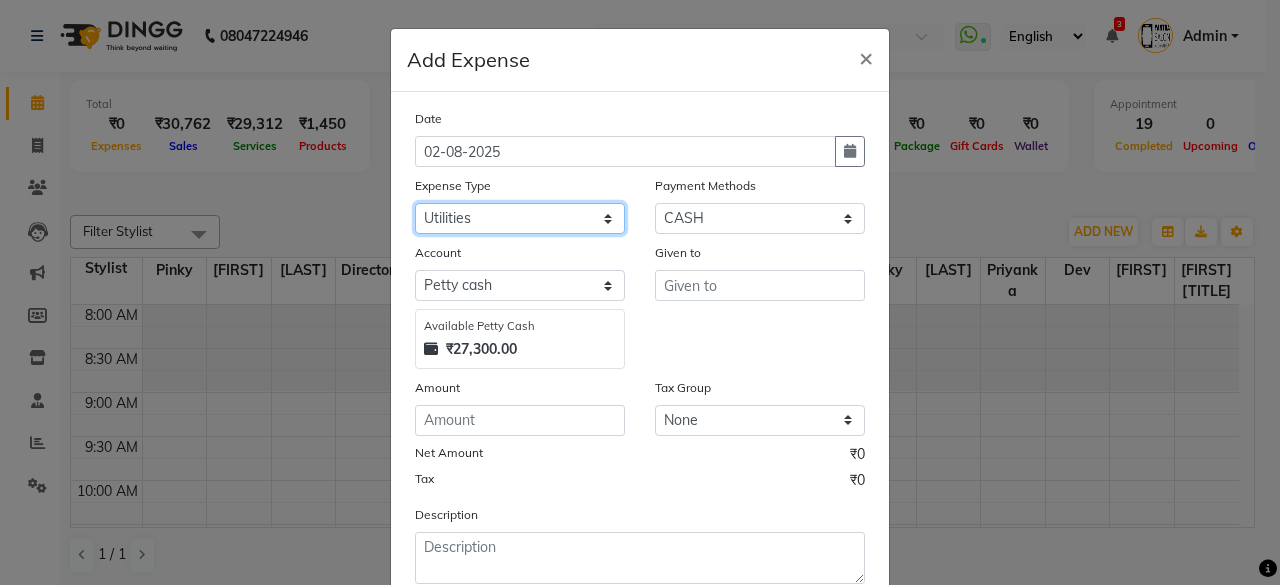 click on "Select Advance Salary Bank charges Car maintenance  Cash transfer to bank Cash transfer to hub Client Snacks Clinical charges Equipment Fuel Govt fee Incentive Insurance International purchase Loan Repayment Maintenance Marketing Miscellaneous MRA Other Pantry Product Rent Salary Staff Snacks Tax Tea & Refreshment Utilities" 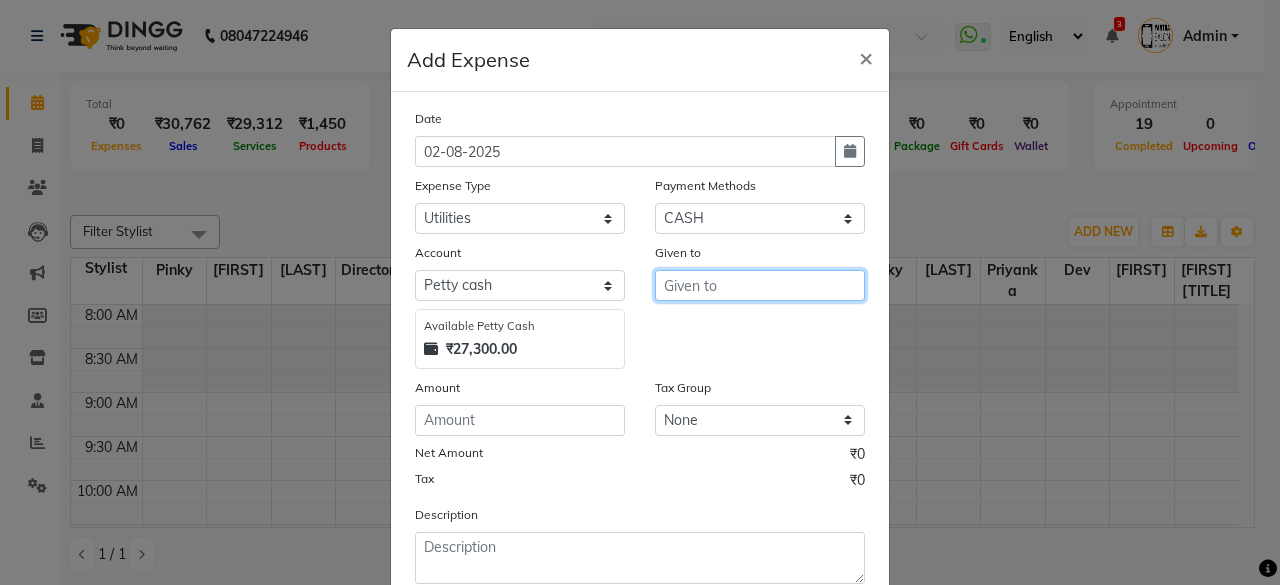 click at bounding box center [760, 285] 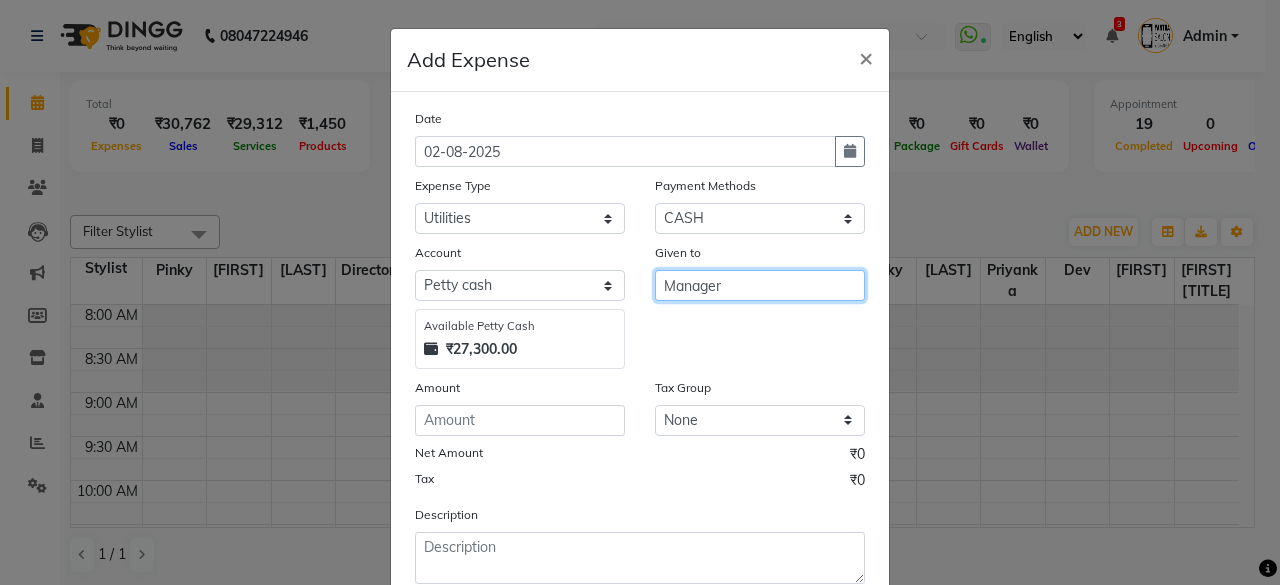 type on "Manager" 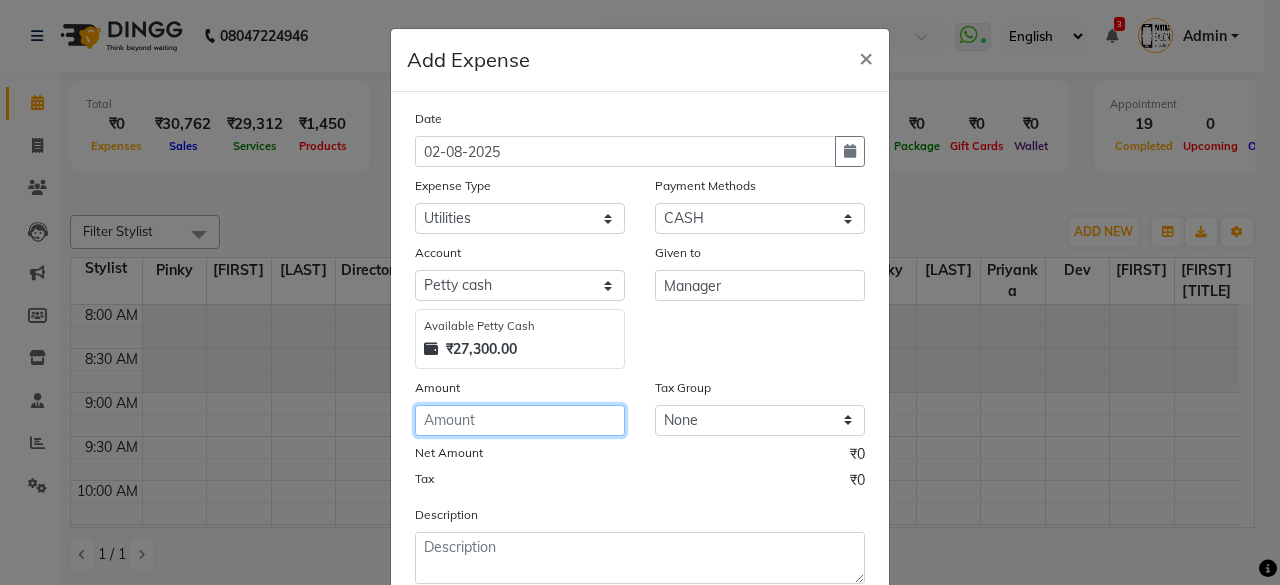 click 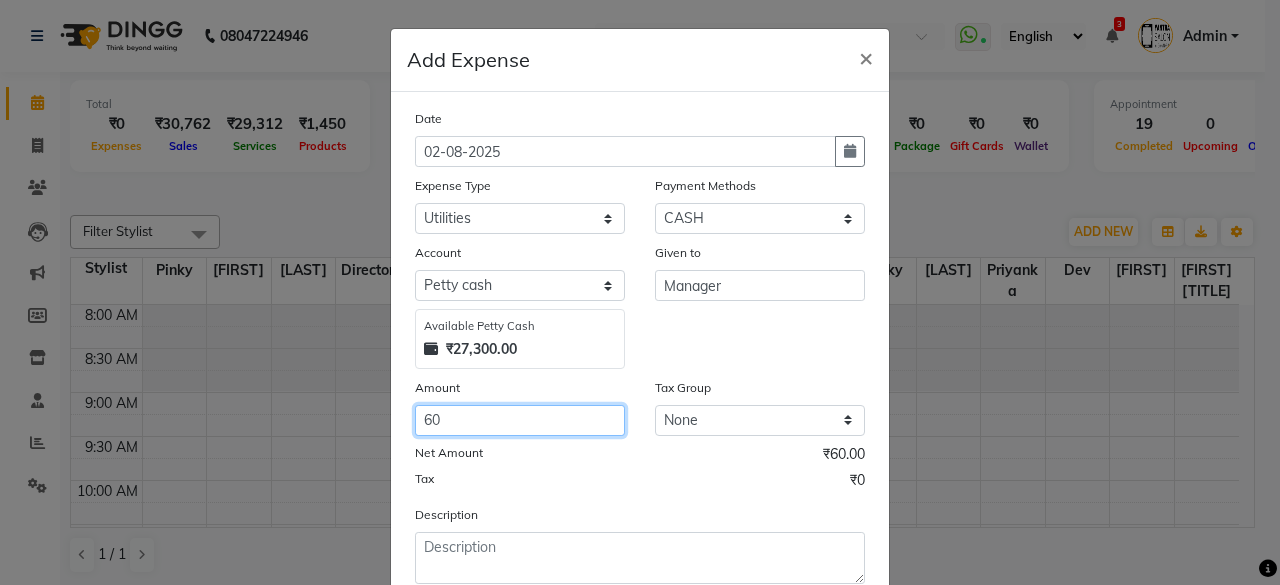 type on "60" 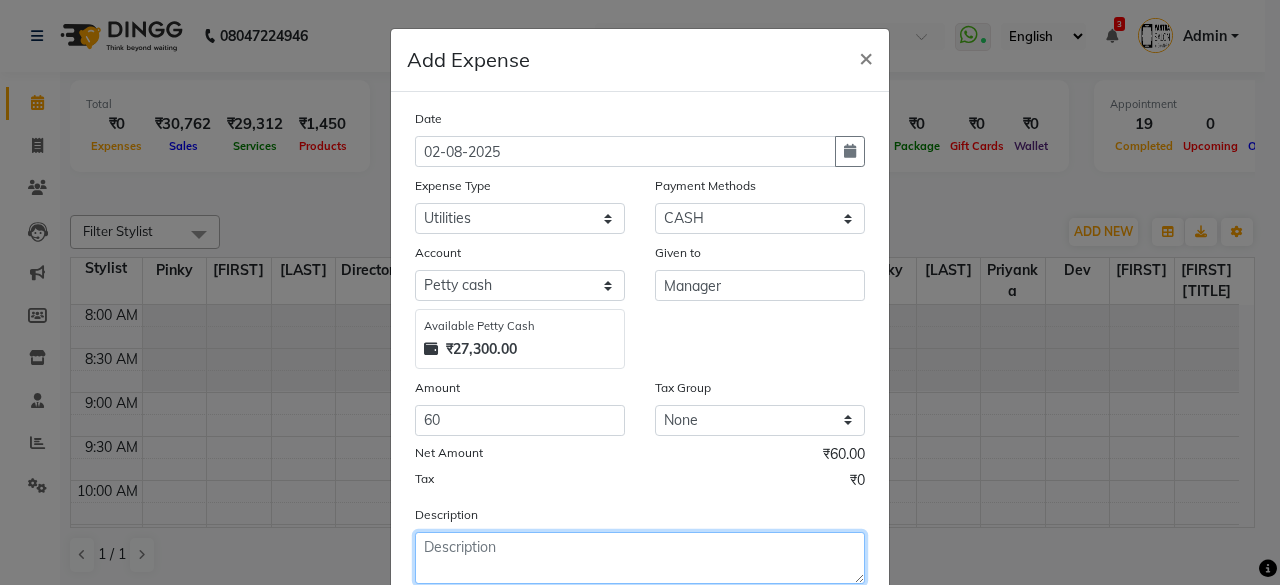 click 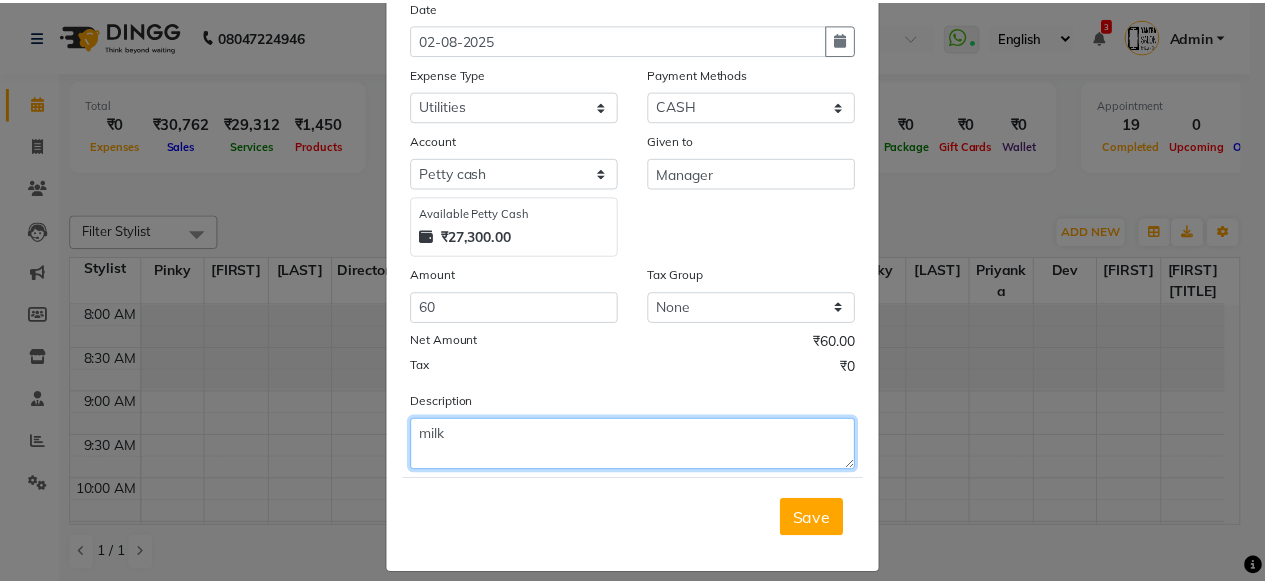 scroll, scrollTop: 127, scrollLeft: 0, axis: vertical 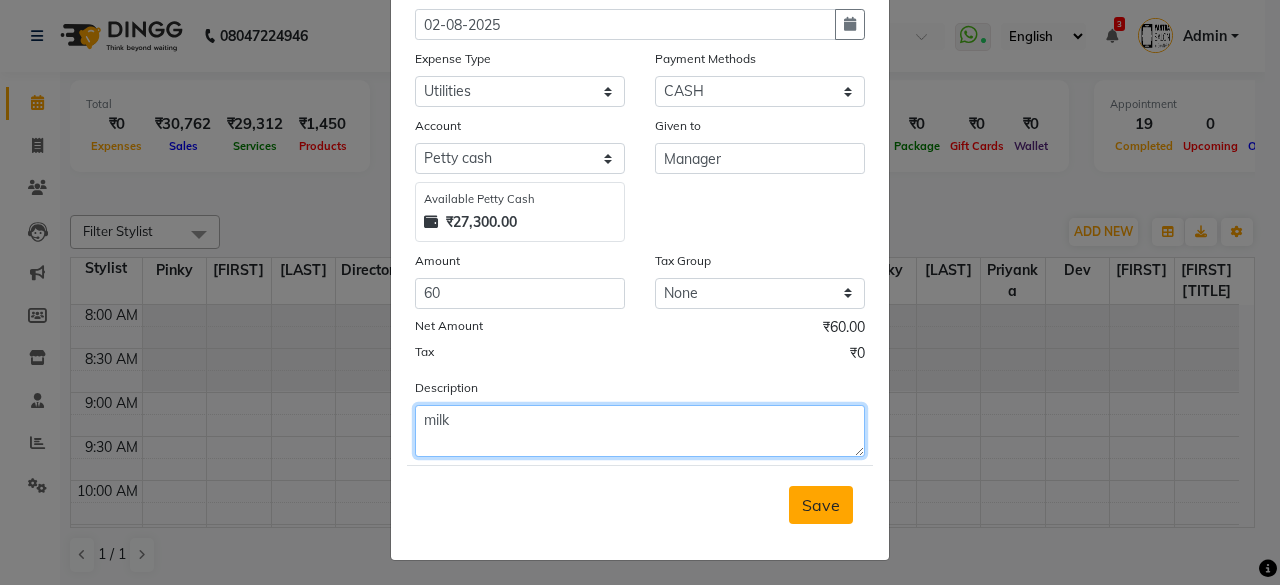 type on "milk" 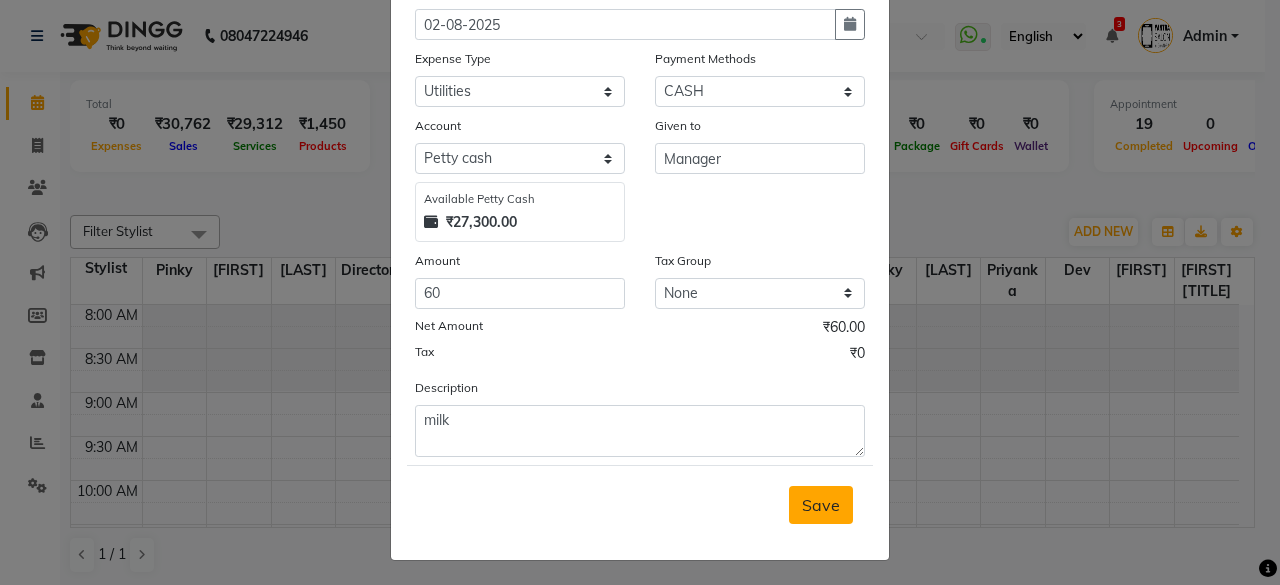 click on "Save" at bounding box center [821, 505] 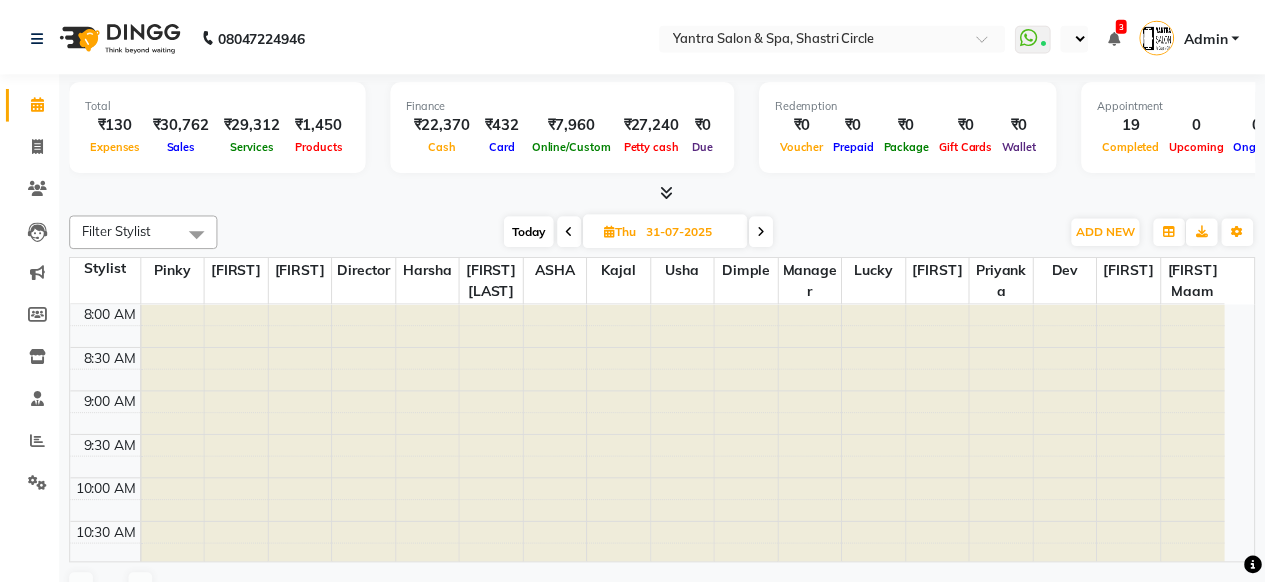 scroll, scrollTop: 0, scrollLeft: 0, axis: both 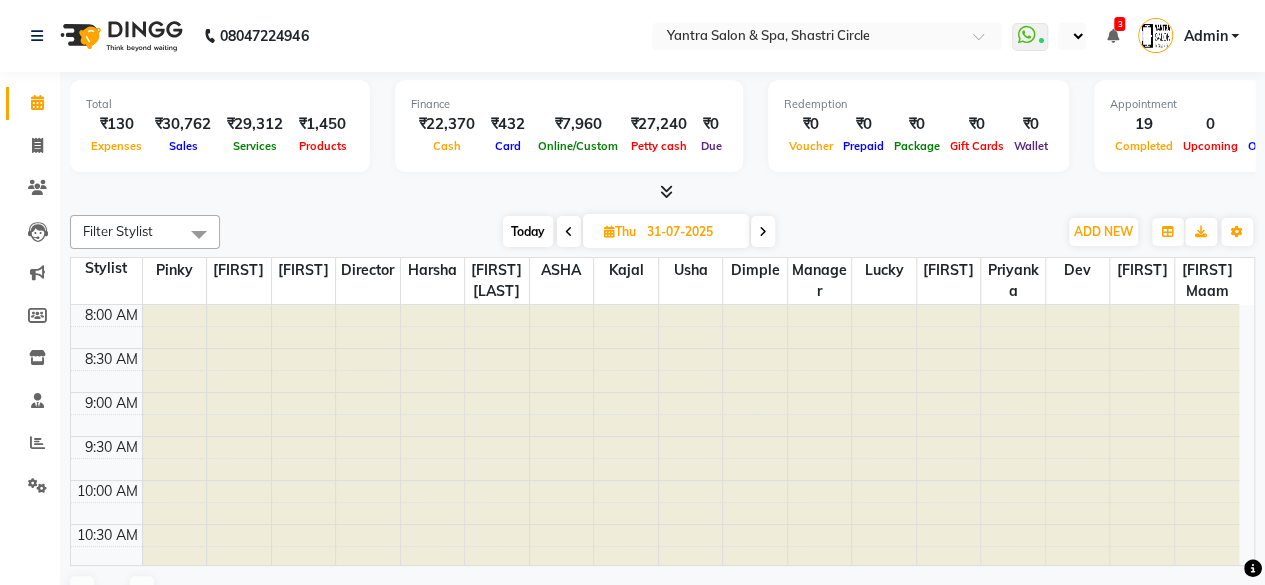select on "en" 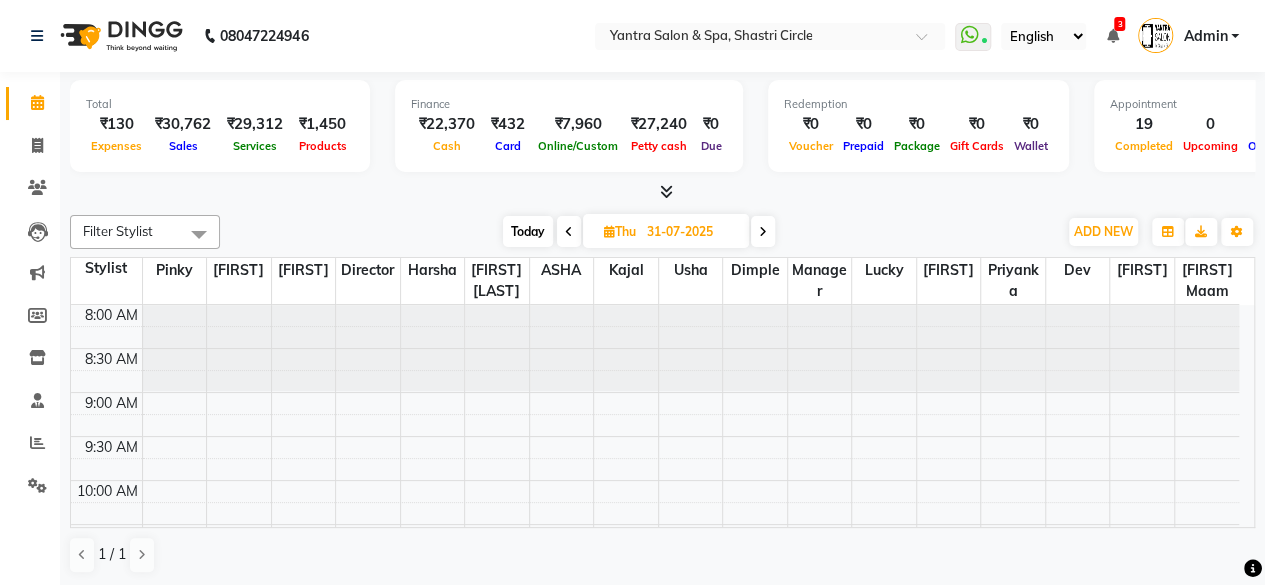scroll, scrollTop: 0, scrollLeft: 0, axis: both 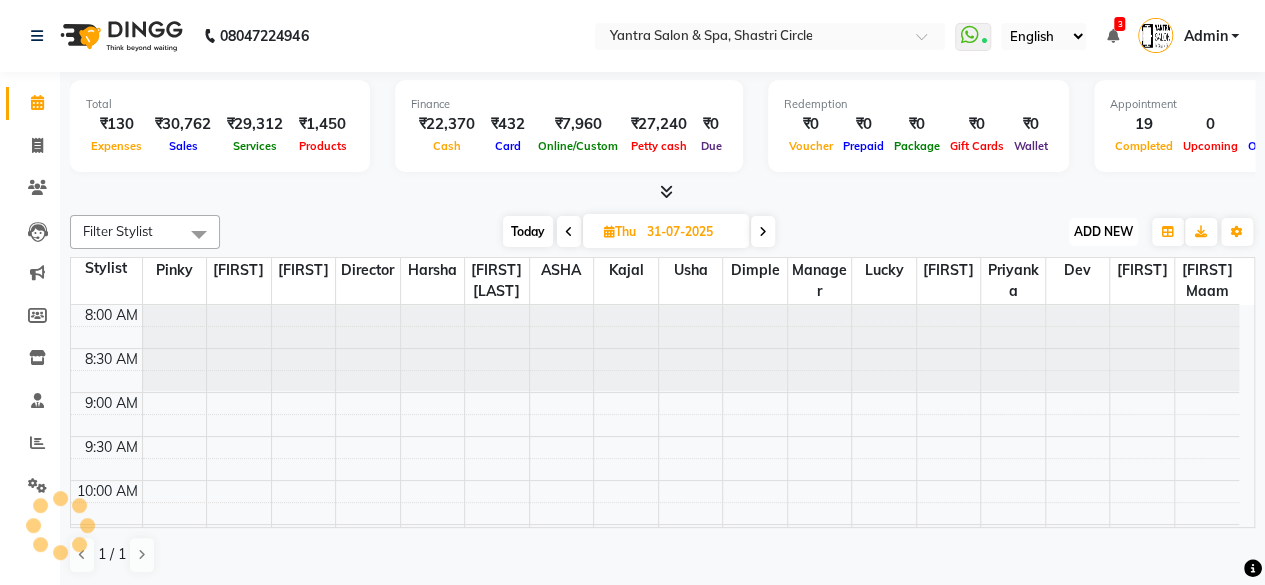 click on "ADD NEW" at bounding box center (1103, 231) 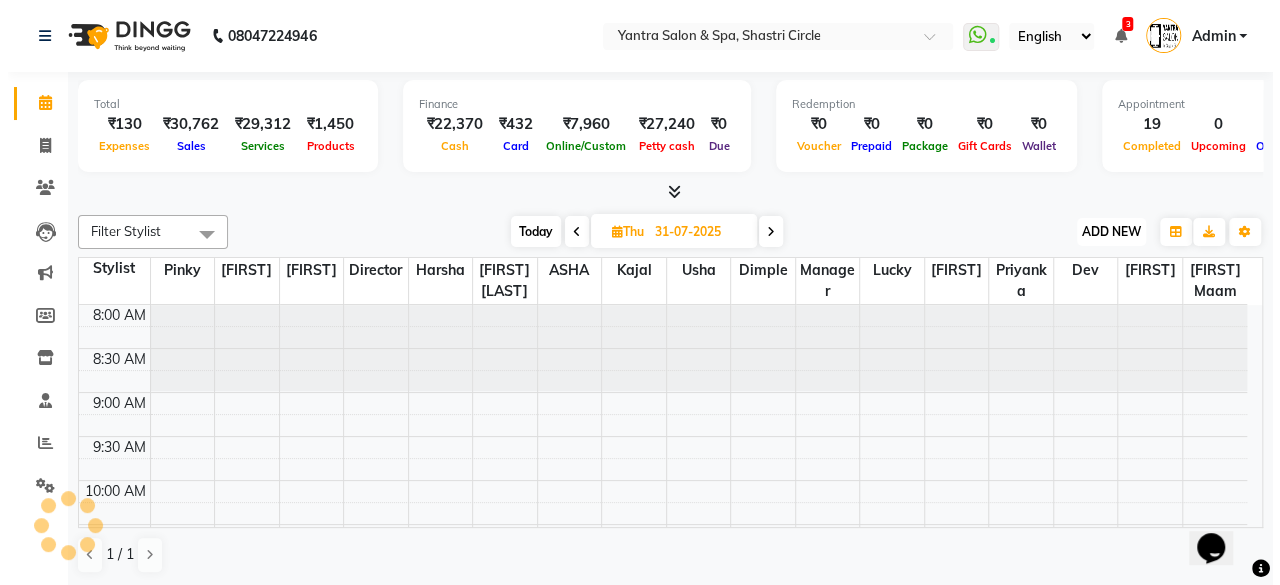 scroll, scrollTop: 0, scrollLeft: 0, axis: both 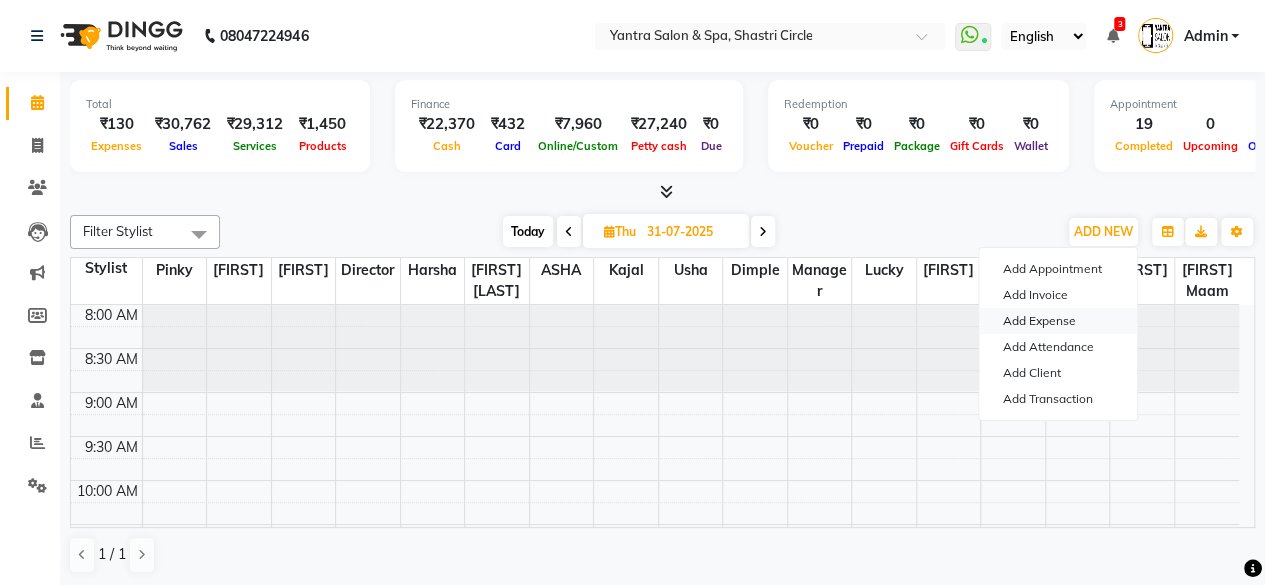 click on "Add Expense" at bounding box center (1058, 321) 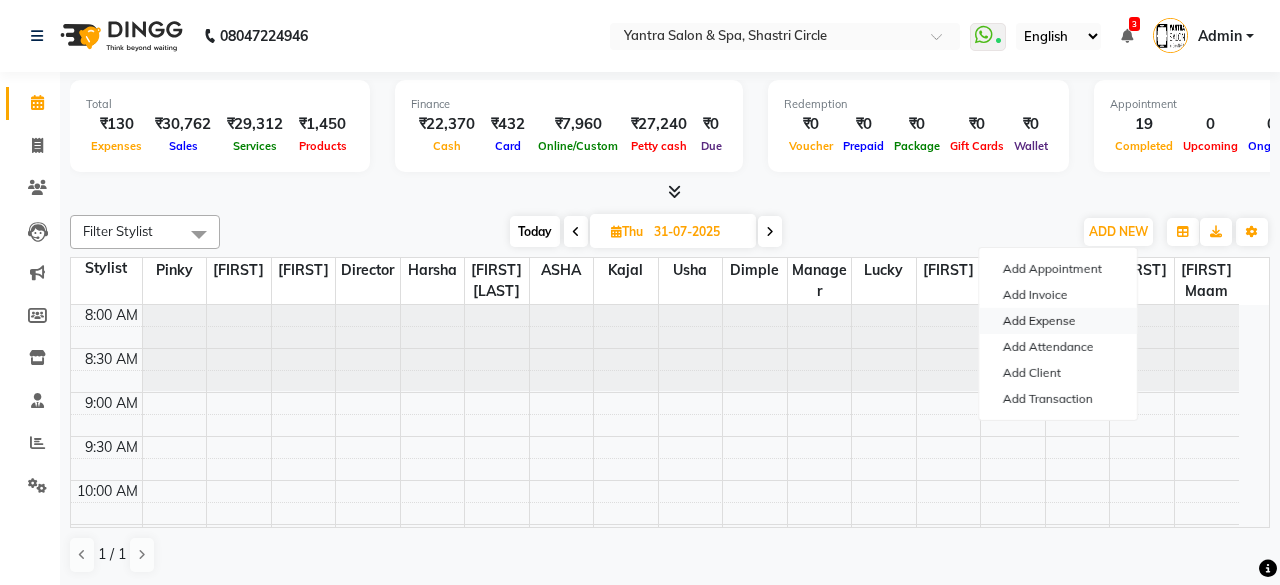 select on "1" 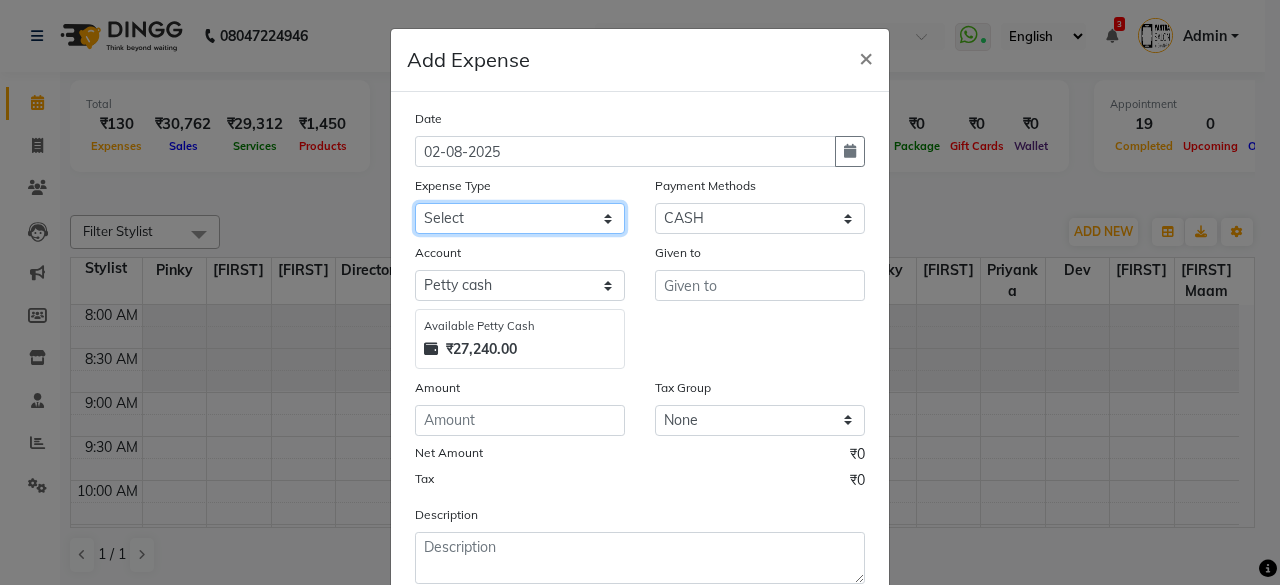 click on "Select Advance Salary Bank charges Car maintenance  Cash transfer to bank Cash transfer to hub Client Snacks Clinical charges Equipment Fuel Govt fee Incentive Insurance International purchase Loan Repayment Maintenance Marketing Miscellaneous MRA Other Pantry Product Rent Salary Staff Snacks Tax Tea & Refreshment Utilities" 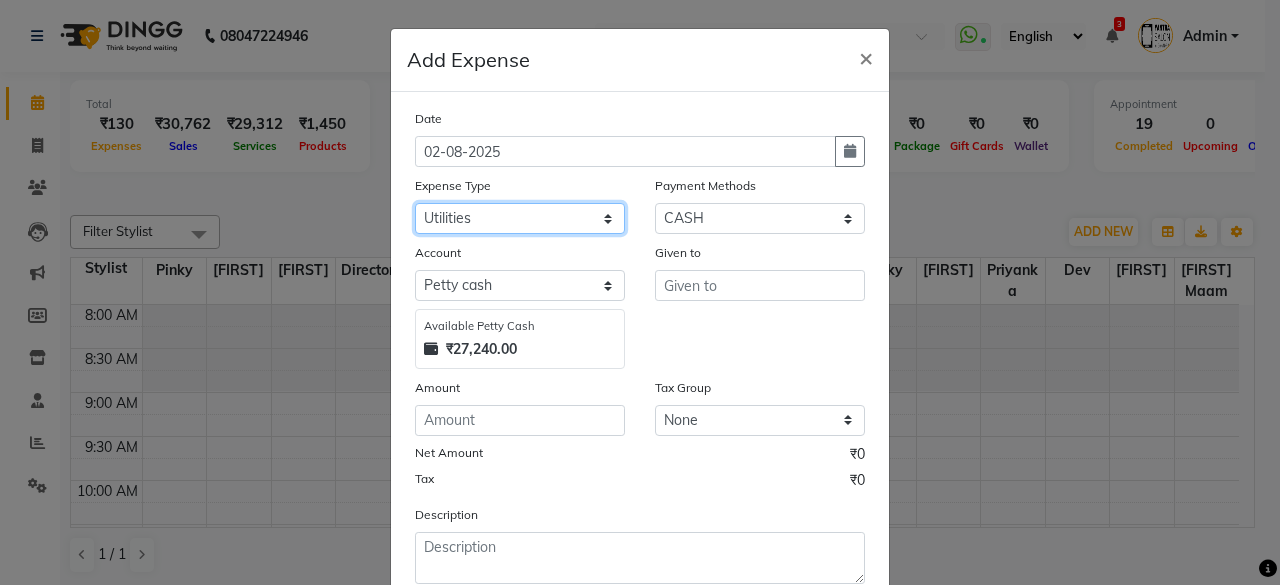 click on "Select Advance Salary Bank charges Car maintenance  Cash transfer to bank Cash transfer to hub Client Snacks Clinical charges Equipment Fuel Govt fee Incentive Insurance International purchase Loan Repayment Maintenance Marketing Miscellaneous MRA Other Pantry Product Rent Salary Staff Snacks Tax Tea & Refreshment Utilities" 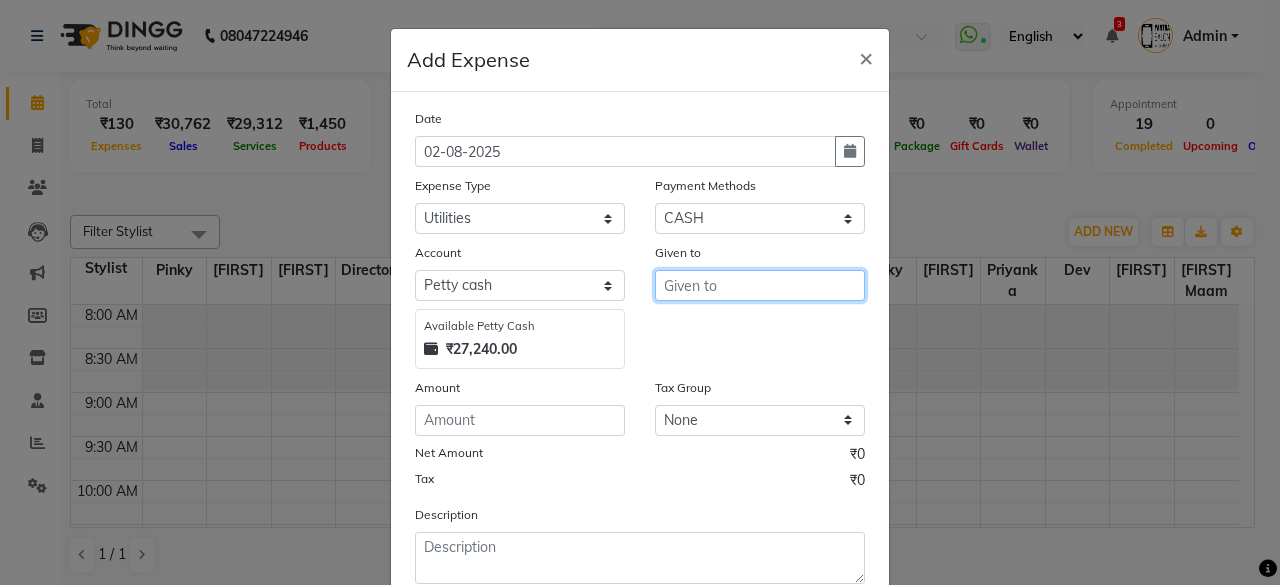 click at bounding box center [760, 285] 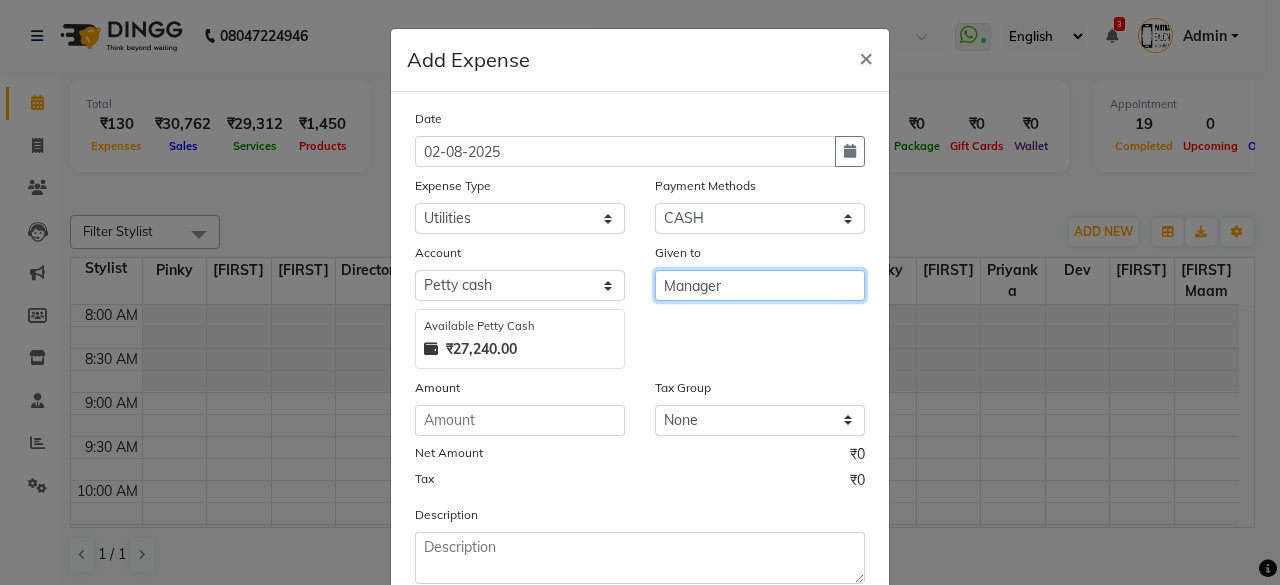 type on "Manager" 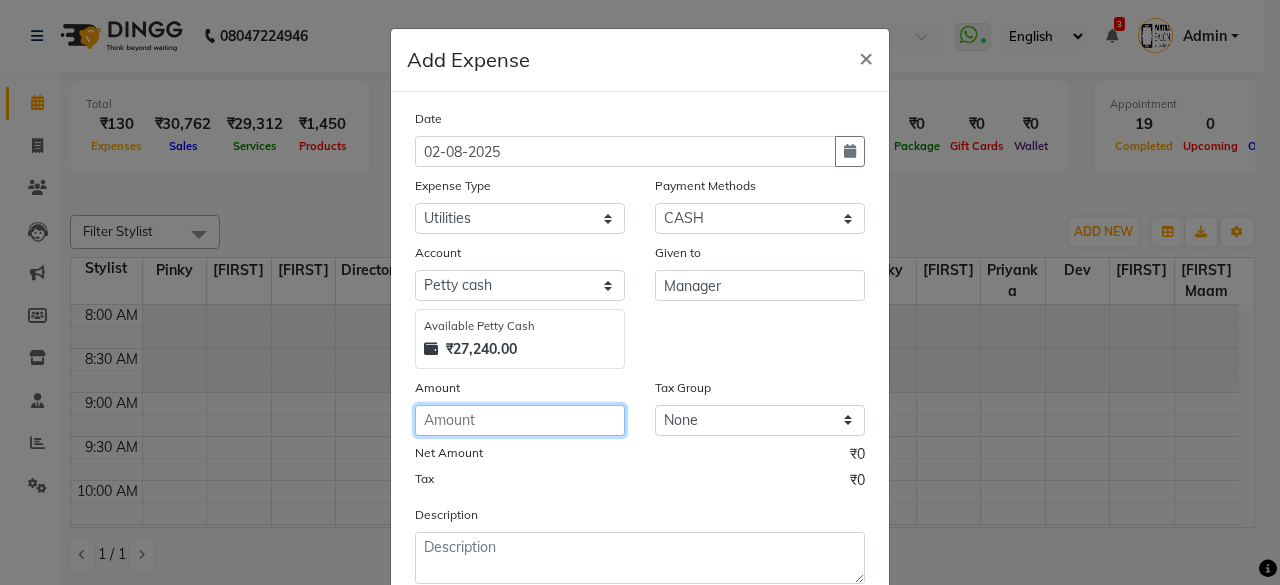click 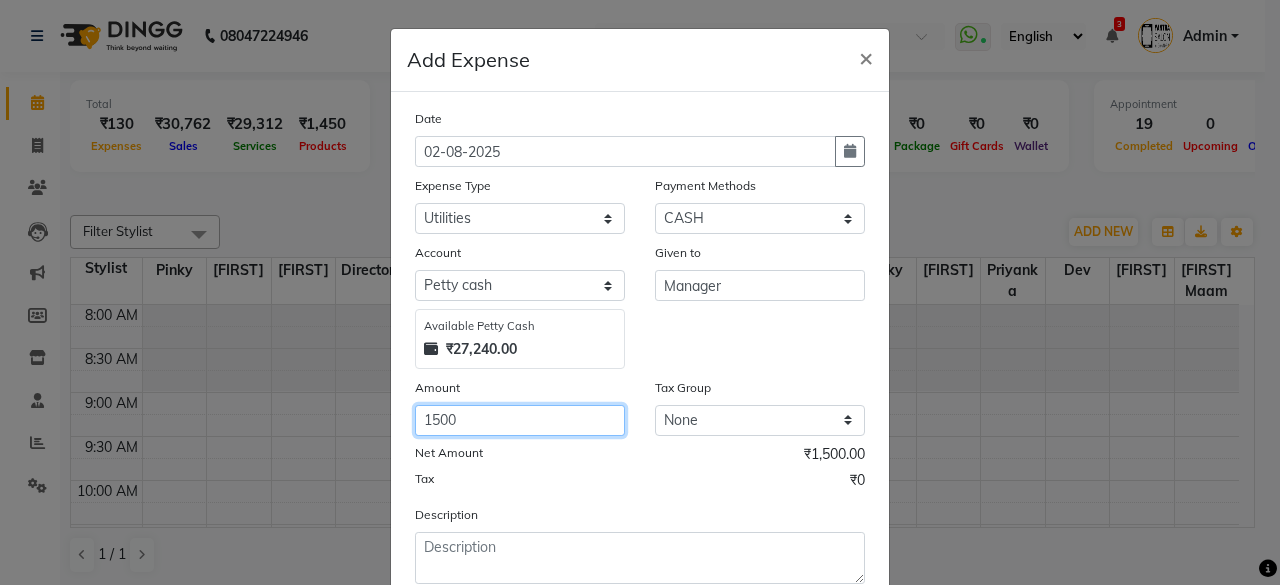 type on "1500" 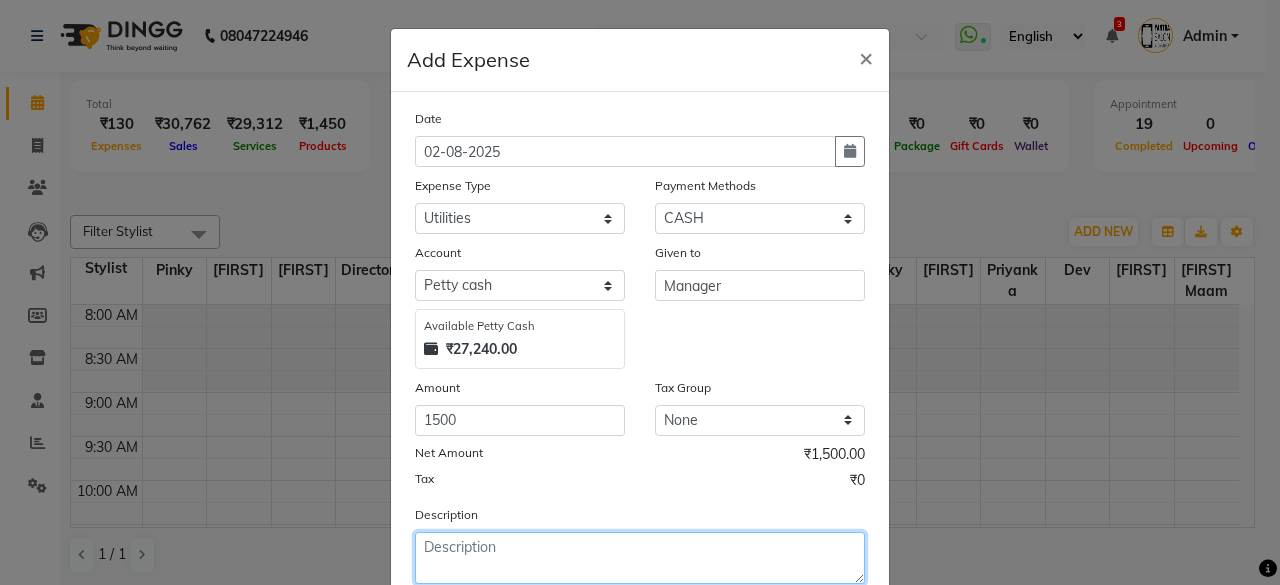 click 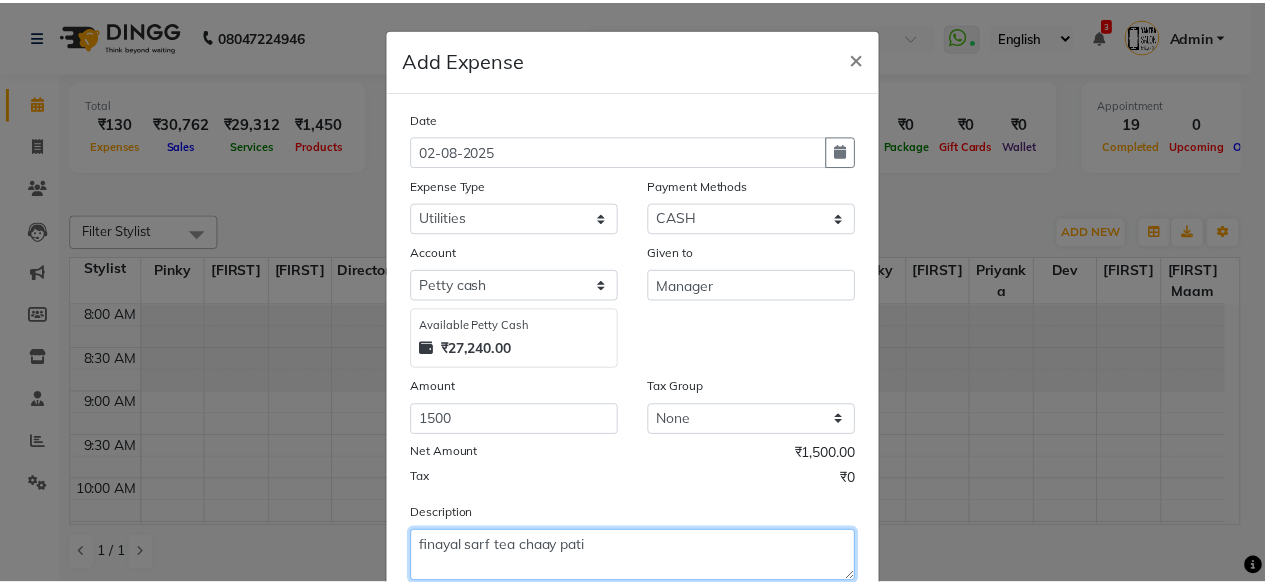 scroll, scrollTop: 127, scrollLeft: 0, axis: vertical 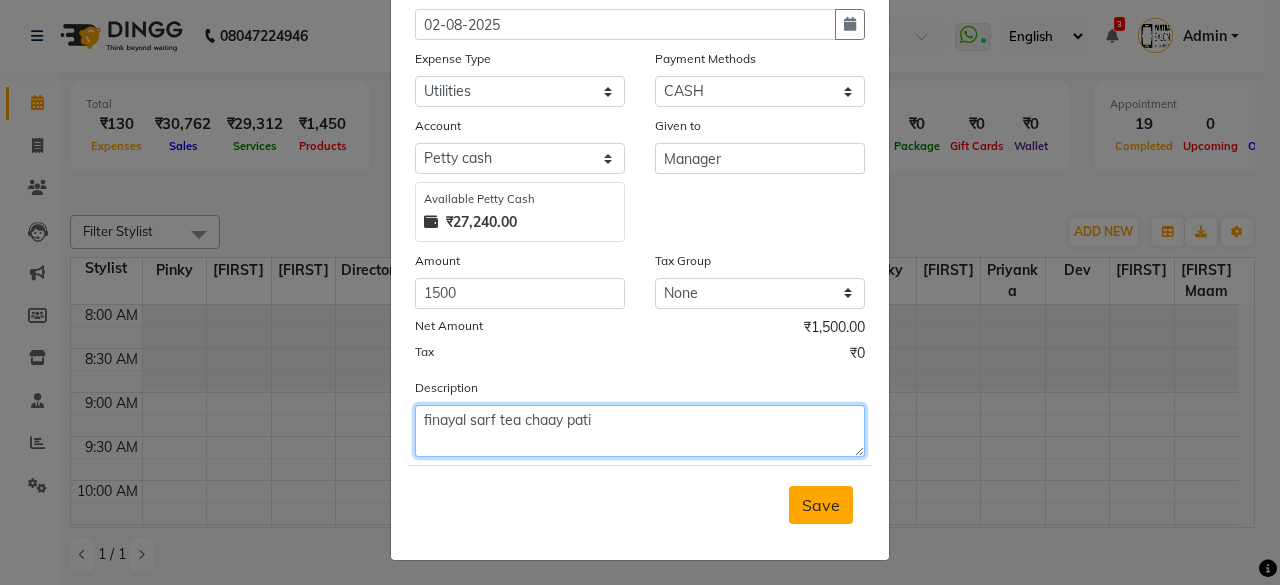 type on "finayal sarf tea chaay pati" 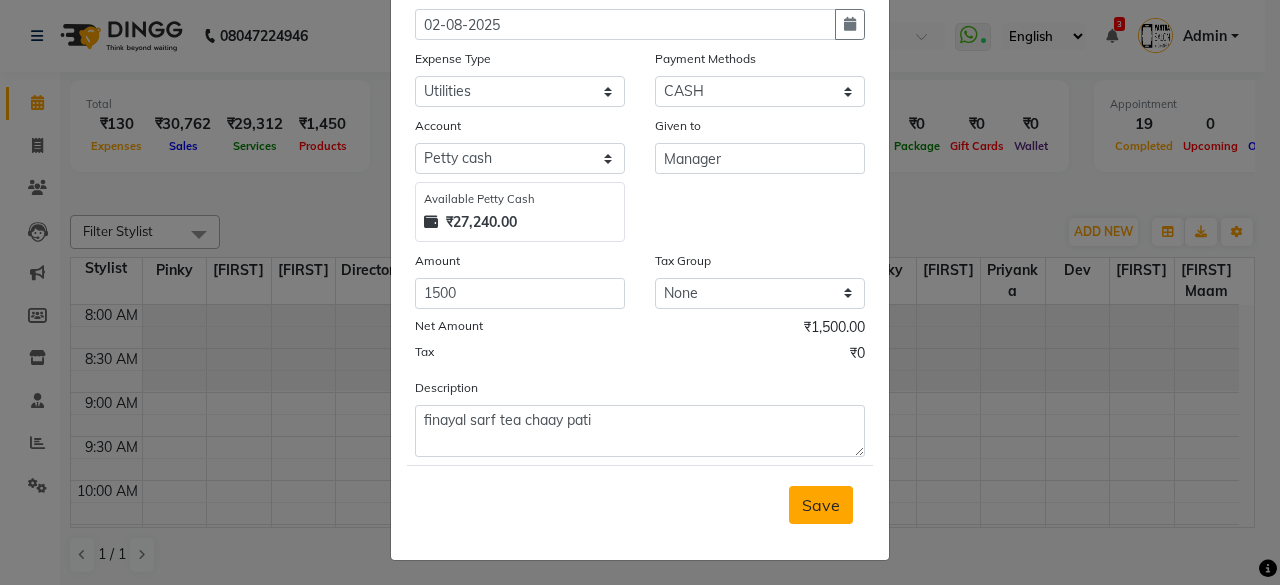 click on "Save" at bounding box center [821, 505] 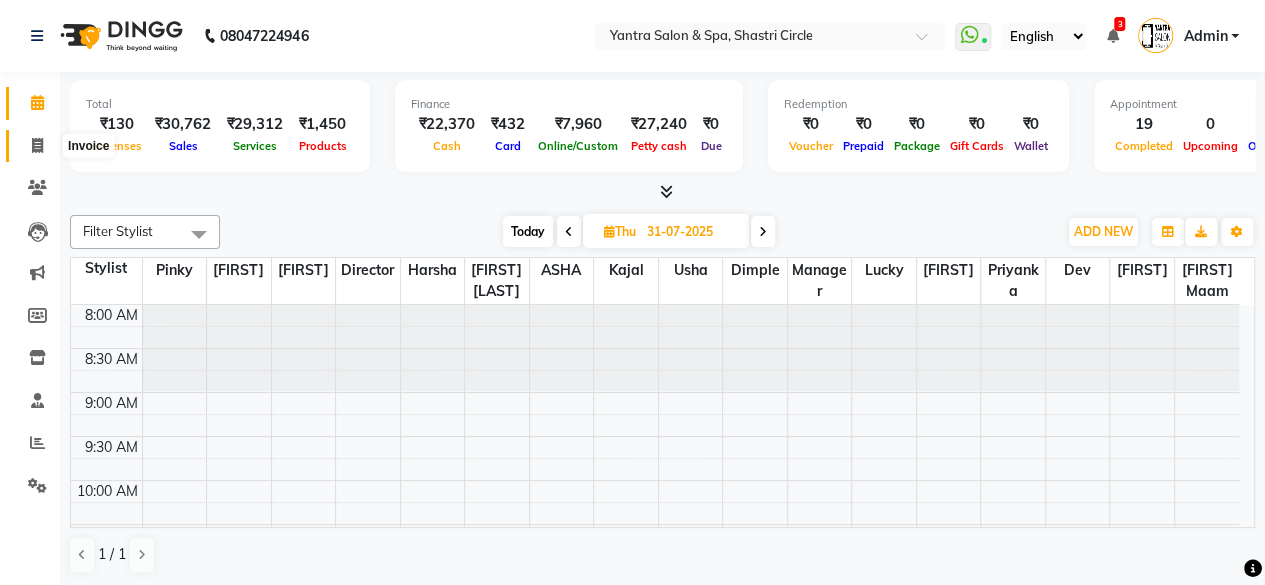 click 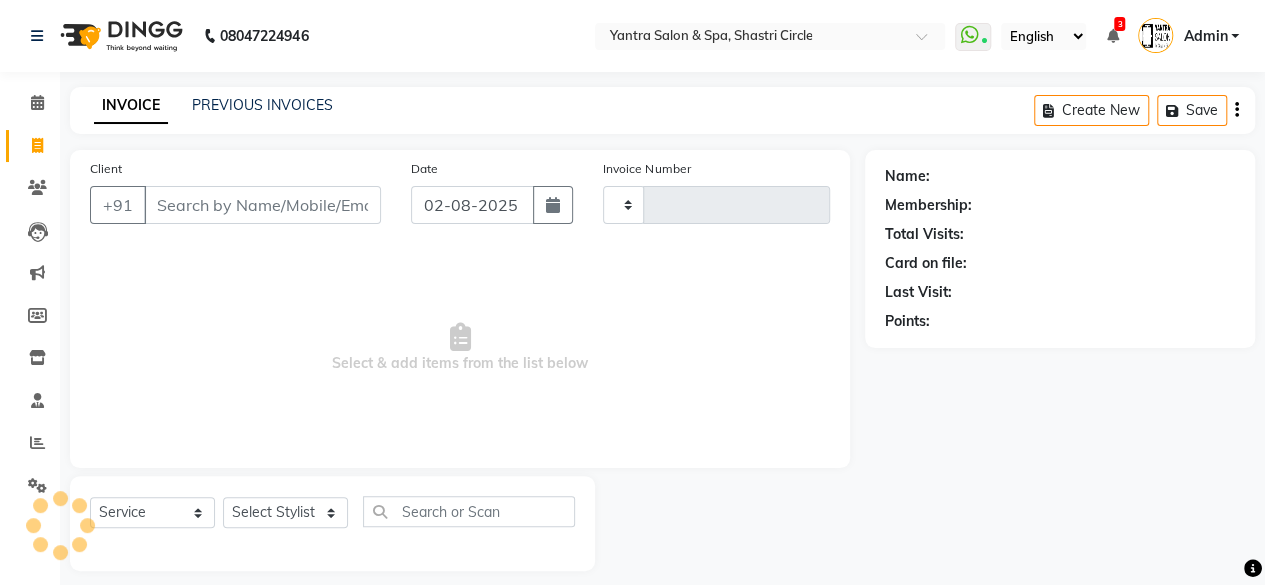 type on "2721" 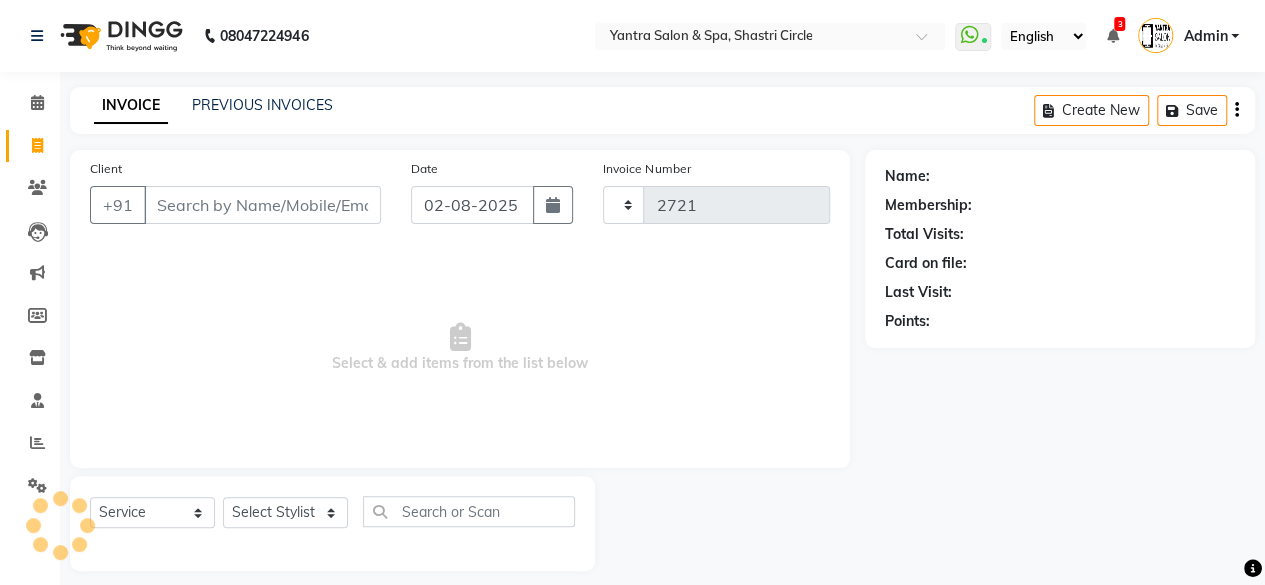 select on "154" 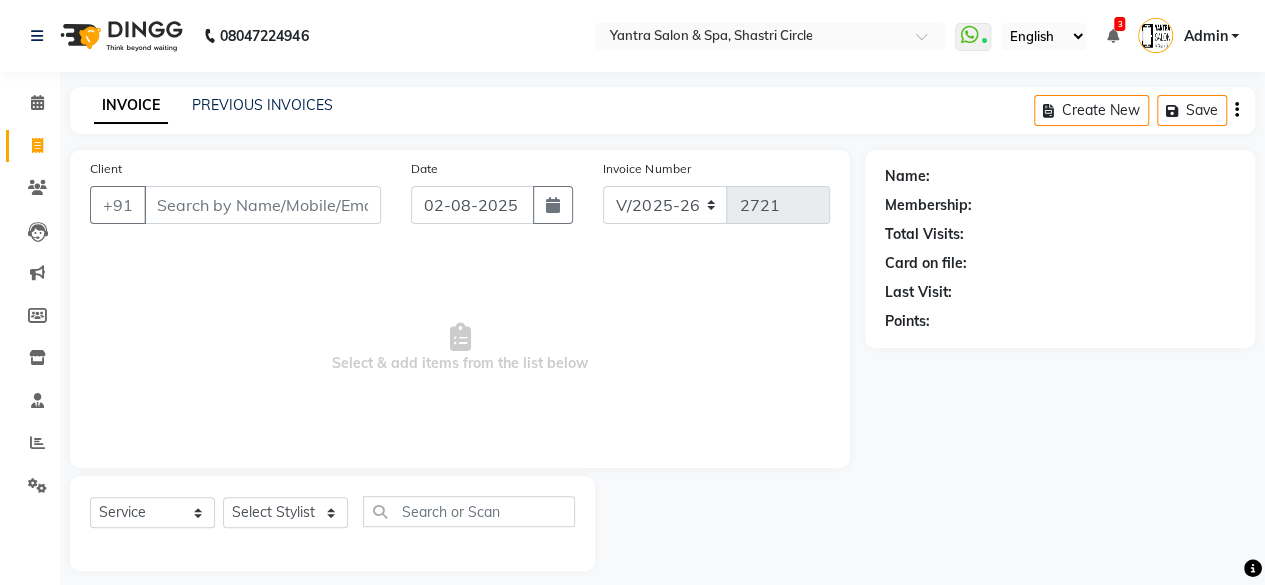click on "Client" at bounding box center (262, 205) 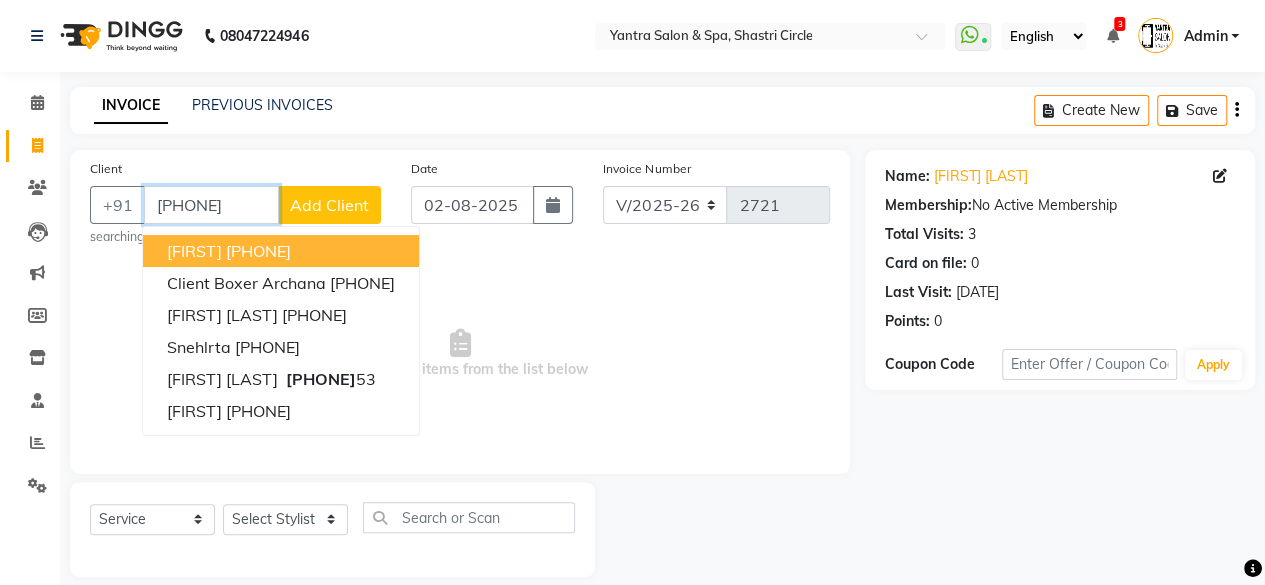 click on "[PHONE]" at bounding box center [211, 205] 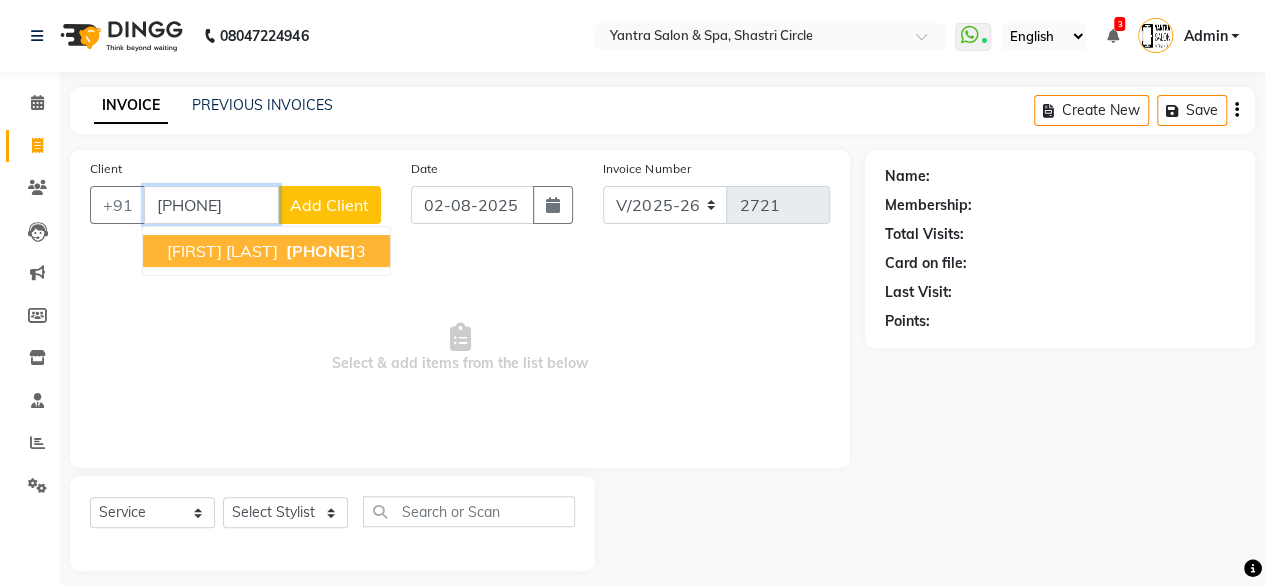 click on "[FIRST] [LAST]" at bounding box center [222, 251] 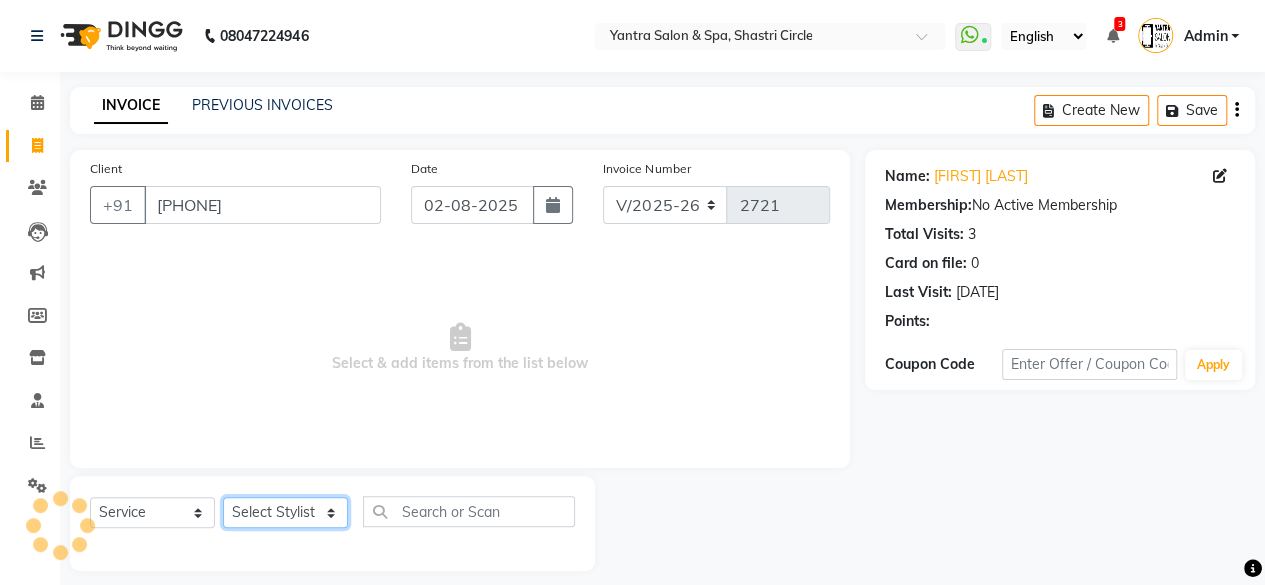 click on "Select Stylist Arvind ASHA bhawna goyal Dev Dimple Director Harsha Hemlata kajal Latika lucky Manager Manisha maam Neelu  Pallavi Pinky Priyanka Rahul Sekhar usha" 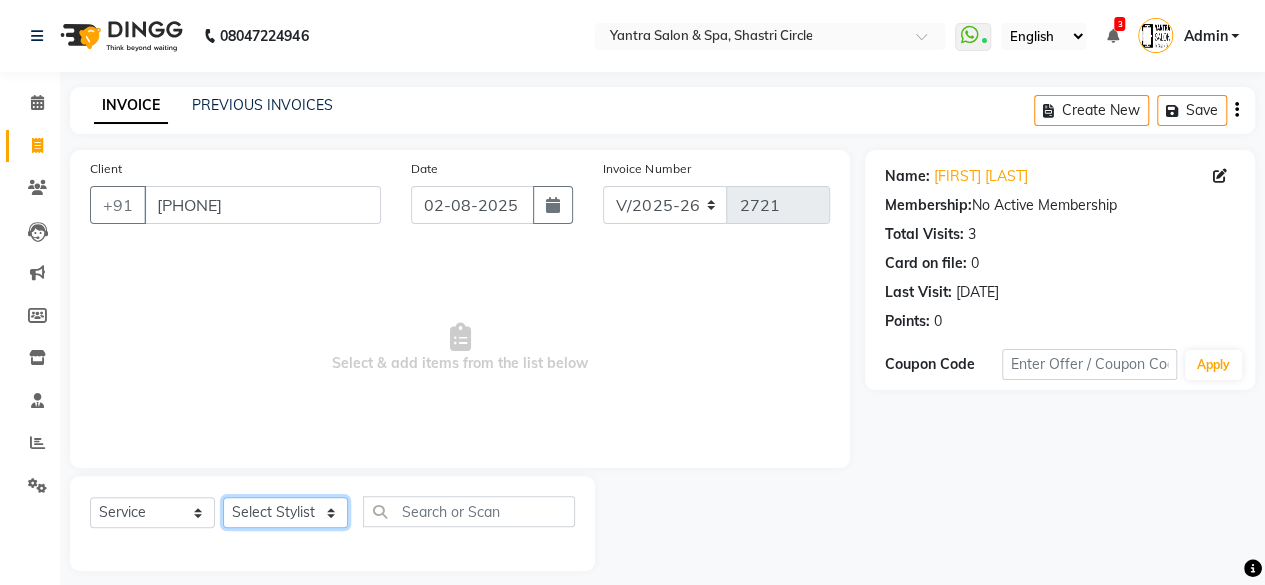 select on "8429" 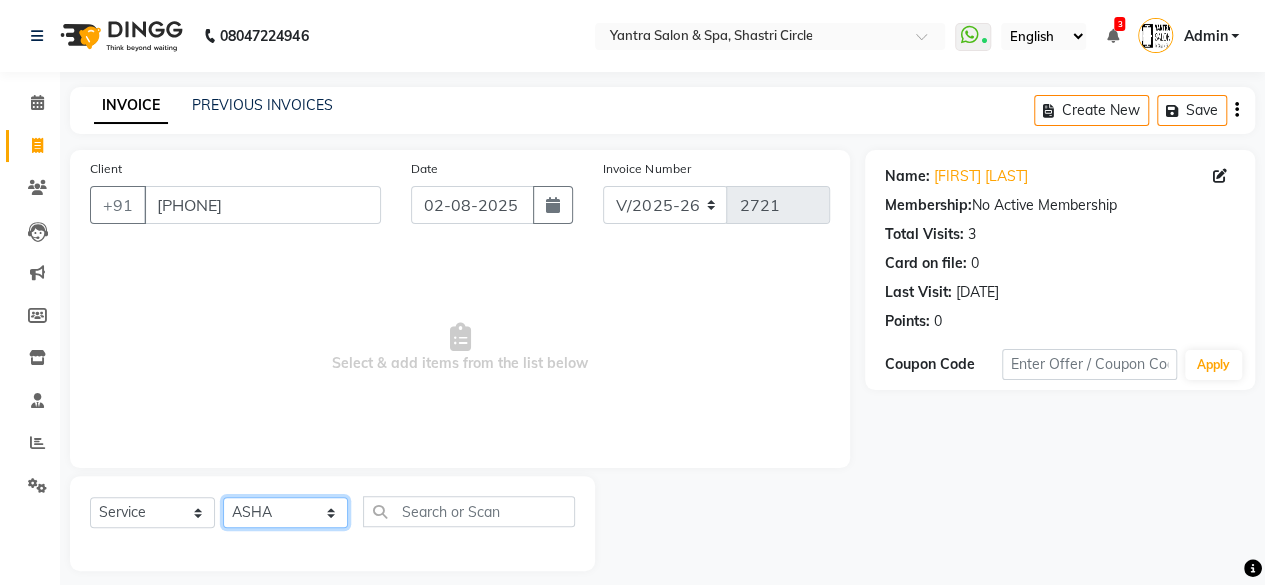 click on "Select Stylist Arvind ASHA bhawna goyal Dev Dimple Director Harsha Hemlata kajal Latika lucky Manager Manisha maam Neelu  Pallavi Pinky Priyanka Rahul Sekhar usha" 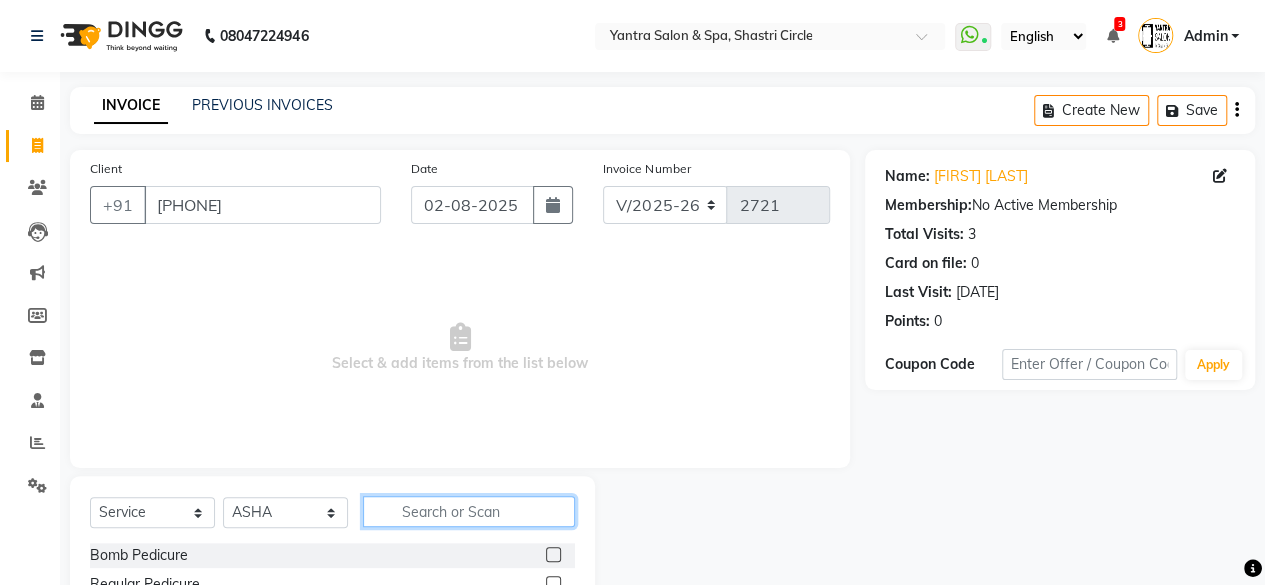 click 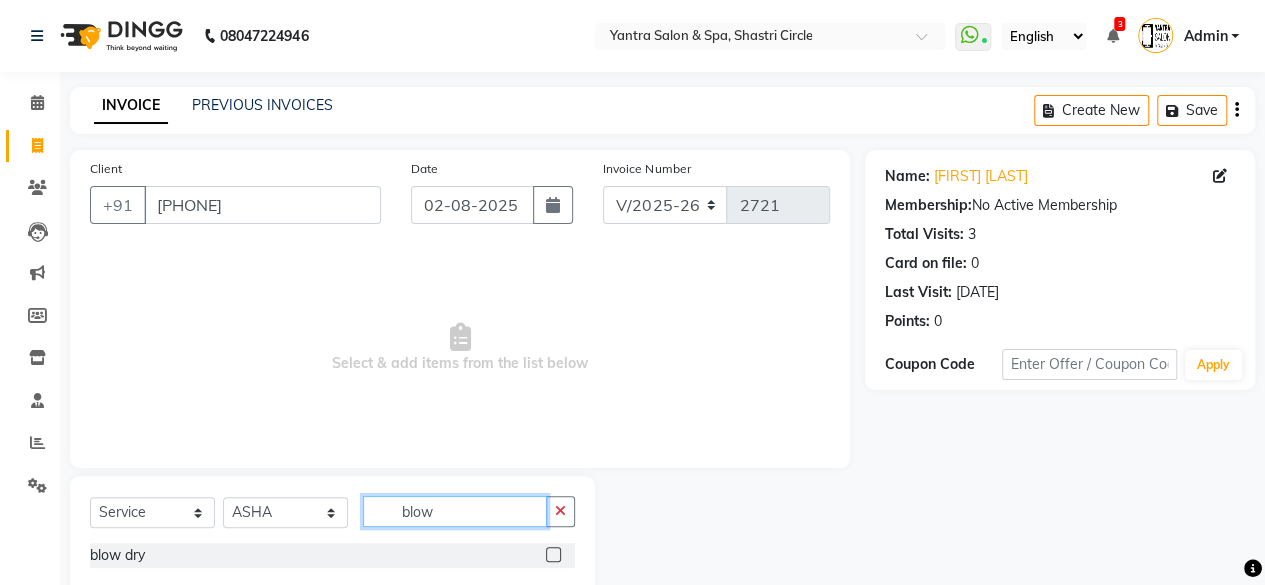 scroll, scrollTop: 44, scrollLeft: 0, axis: vertical 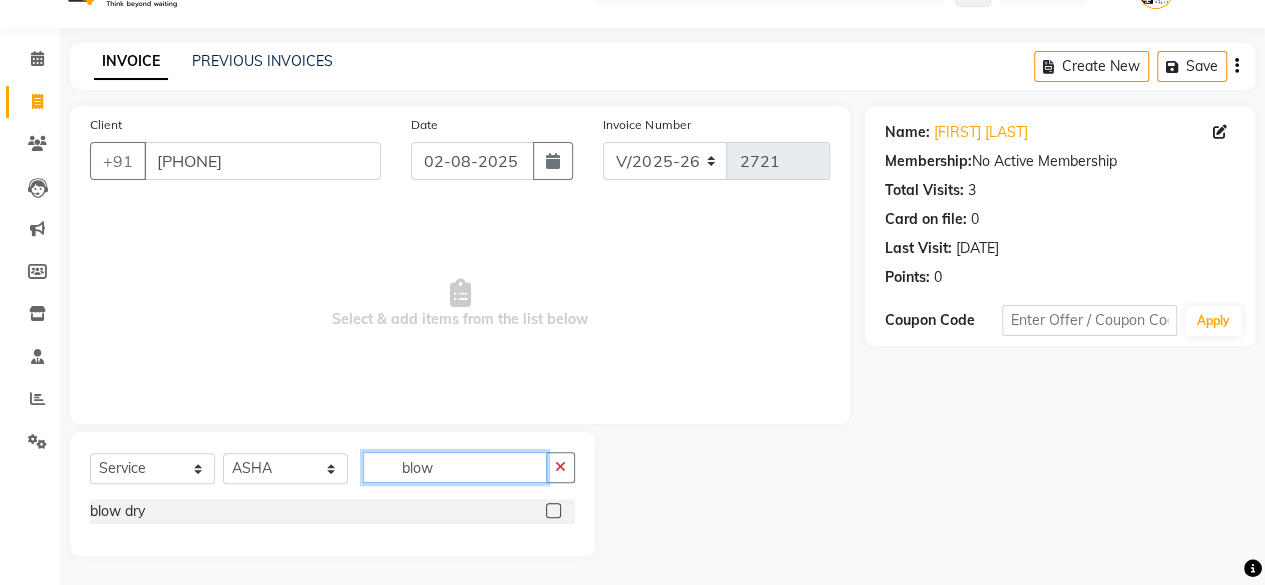 type on "blow" 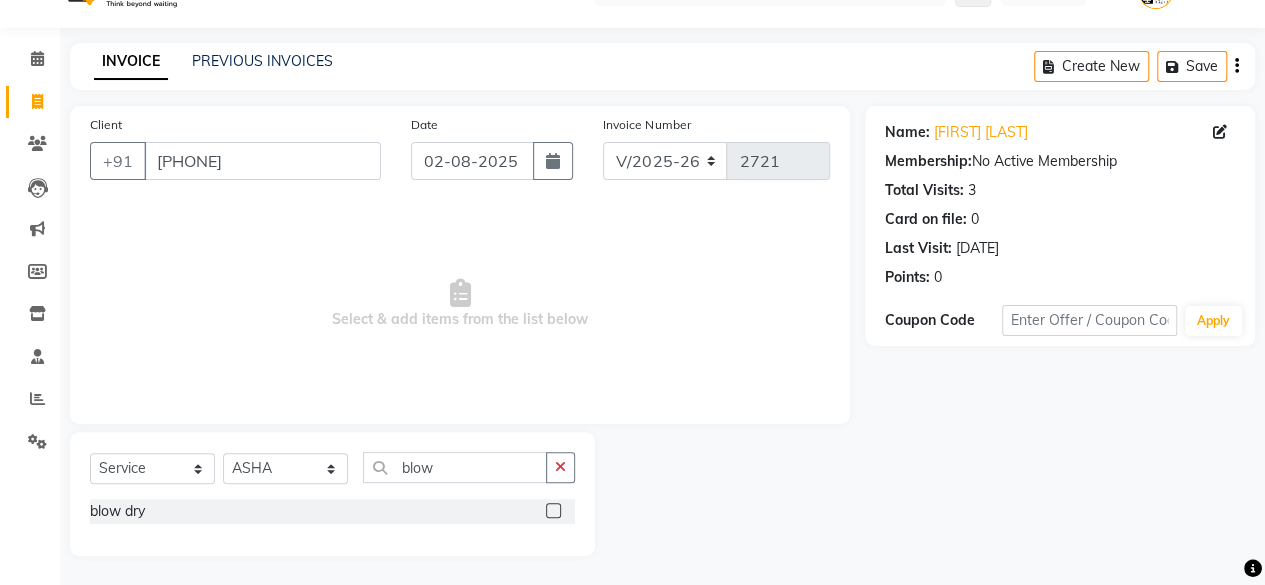 click 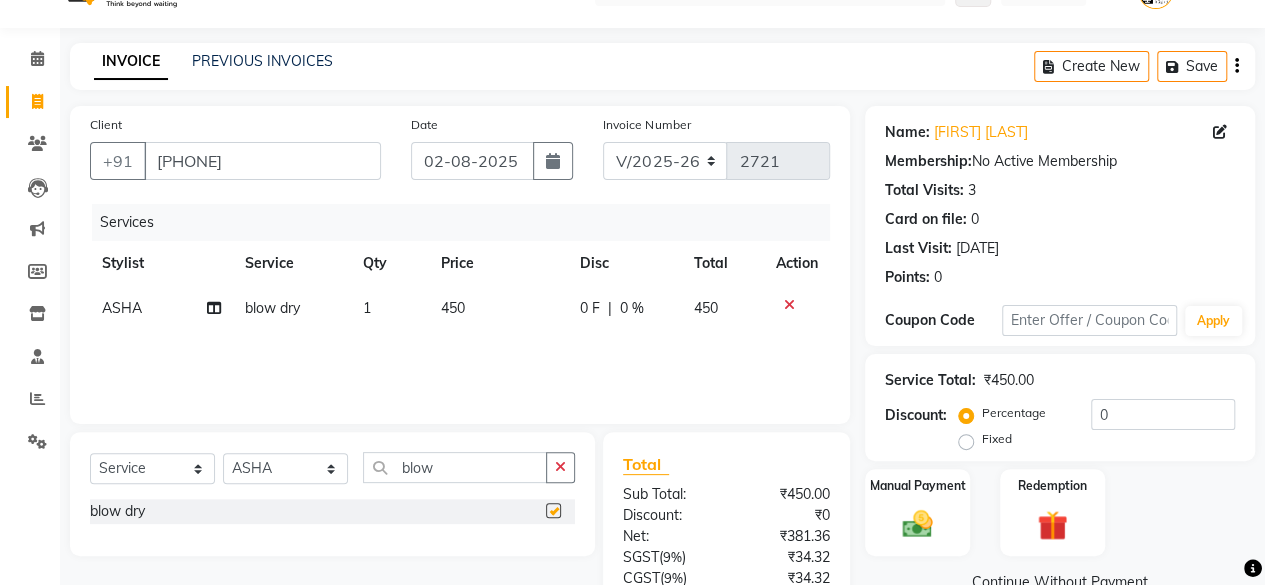 checkbox on "false" 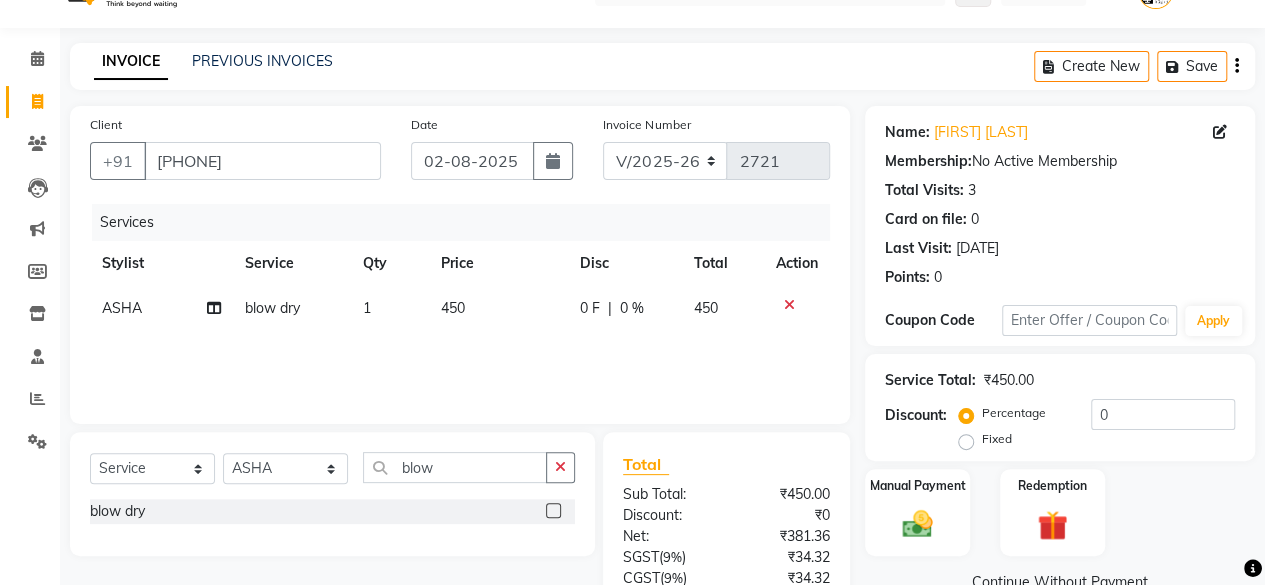 scroll, scrollTop: 213, scrollLeft: 0, axis: vertical 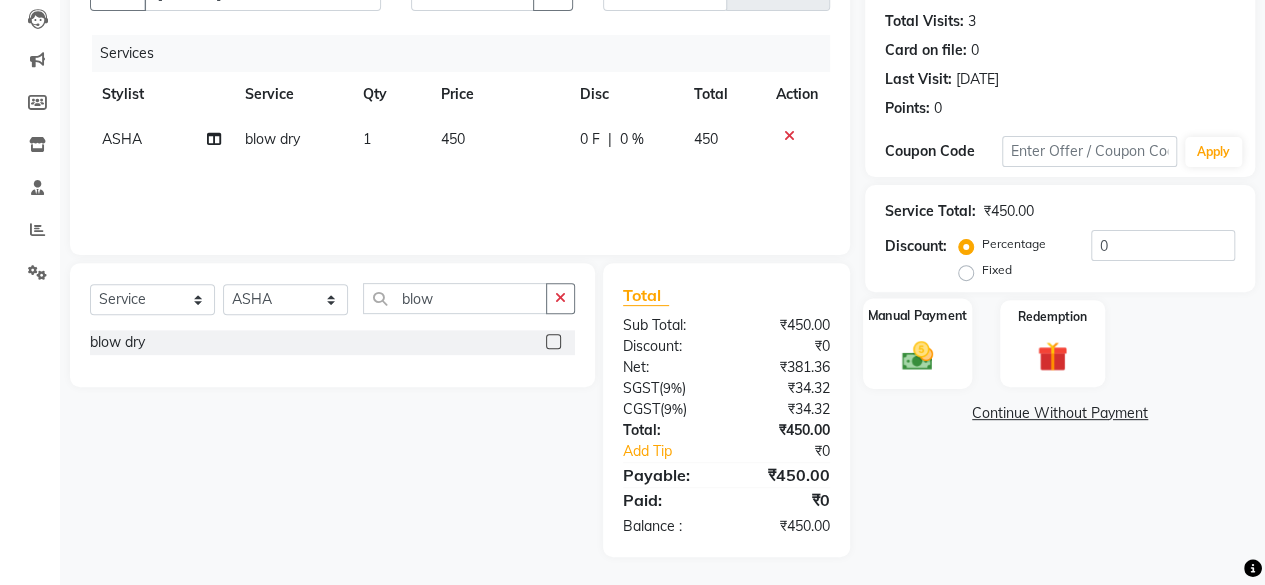 click on "Manual Payment" 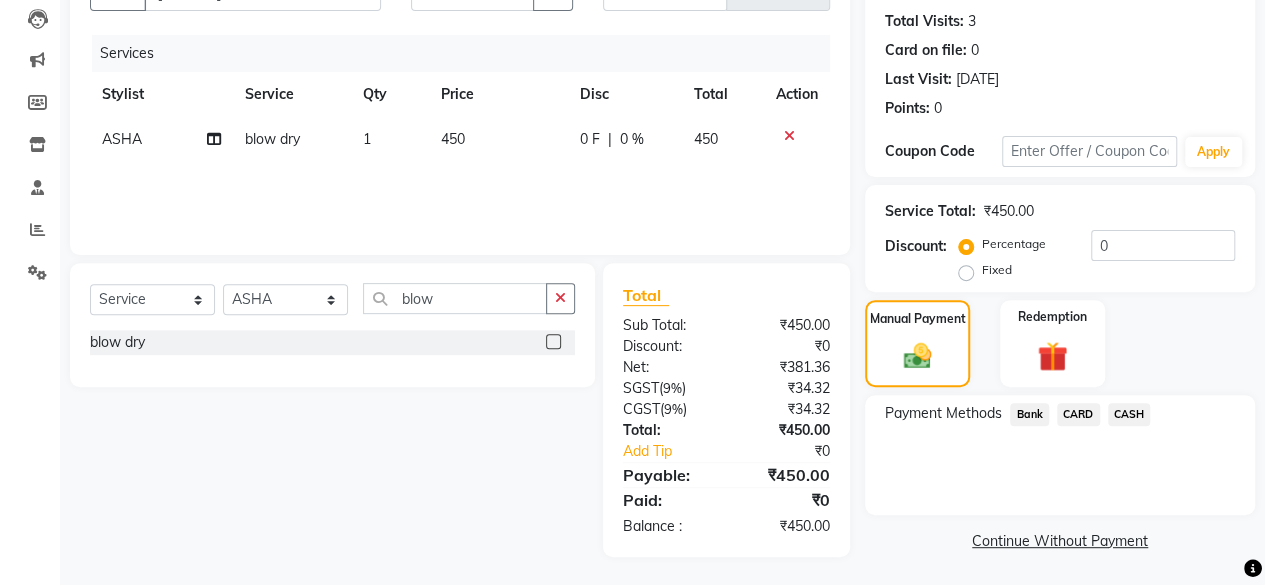 click on "CASH" 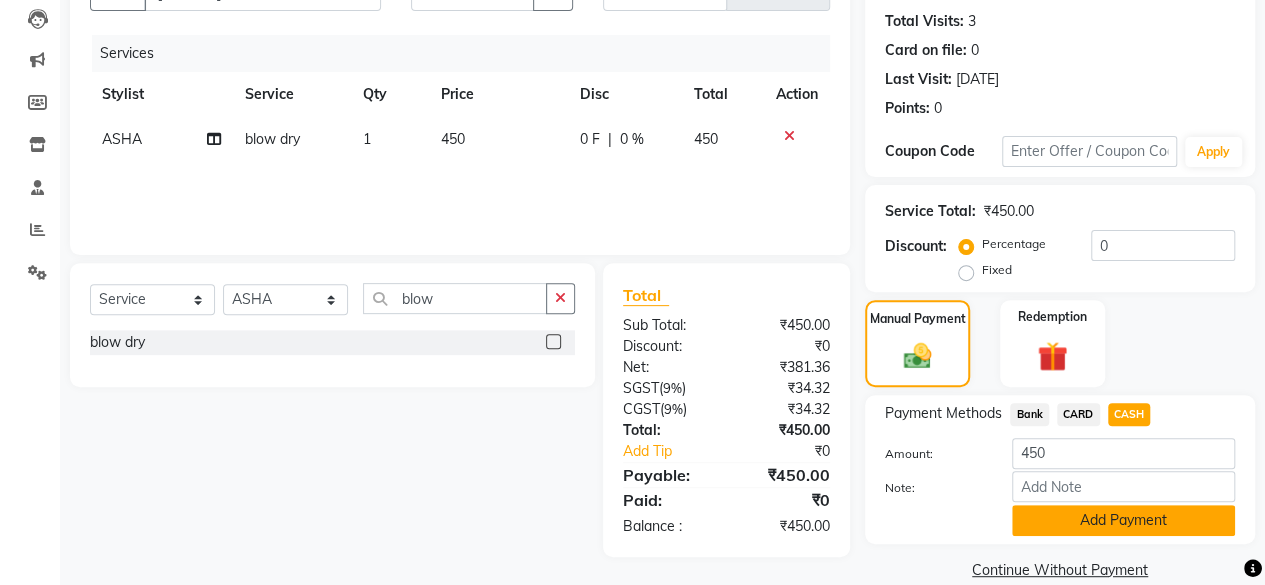 click on "Add Payment" 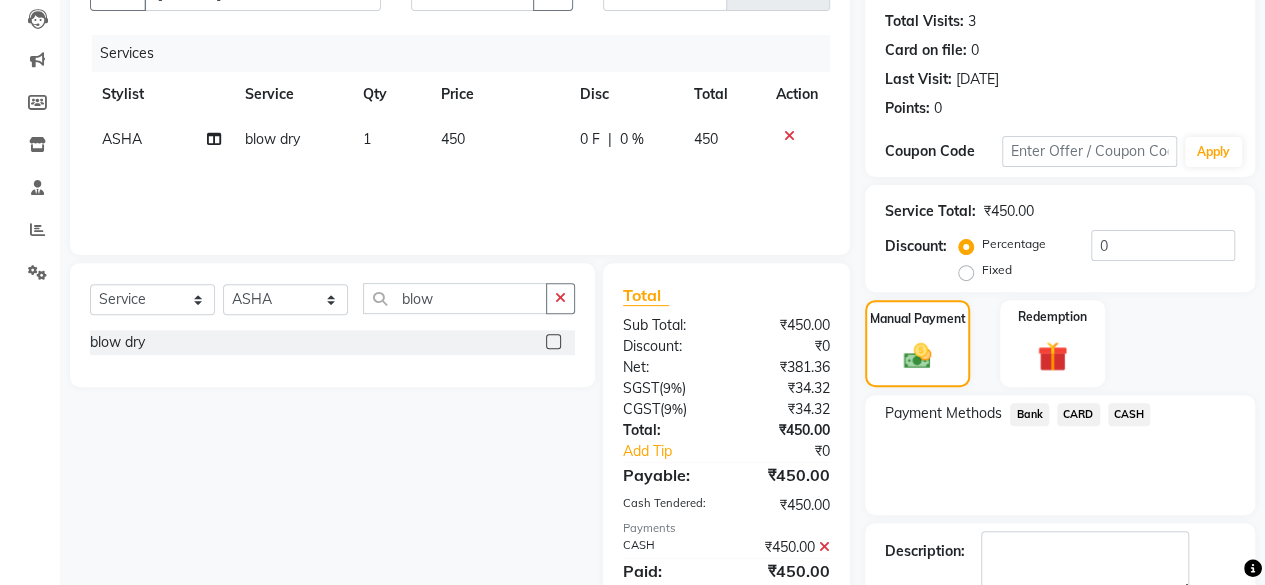 scroll, scrollTop: 324, scrollLeft: 0, axis: vertical 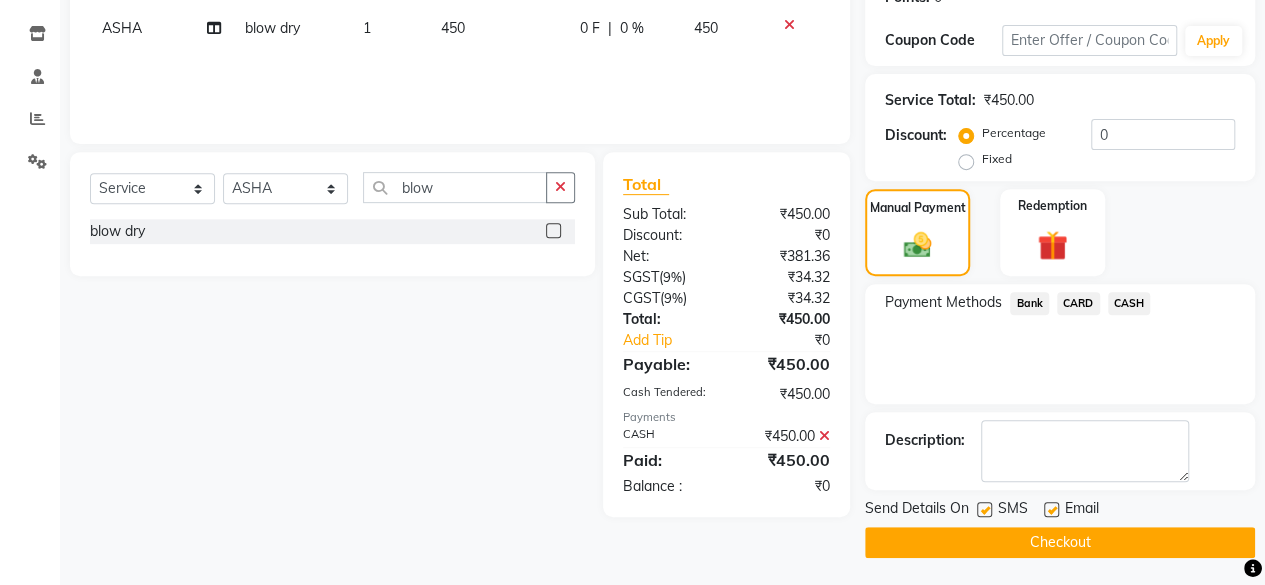 click on "Checkout" 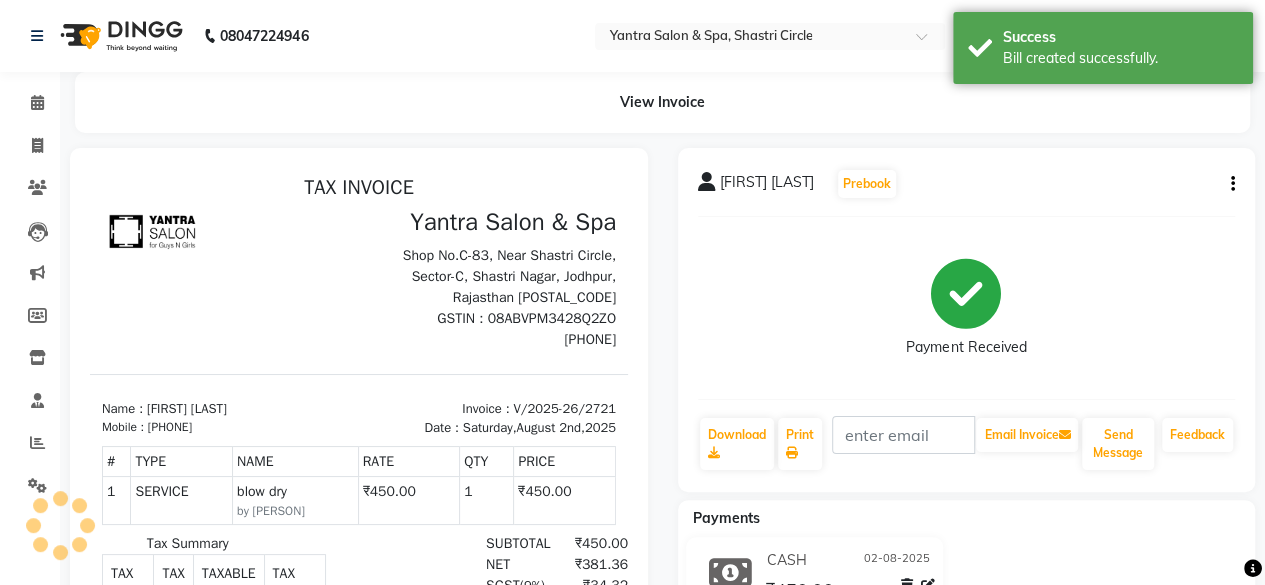 scroll, scrollTop: 0, scrollLeft: 0, axis: both 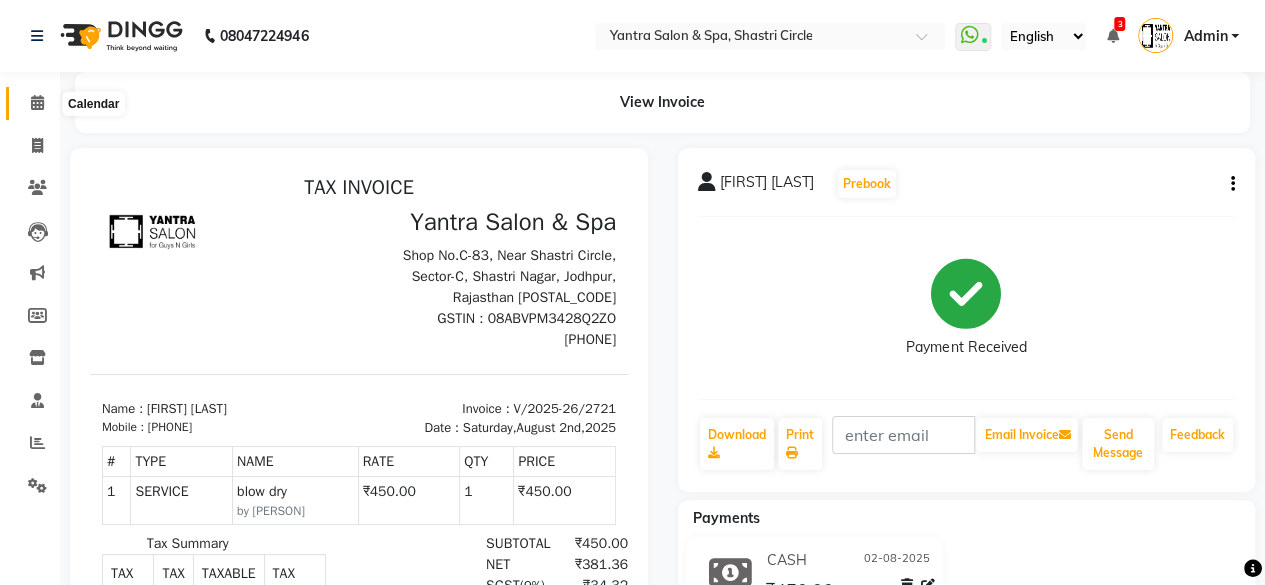 click 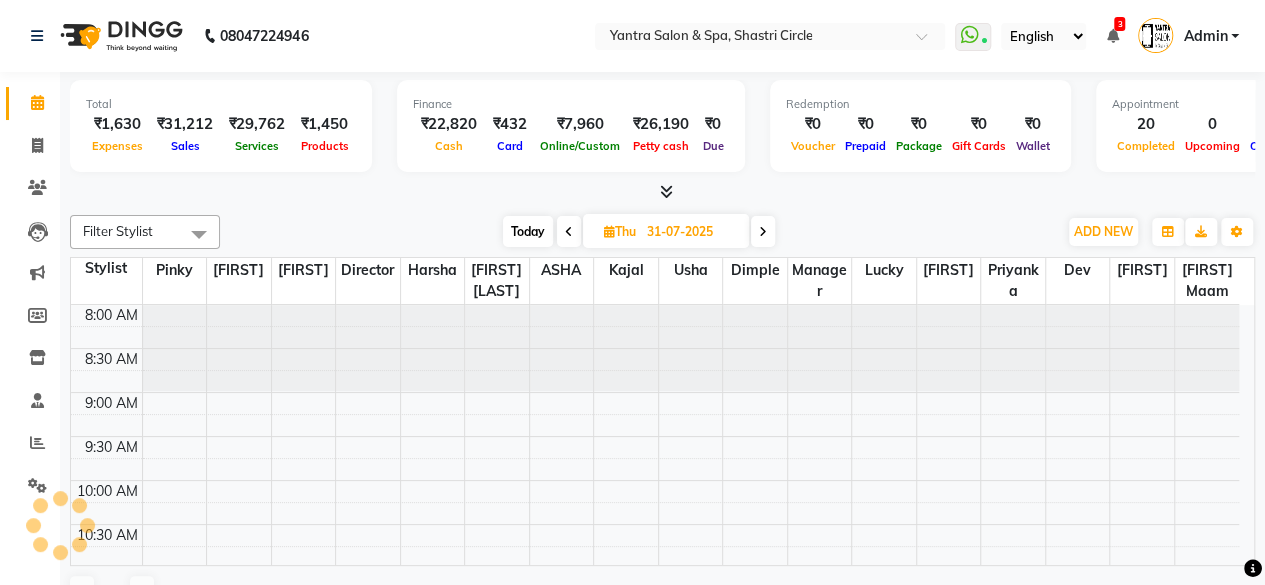 scroll, scrollTop: 0, scrollLeft: 0, axis: both 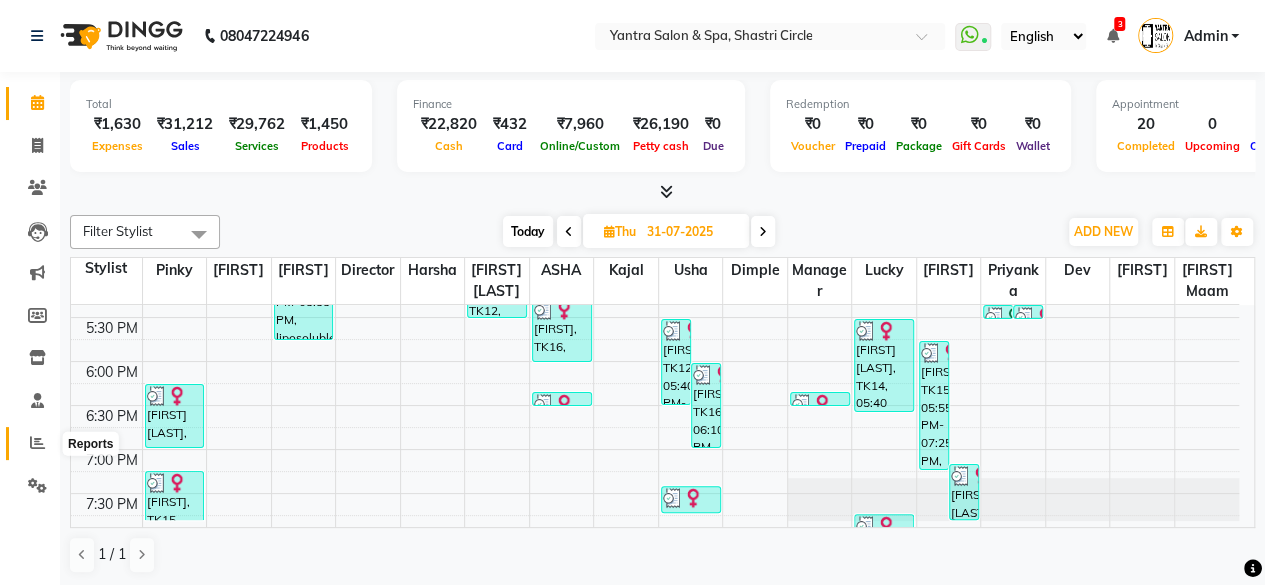 click 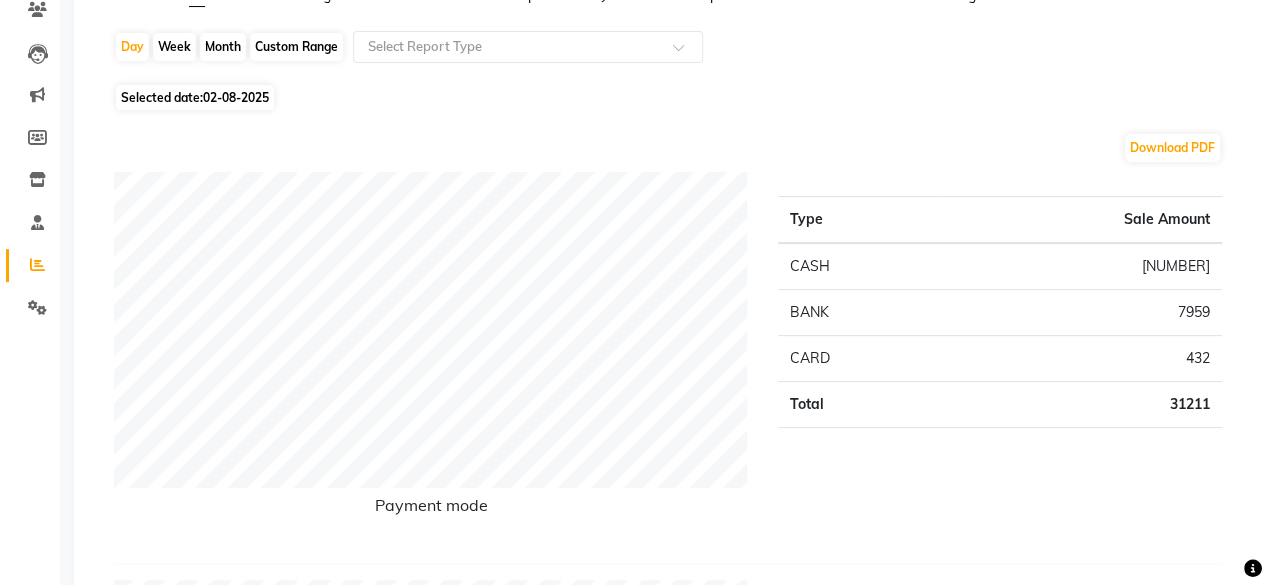 scroll, scrollTop: 200, scrollLeft: 0, axis: vertical 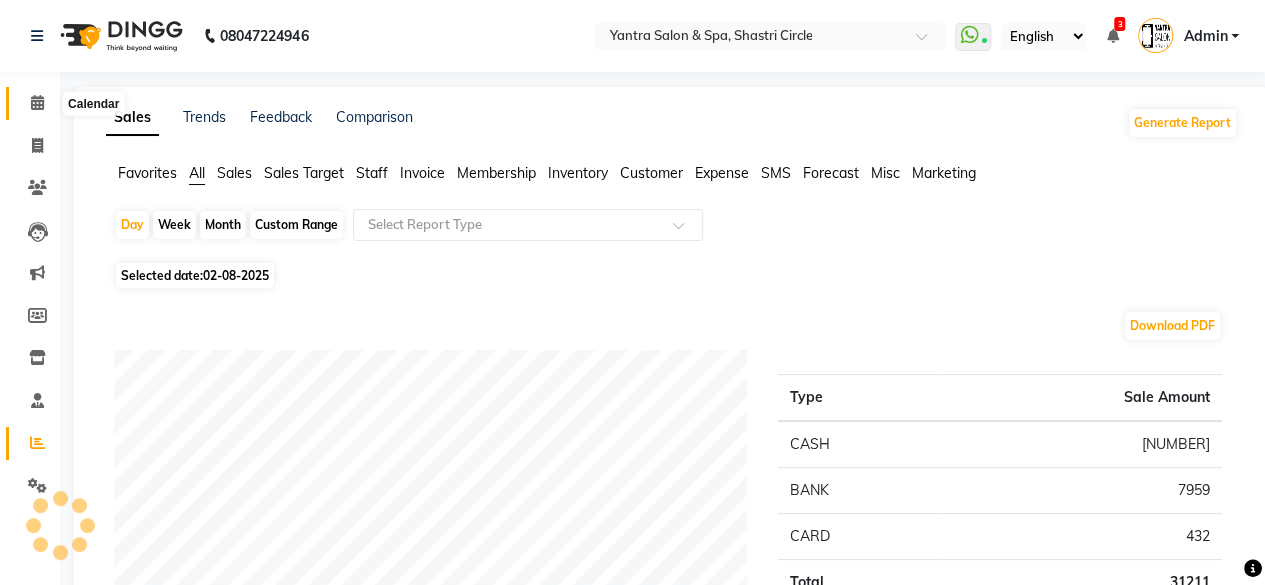 click 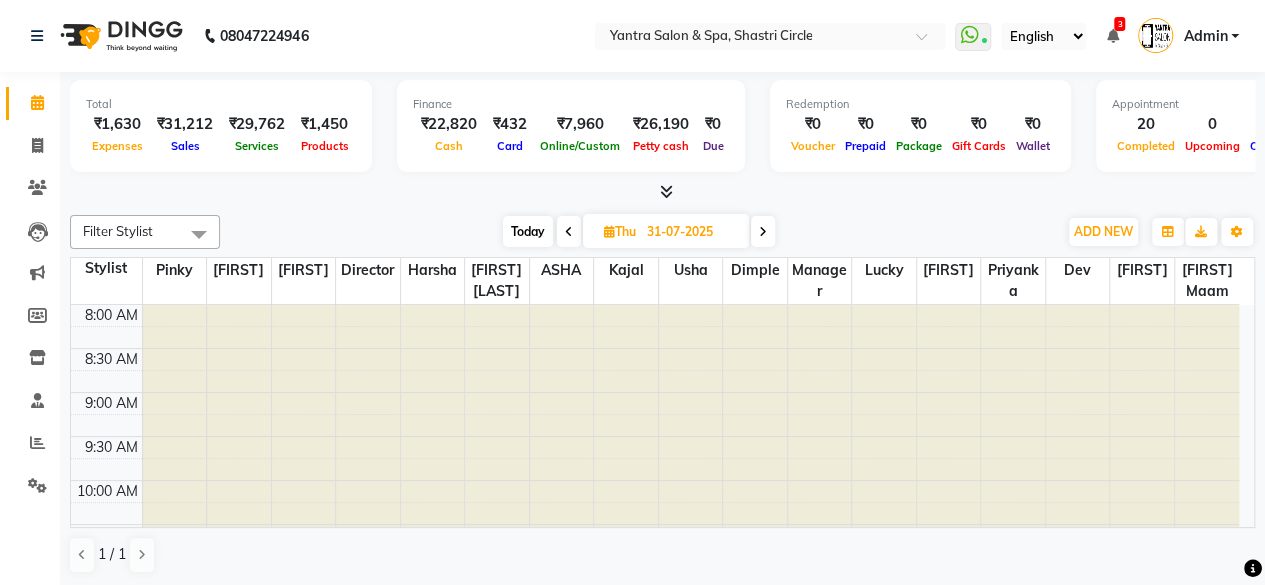 scroll, scrollTop: 0, scrollLeft: 0, axis: both 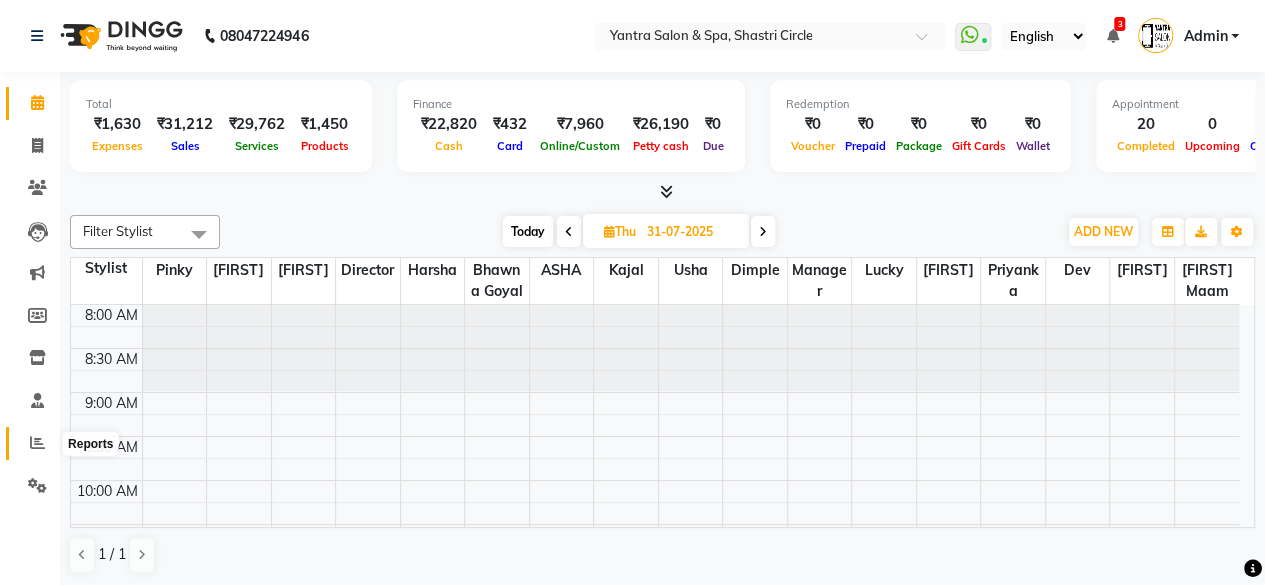 click 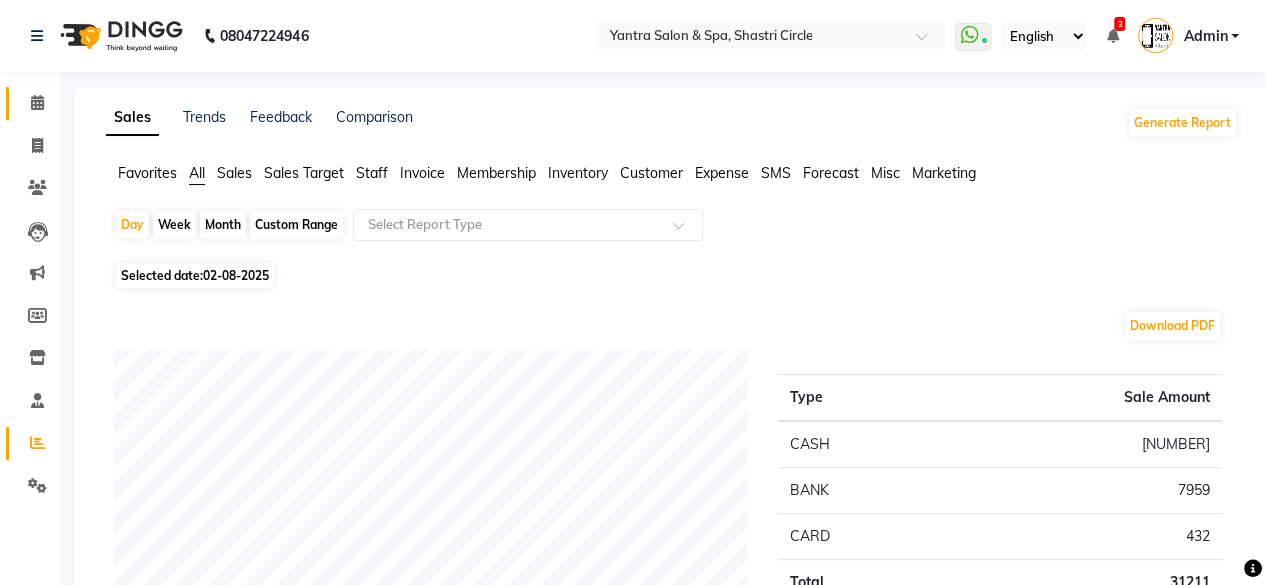 click on "Calendar" 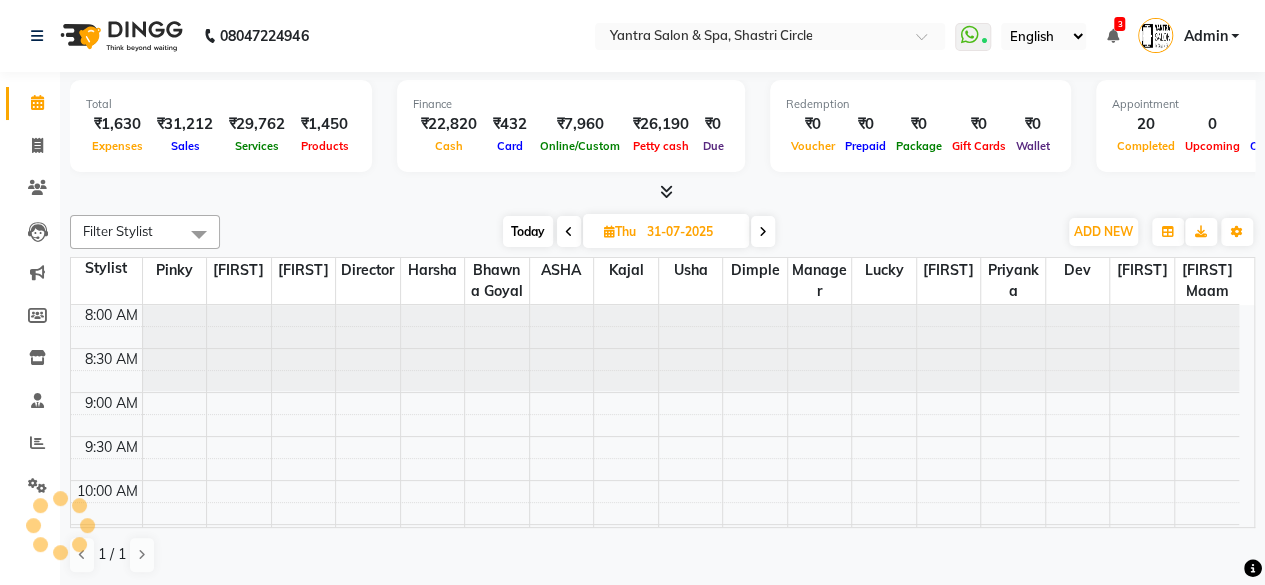 scroll, scrollTop: 0, scrollLeft: 0, axis: both 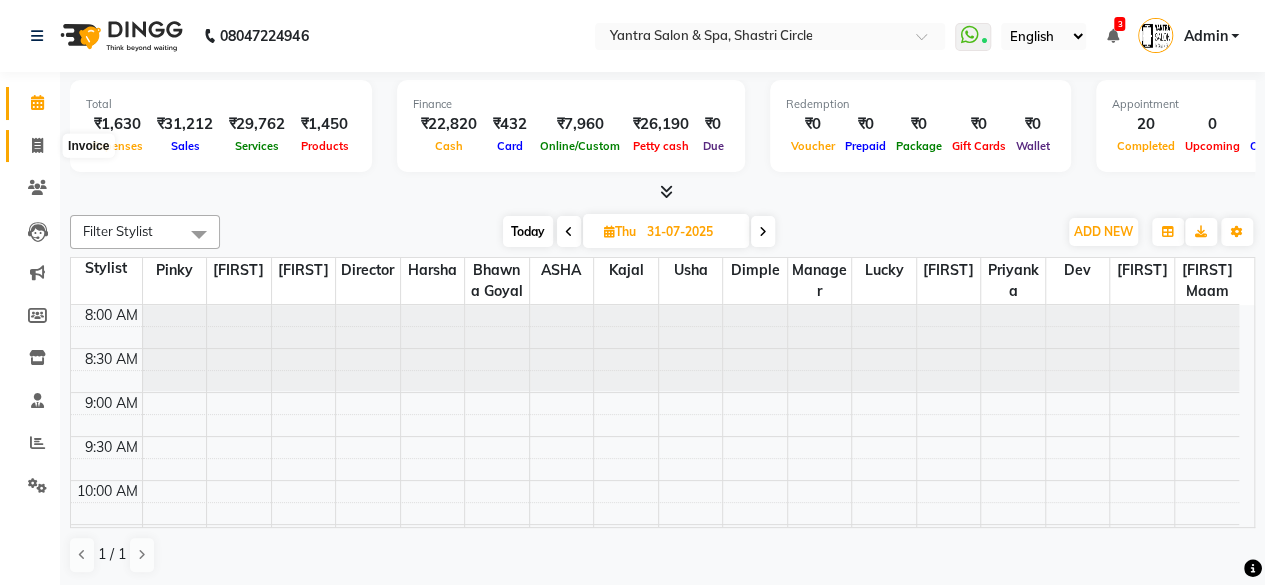 click 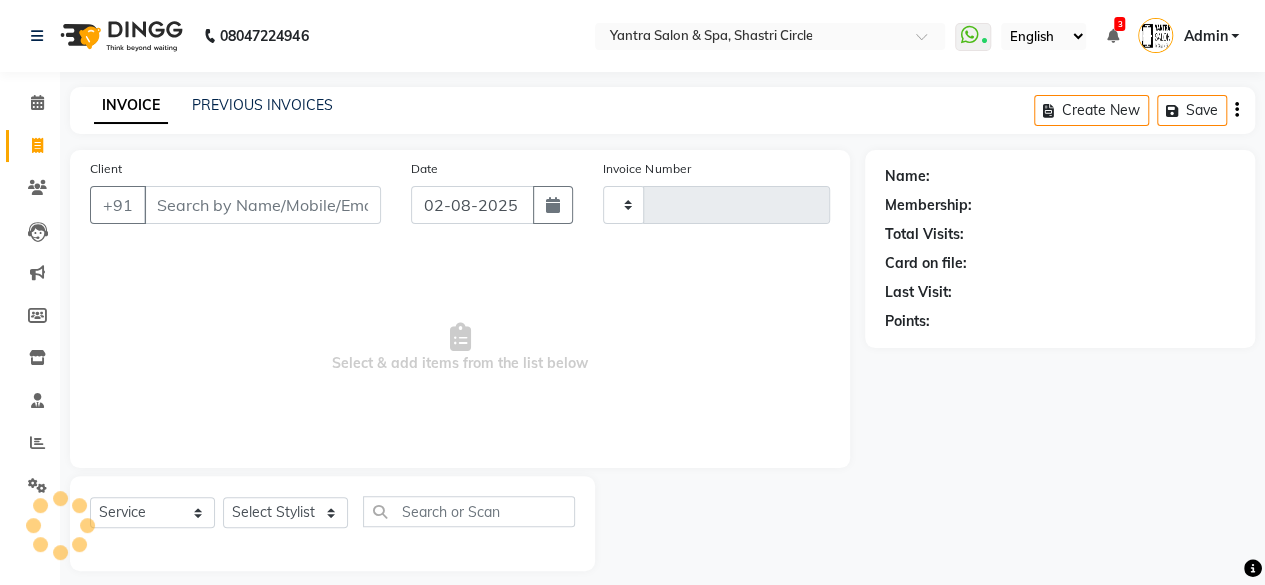 type on "2722" 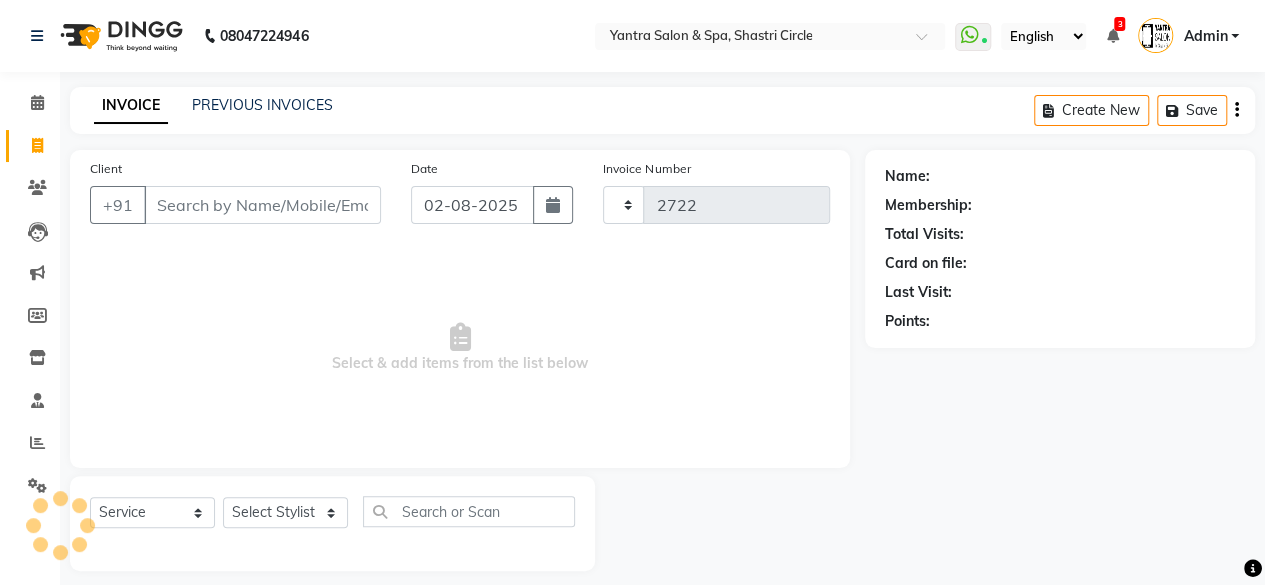 select on "154" 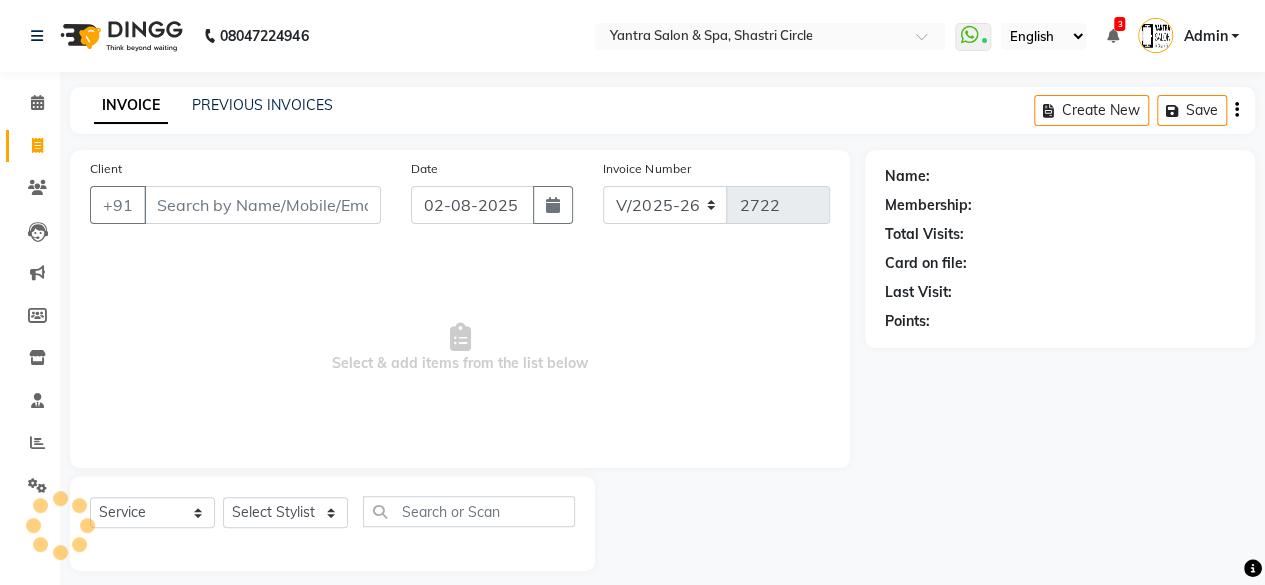 click on "Client +91" 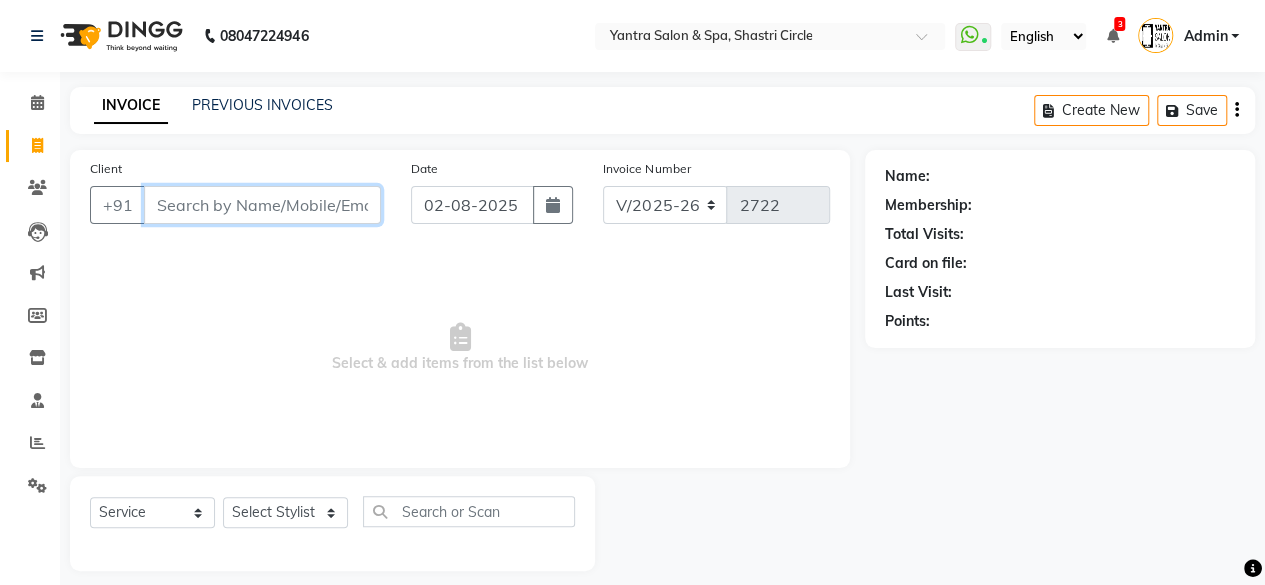 click on "Client" at bounding box center (262, 205) 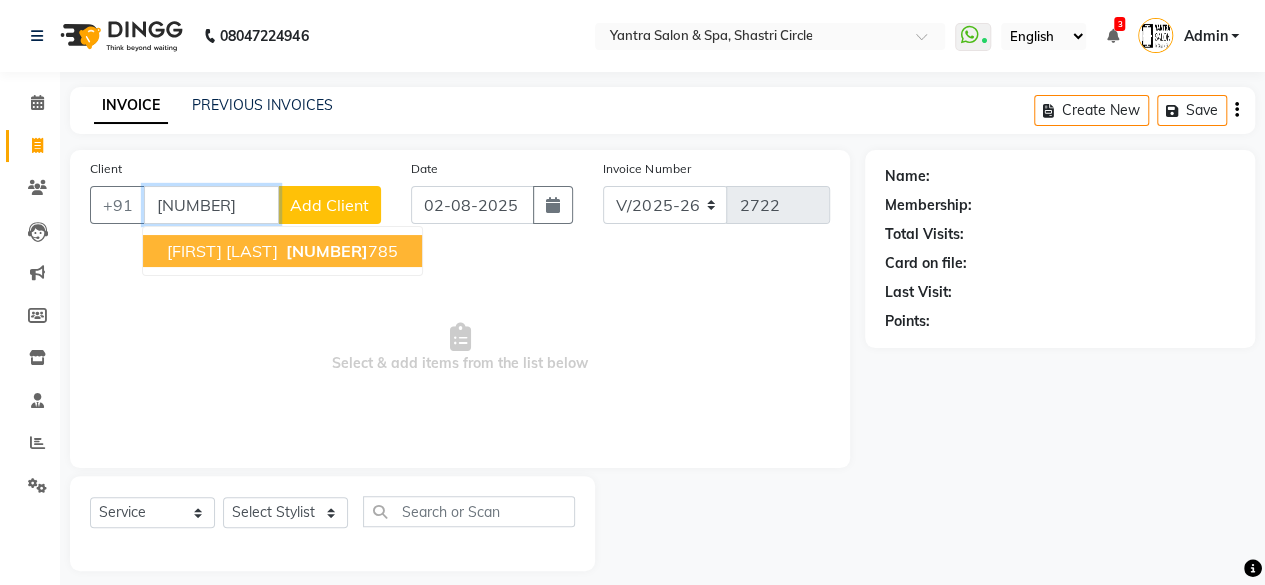 click on "7073936" at bounding box center (327, 251) 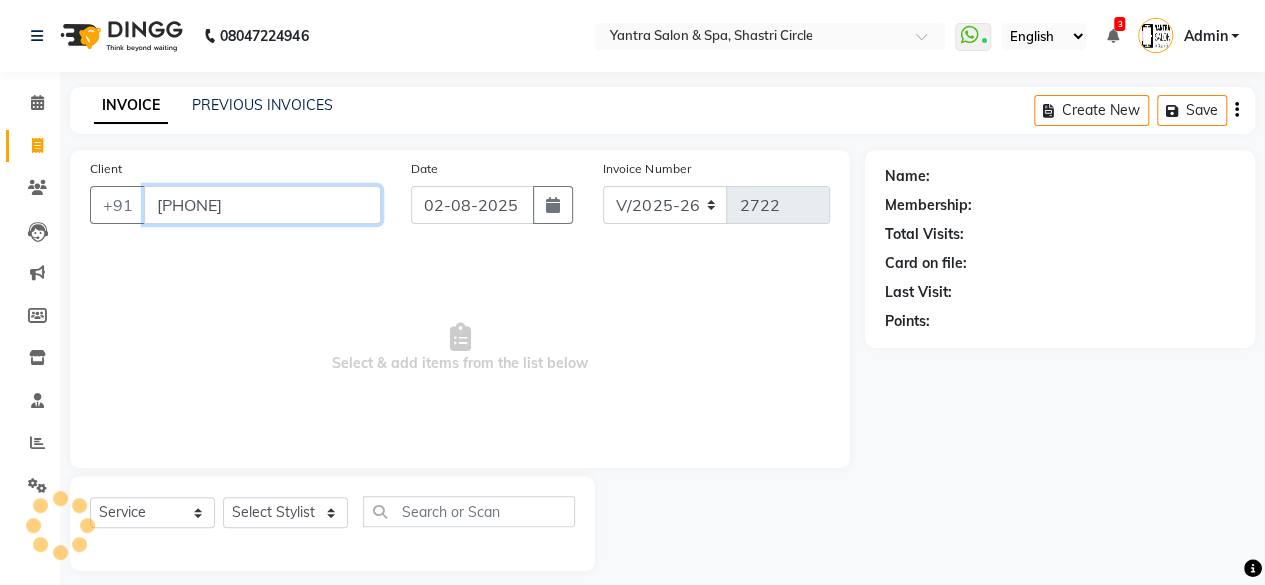 type on "[PHONE]" 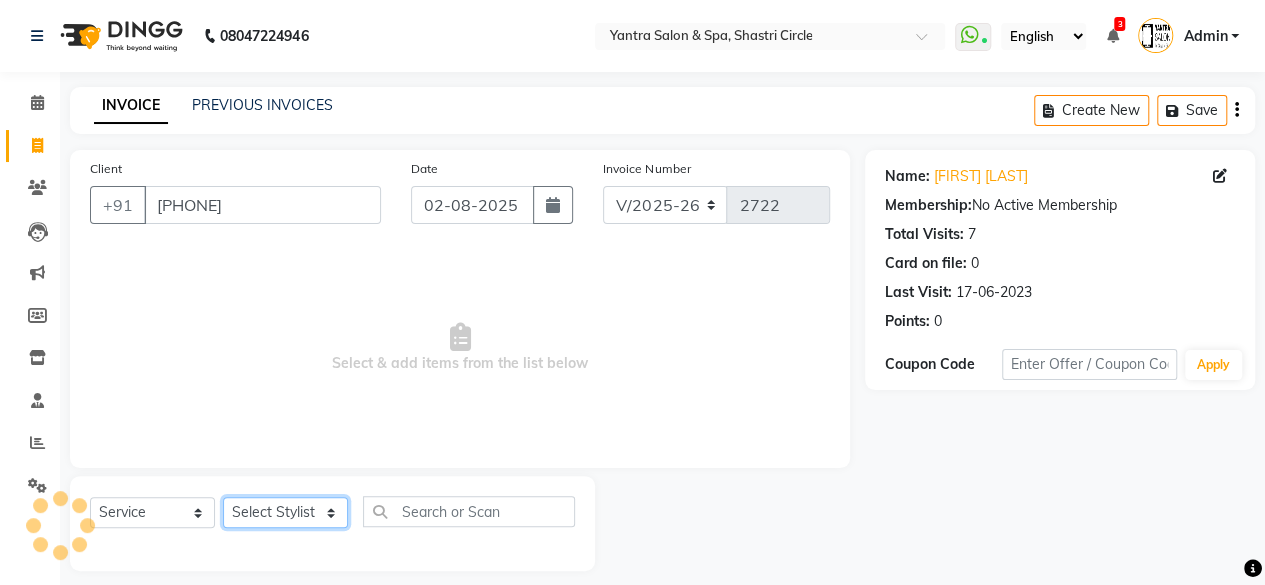 click on "Select Stylist Arvind ASHA bhawna goyal Dev Dimple Director Harsha Hemlata kajal Latika lucky Manager Manisha maam Neelu  Pallavi Pinky Priyanka Rahul Sekhar usha" 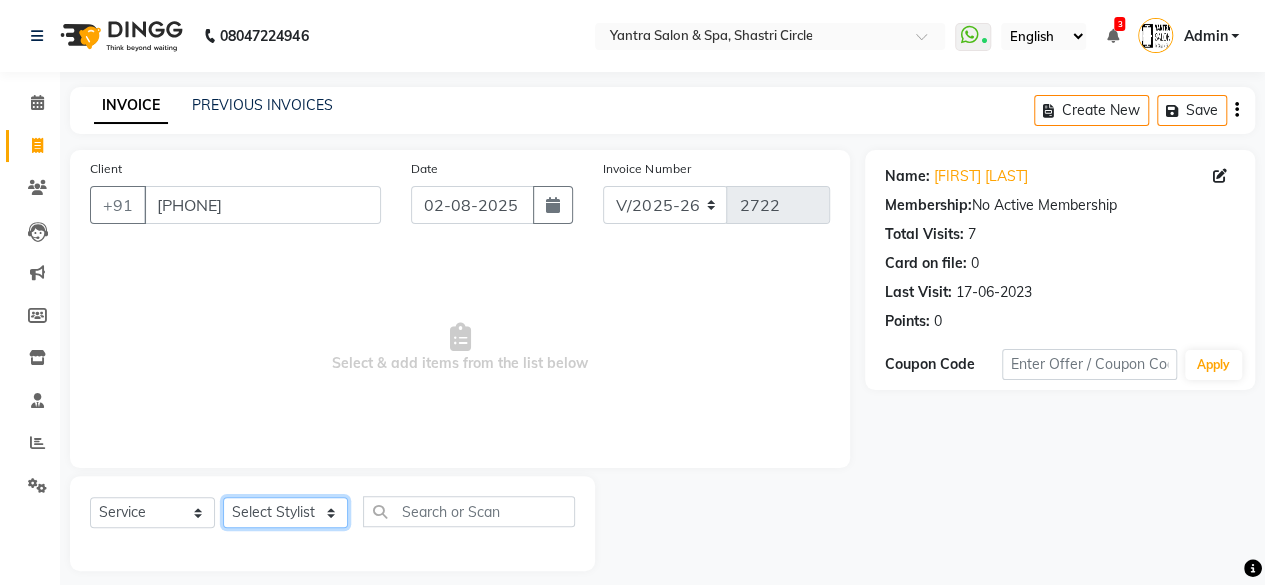 select on "44024" 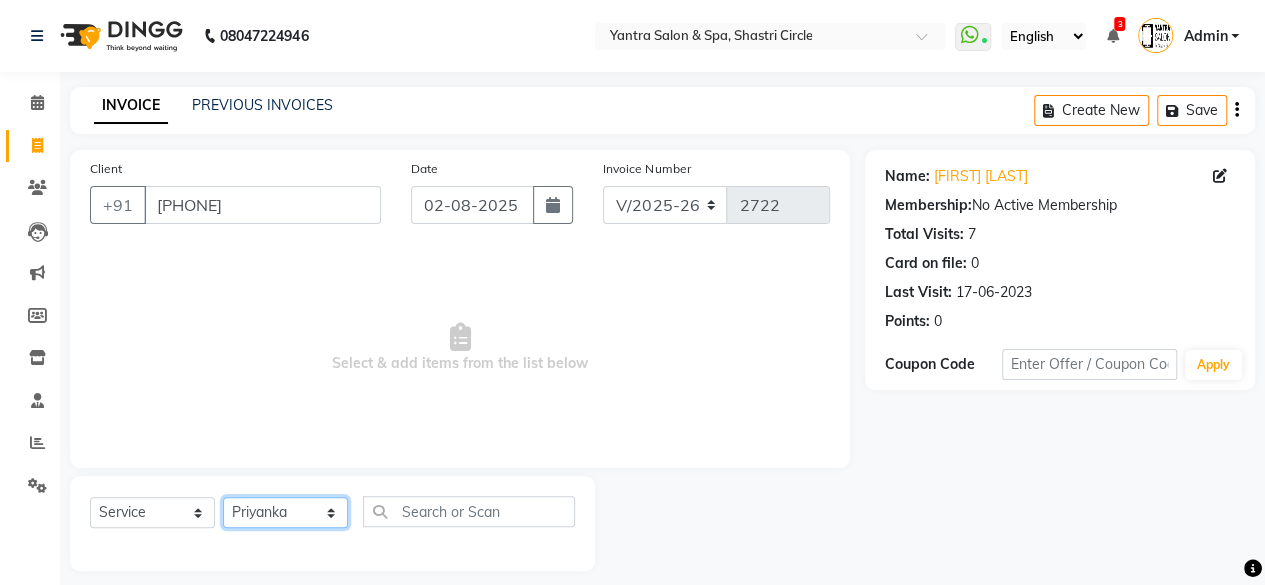 click on "Select Stylist Arvind ASHA bhawna goyal Dev Dimple Director Harsha Hemlata kajal Latika lucky Manager Manisha maam Neelu  Pallavi Pinky Priyanka Rahul Sekhar usha" 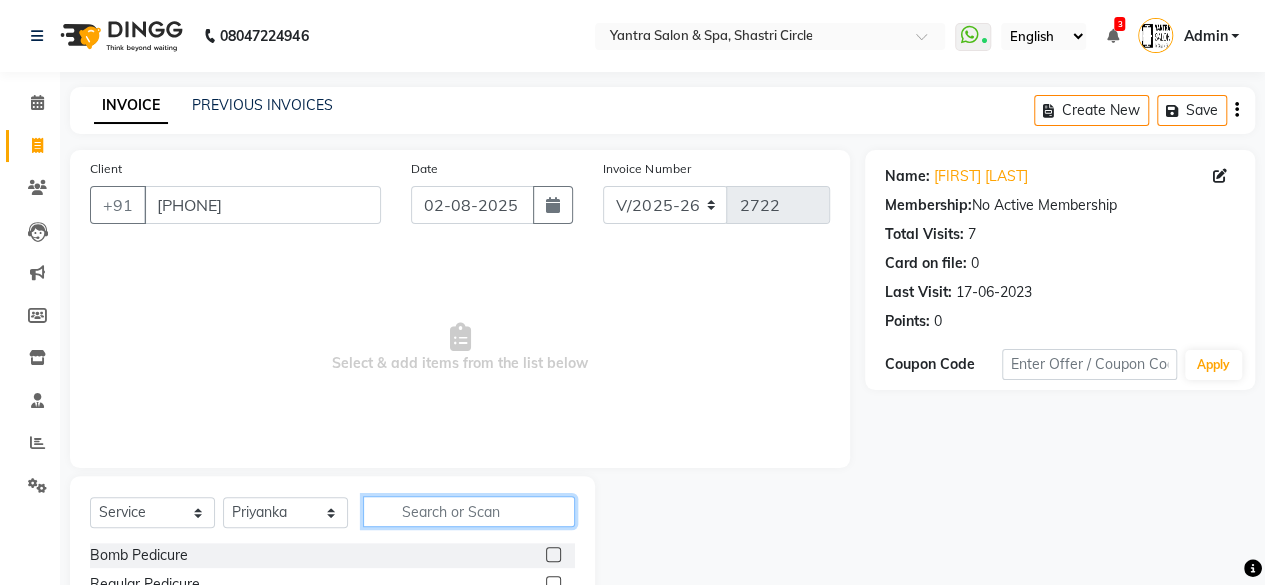 click 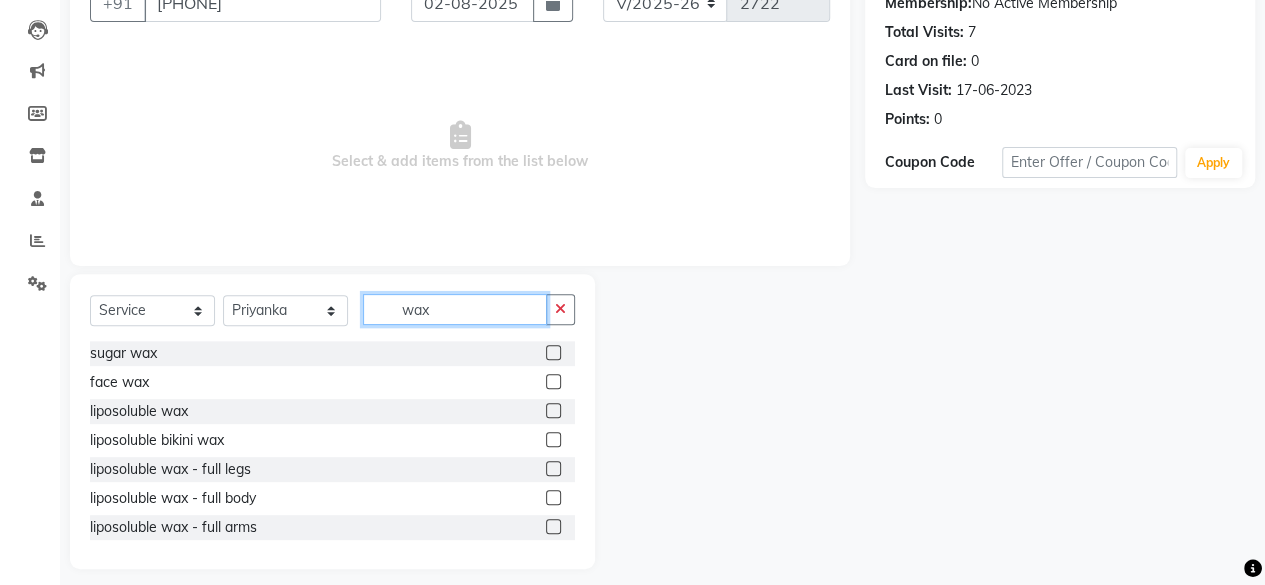 scroll, scrollTop: 215, scrollLeft: 0, axis: vertical 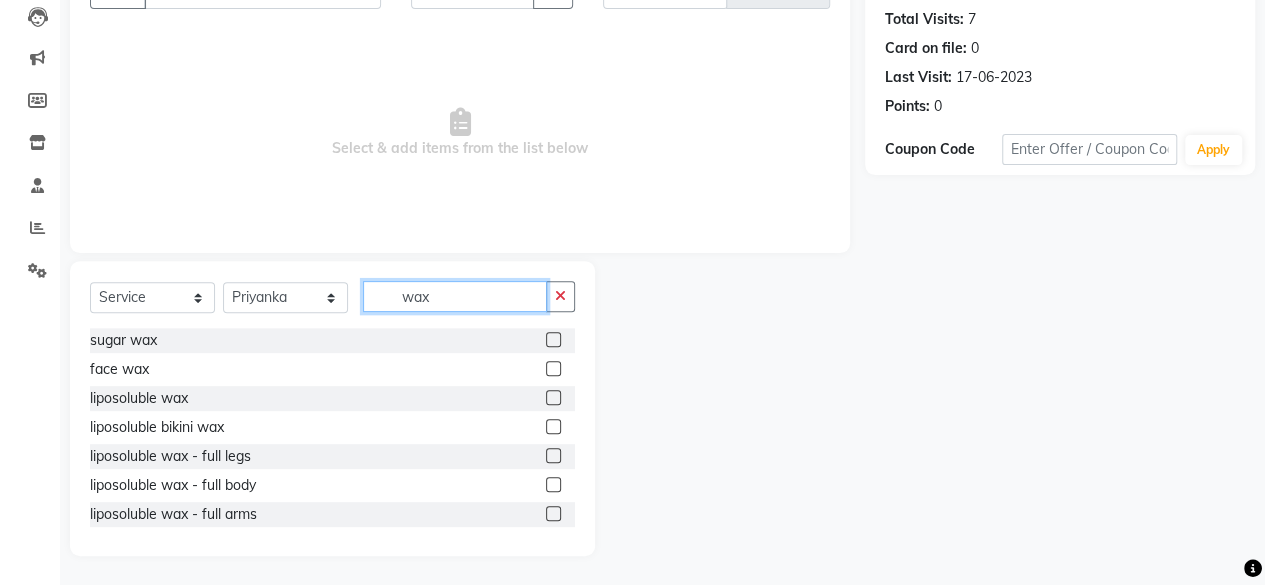 click on "wax" 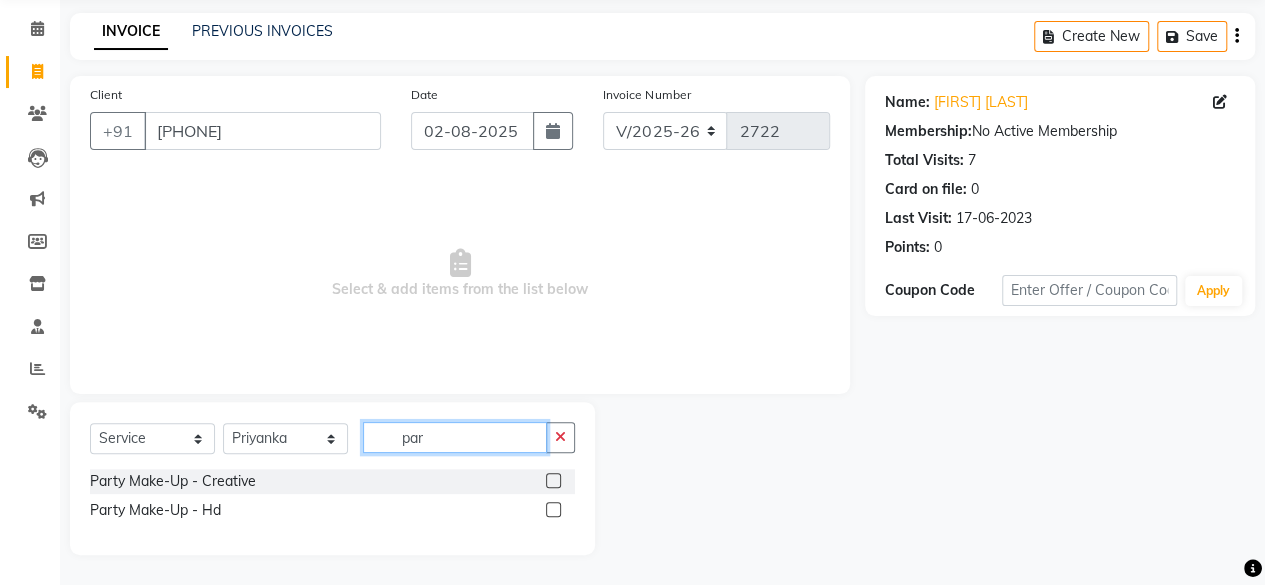 scroll, scrollTop: 73, scrollLeft: 0, axis: vertical 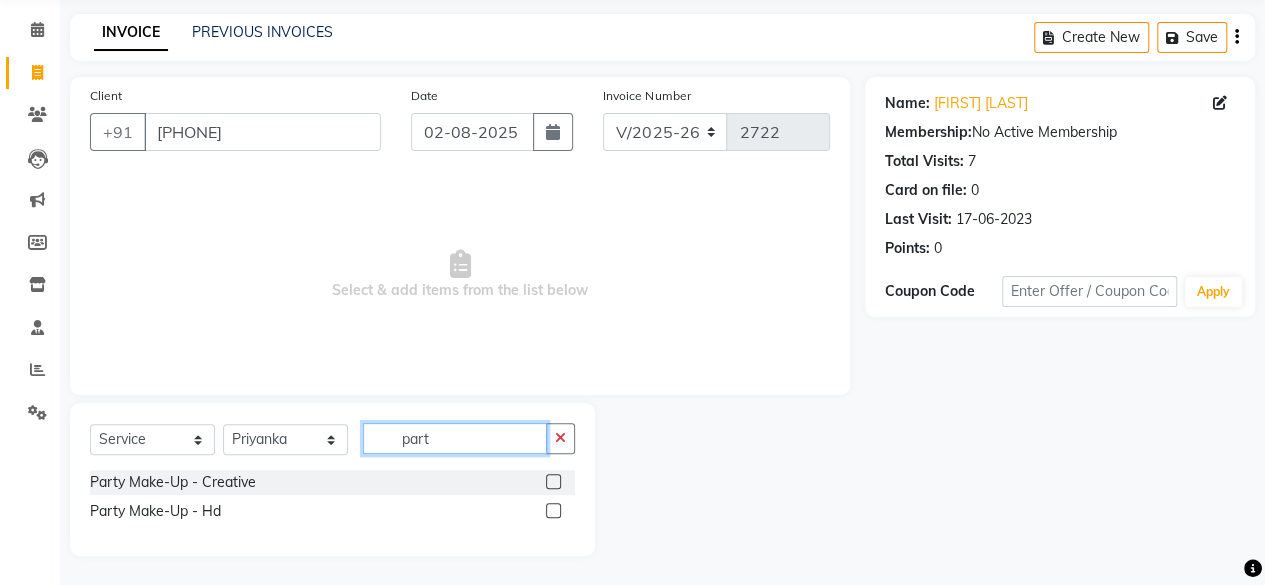 type on "part" 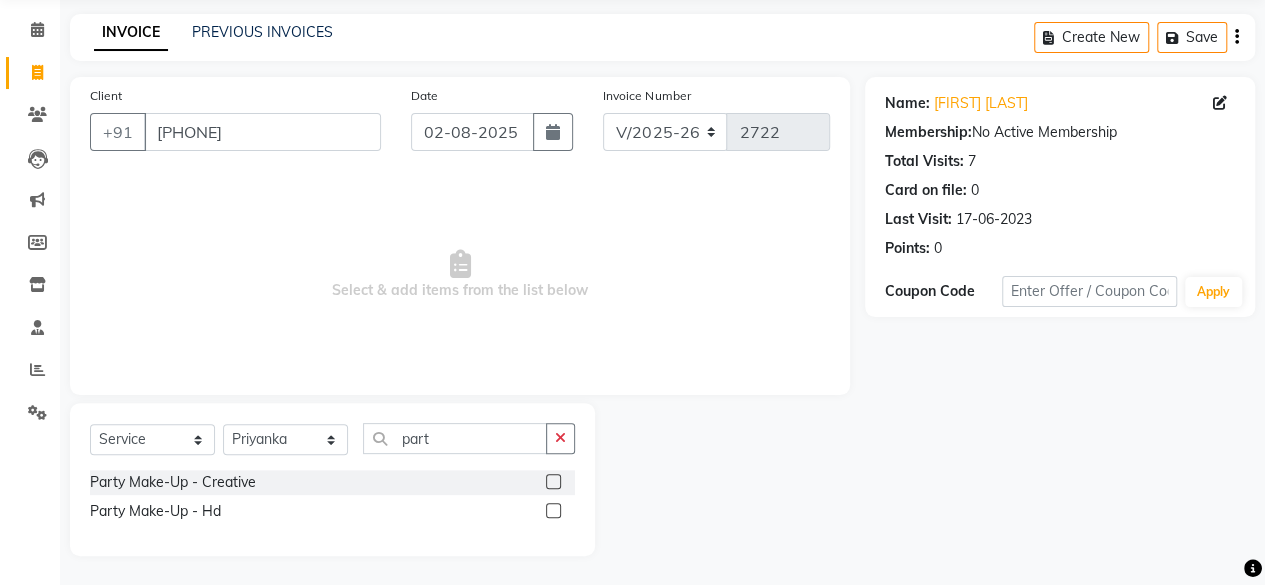 click 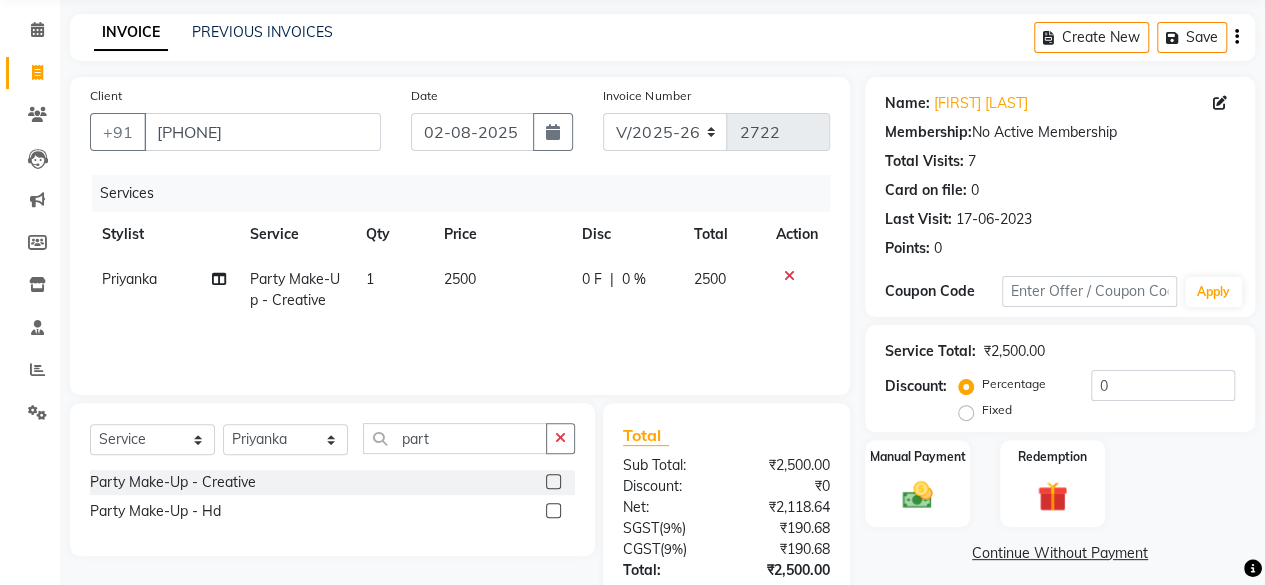 checkbox on "false" 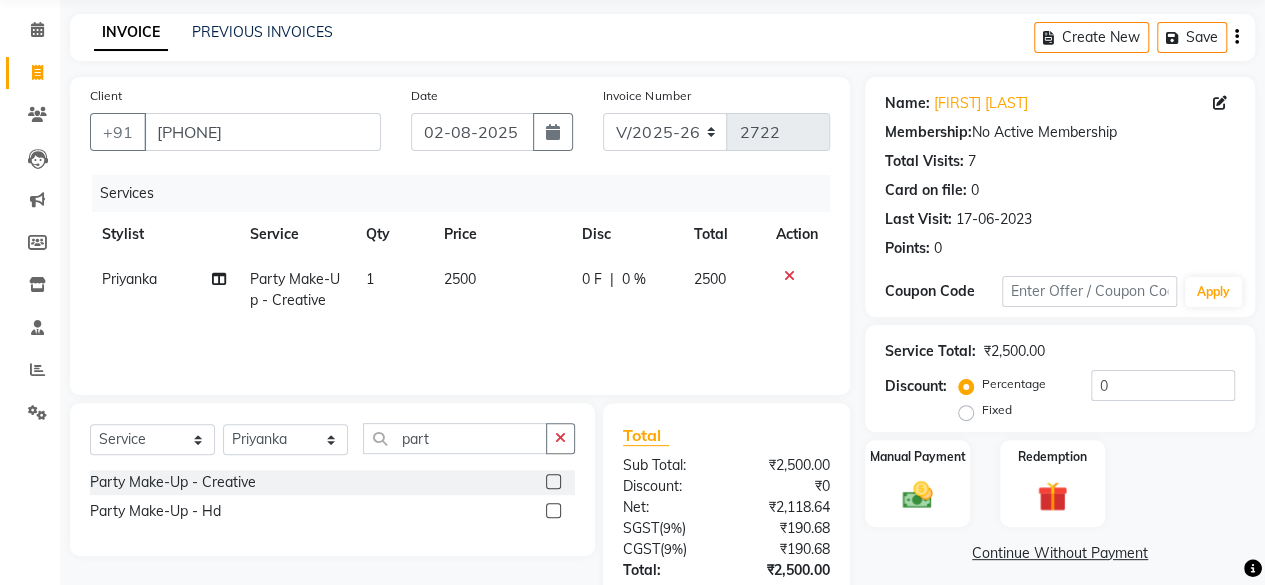 click on "2500" 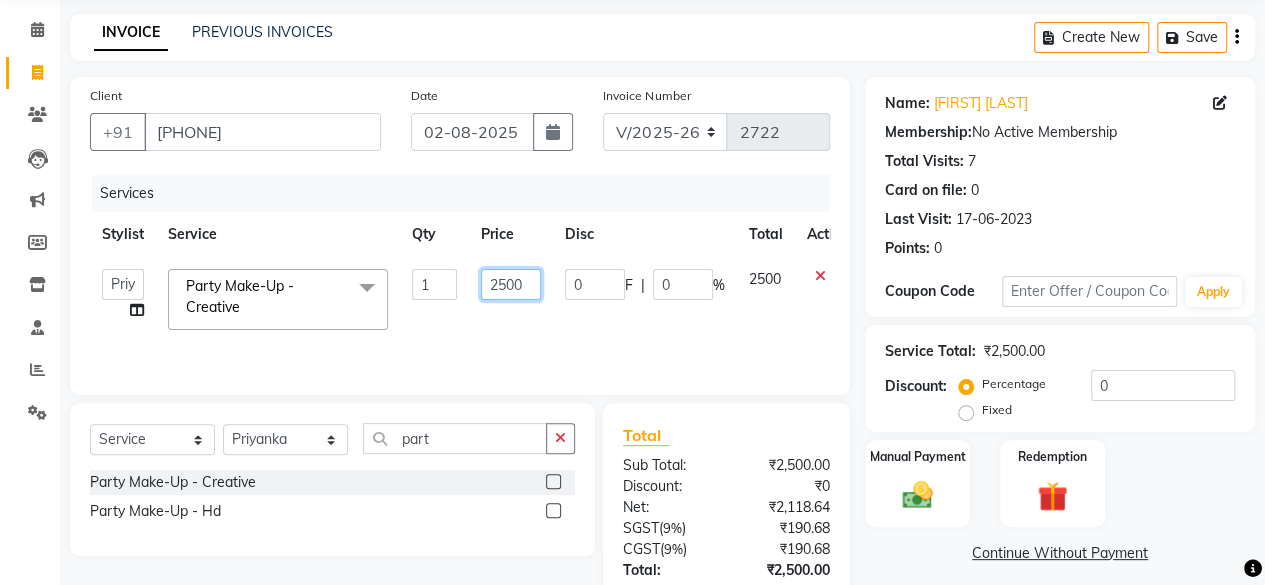 click on "2500" 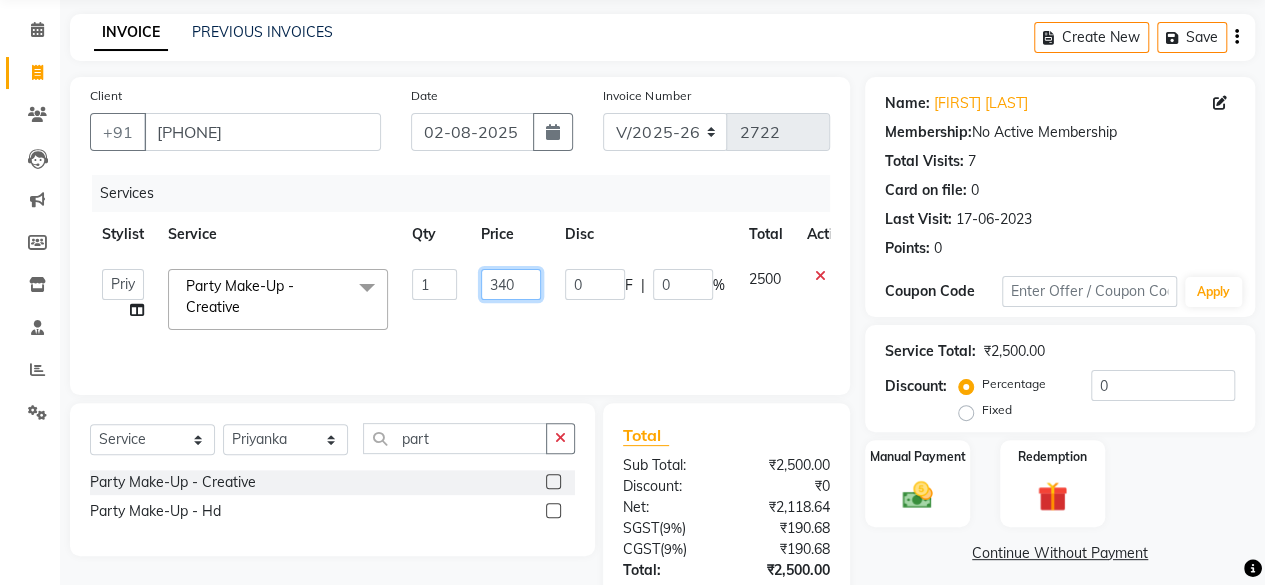 type on "3400" 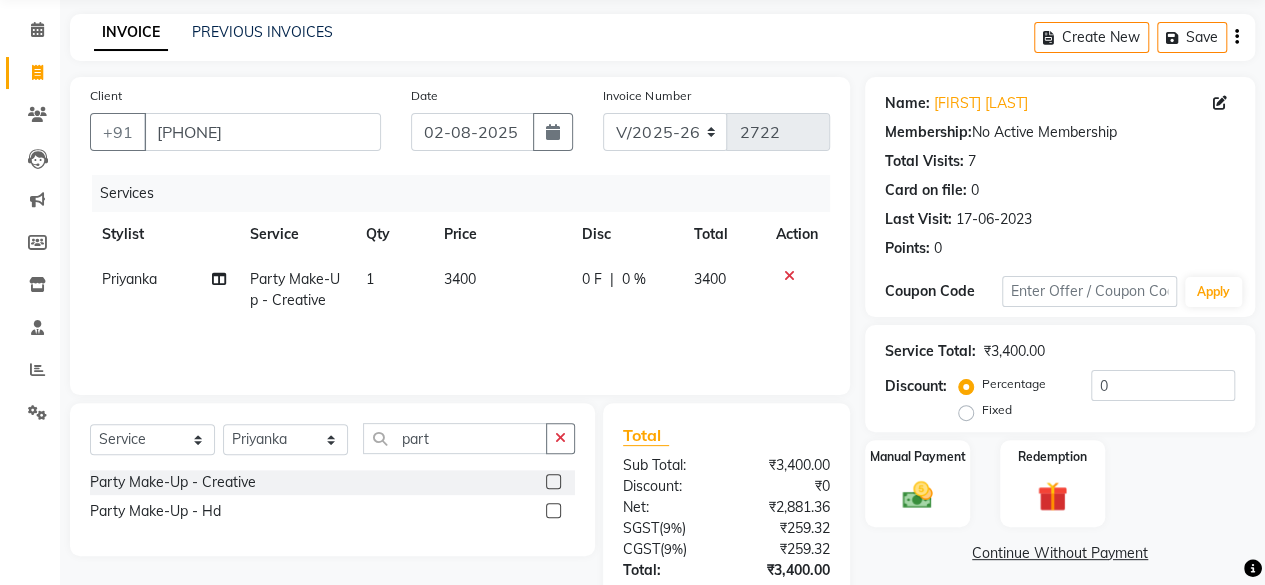 click on "Services Stylist Service Qty Price Disc Total Action Priyanka Party Make-Up -  Creative 1 3400 0 F | 0 % 3400" 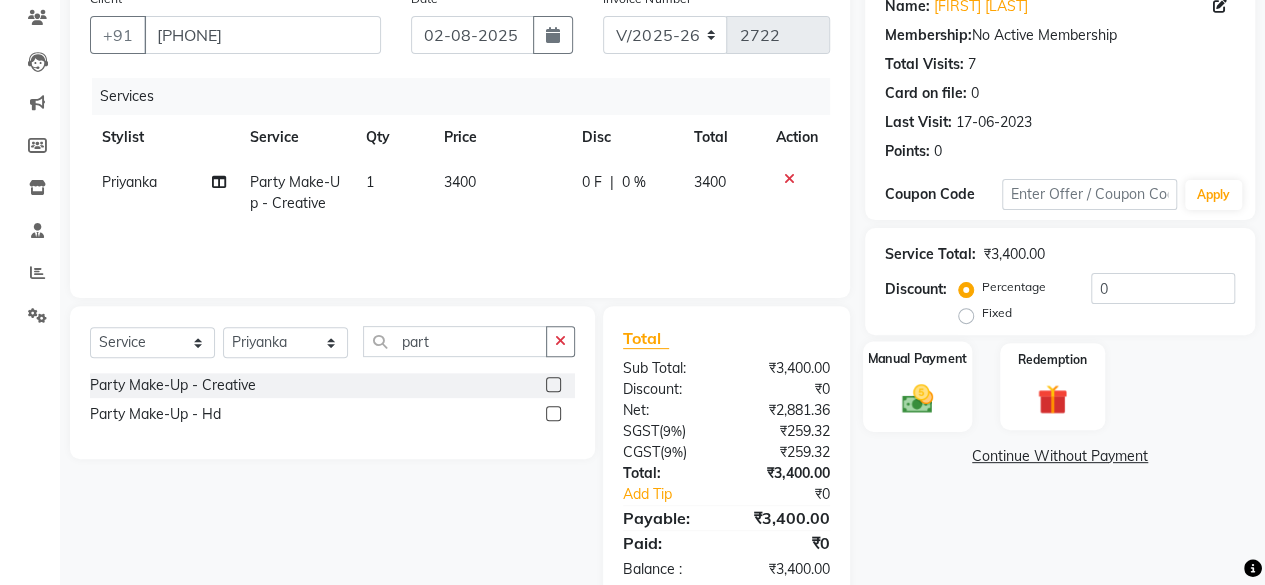 scroll, scrollTop: 173, scrollLeft: 0, axis: vertical 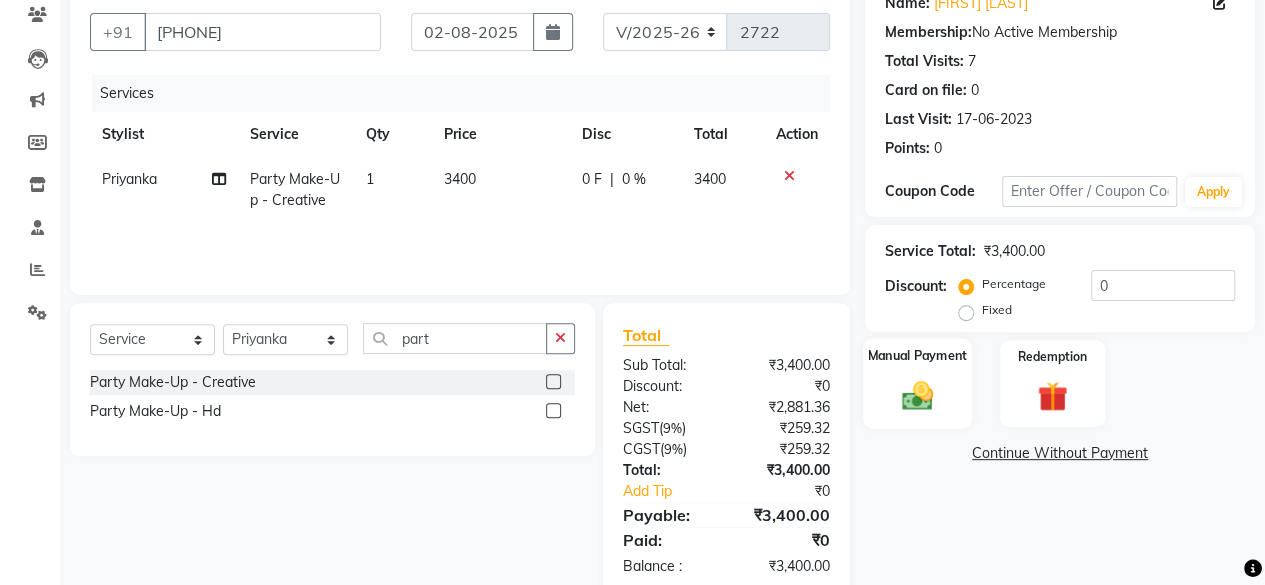 click on "Manual Payment" 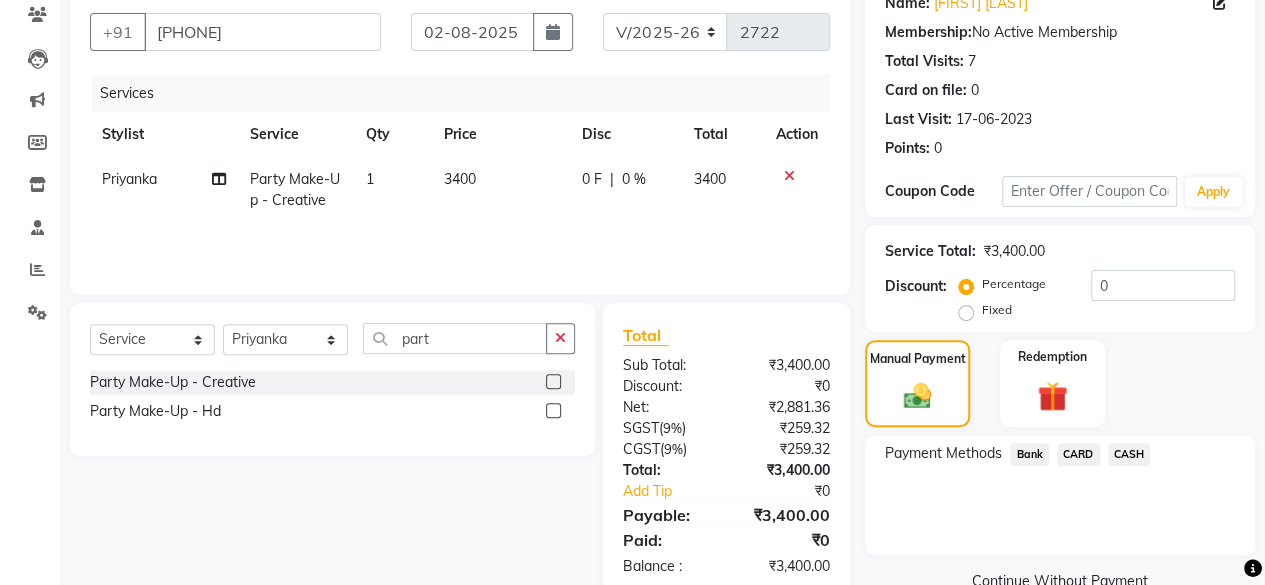 click on "CASH" 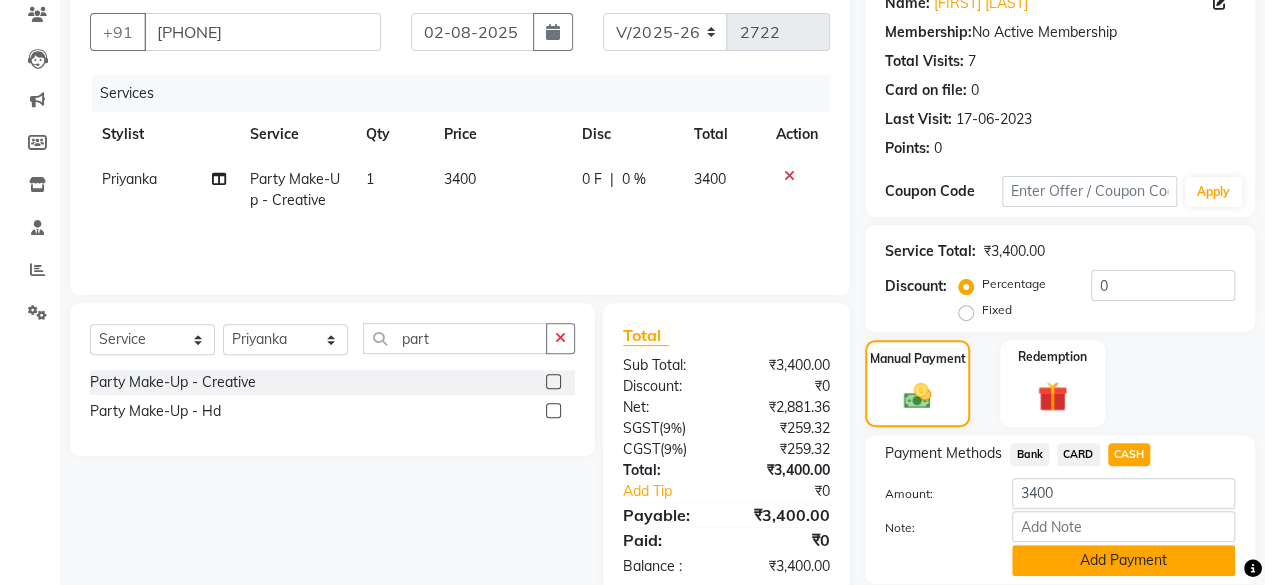 click on "Add Payment" 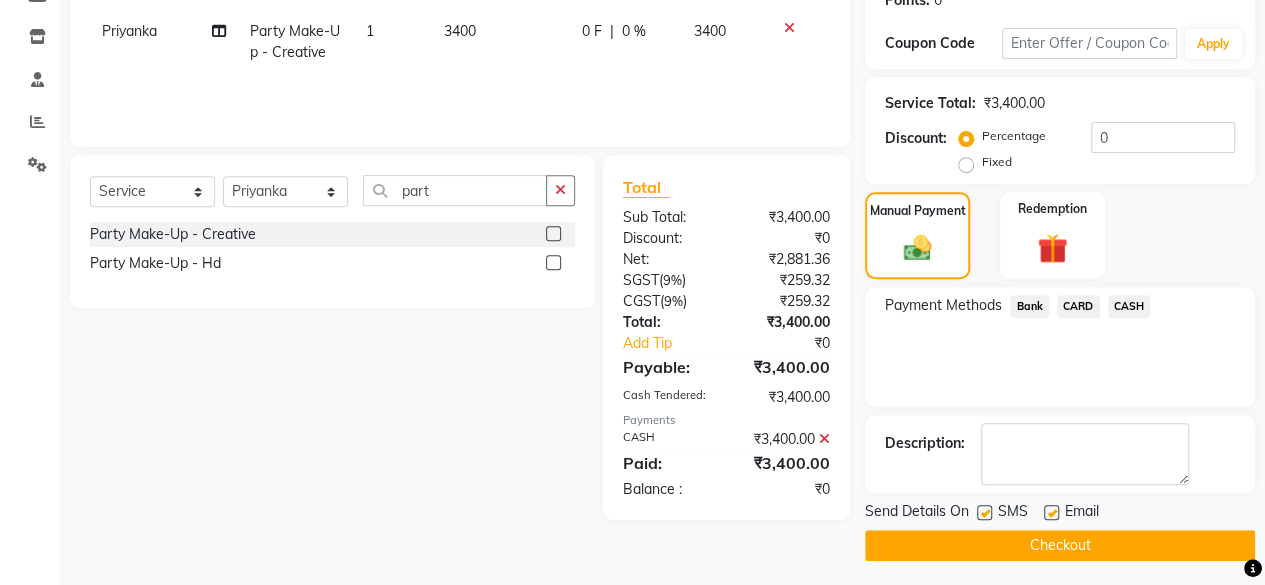 scroll, scrollTop: 324, scrollLeft: 0, axis: vertical 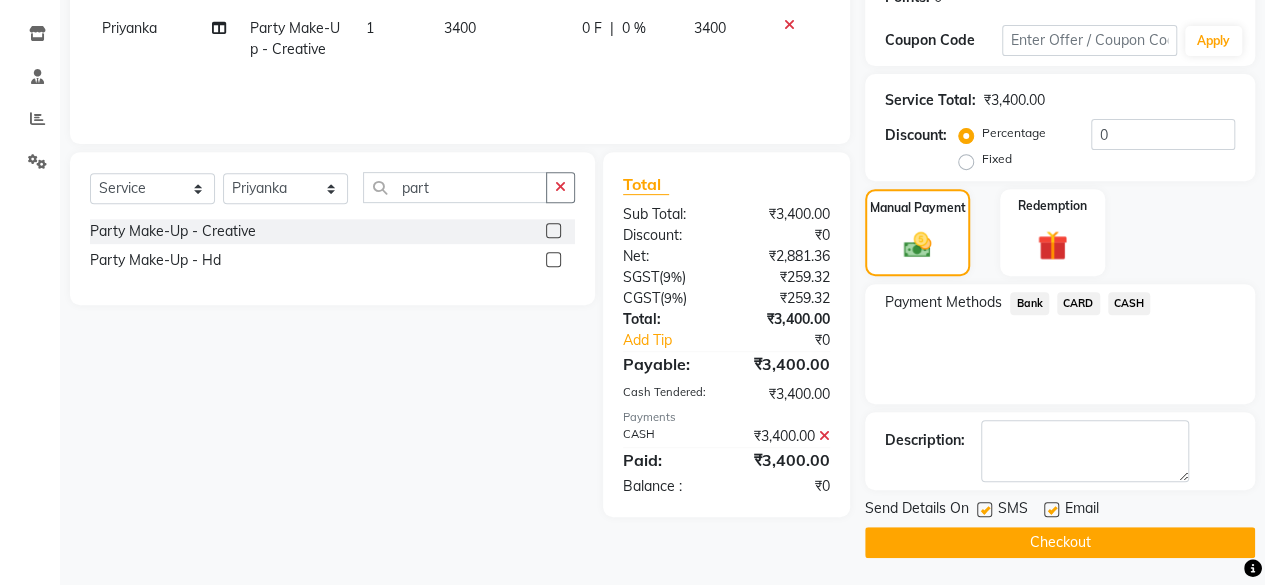 click on "Checkout" 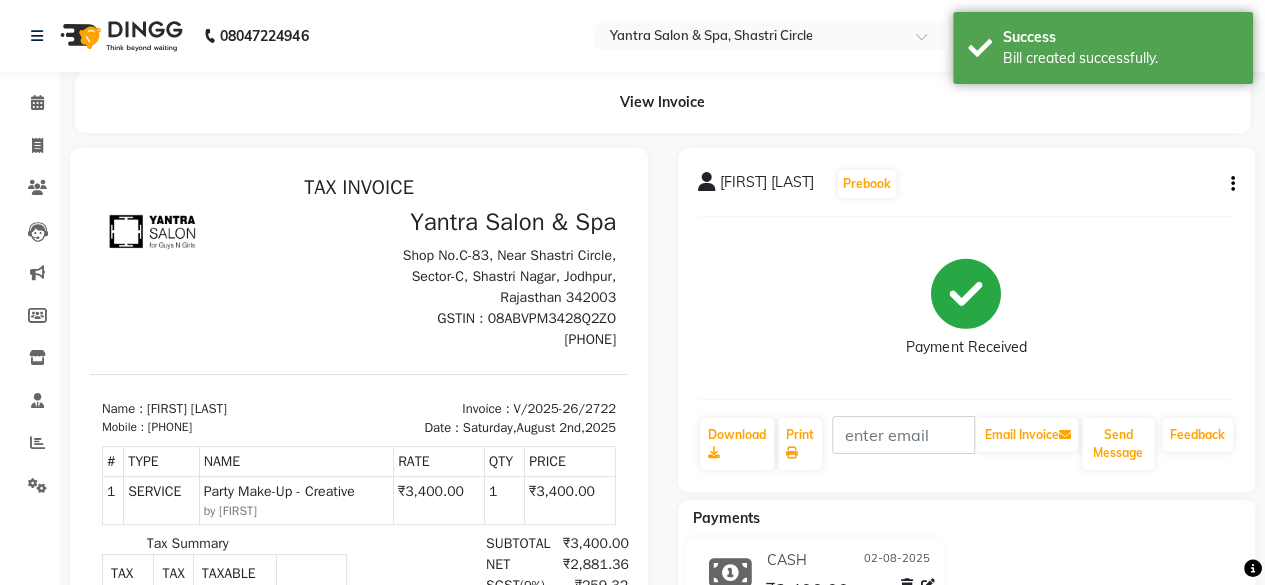 scroll, scrollTop: 0, scrollLeft: 0, axis: both 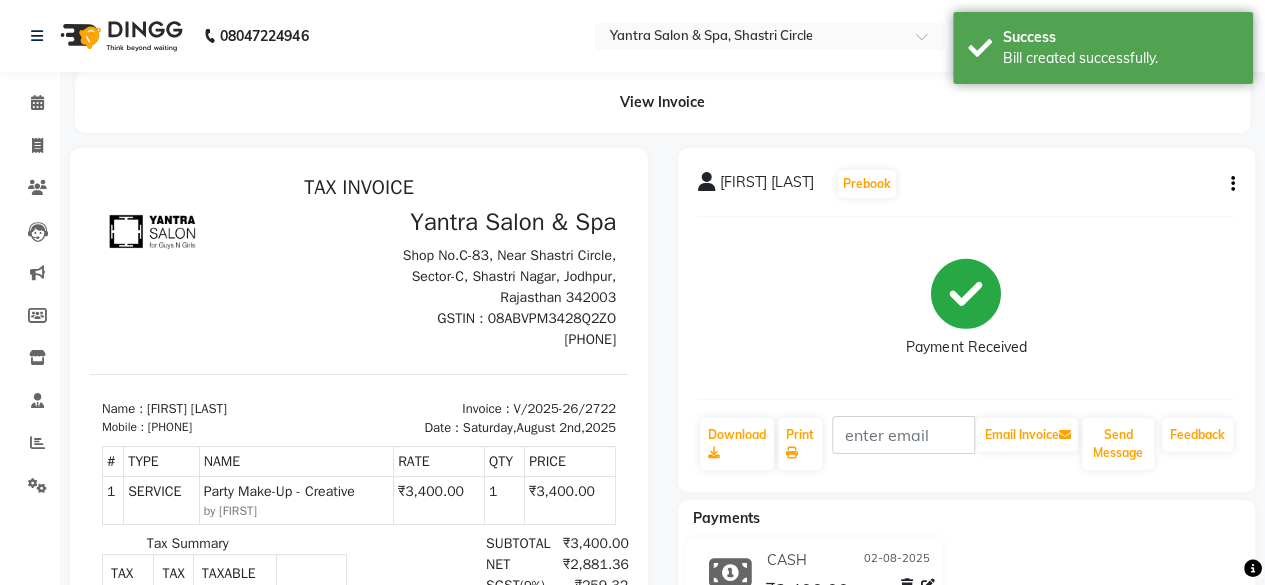 click 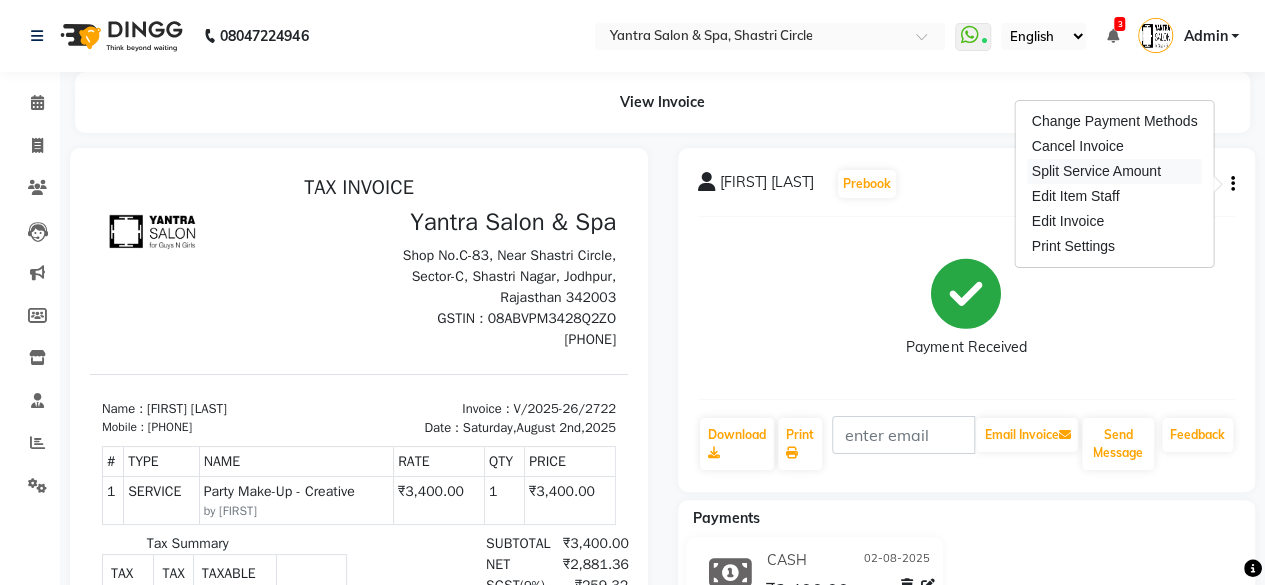 click on "Split Service Amount" at bounding box center (1115, 171) 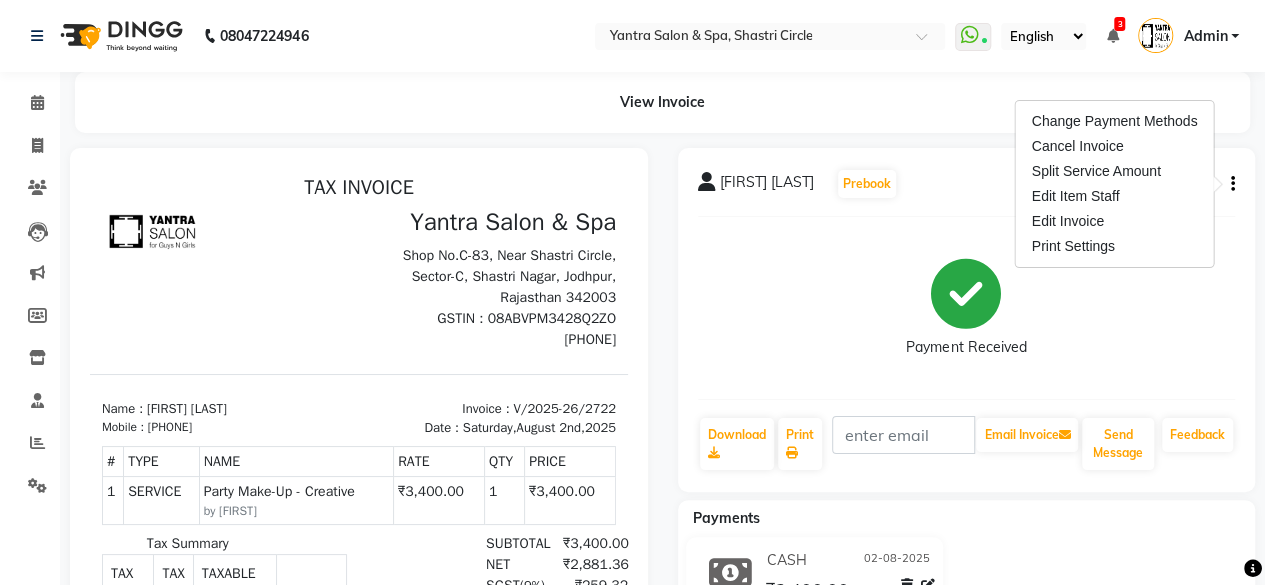 select on "44024" 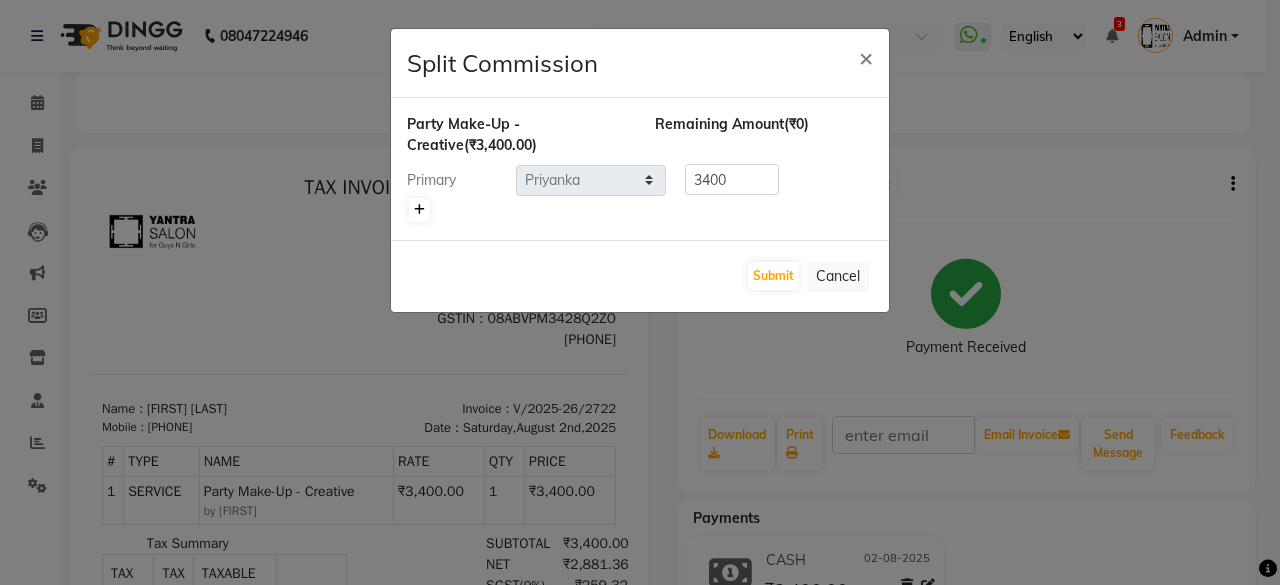 click 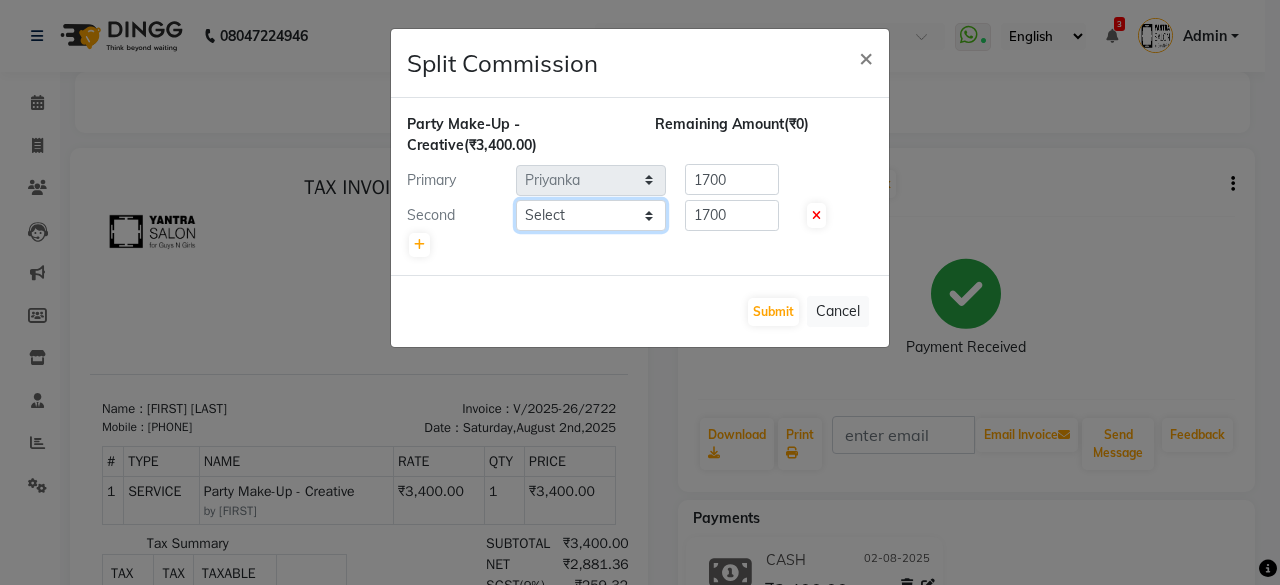 drag, startPoint x: 424, startPoint y: 213, endPoint x: 634, endPoint y: 224, distance: 210.2879 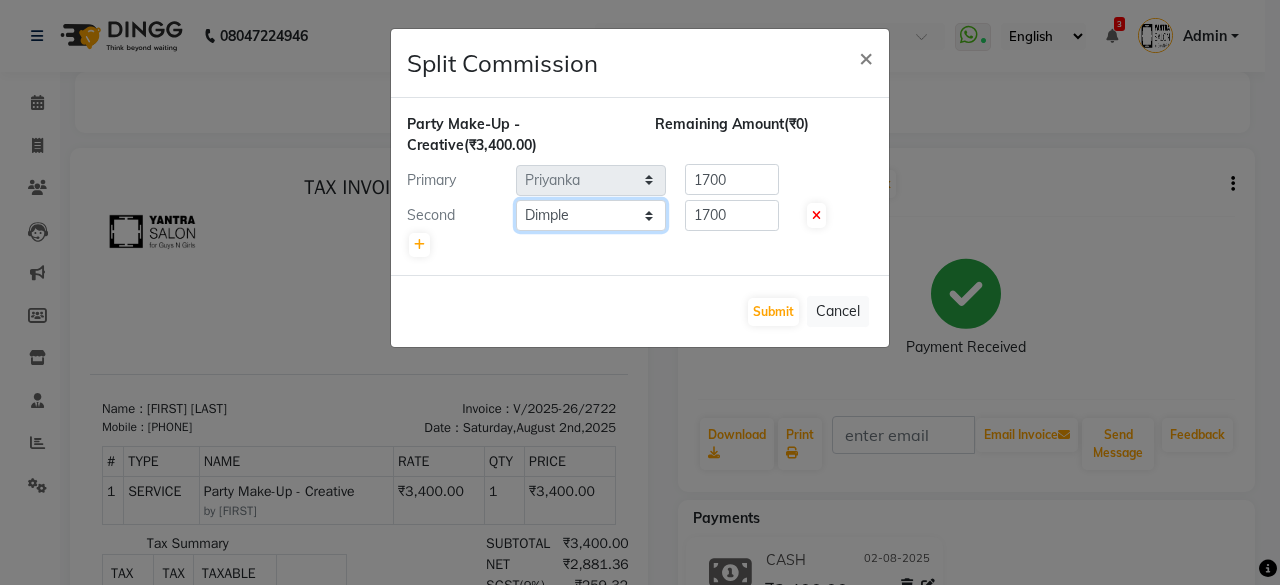 click on "Select  Arvind   ASHA   bhawna goyal   Dev   Dimple   Director   Harsha   Hemlata   kajal   Latika   lucky   Manager   Manisha maam   Neelu    Pallavi   Pinky   Priyanka   Rahul   Sekhar   usha" 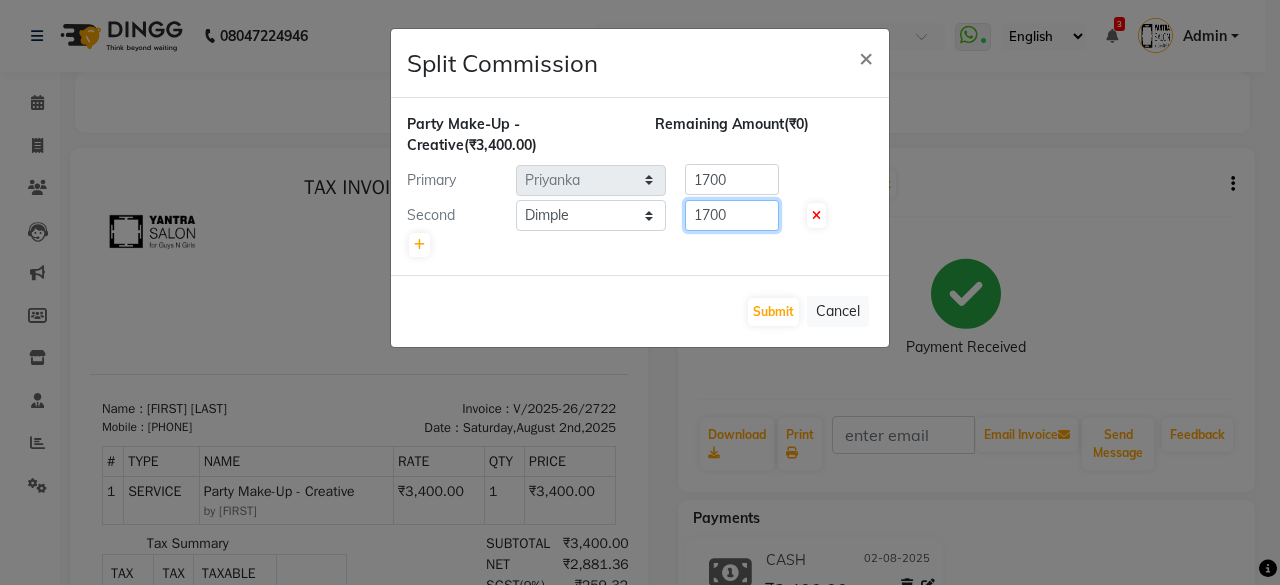 click on "1700" 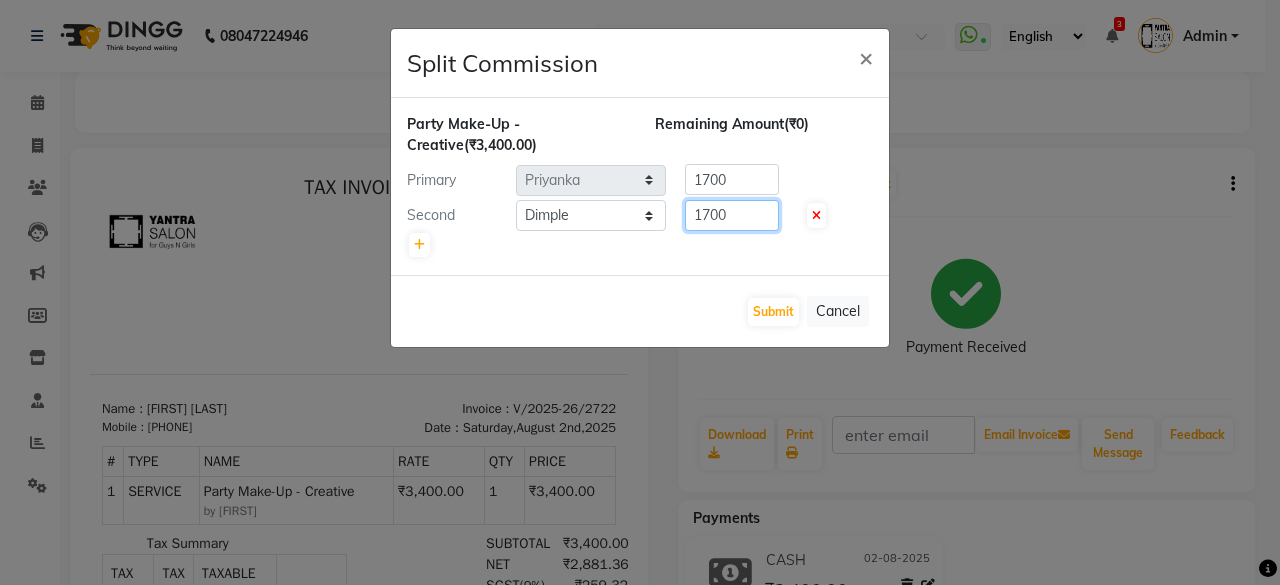 click on "1700" 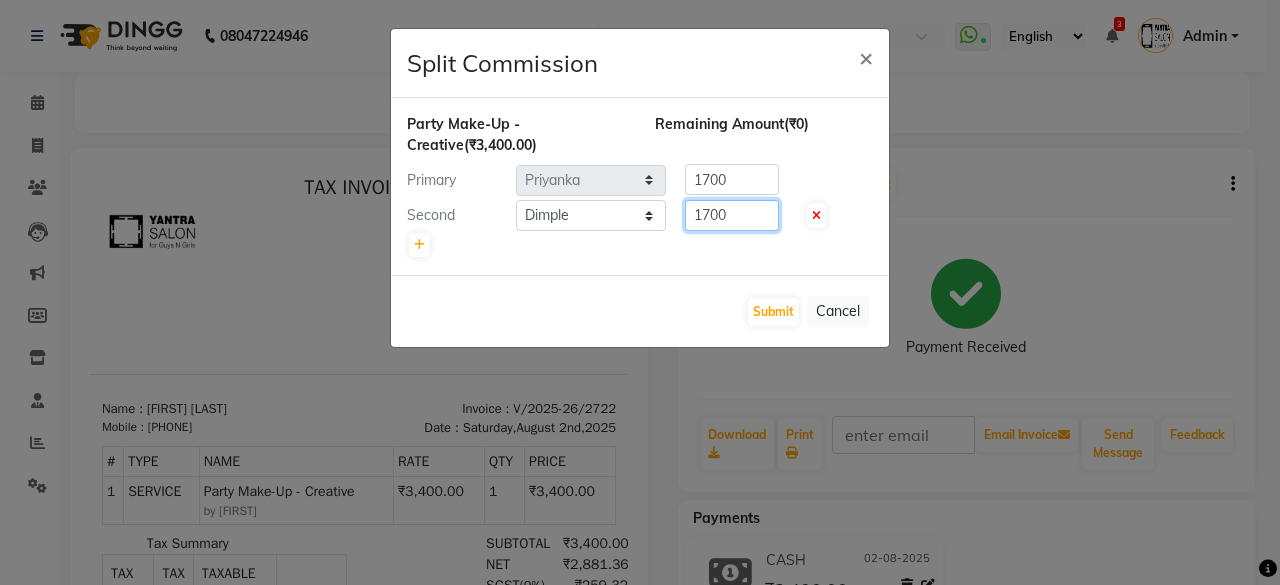 click on "1700" 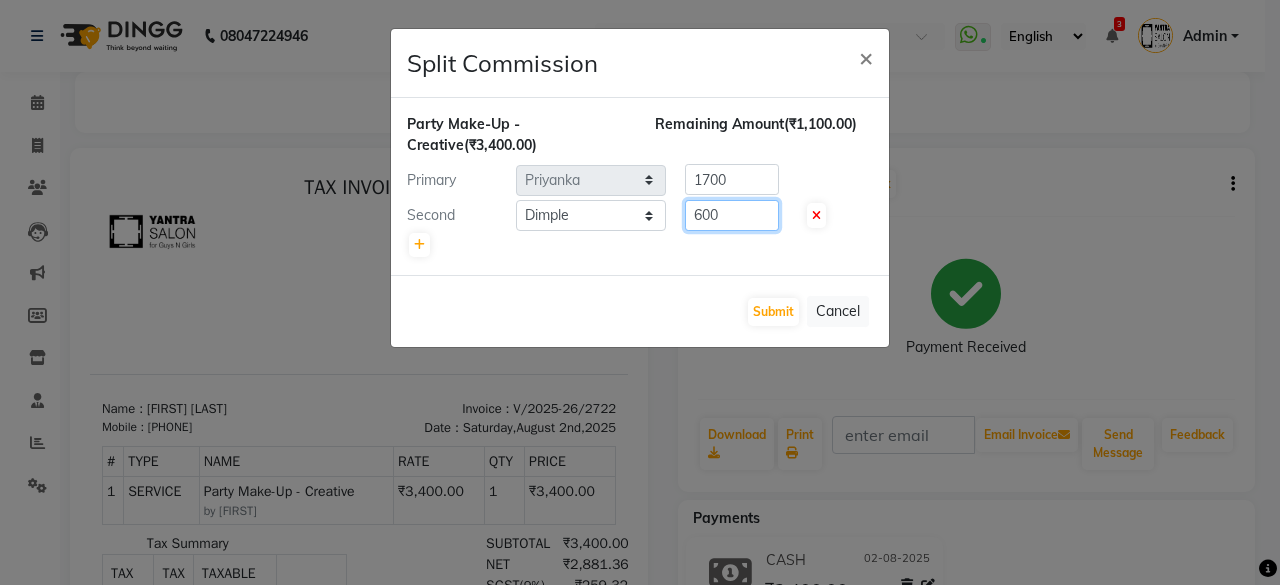 type on "600" 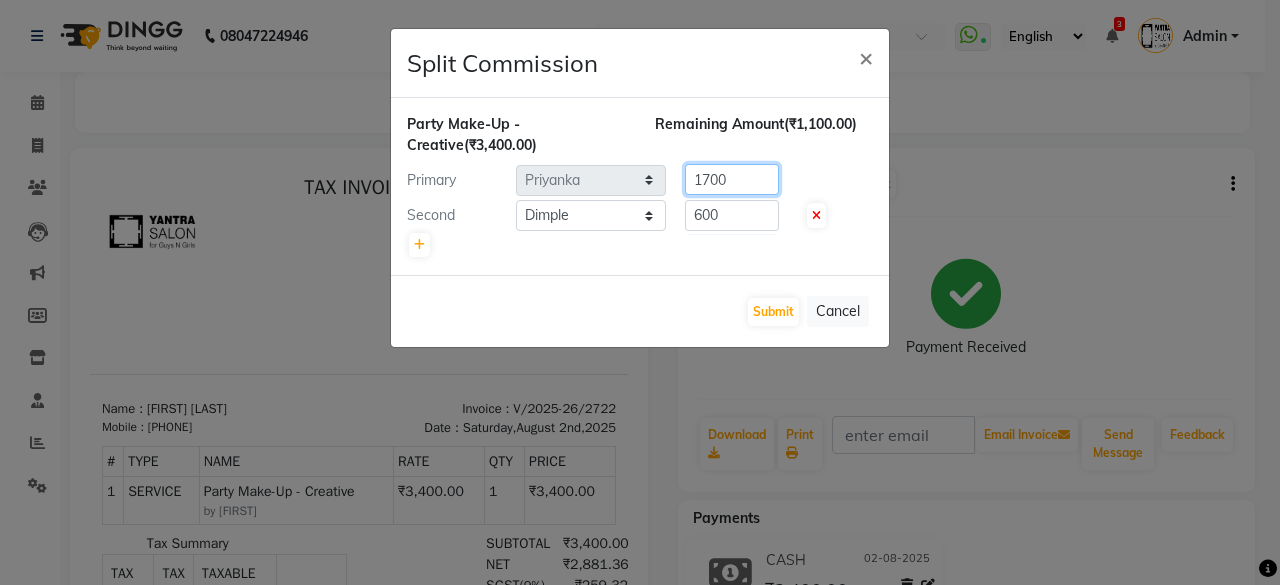 click on "1700" 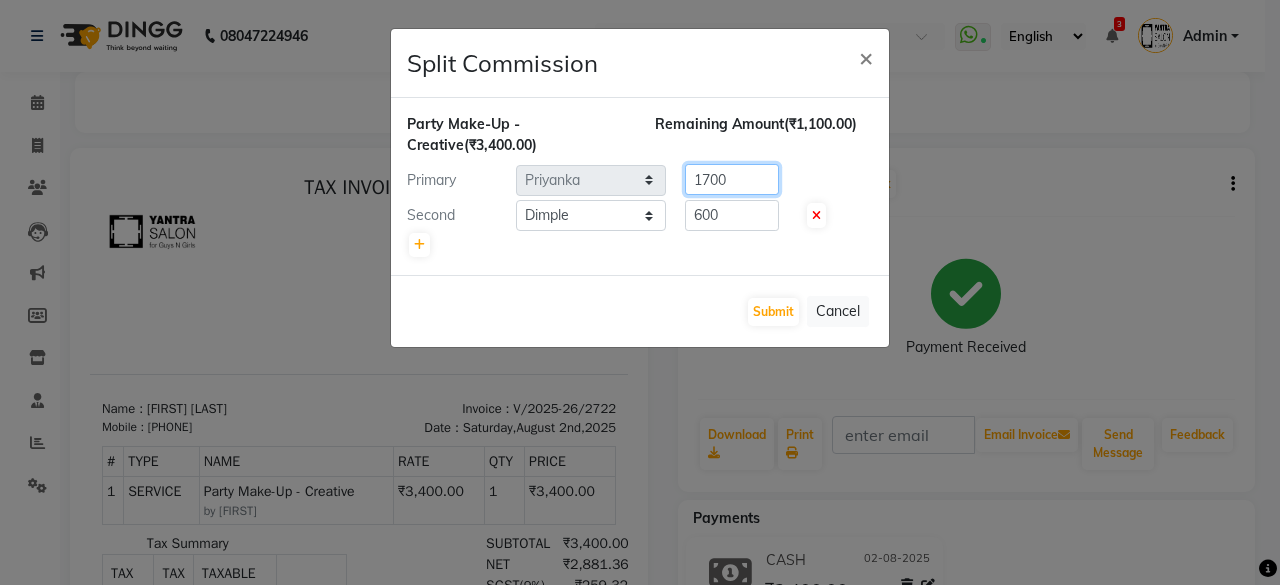 click on "1700" 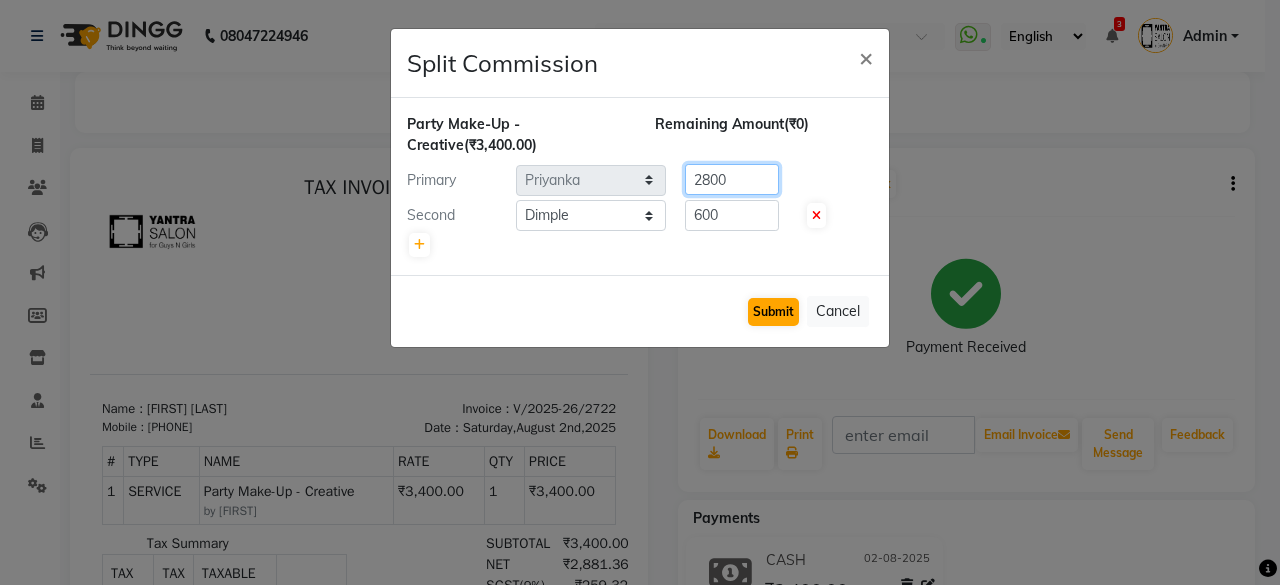 type on "2800" 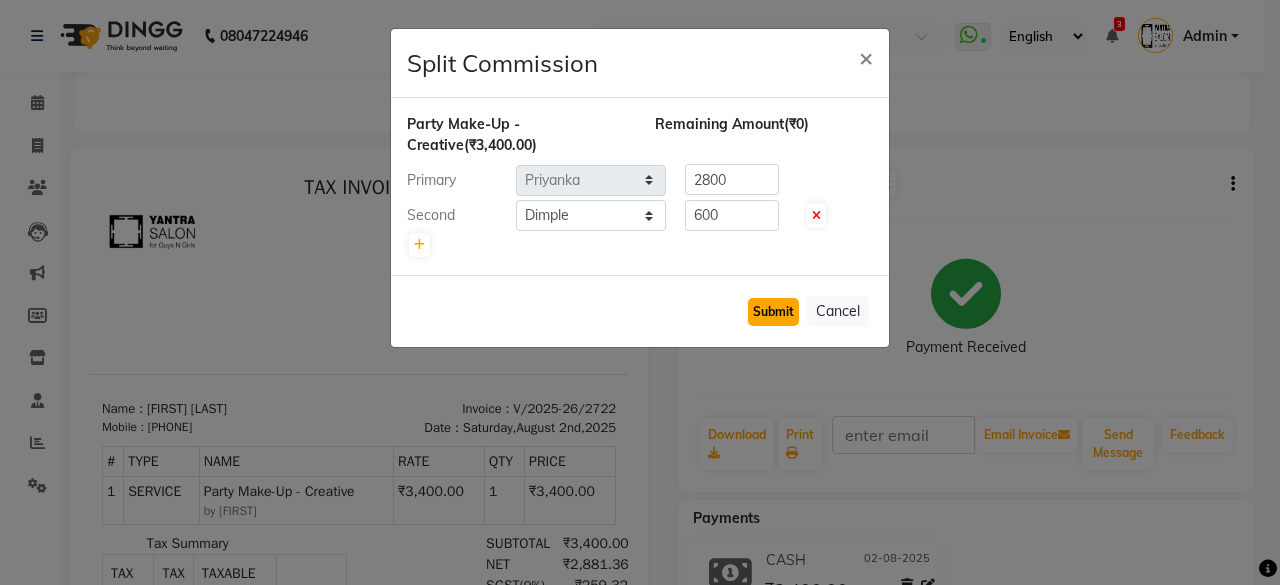 click on "Submit" 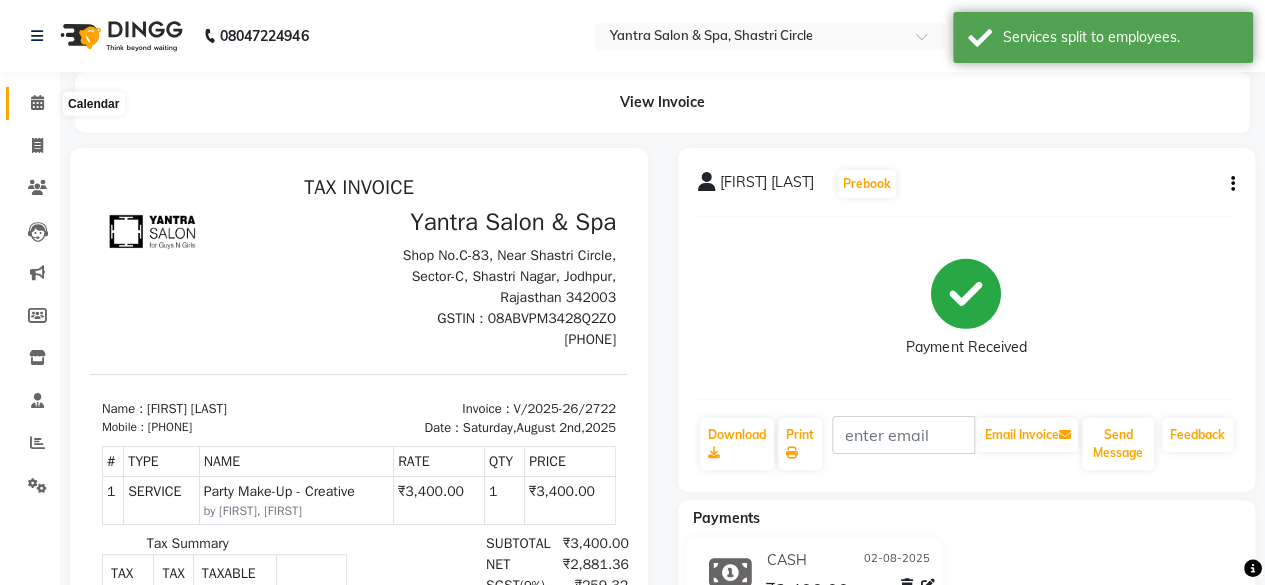 click 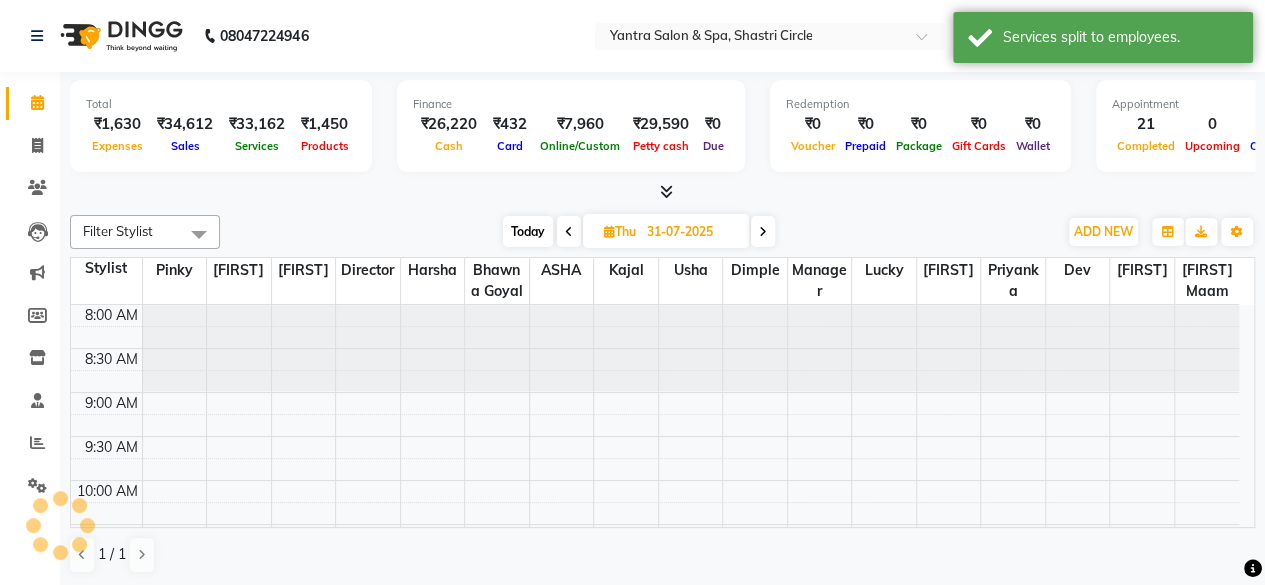 scroll, scrollTop: 0, scrollLeft: 0, axis: both 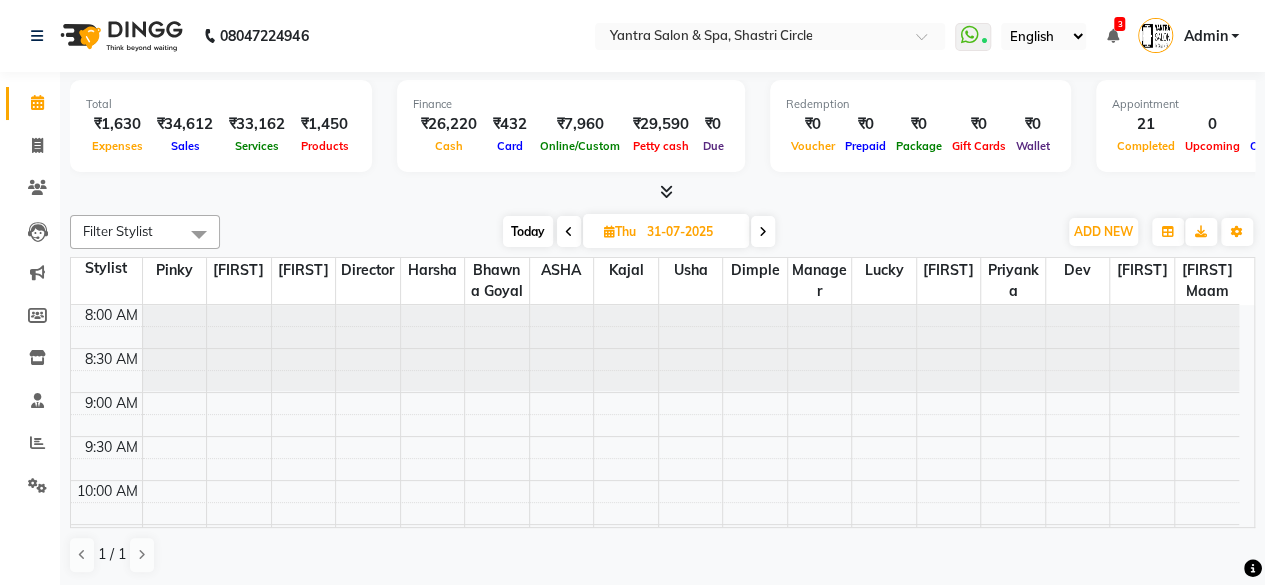 click at bounding box center [662, 192] 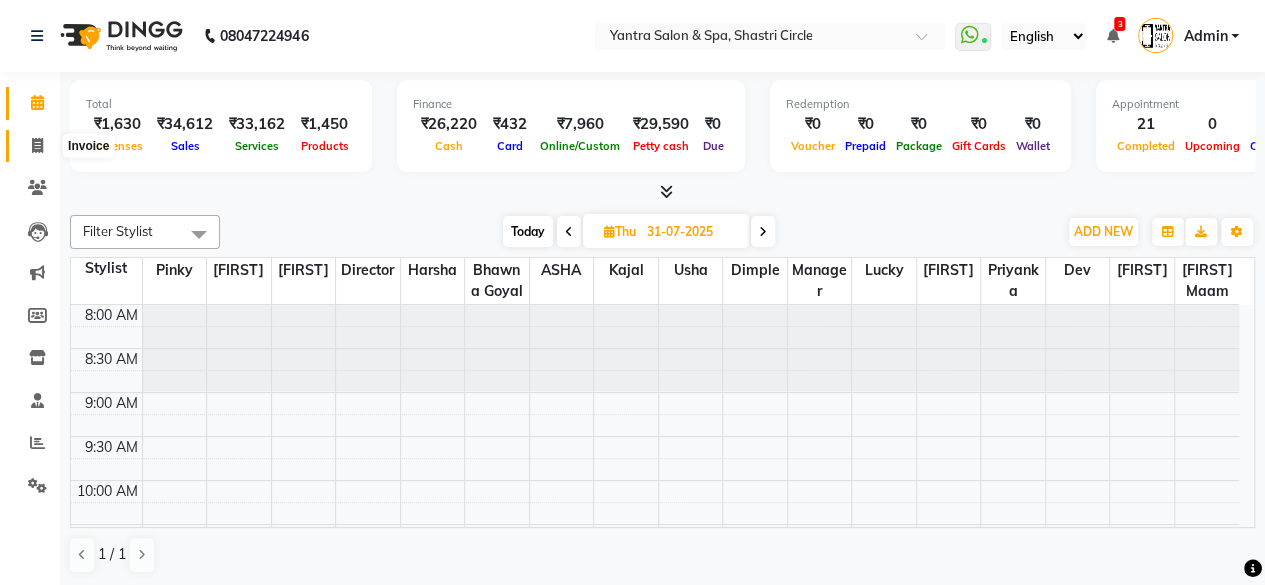click 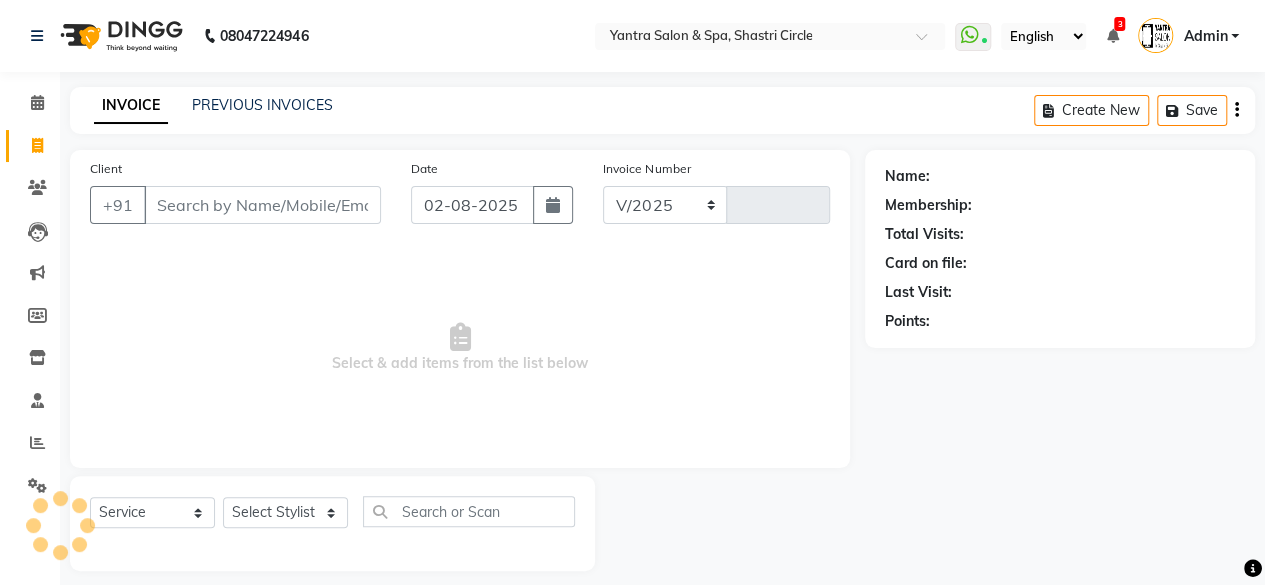 select on "154" 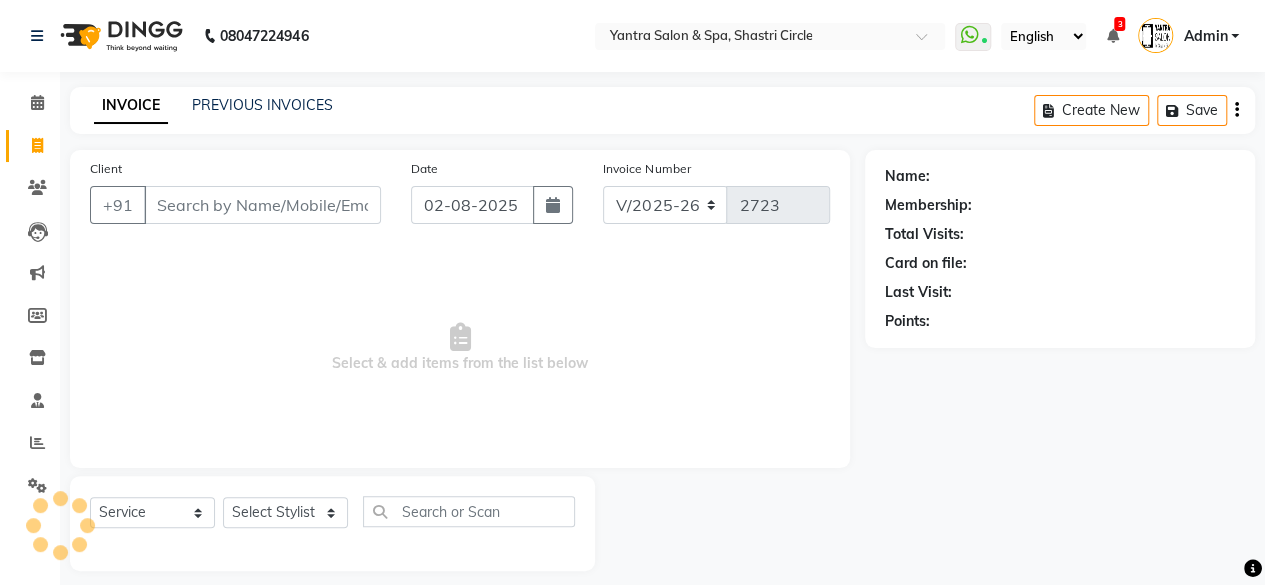 click on "Client" at bounding box center [262, 205] 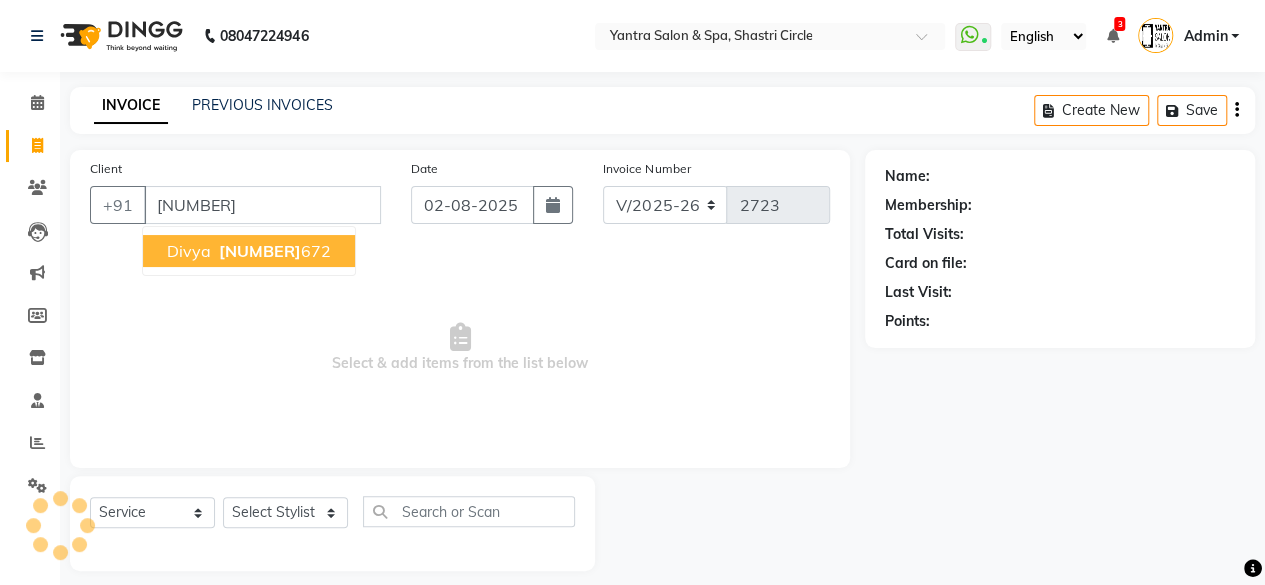 click on "Divya   8005568 672" at bounding box center (249, 251) 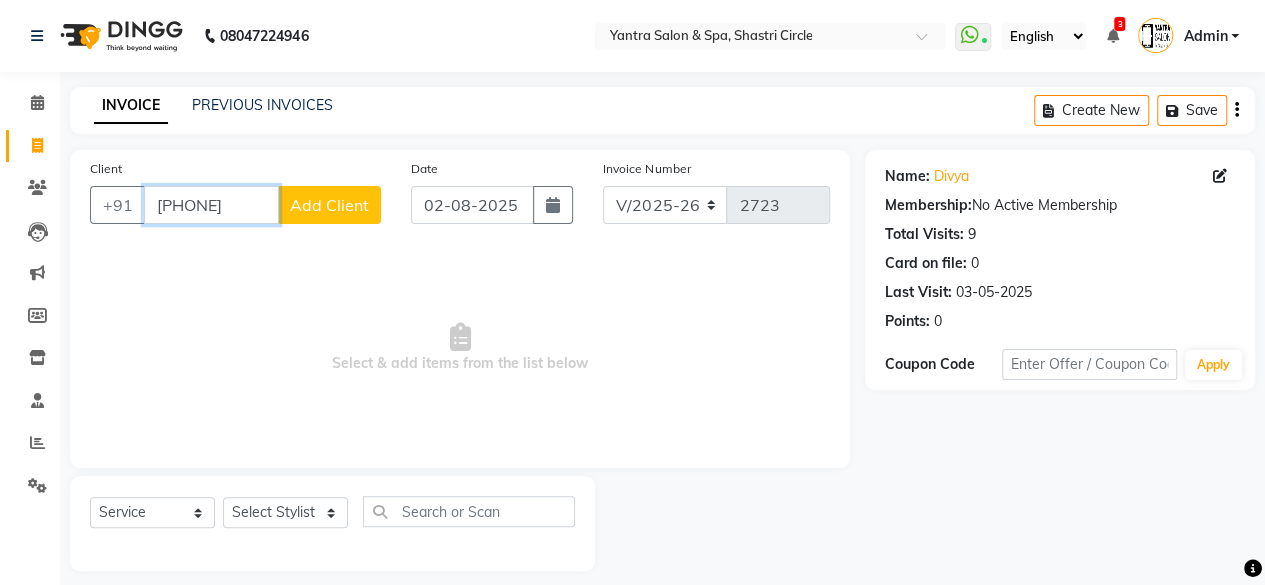 click on "[PHONE]" at bounding box center (211, 205) 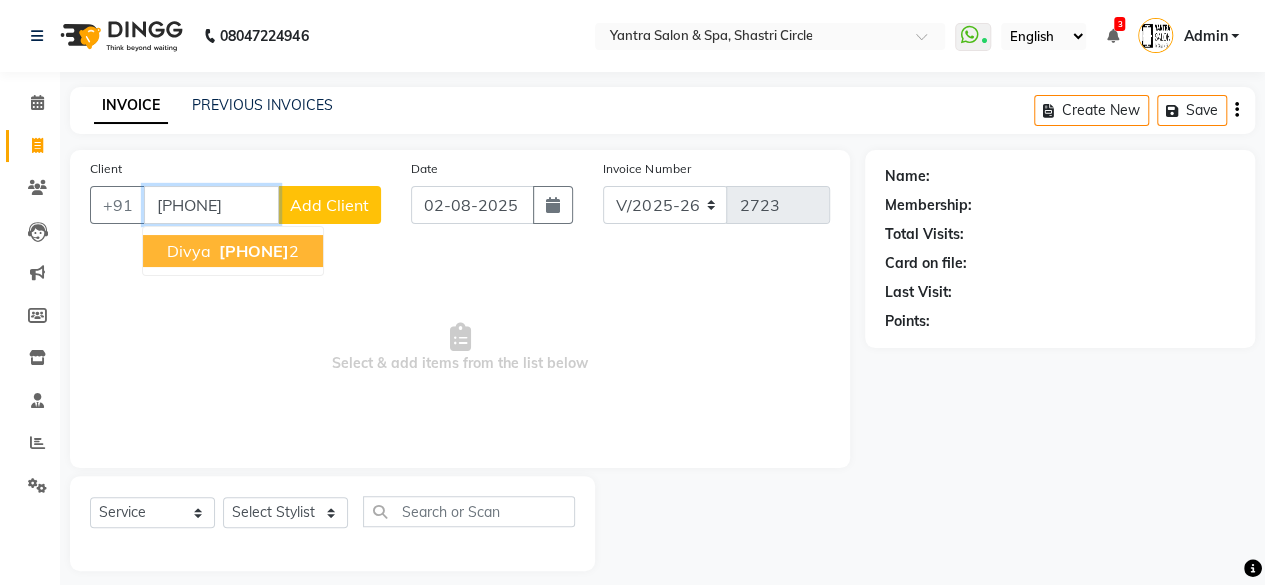 click on "800556867" at bounding box center [254, 251] 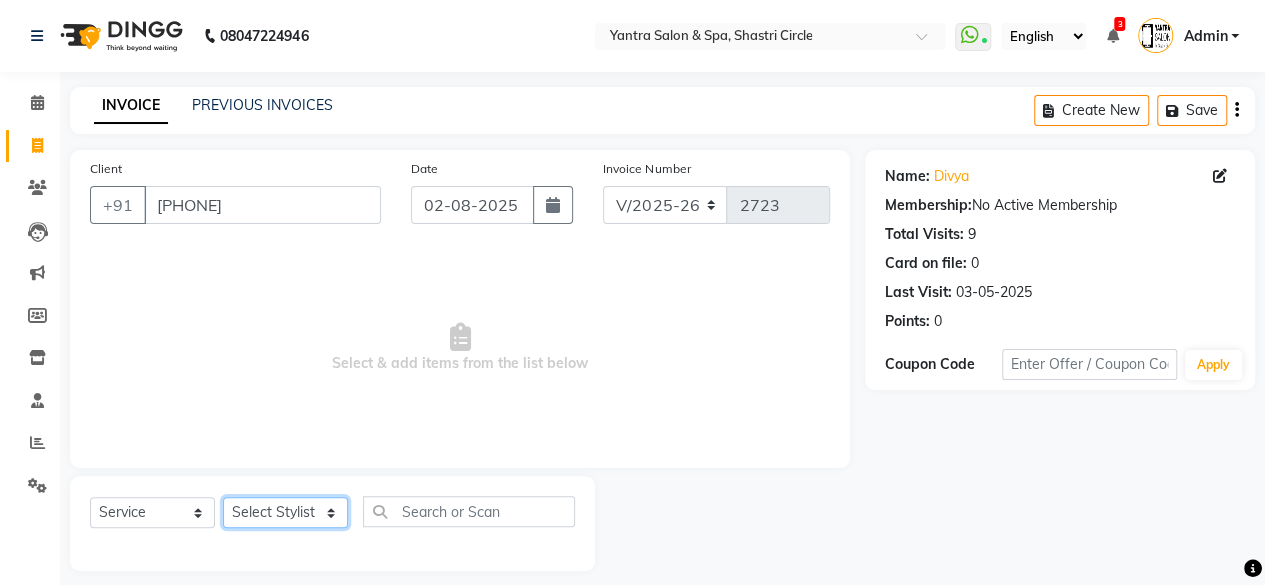 click on "Select Stylist Arvind ASHA bhawna goyal Dev Dimple Director Harsha Hemlata kajal Latika lucky Manager Manisha maam Neelu  Pallavi Pinky Priyanka Rahul Sekhar usha" 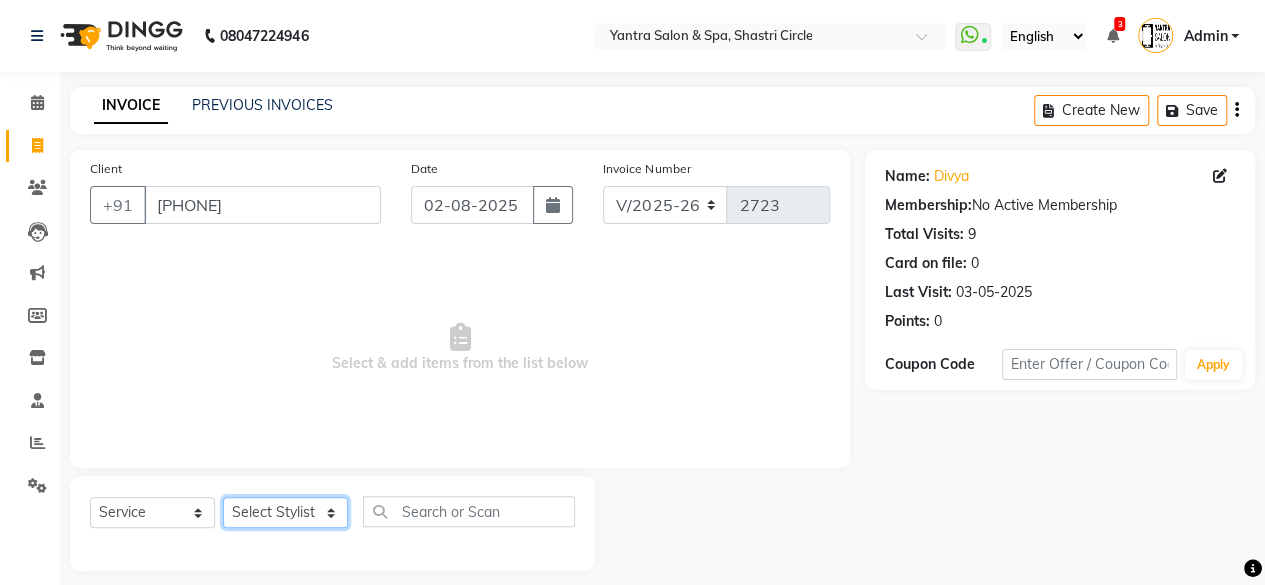 select on "7539" 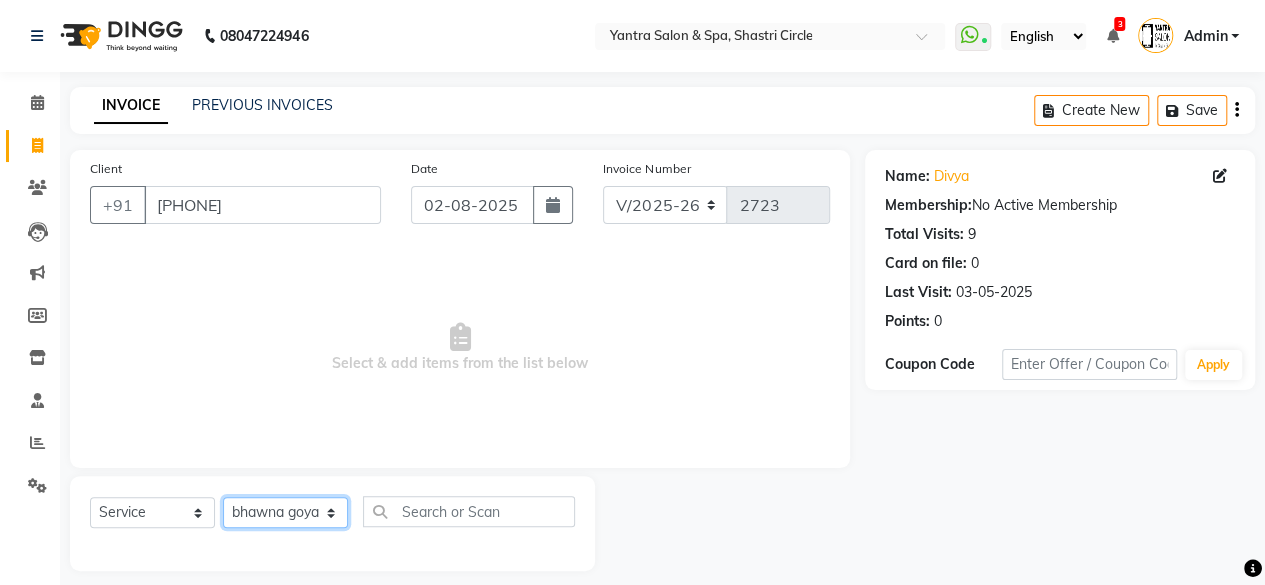 click on "Select Stylist Arvind ASHA bhawna goyal Dev Dimple Director Harsha Hemlata kajal Latika lucky Manager Manisha maam Neelu  Pallavi Pinky Priyanka Rahul Sekhar usha" 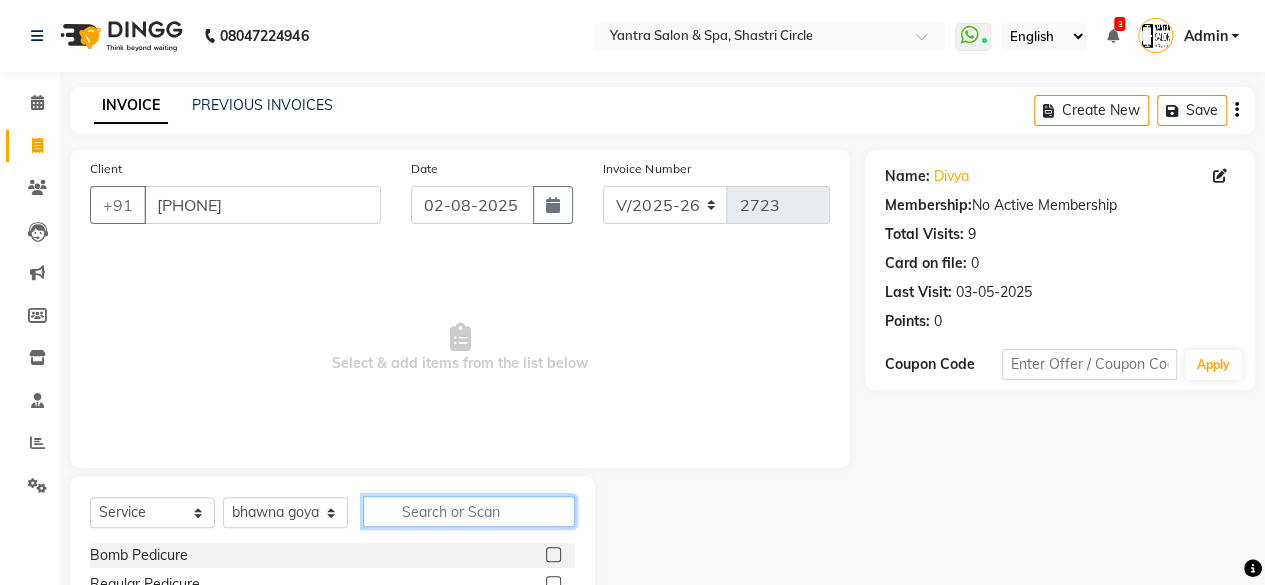 click 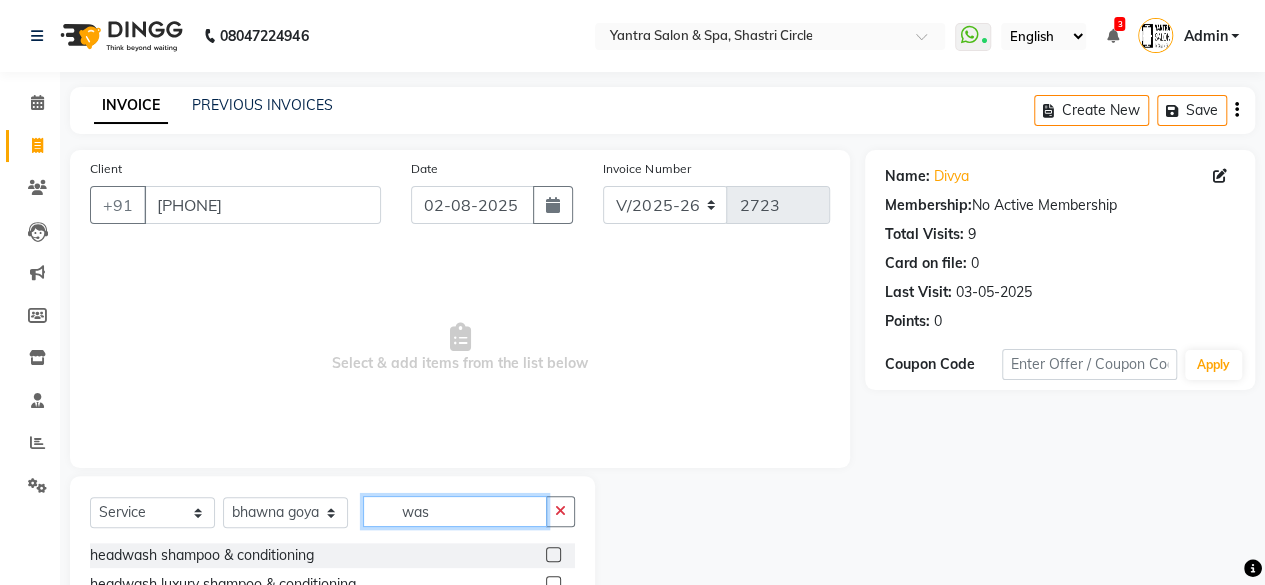scroll, scrollTop: 131, scrollLeft: 0, axis: vertical 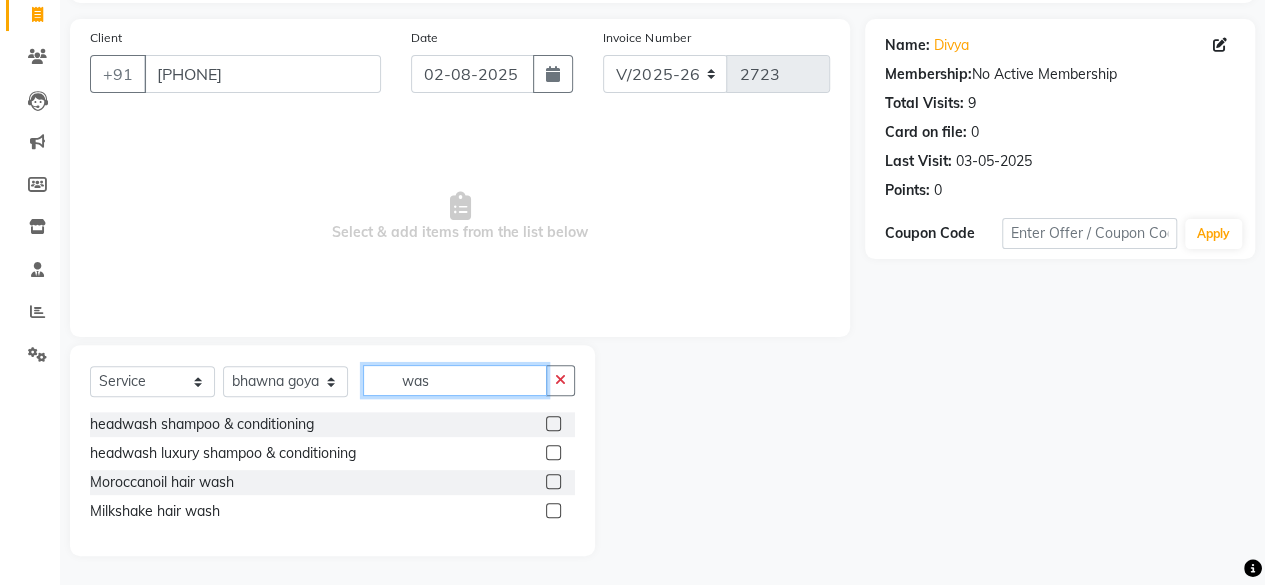 type on "was" 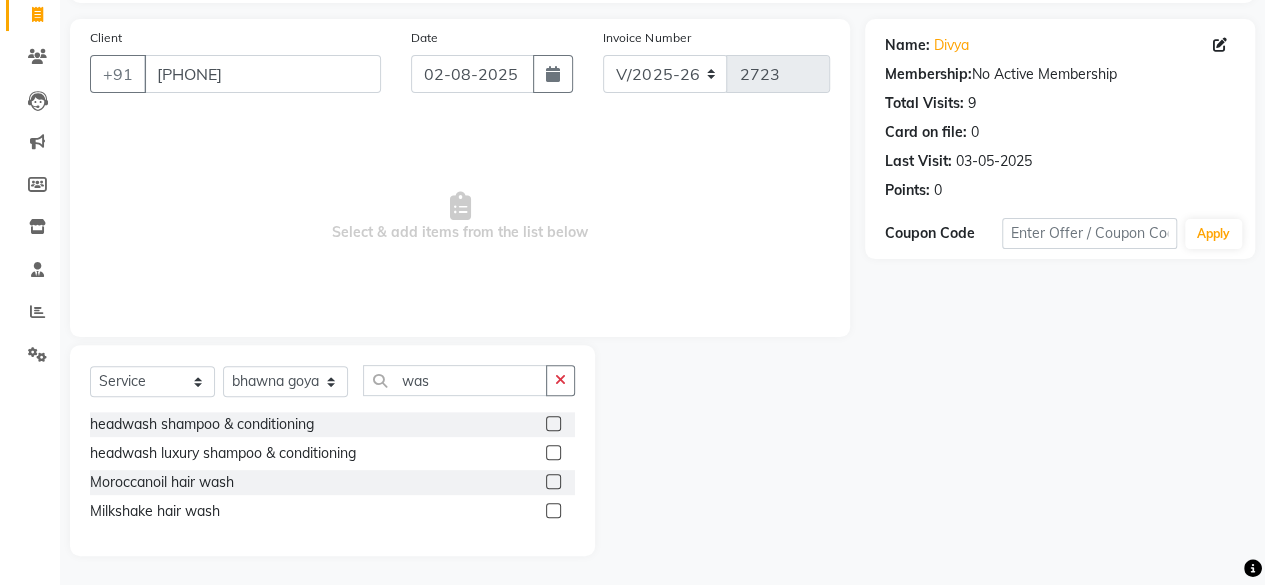 click 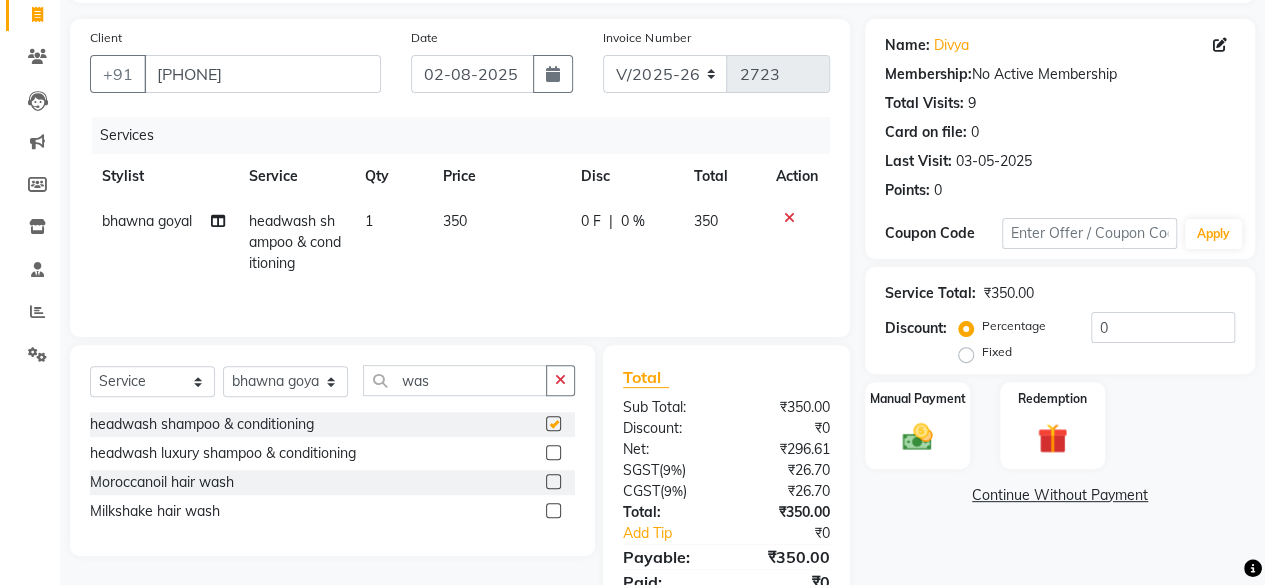 checkbox on "false" 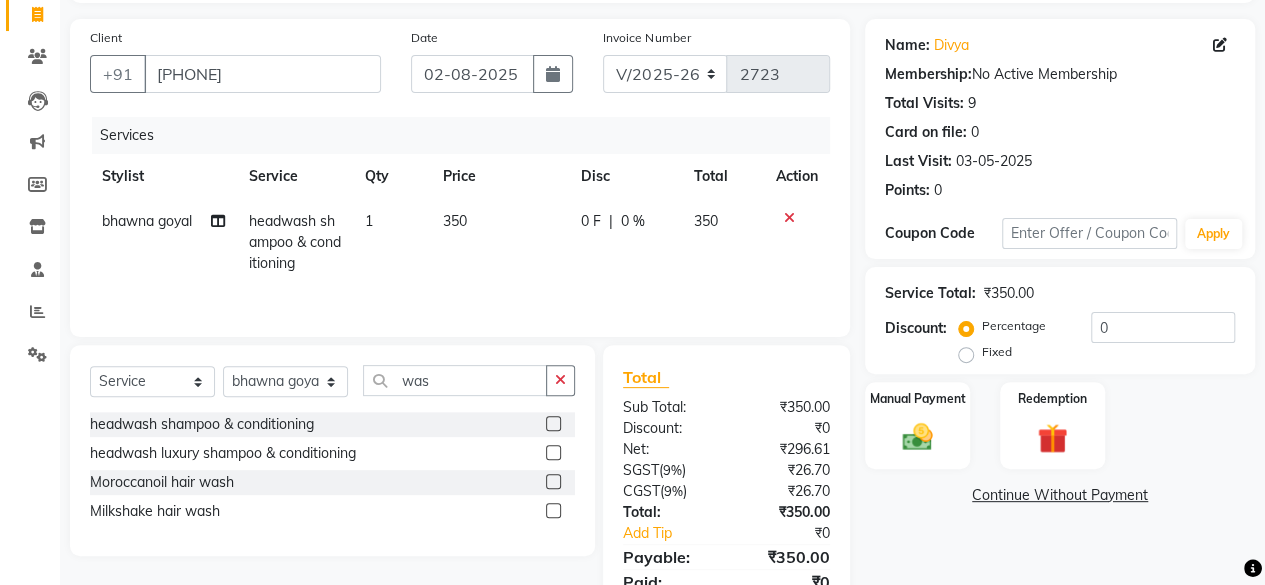 click on "350" 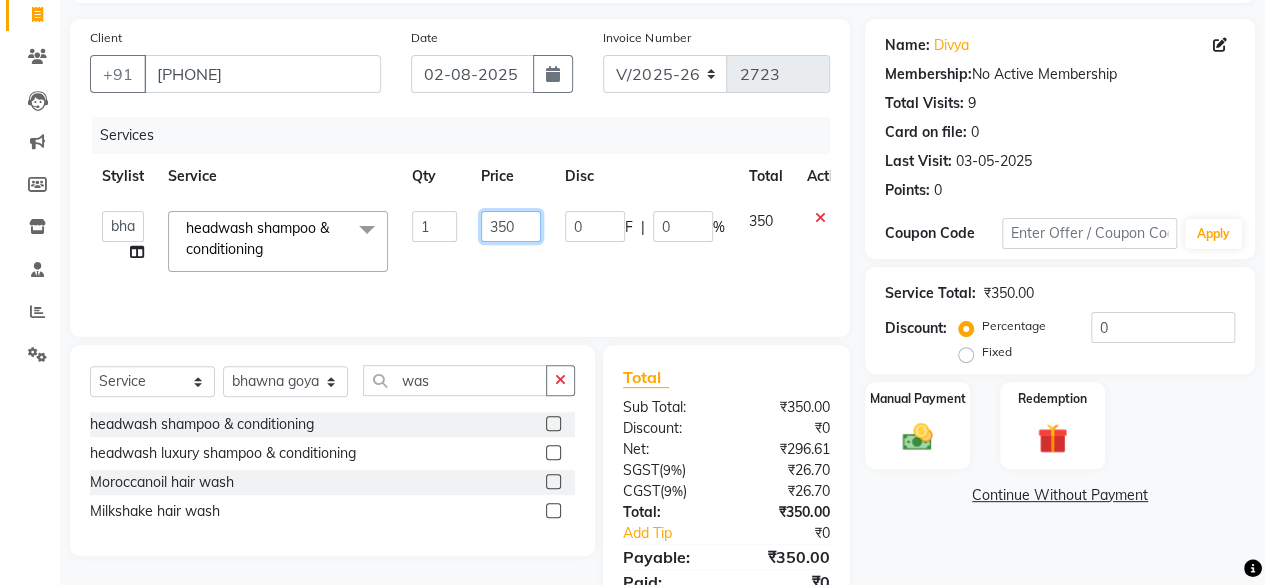 click on "350" 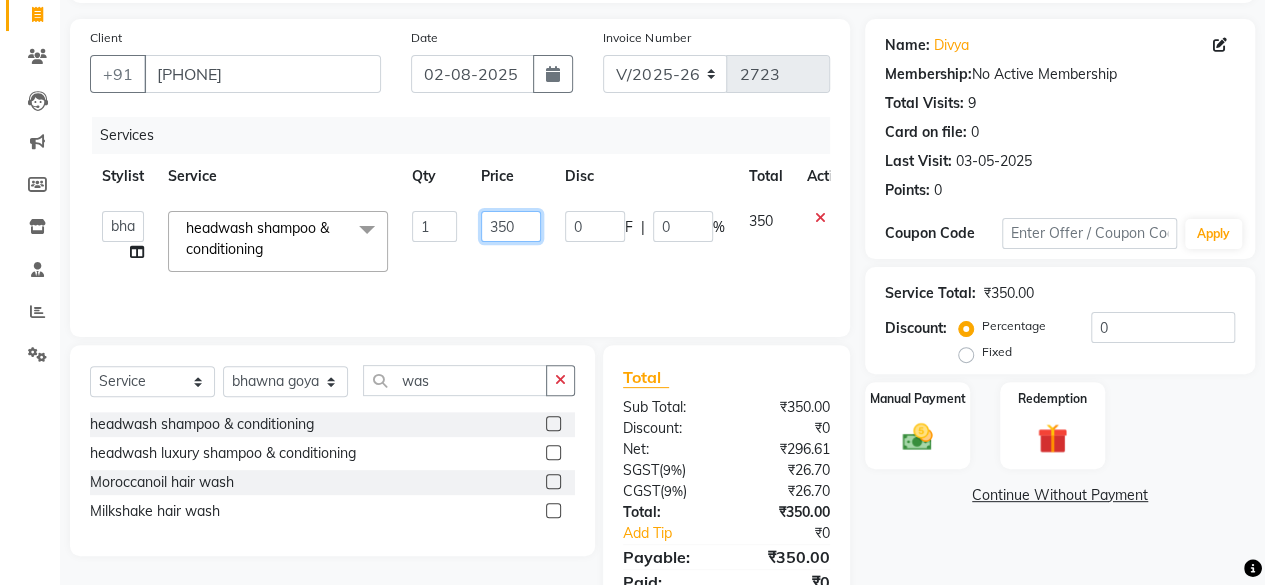 click on "350" 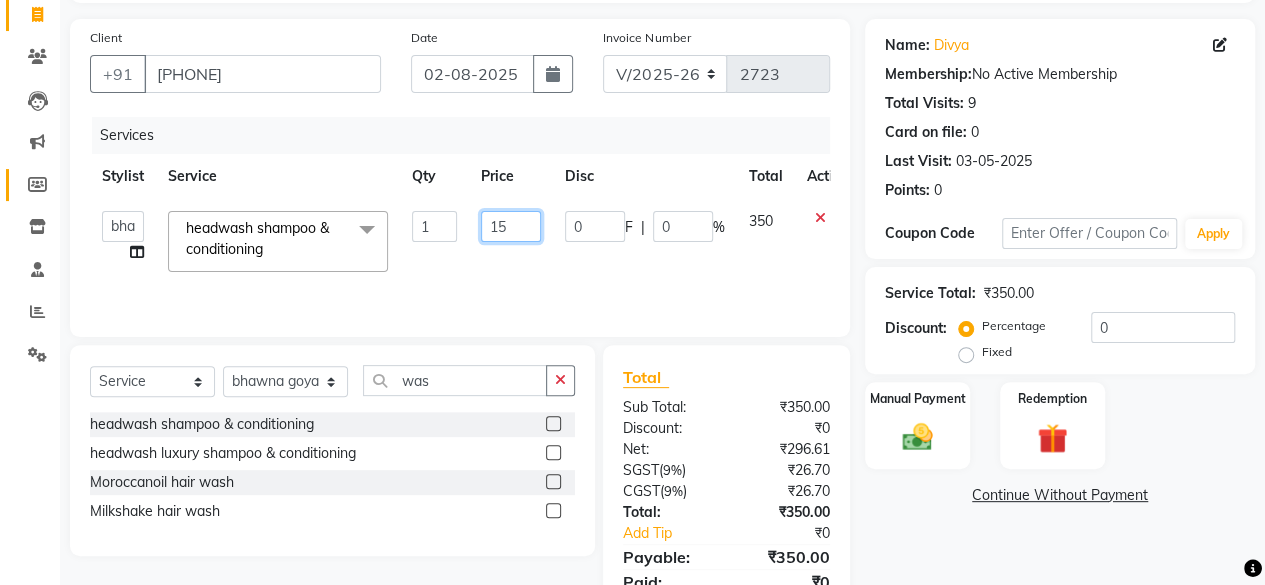 type on "150" 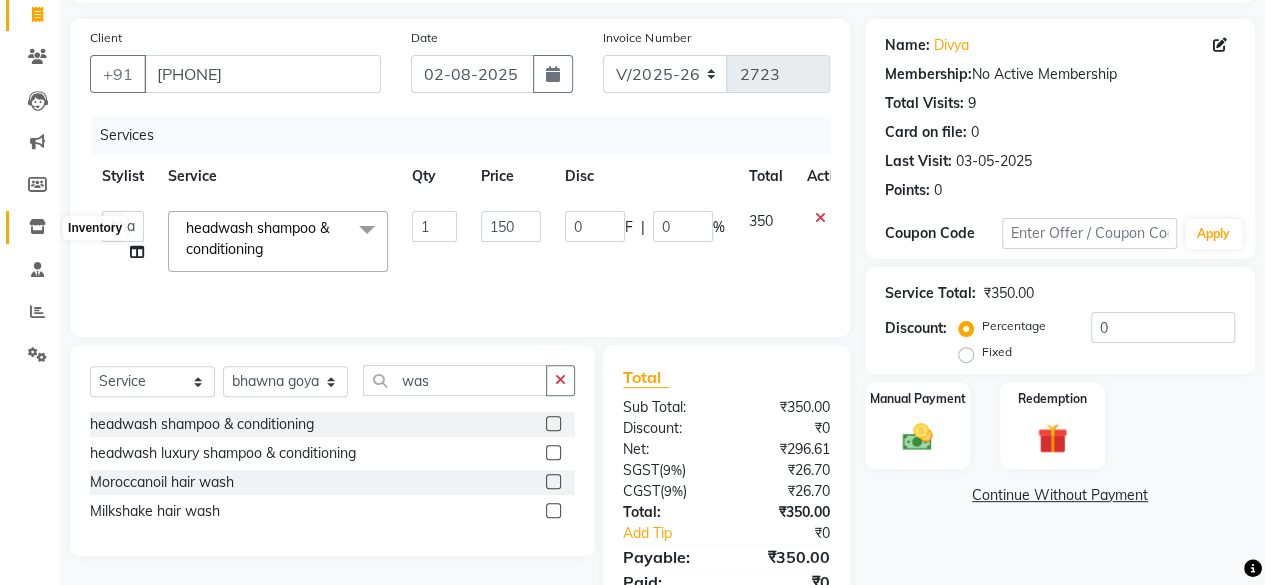 click 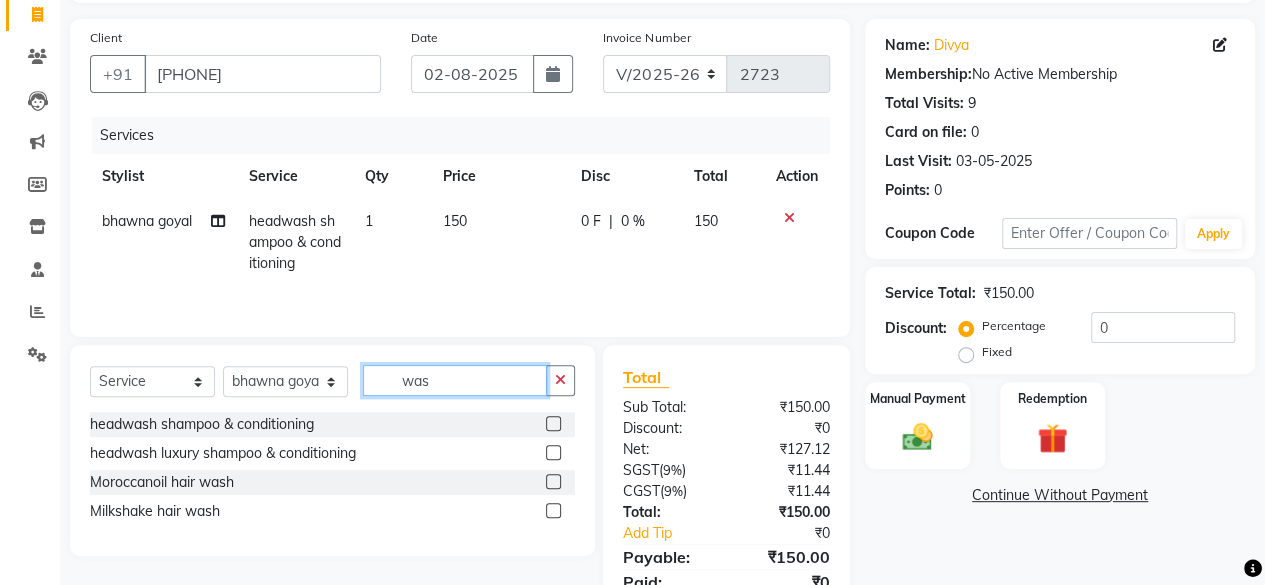 click on "was" 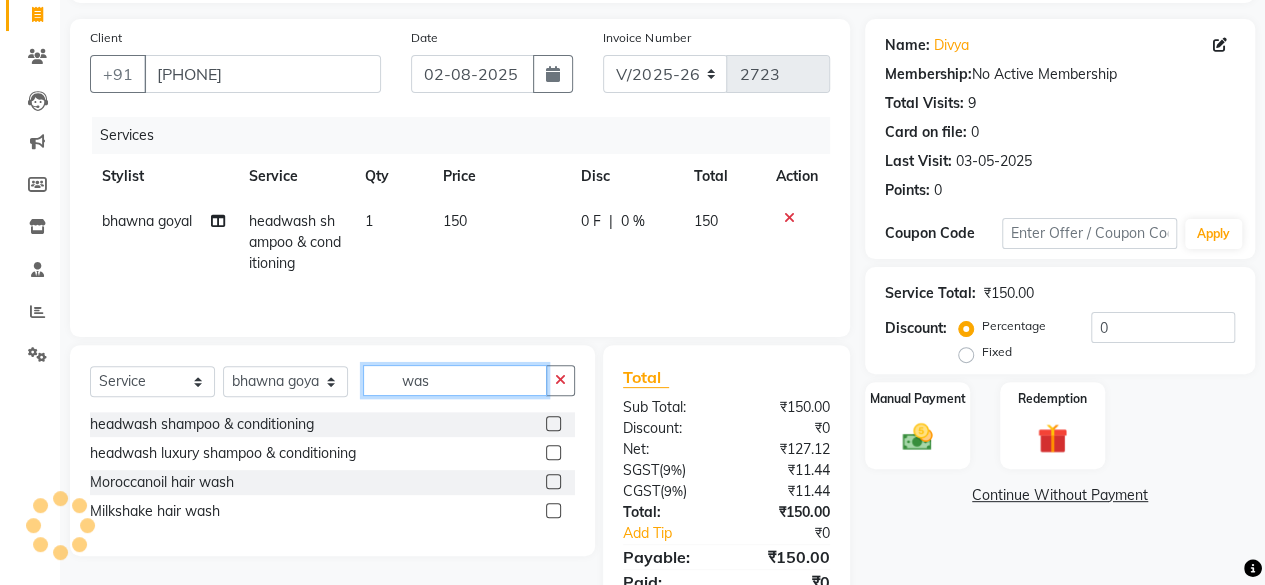 click on "was" 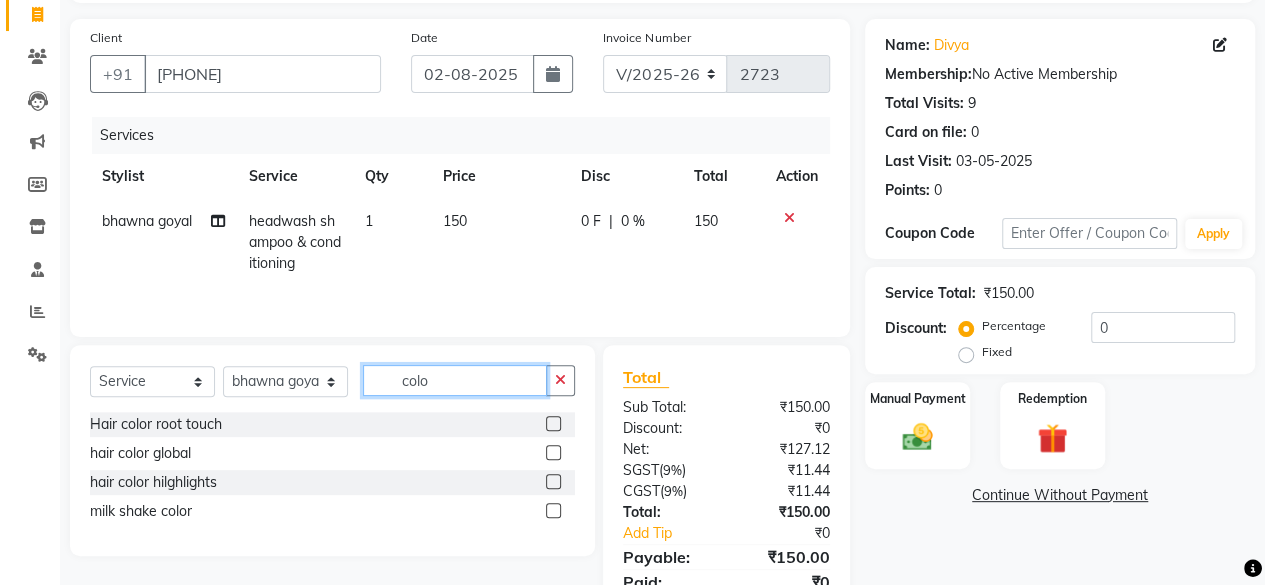 type on "colo" 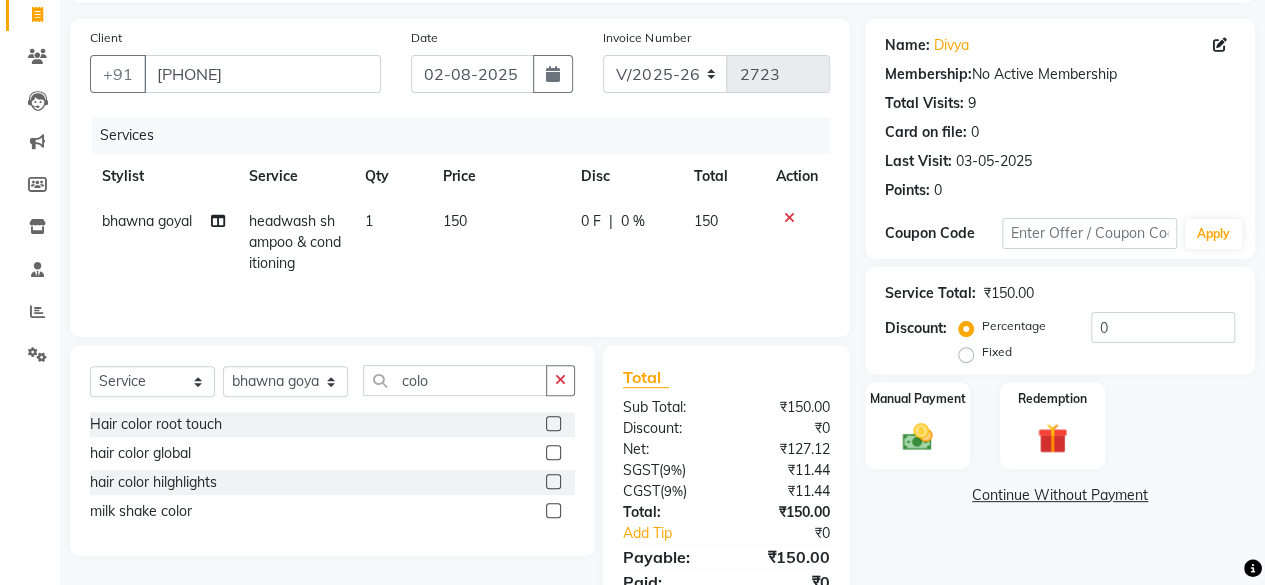 click 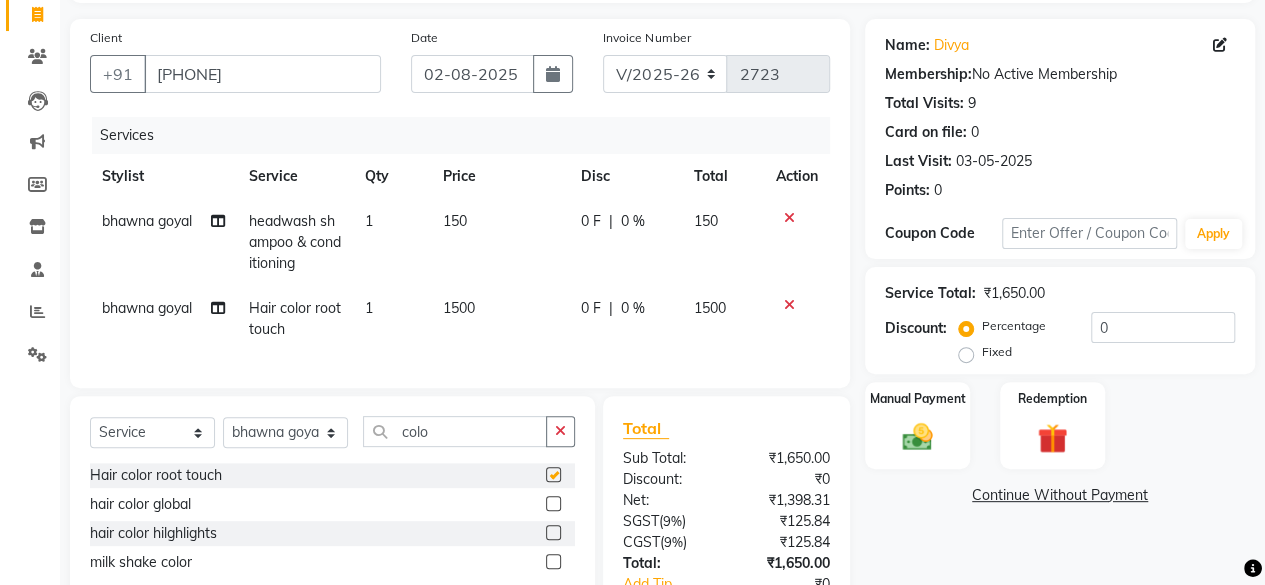 checkbox on "false" 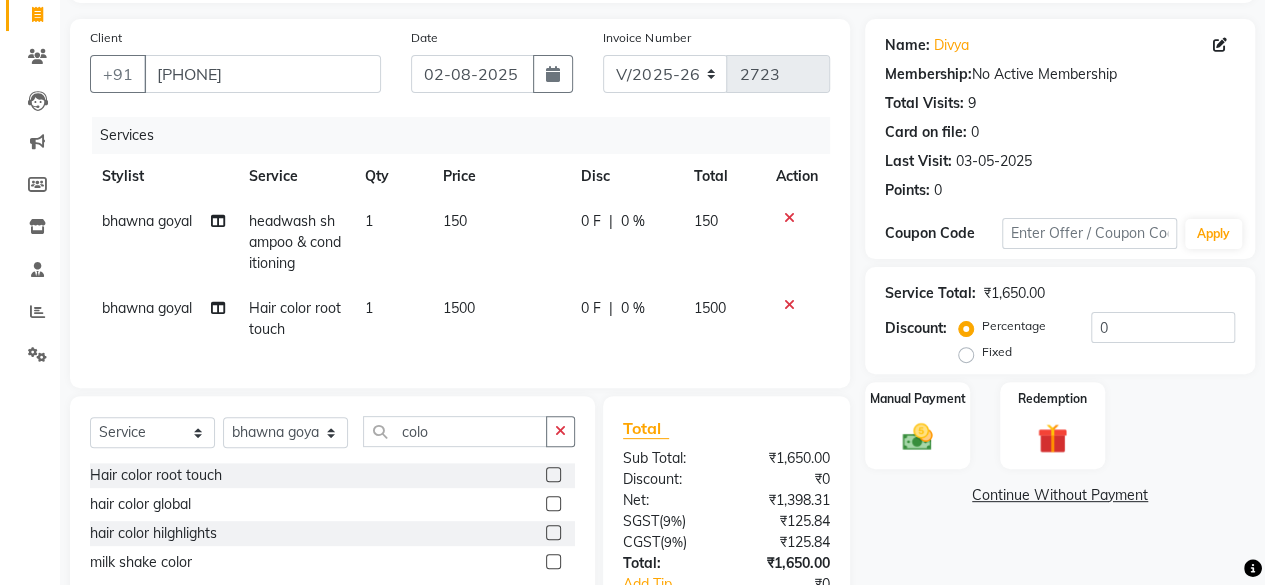 click on "1500" 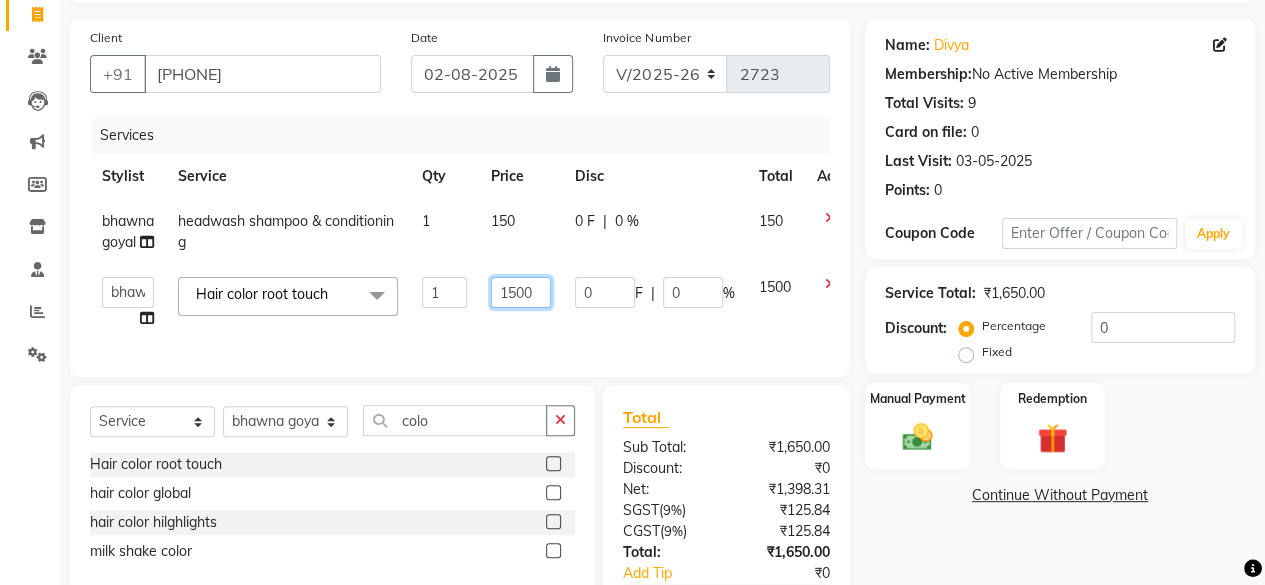 click on "1500" 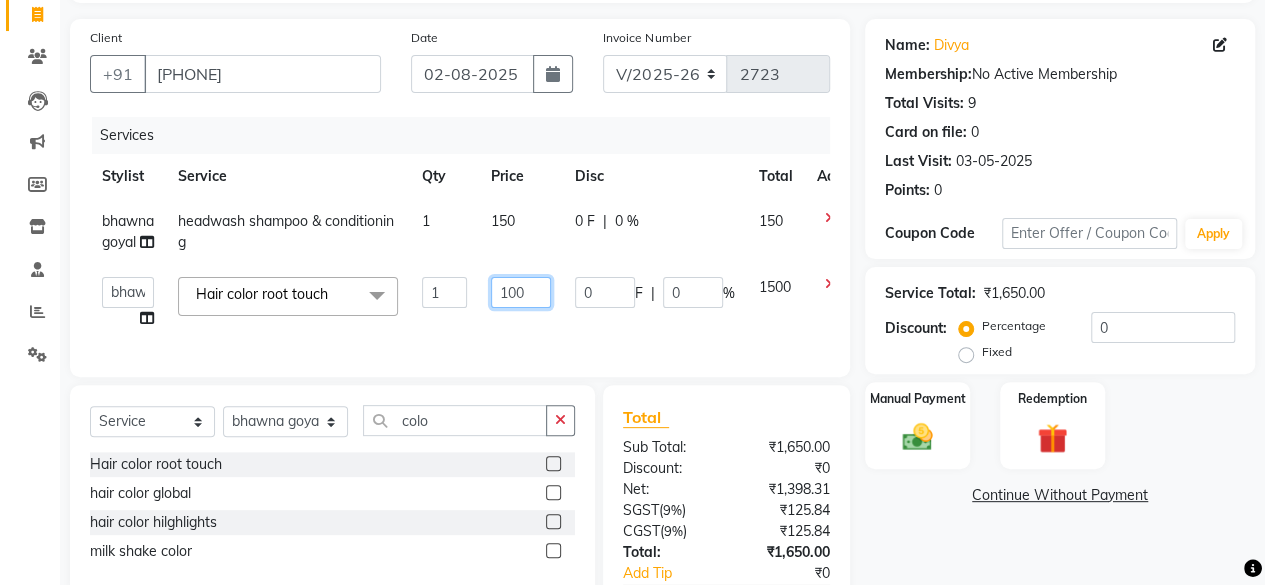 type on "1000" 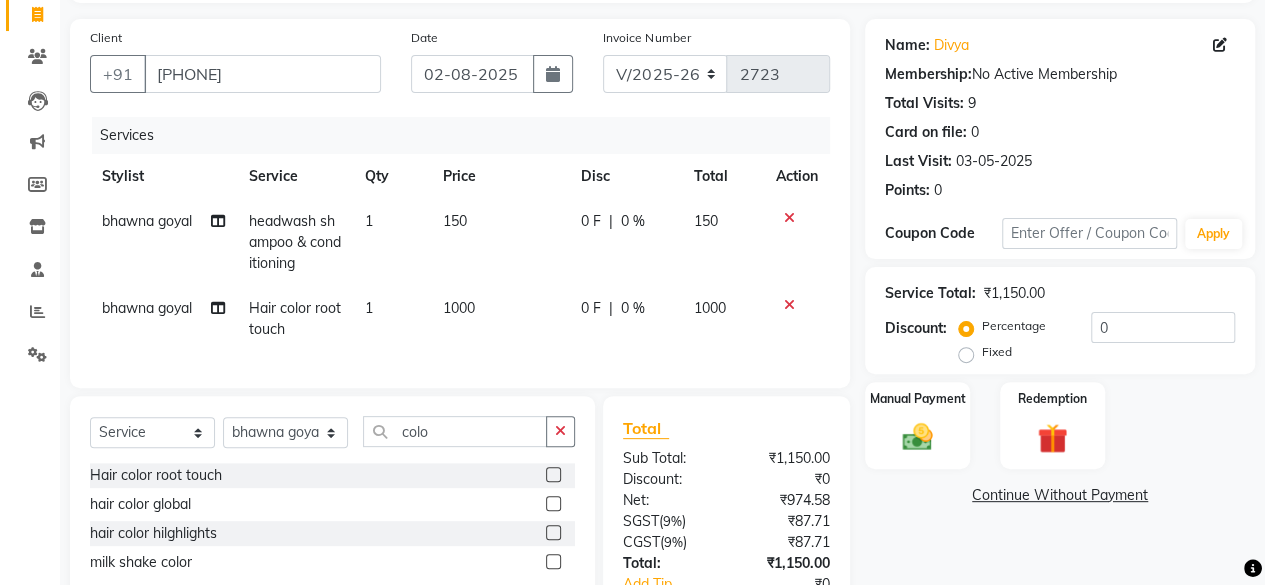 click on "1000" 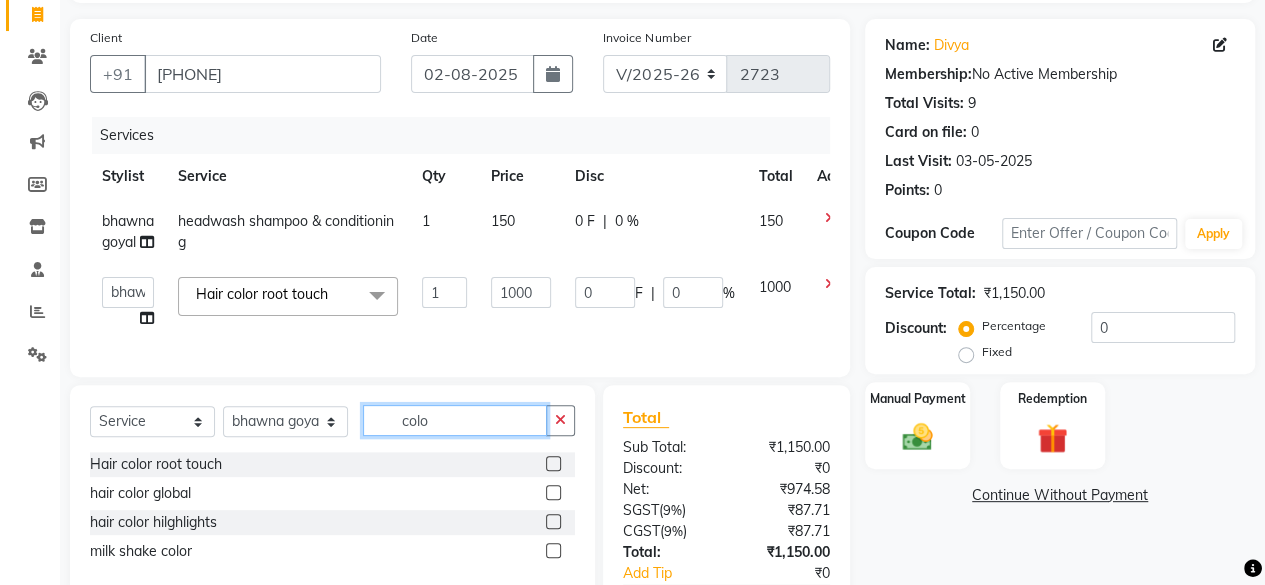click on "colo" 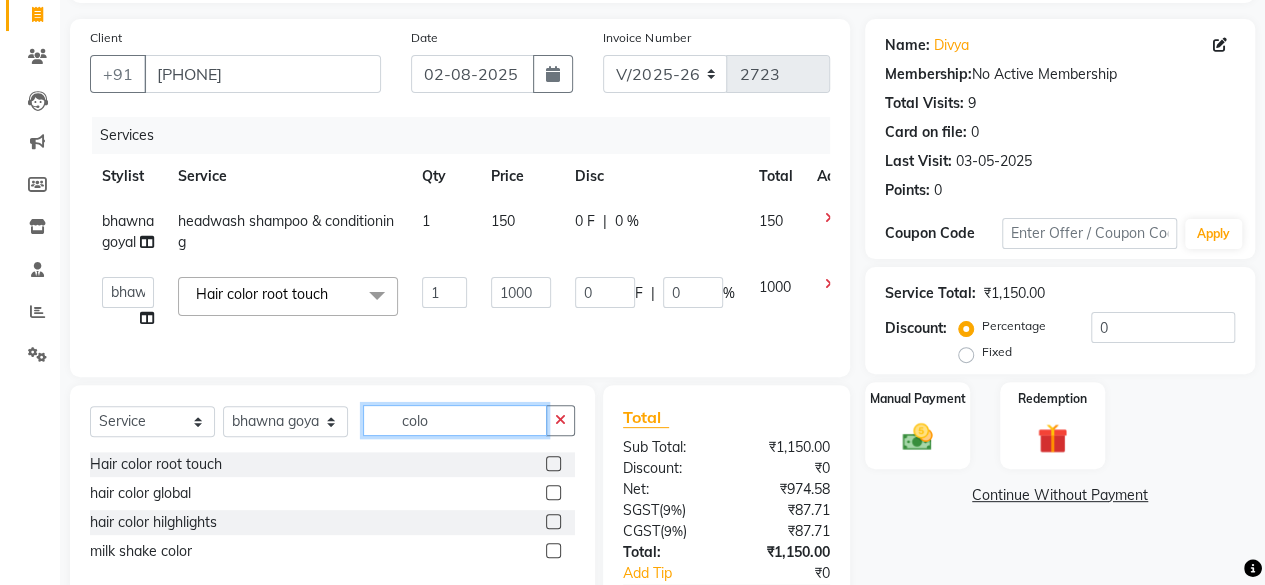 click on "colo" 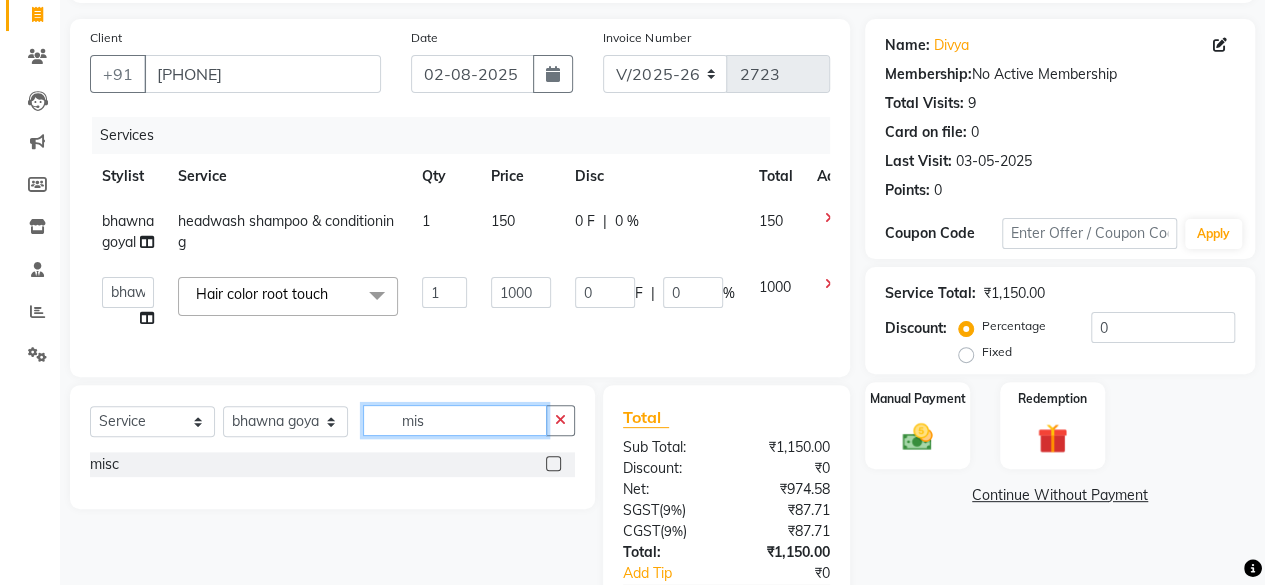 type on "mis" 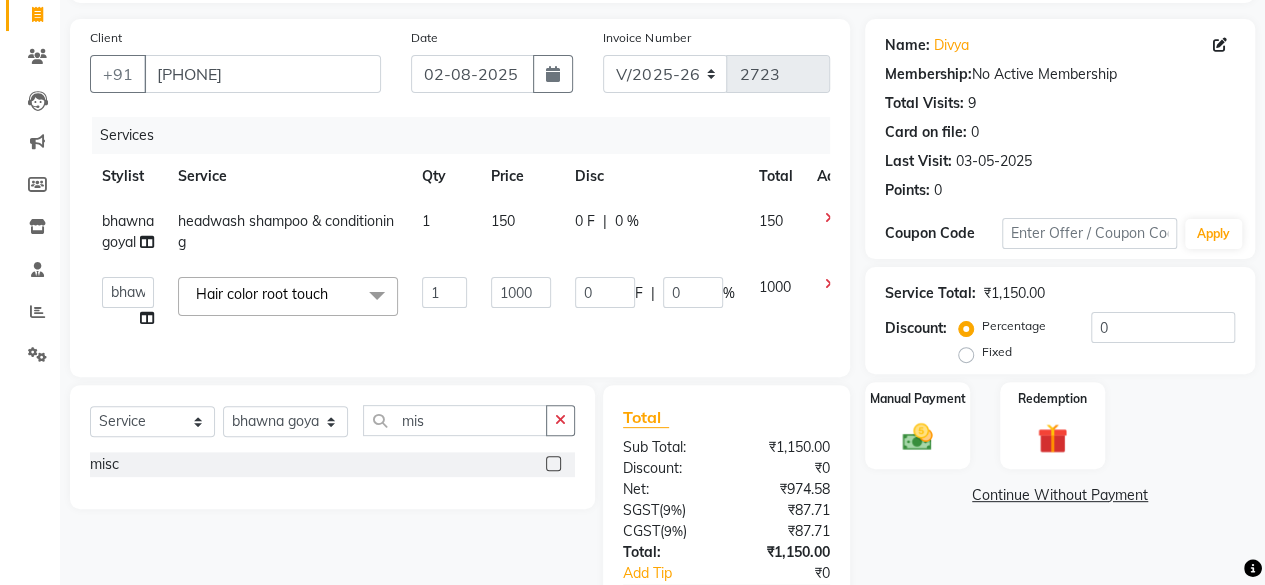 click 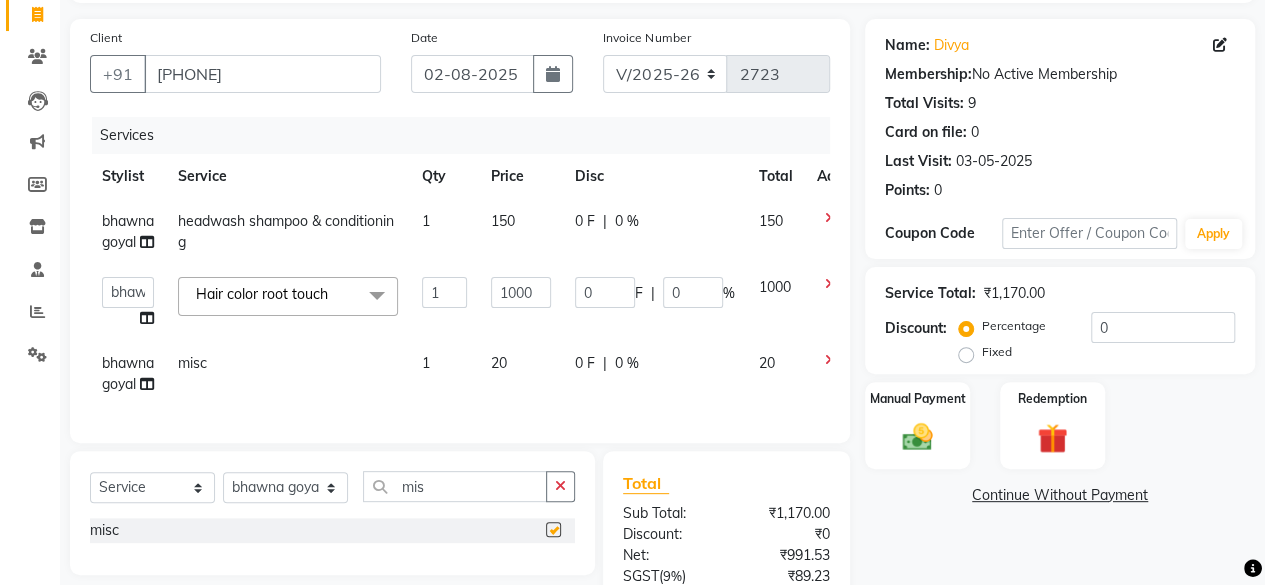 checkbox on "false" 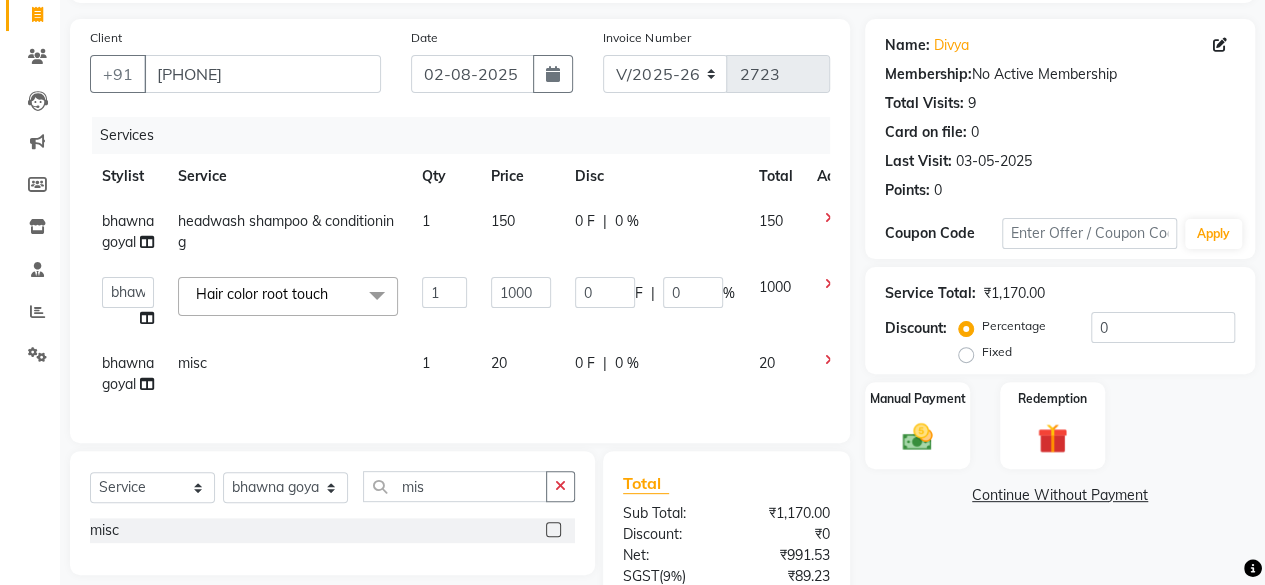 click on "20" 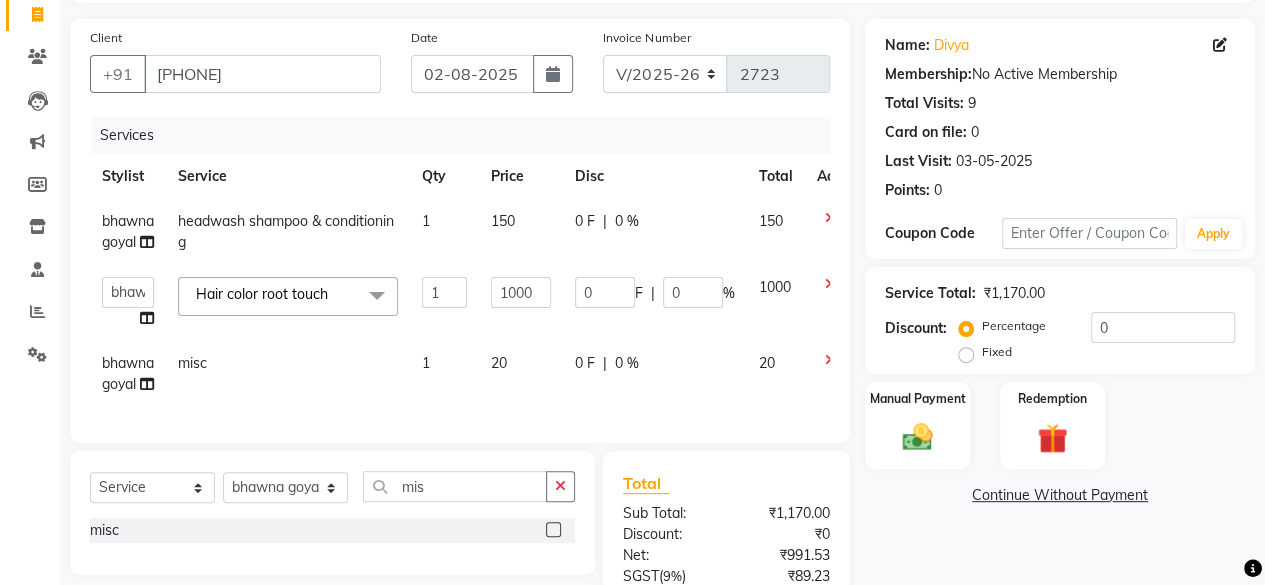 select on "7539" 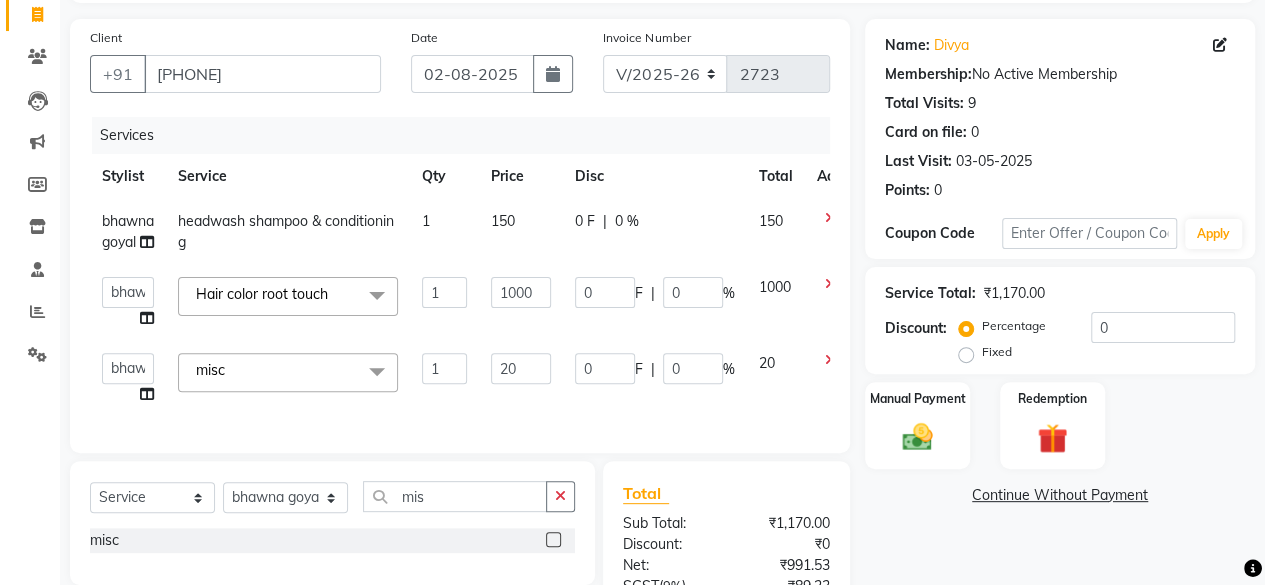 click on "20" 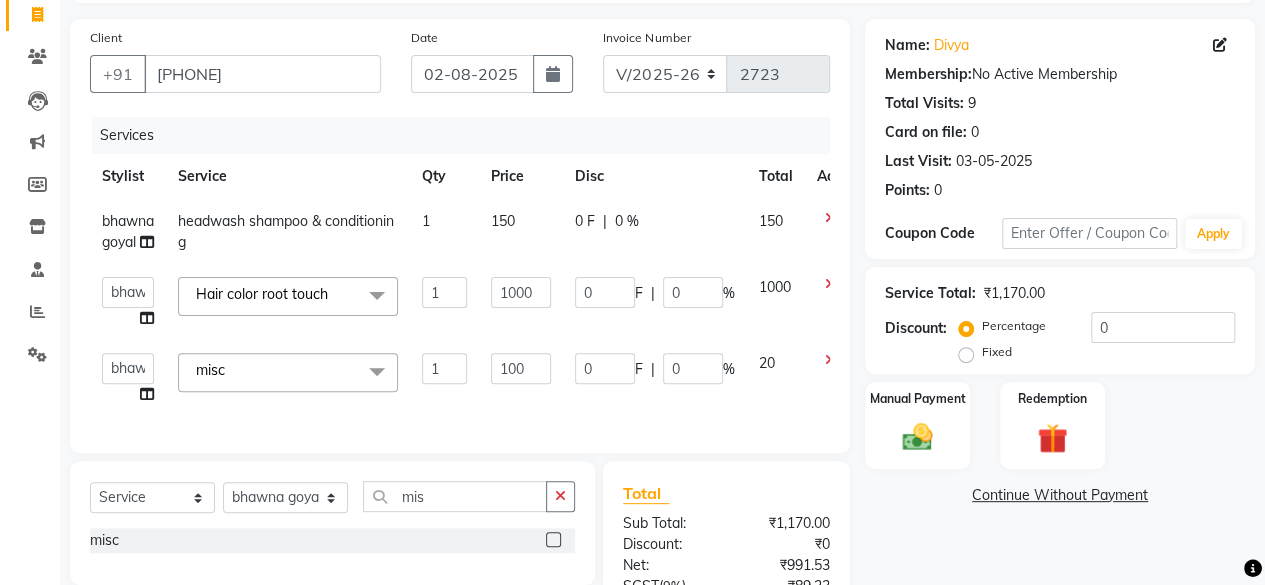 type on "1000" 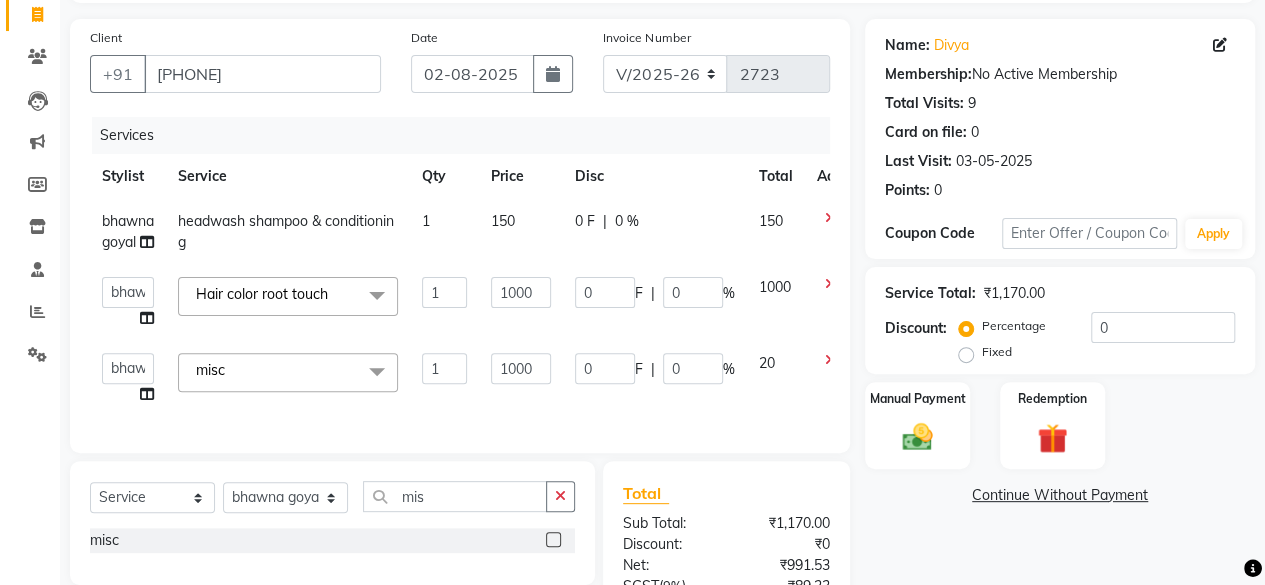 drag, startPoint x: 538, startPoint y: 409, endPoint x: 719, endPoint y: 395, distance: 181.54063 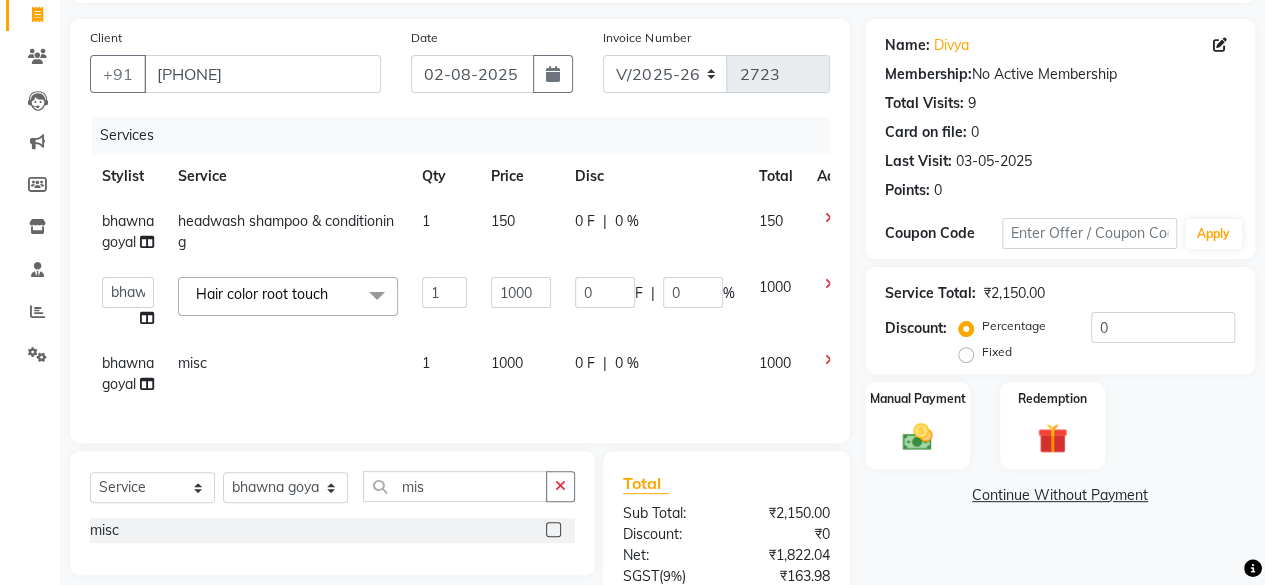 scroll, scrollTop: 334, scrollLeft: 0, axis: vertical 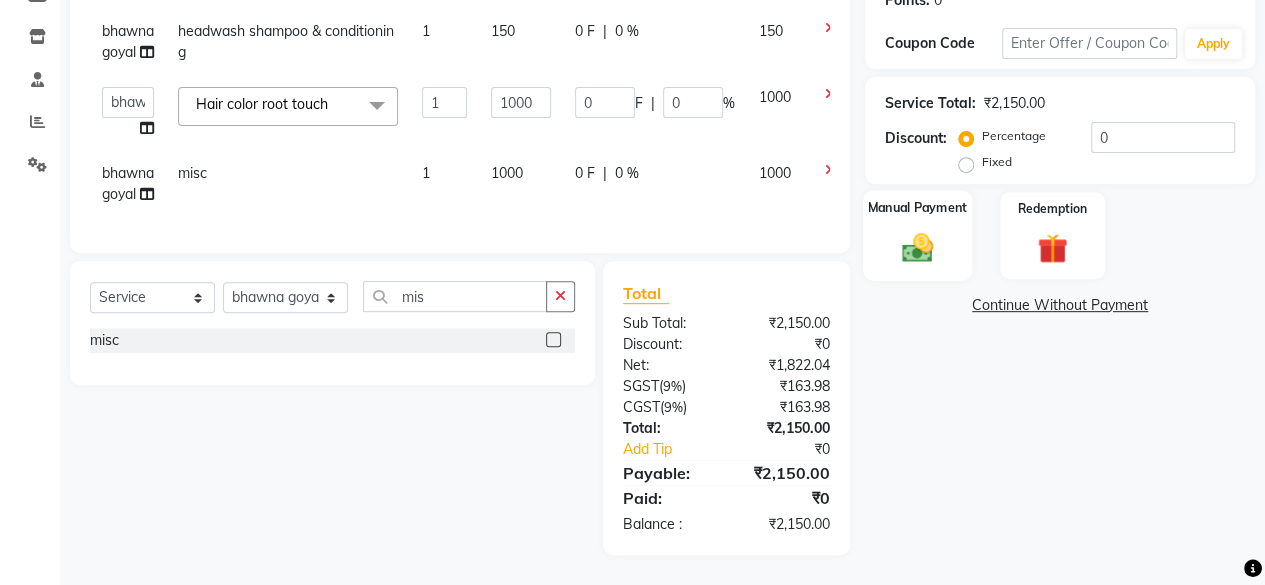 click on "Manual Payment" 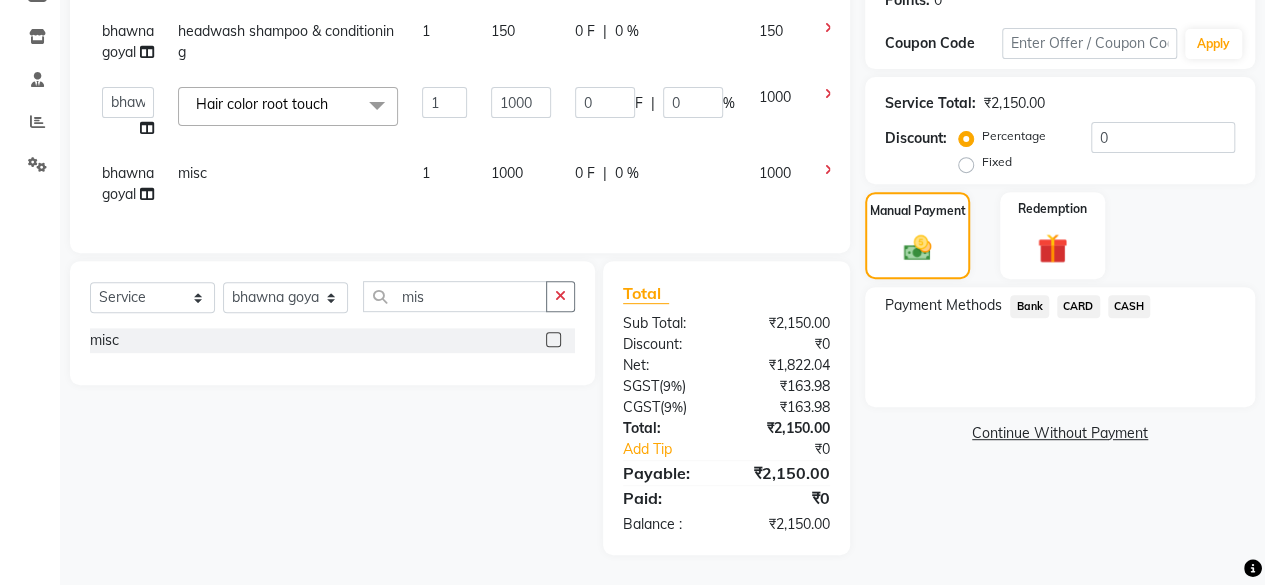 click on "Payment Methods  Bank   CARD   CASH" 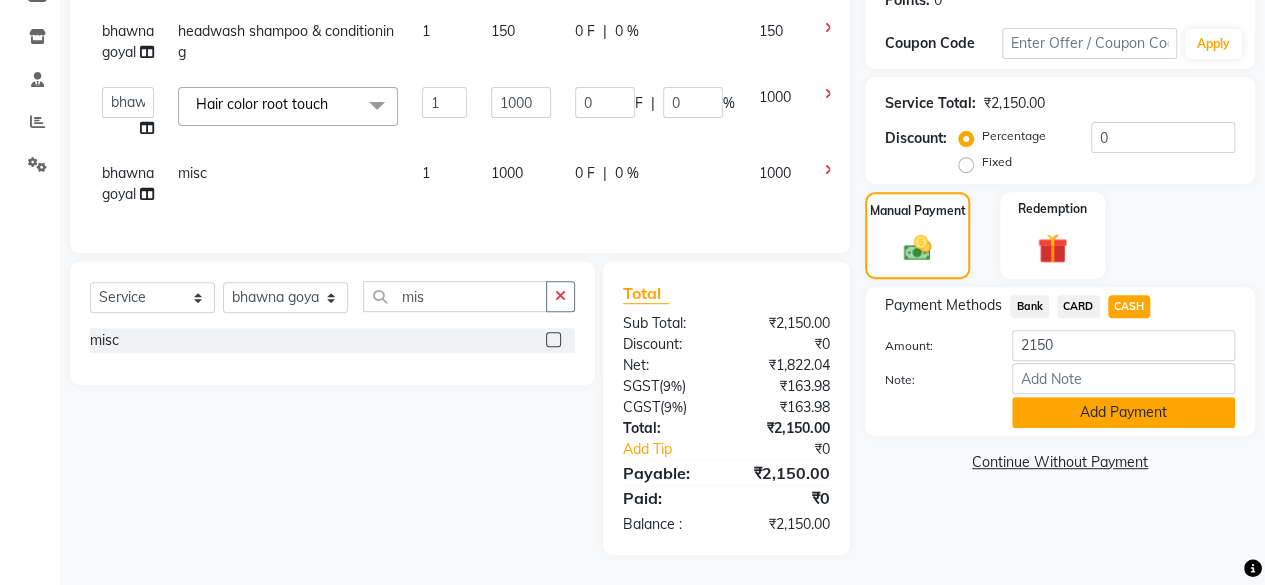 click on "Add Payment" 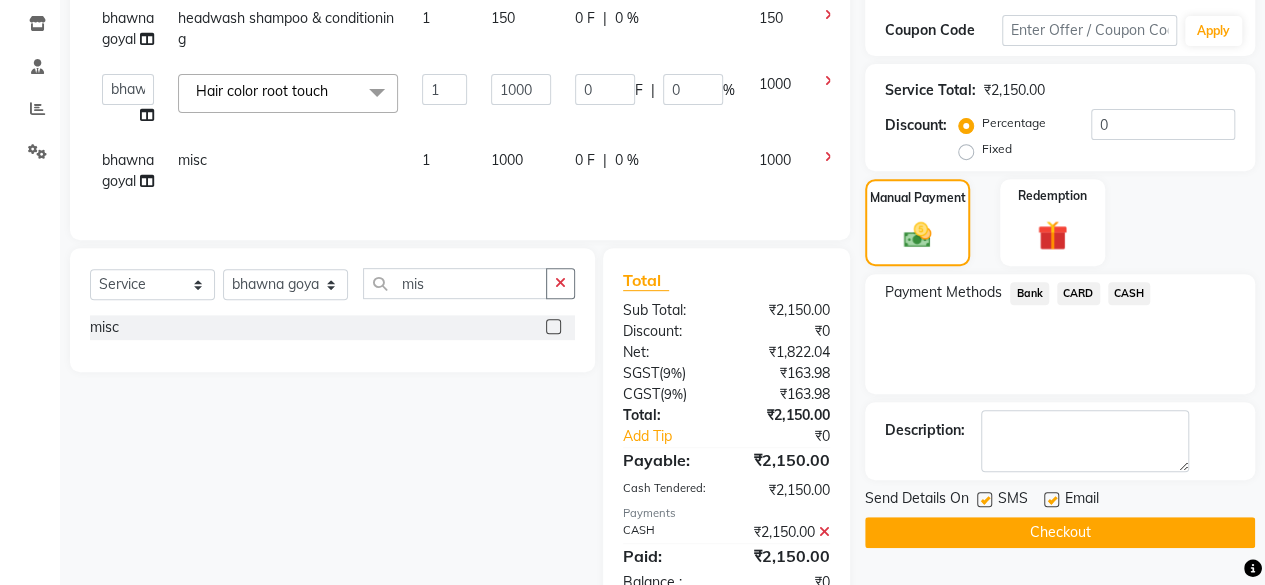 scroll, scrollTop: 405, scrollLeft: 0, axis: vertical 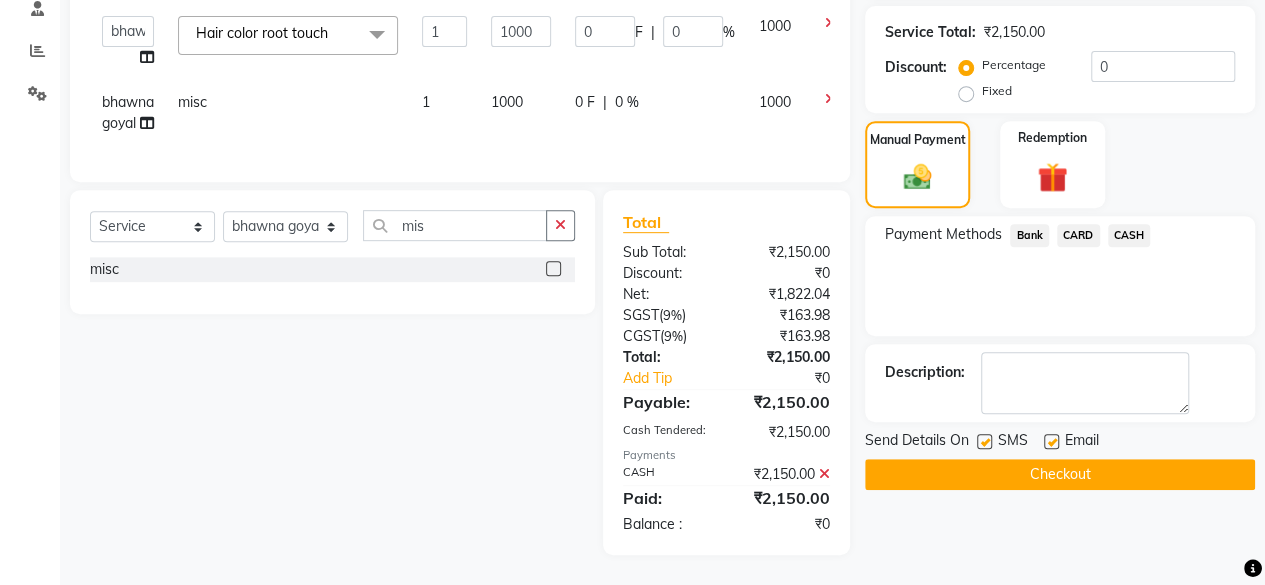 click on "Checkout" 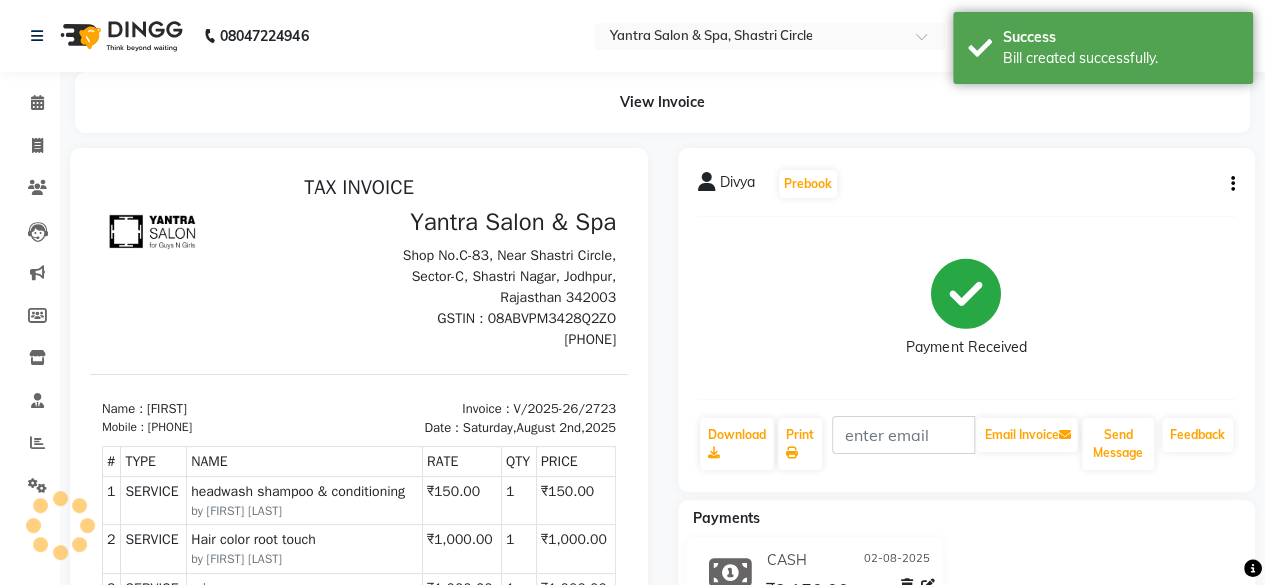 scroll, scrollTop: 0, scrollLeft: 0, axis: both 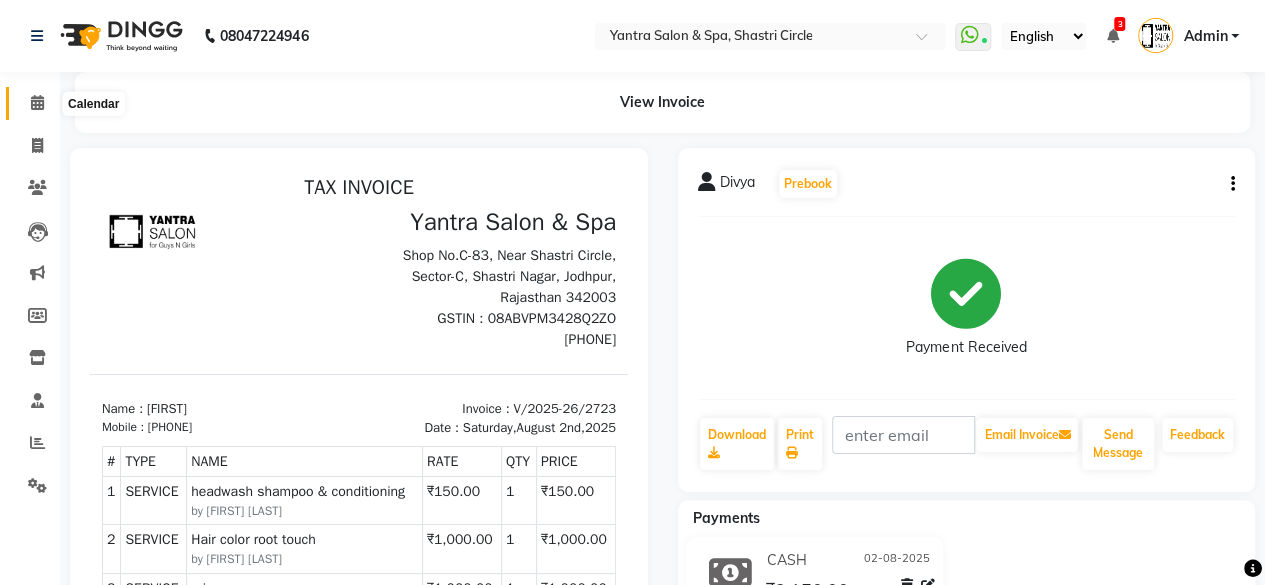 click 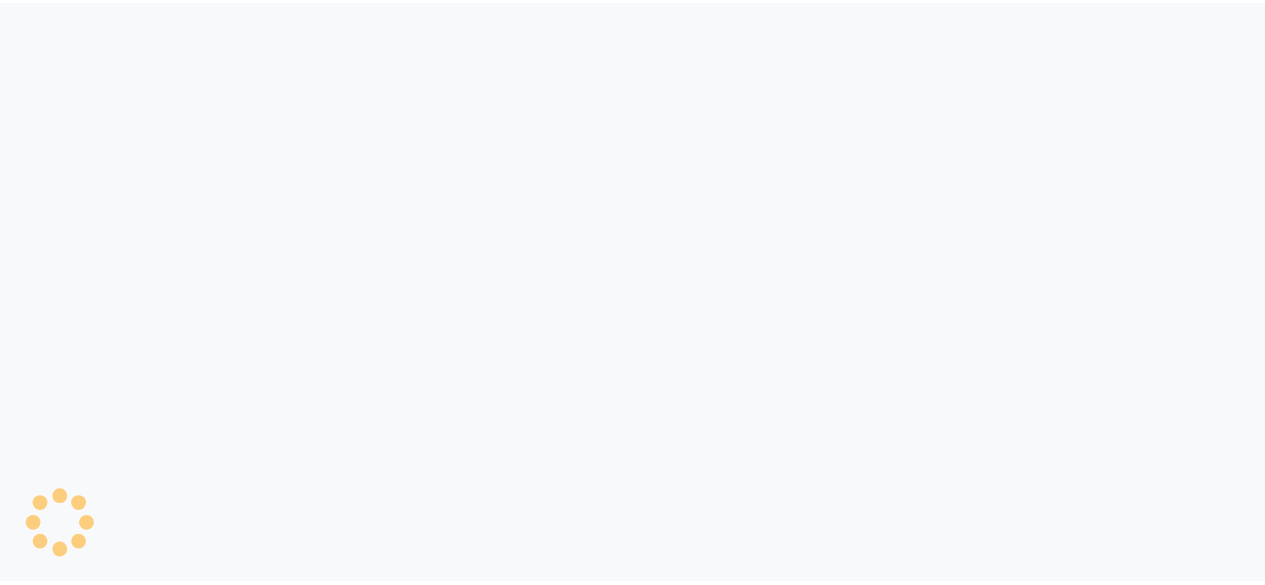 scroll, scrollTop: 0, scrollLeft: 0, axis: both 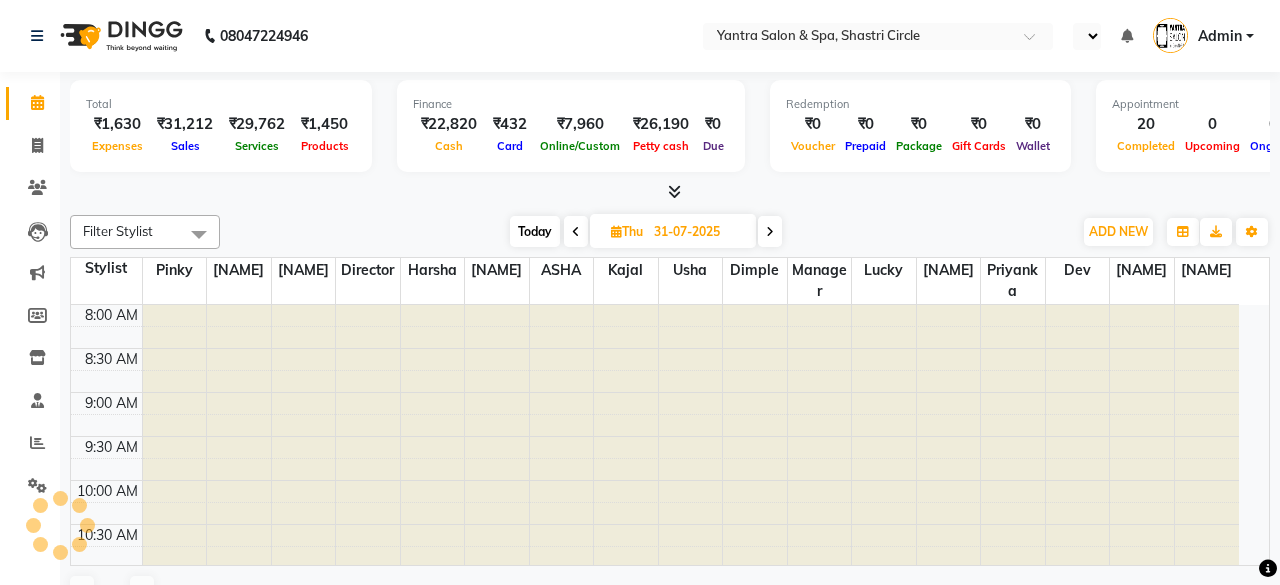 select on "en" 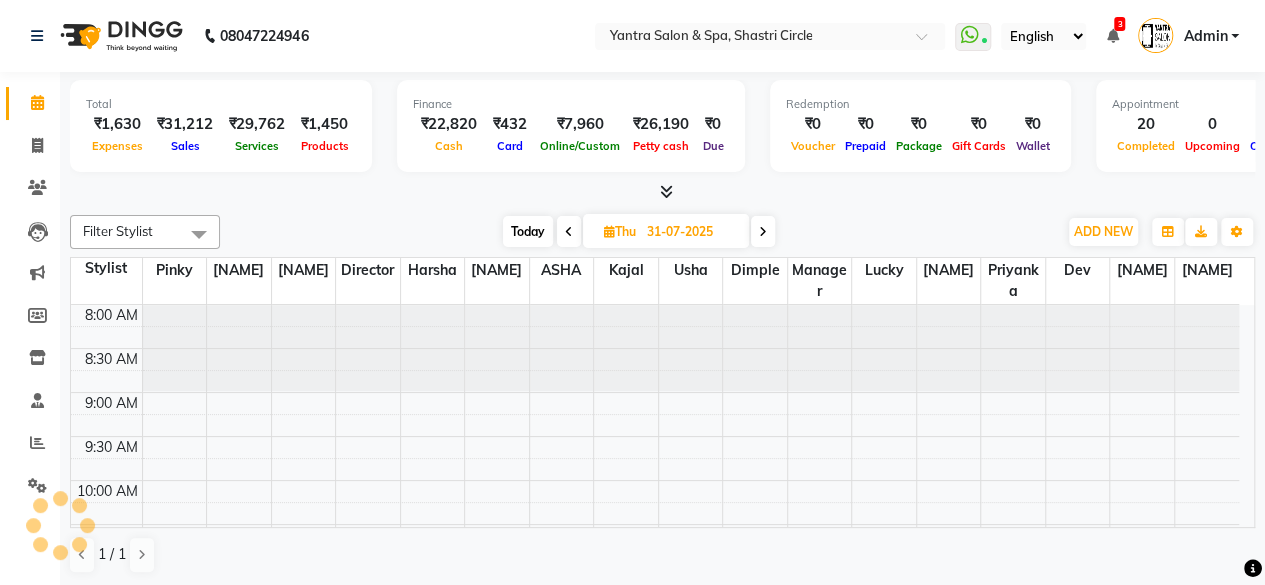 scroll, scrollTop: 0, scrollLeft: 0, axis: both 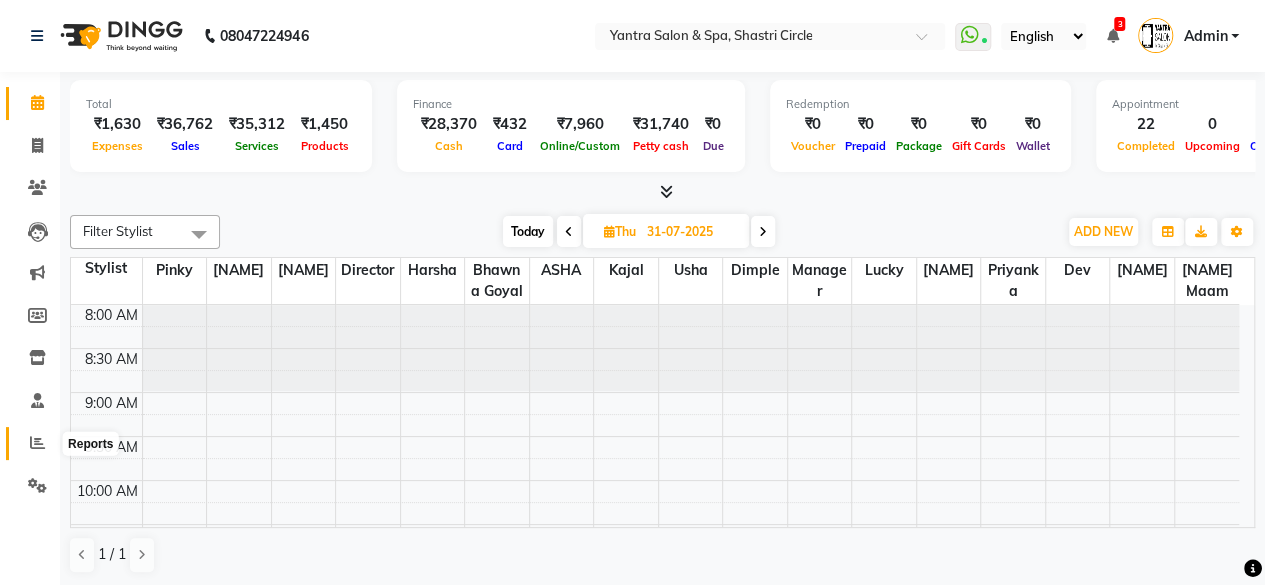 click 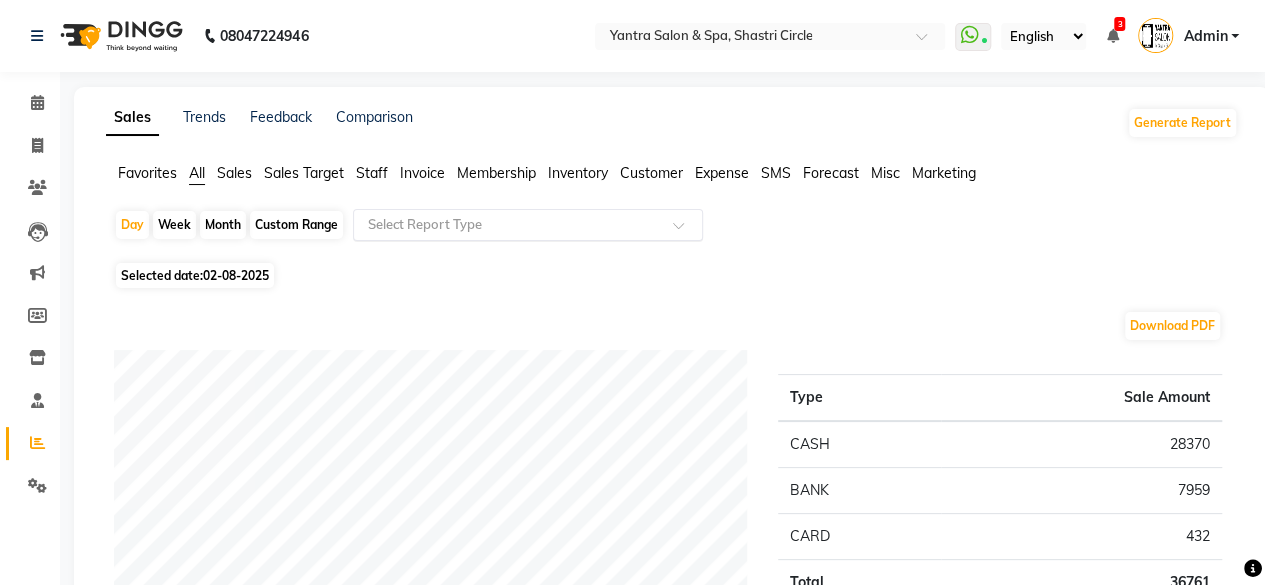 click 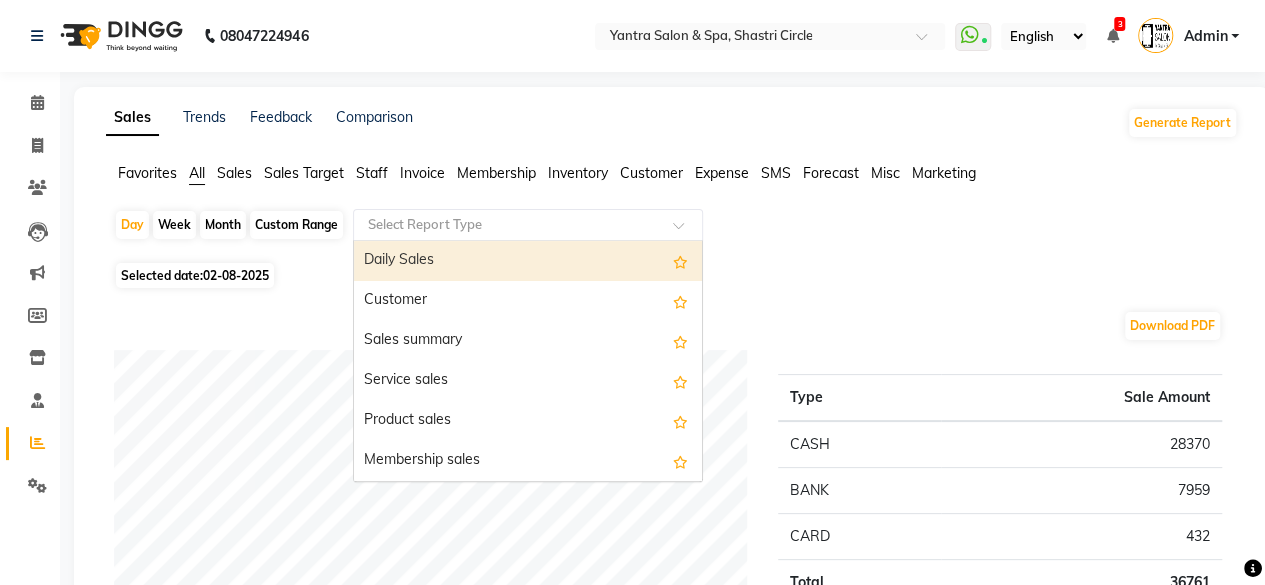 type on "t" 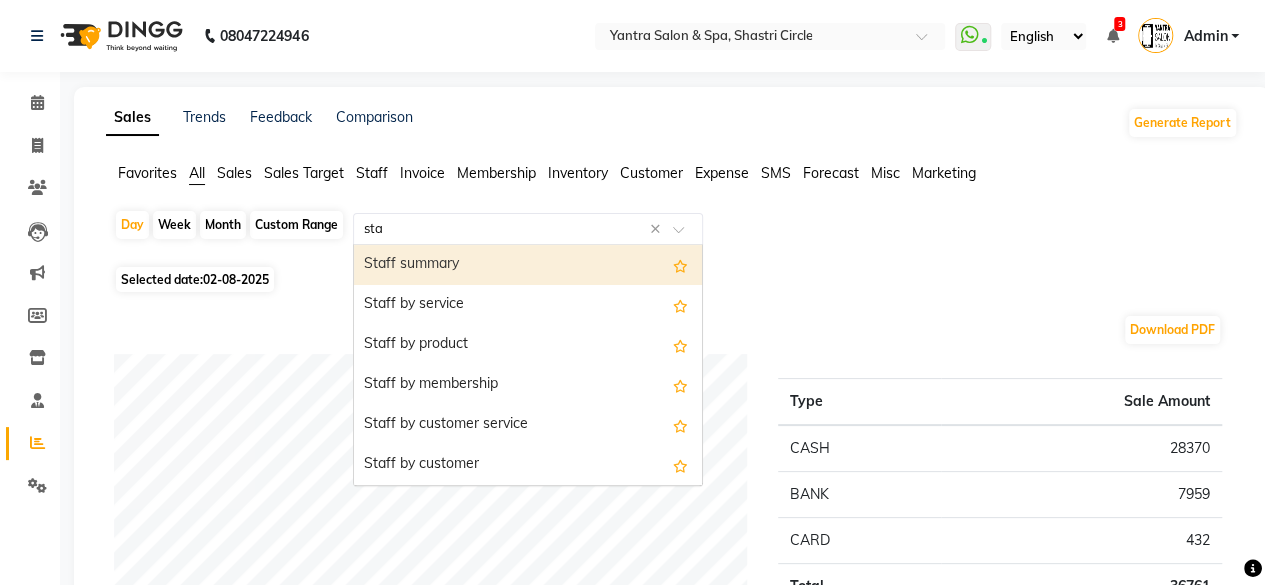 type on "staf" 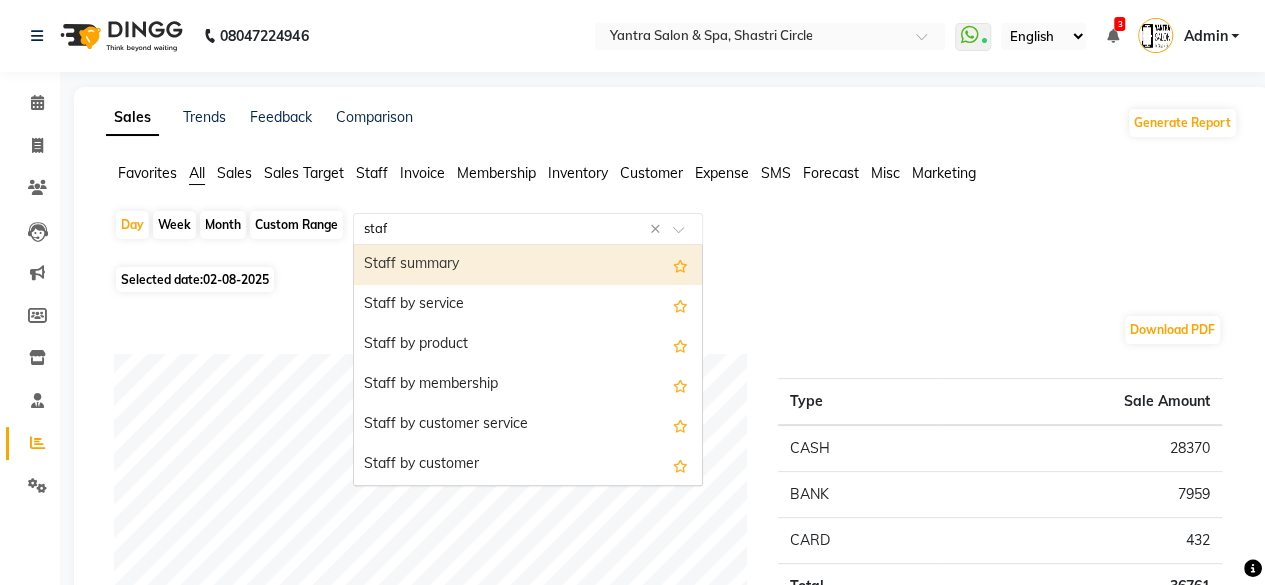 click on "Staff summary" at bounding box center (528, 265) 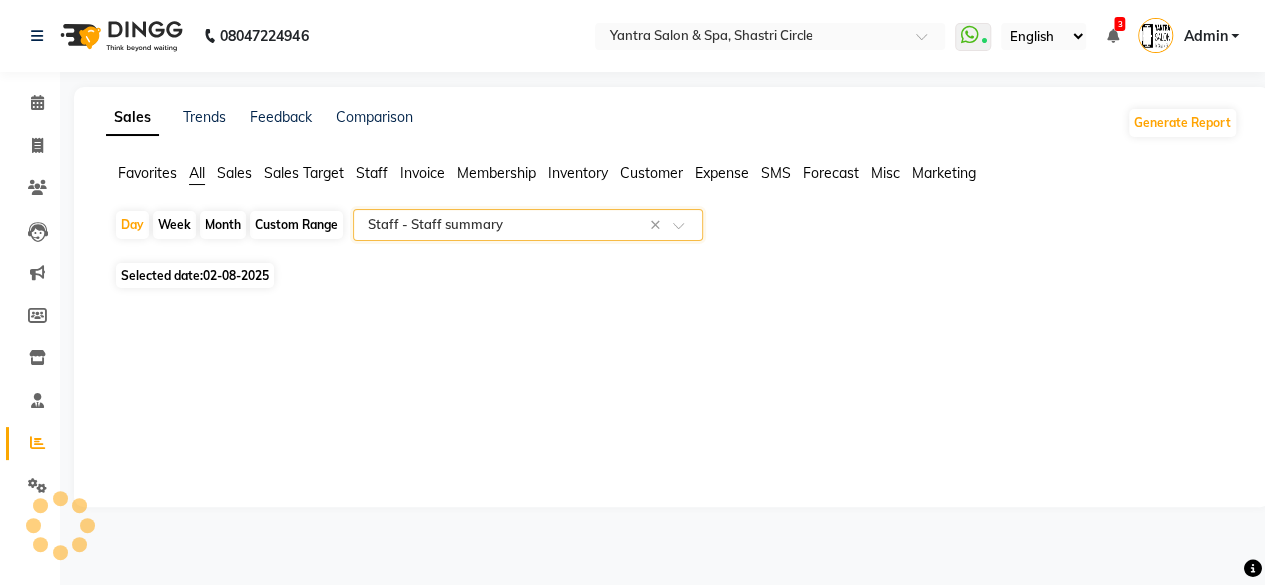 select on "full_report" 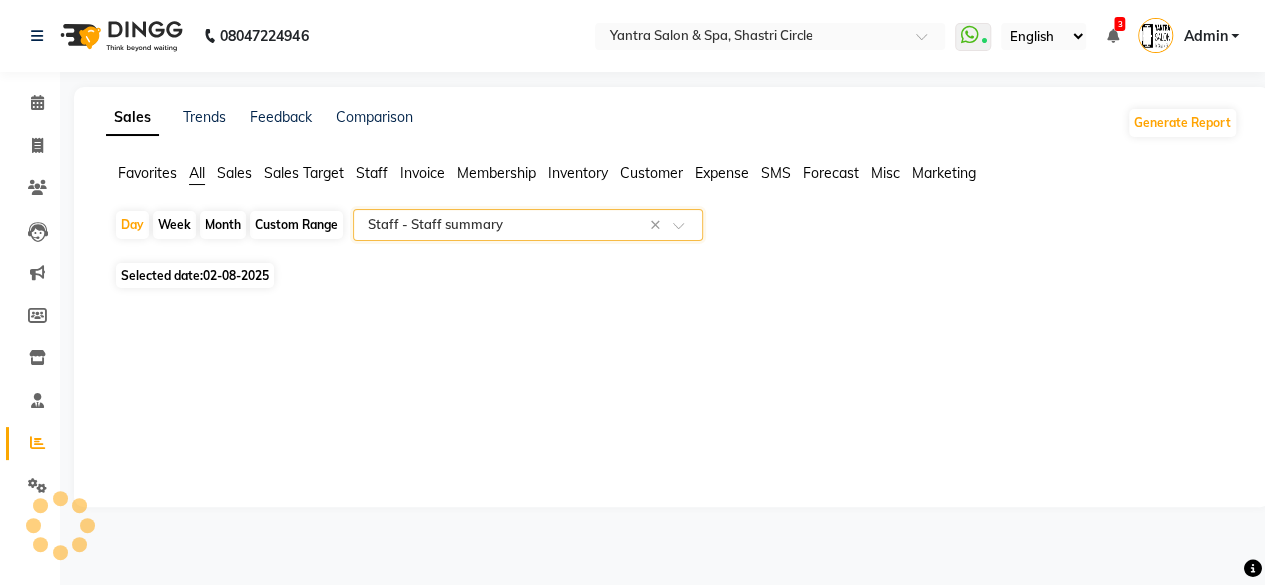 select on "pdf" 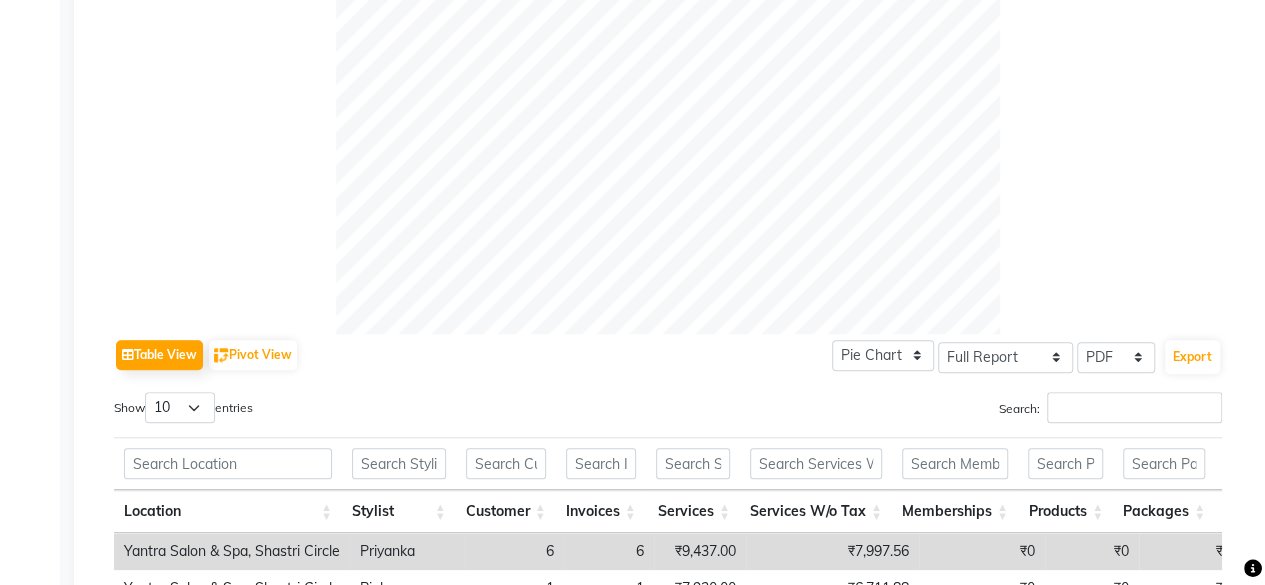 scroll, scrollTop: 800, scrollLeft: 0, axis: vertical 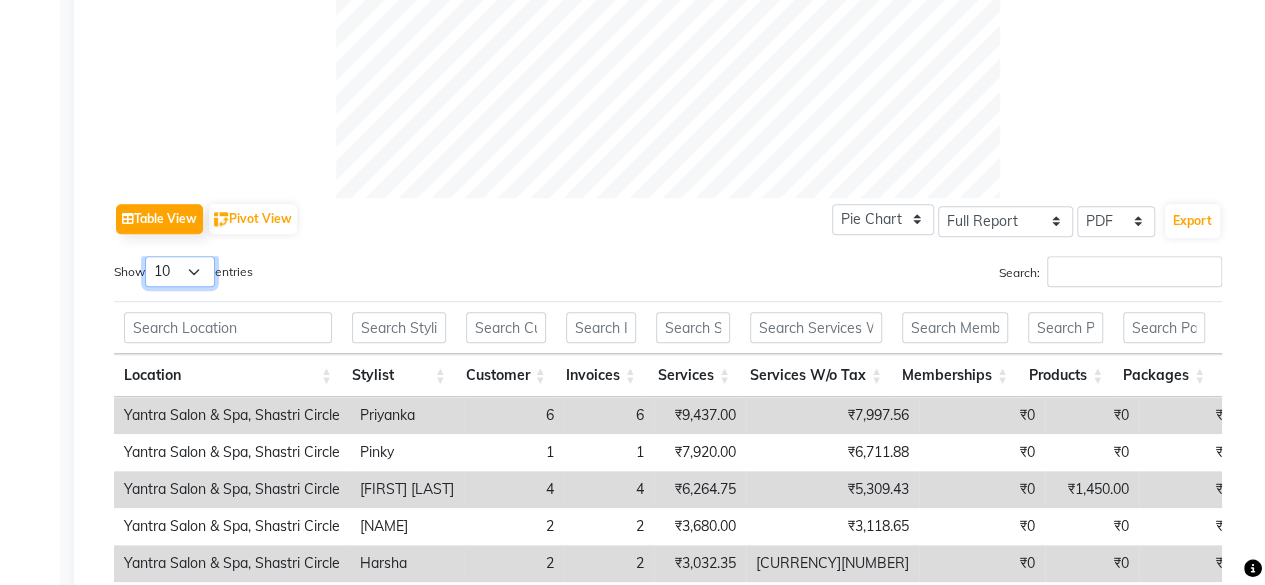 drag, startPoint x: 196, startPoint y: 269, endPoint x: 197, endPoint y: 283, distance: 14.035668 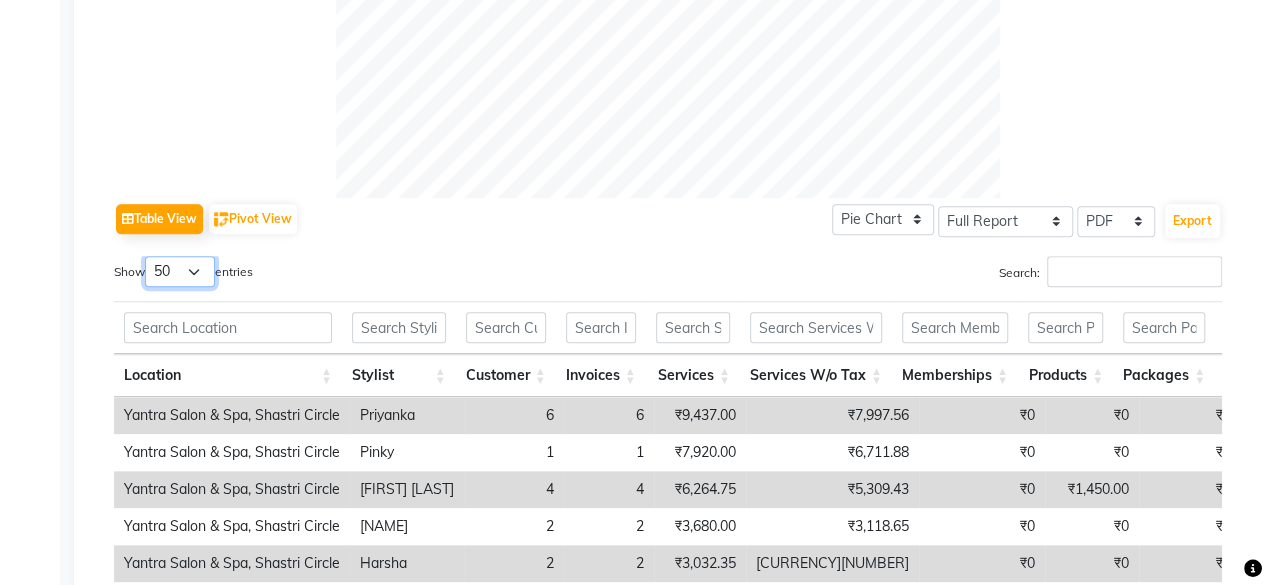click on "10 25 50 100" at bounding box center (180, 271) 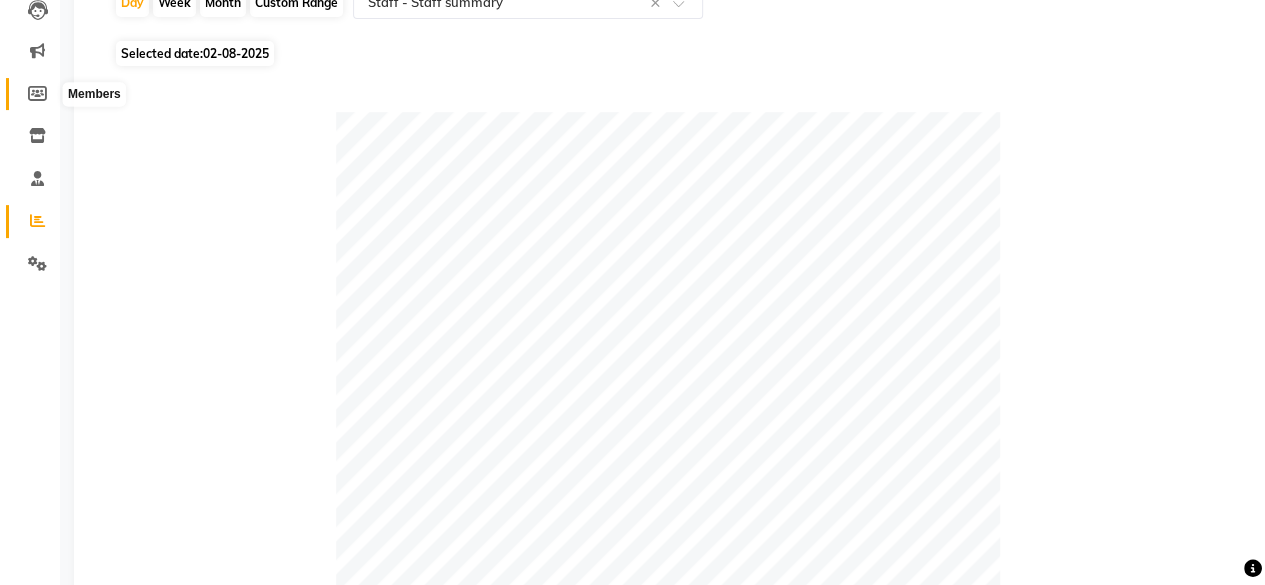 scroll, scrollTop: 0, scrollLeft: 0, axis: both 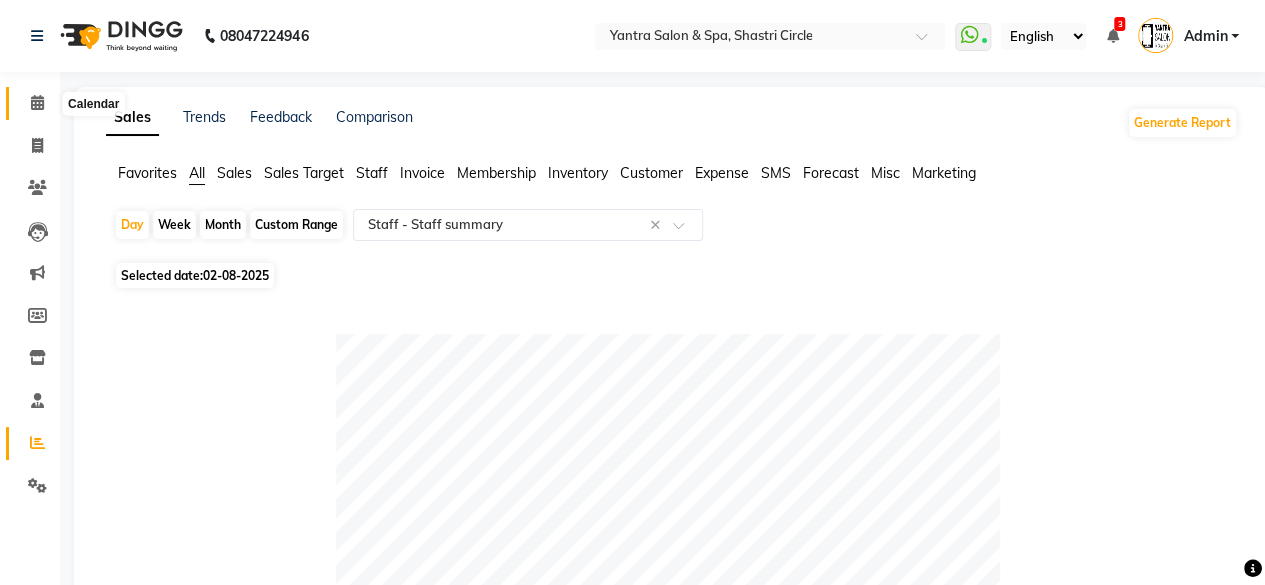 click on "Calendar" 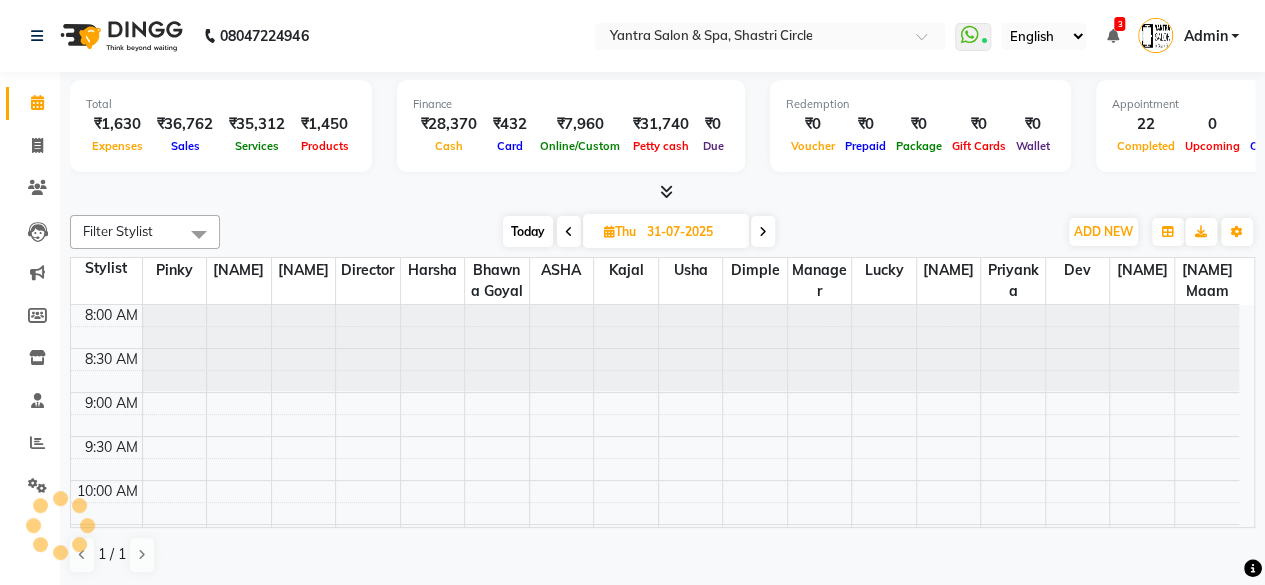 scroll, scrollTop: 0, scrollLeft: 0, axis: both 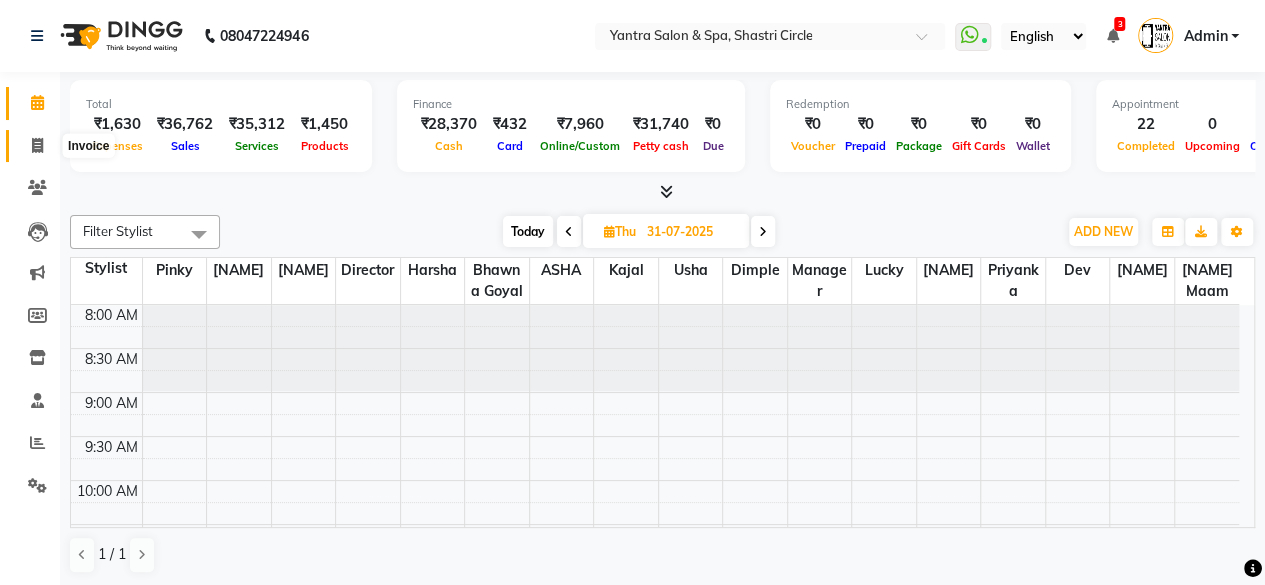 click 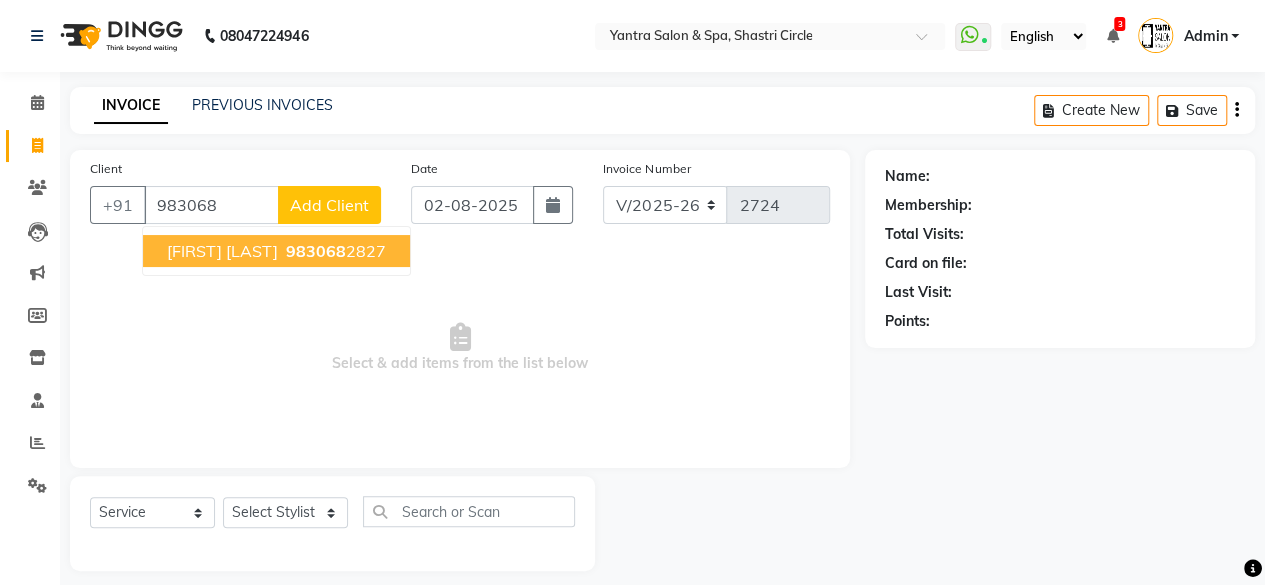 click on "Aditi Bohra" at bounding box center [222, 251] 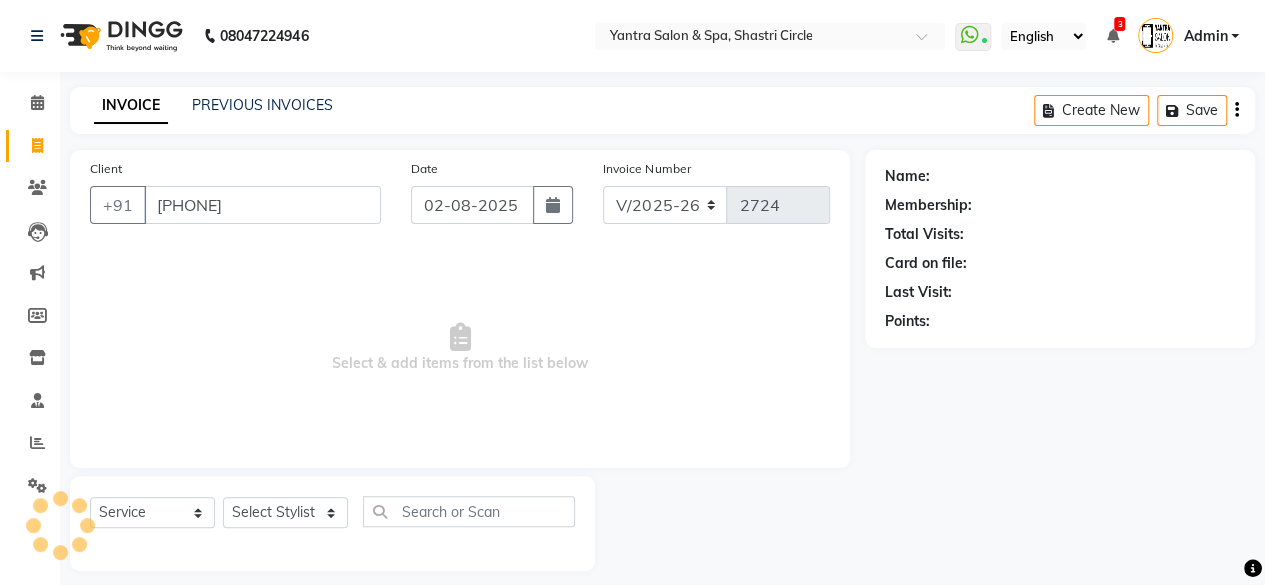 type on "[PHONE]" 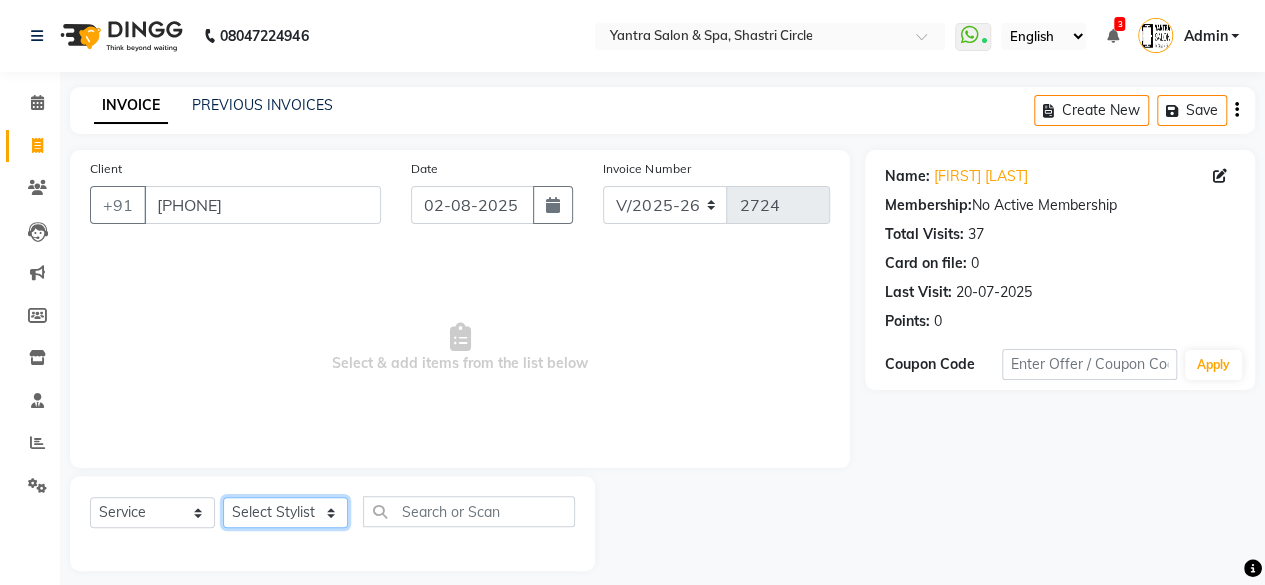 click on "Select Stylist Arvind ASHA bhawna goyal Dev Dimple Director Harsha Hemlata kajal Latika lucky Manager Manisha maam Neelu  Pallavi Pinky Priyanka Rahul Sekhar usha" 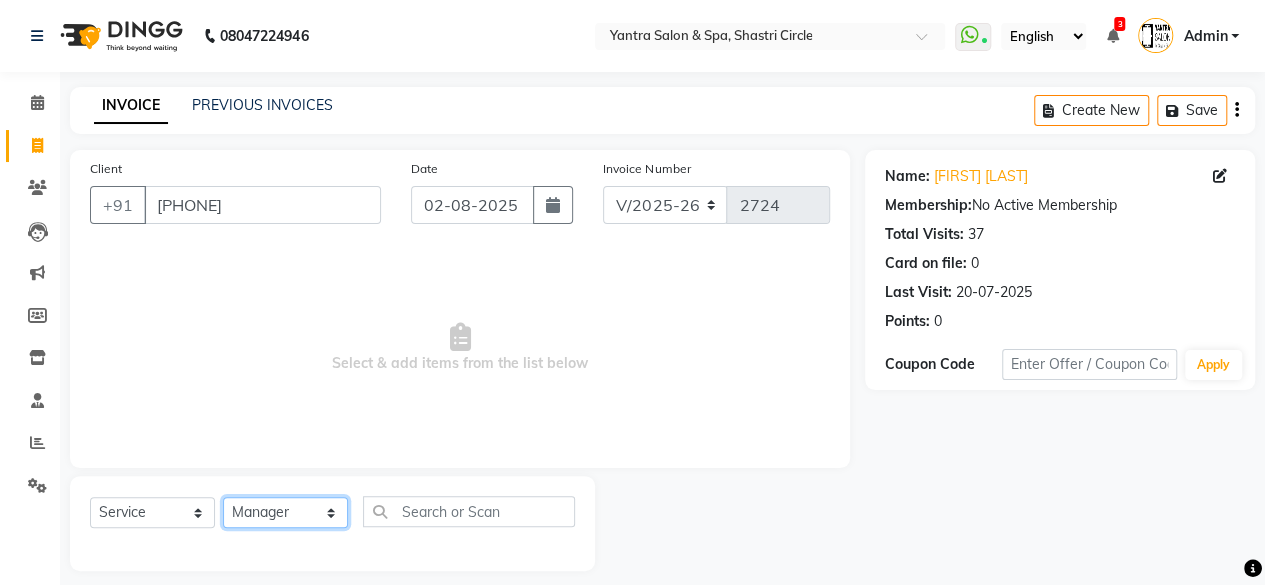click on "Select Stylist Arvind ASHA bhawna goyal Dev Dimple Director Harsha Hemlata kajal Latika lucky Manager Manisha maam Neelu  Pallavi Pinky Priyanka Rahul Sekhar usha" 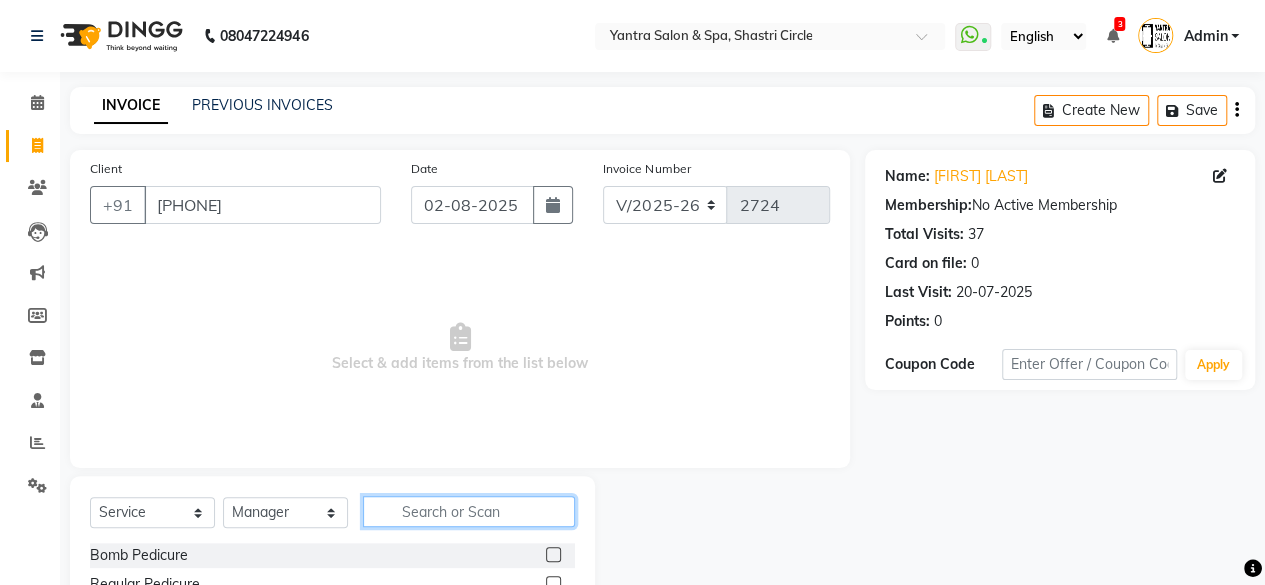 click 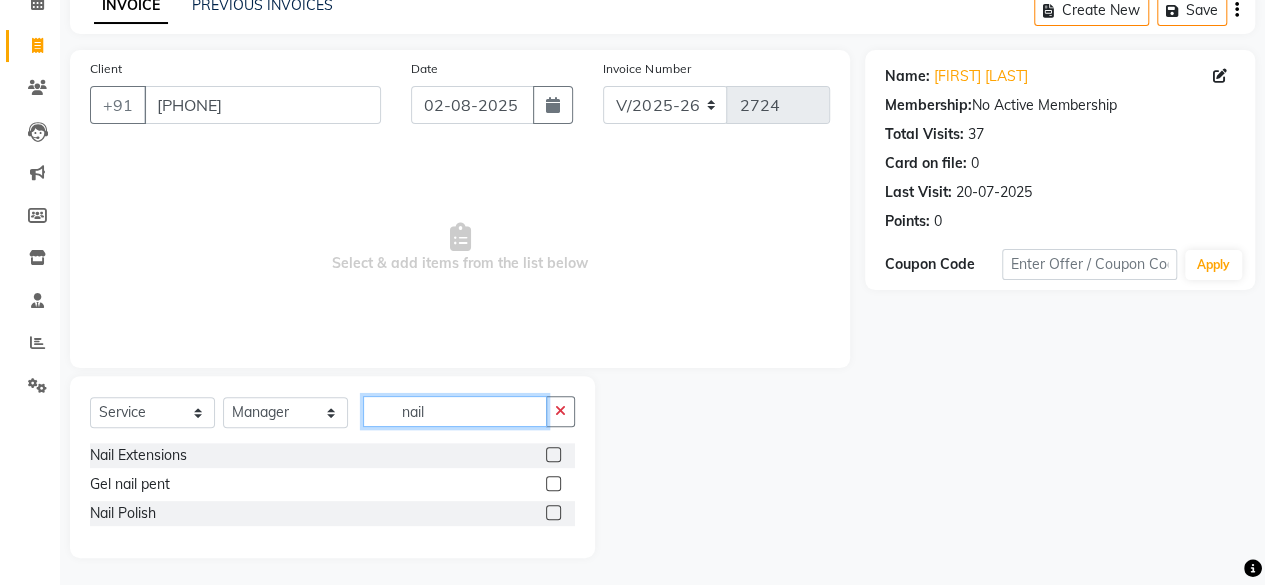 scroll, scrollTop: 102, scrollLeft: 0, axis: vertical 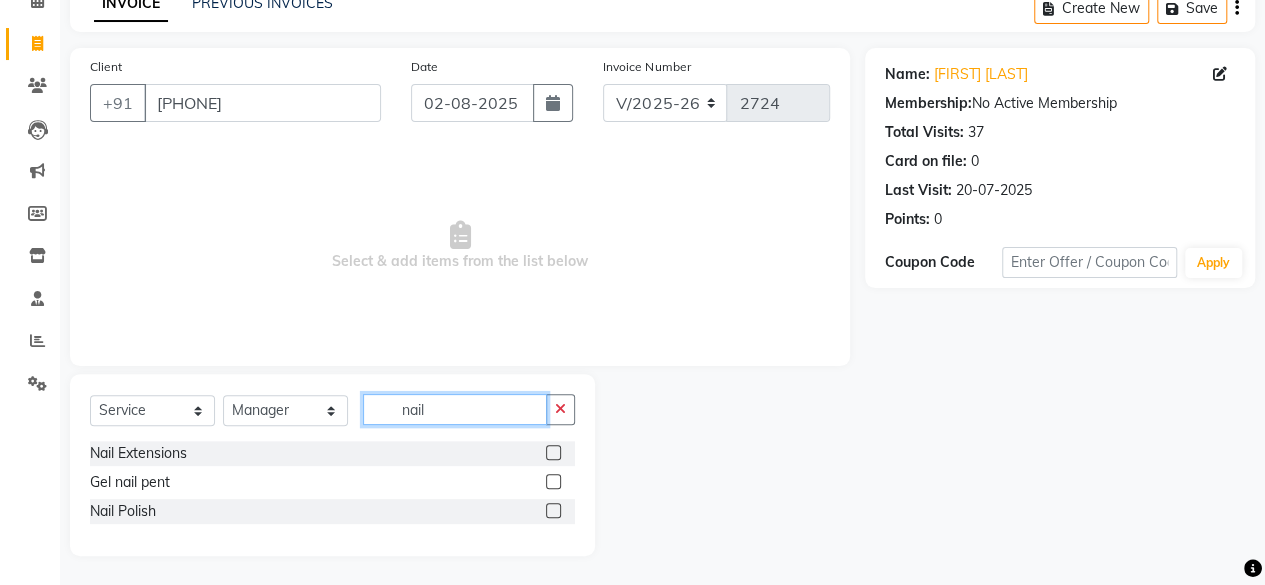 type on "nail" 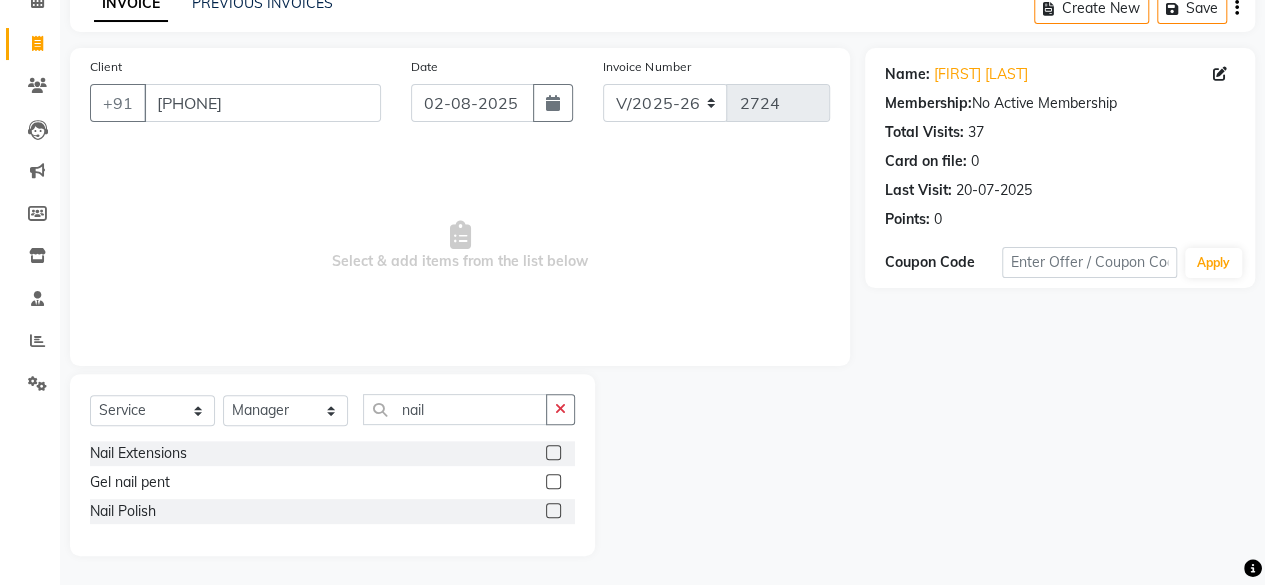 click 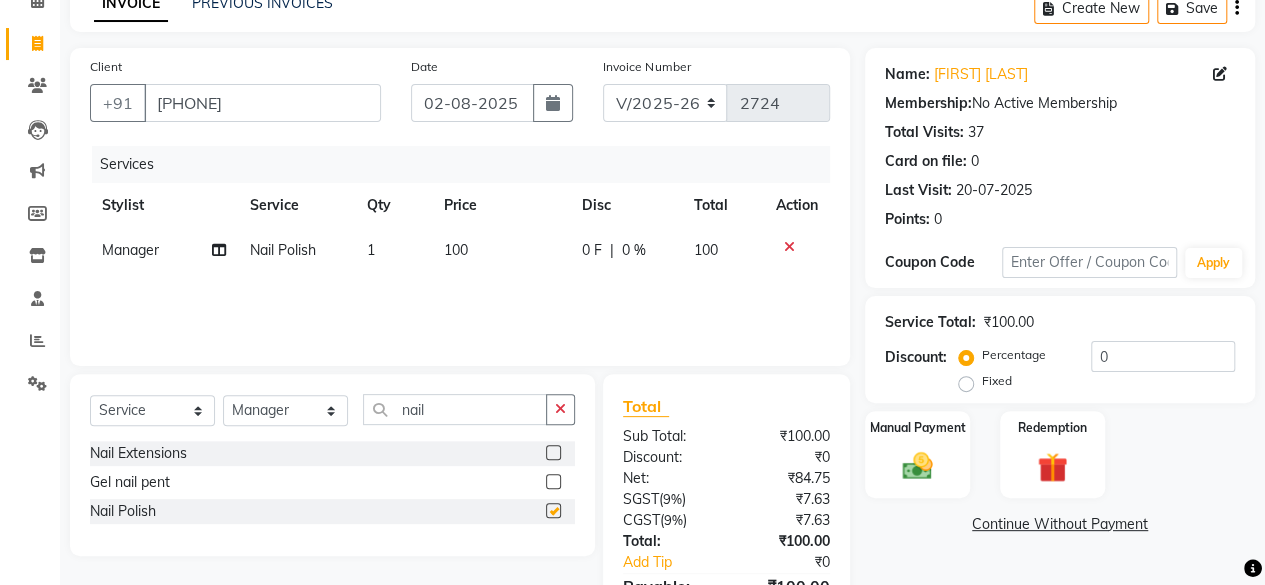 checkbox on "false" 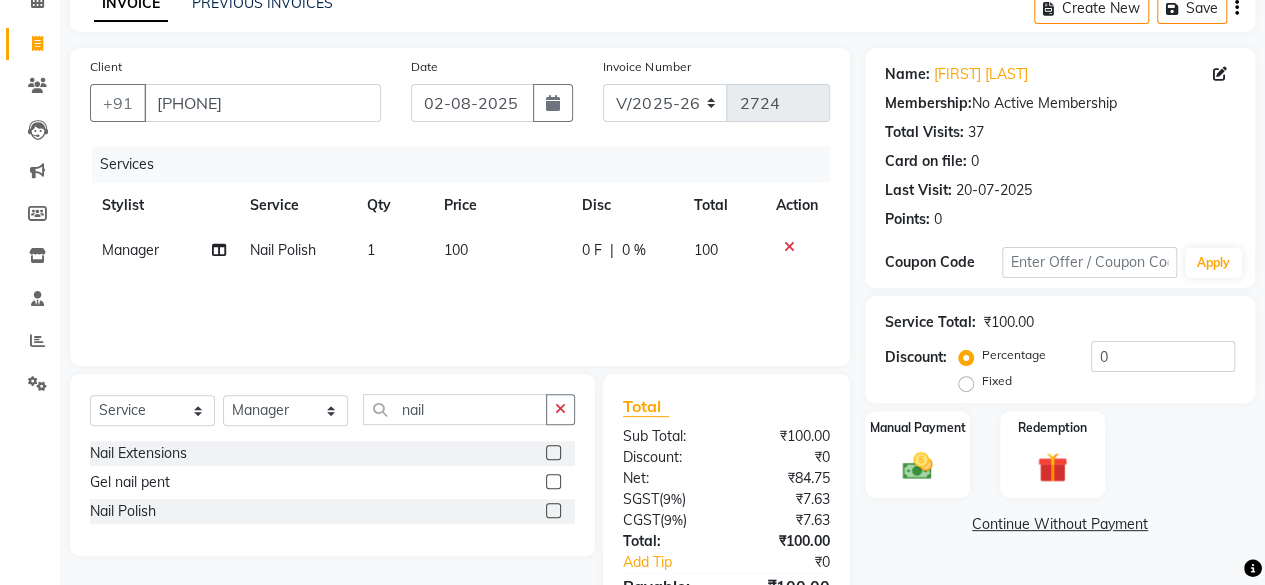 click on "100" 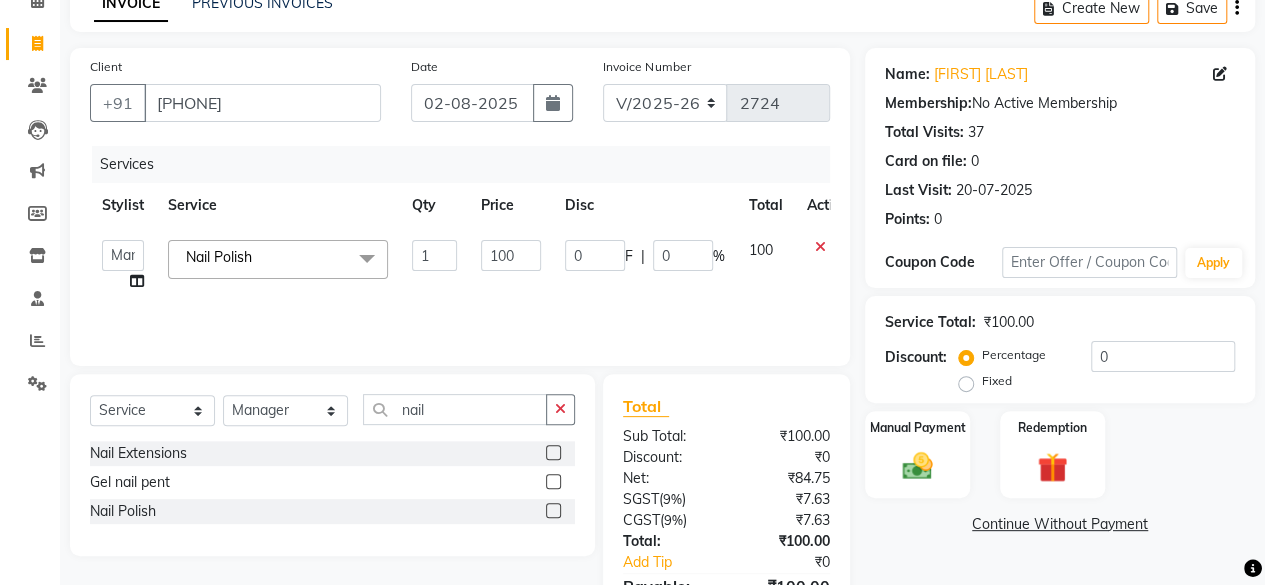 click on "100" 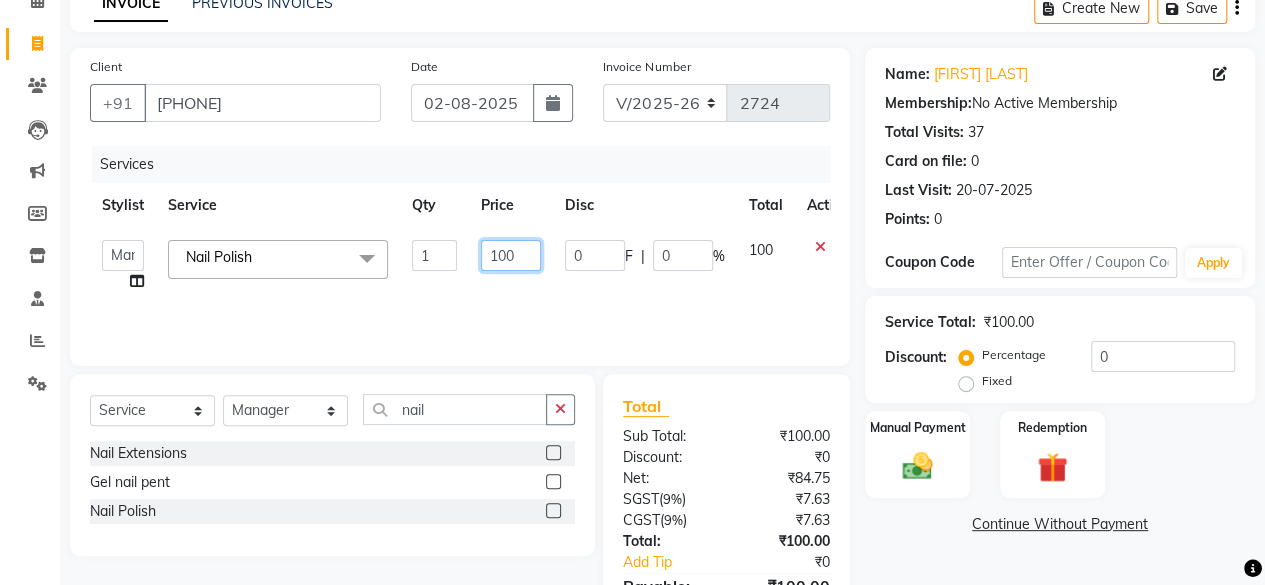 click on "100" 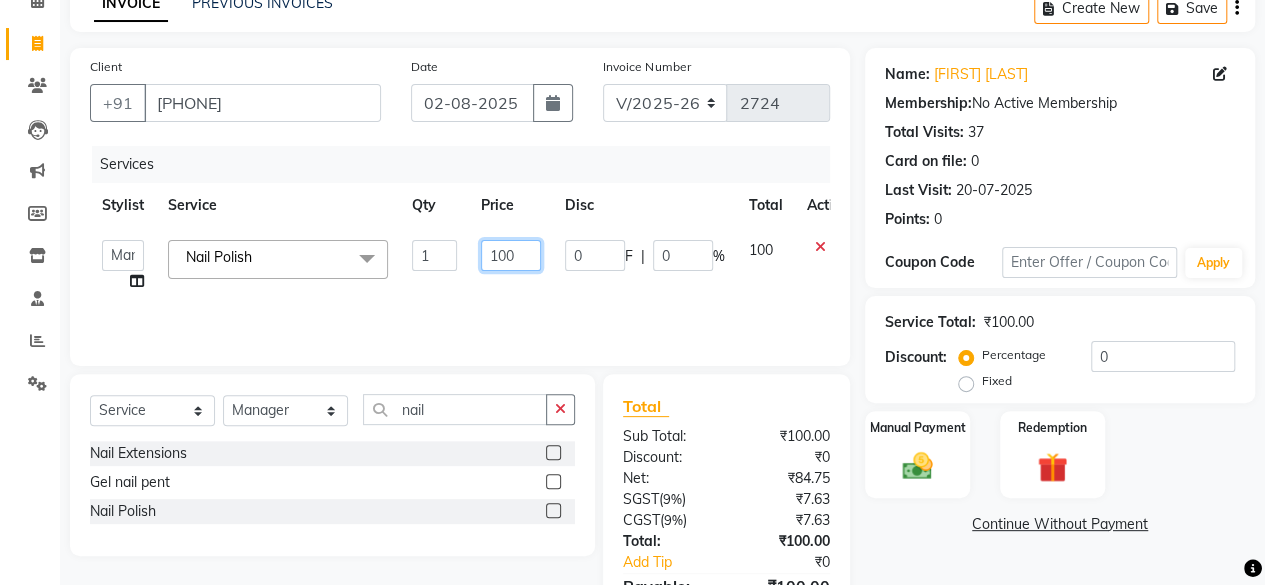 click on "100" 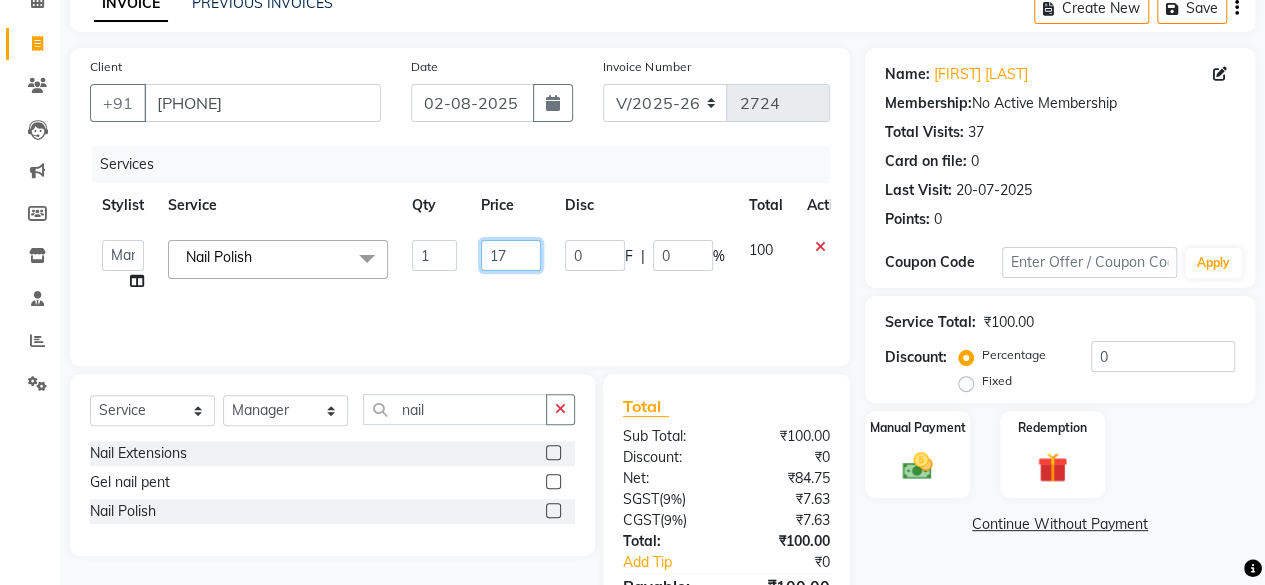 type on "175" 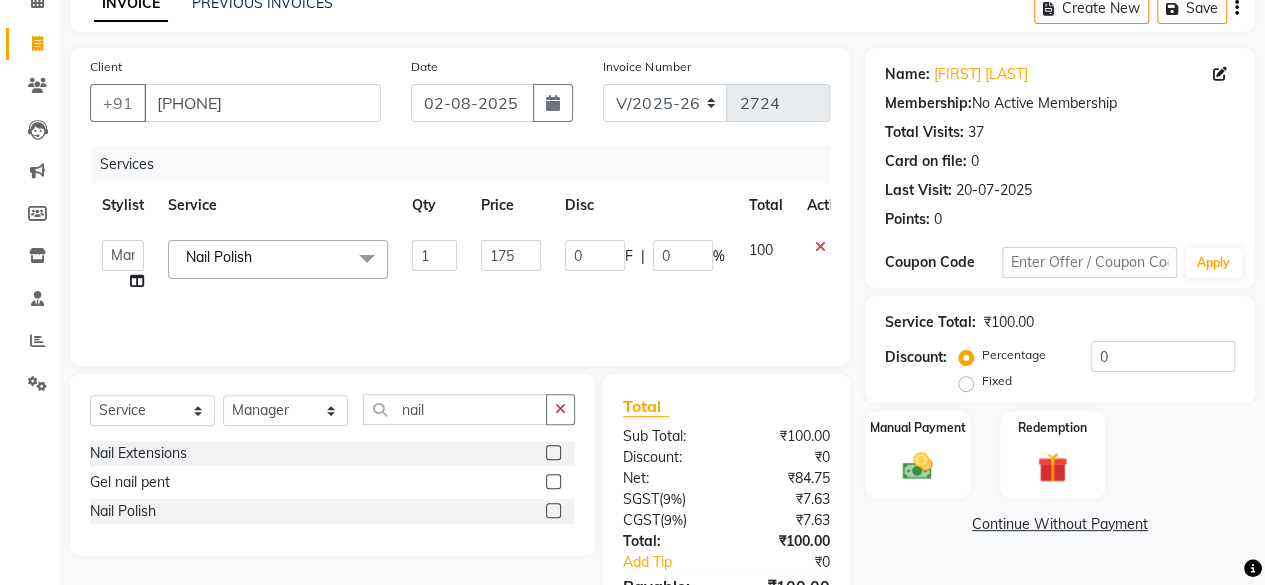 click on "Services Stylist Service Qty Price Disc Total Action  Arvind   ASHA   bhawna goyal   Dev   Dimple   Director   Harsha   Hemlata   kajal   Latika   lucky   Manager   Manisha maam   Neelu    Pallavi   Pinky   Priyanka   Rahul   Sekhar   usha  Nail Polish  x Bomb Pedicure Regular Pedicure Cracked Heal Treatment Alga Apothecary Pedicure Gel polish remover  Donut Pedicure candle Pedicure Avl Express Pedicure Avl Pedicruise pedicure Avl Pedipure pedicure Pedi Pai pedicure Under arms polish Kanpeki body spa Regular Manicure Bomb Manicure Alga Apothecary Manicure Nail Extensions Gel nail pent Pedi Pai manicure Donut manicure Avl express manicure Avl Pedicruise manicure Avl Pedipure manicure Candle manicure Back polish Foot Massage Head Massage Back Massage Hand & Shoulder Massage Body Spa Relaxing Body Massage Aromatherapy Associates - Renewing Rose Aromatherapy Associates - intense nourishment Aromatherapy Associates Body Massage Full Body Bleach Body Polishing body scrub  face bleach back scrub bleach Hair Styling" 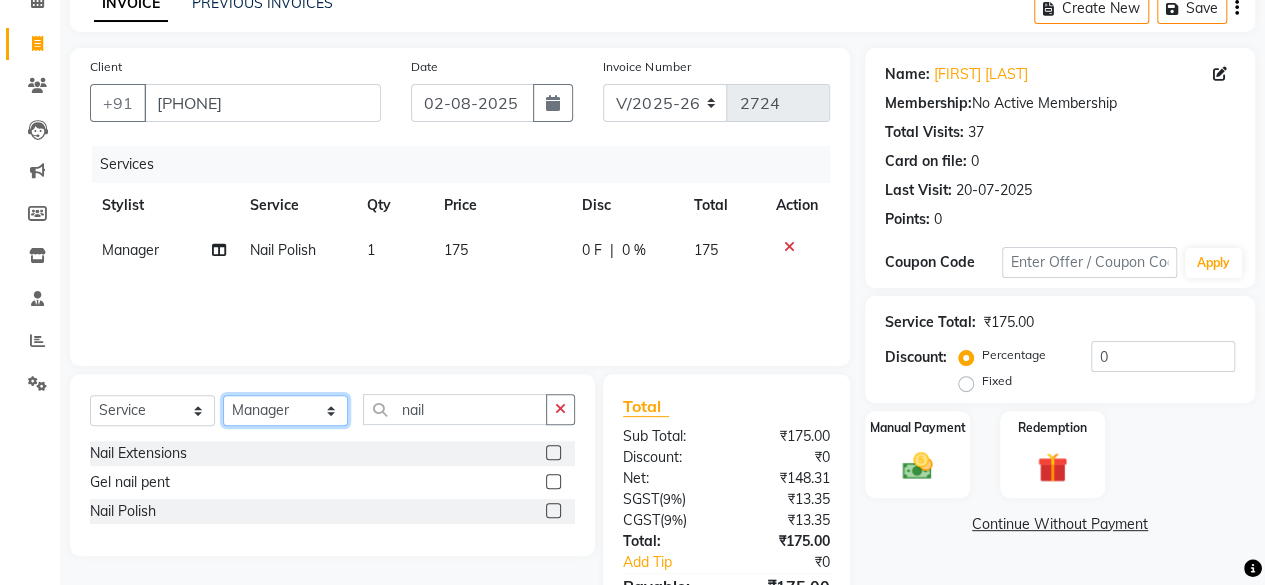 click on "Select Stylist Arvind ASHA bhawna goyal Dev Dimple Director Harsha Hemlata kajal Latika lucky Manager Manisha maam Neelu  Pallavi Pinky Priyanka Rahul Sekhar usha" 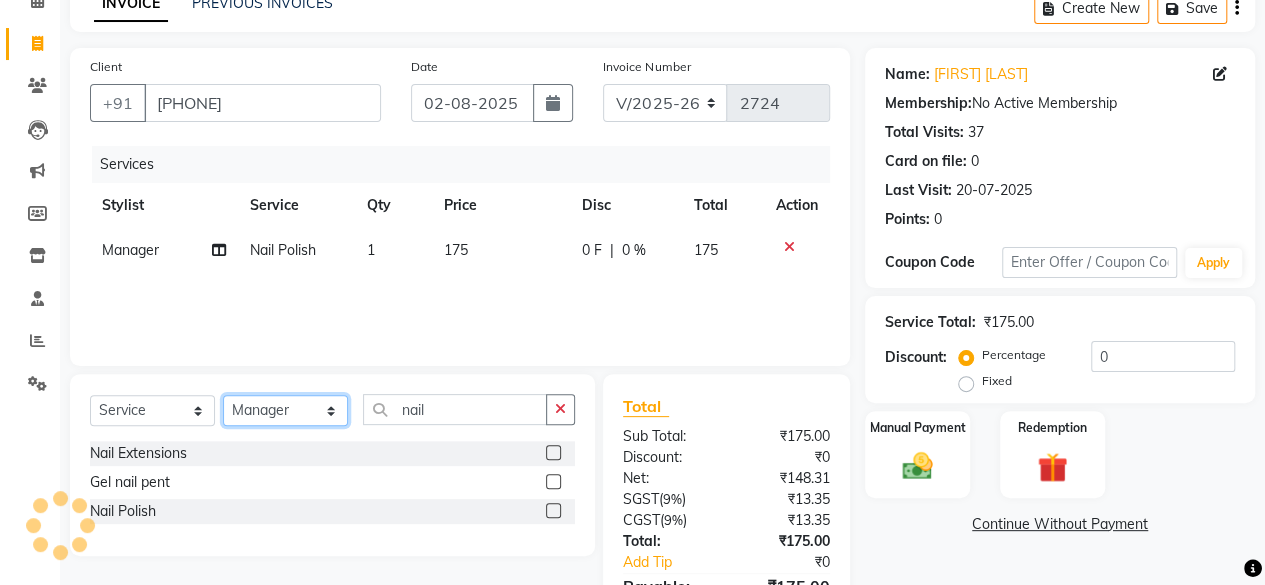 select on "44024" 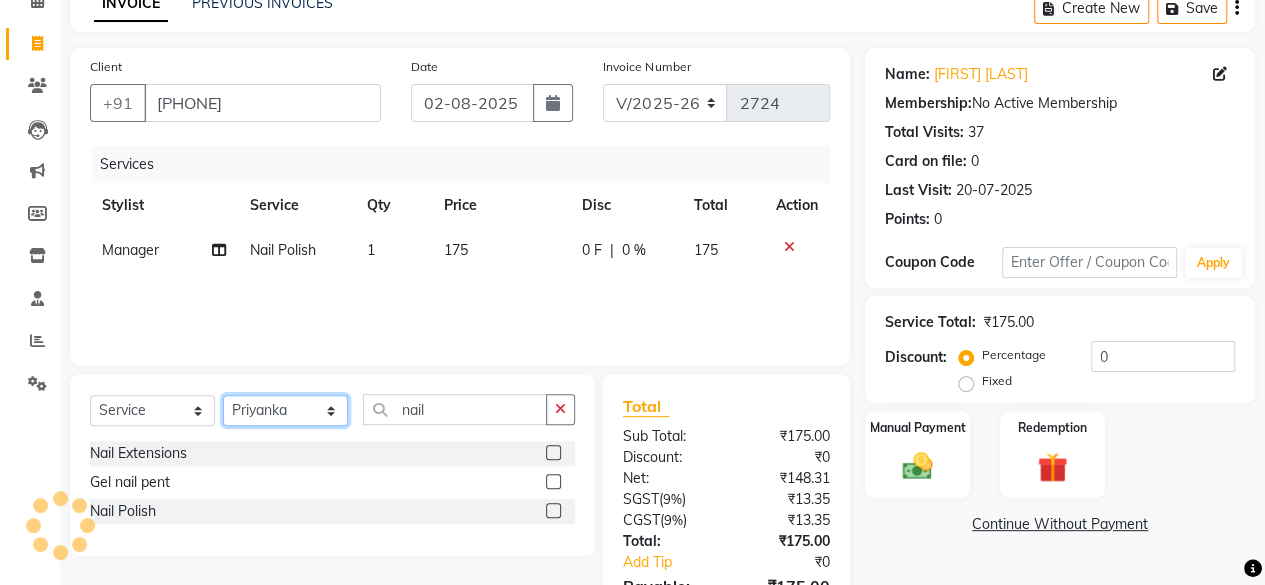 click on "Select Stylist Arvind ASHA bhawna goyal Dev Dimple Director Harsha Hemlata kajal Latika lucky Manager Manisha maam Neelu  Pallavi Pinky Priyanka Rahul Sekhar usha" 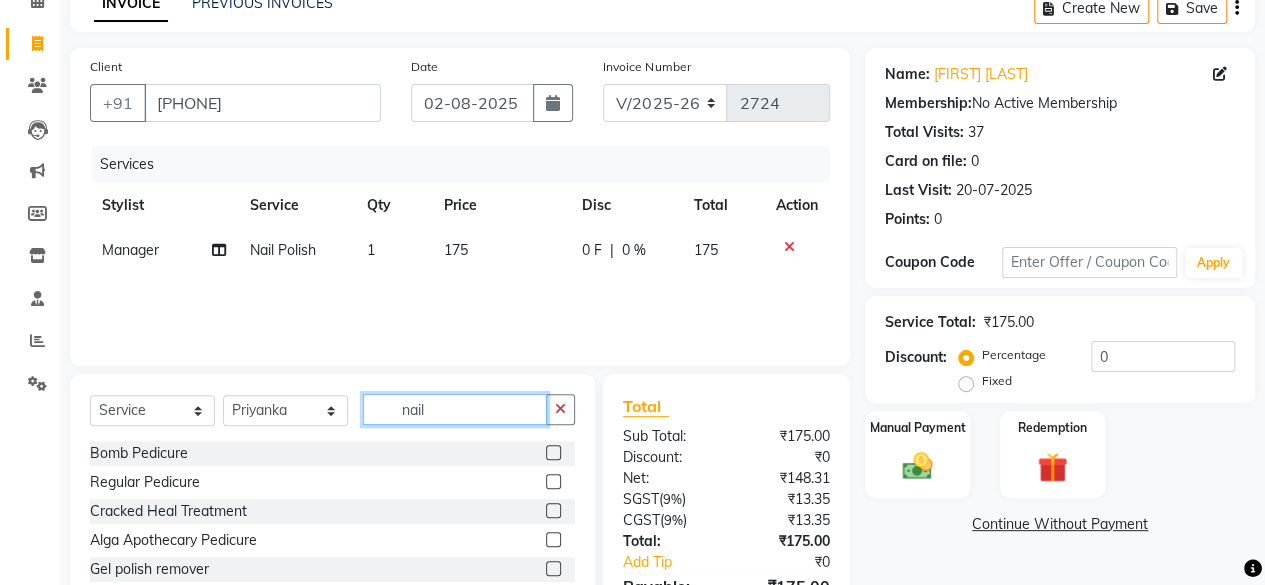 click on "nail" 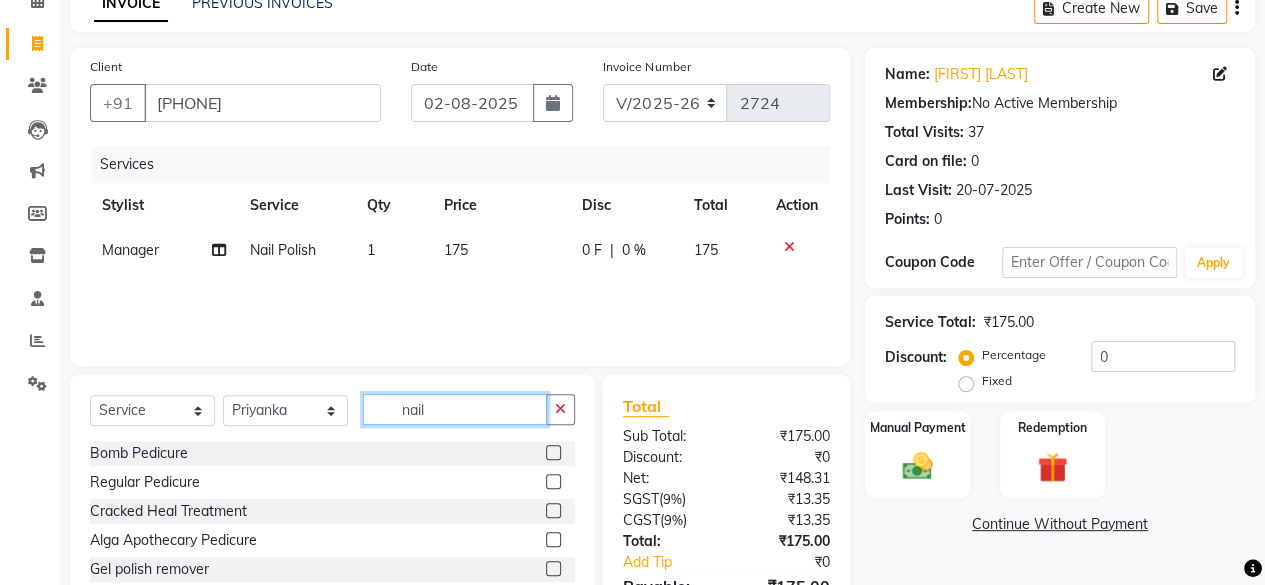 click on "nail" 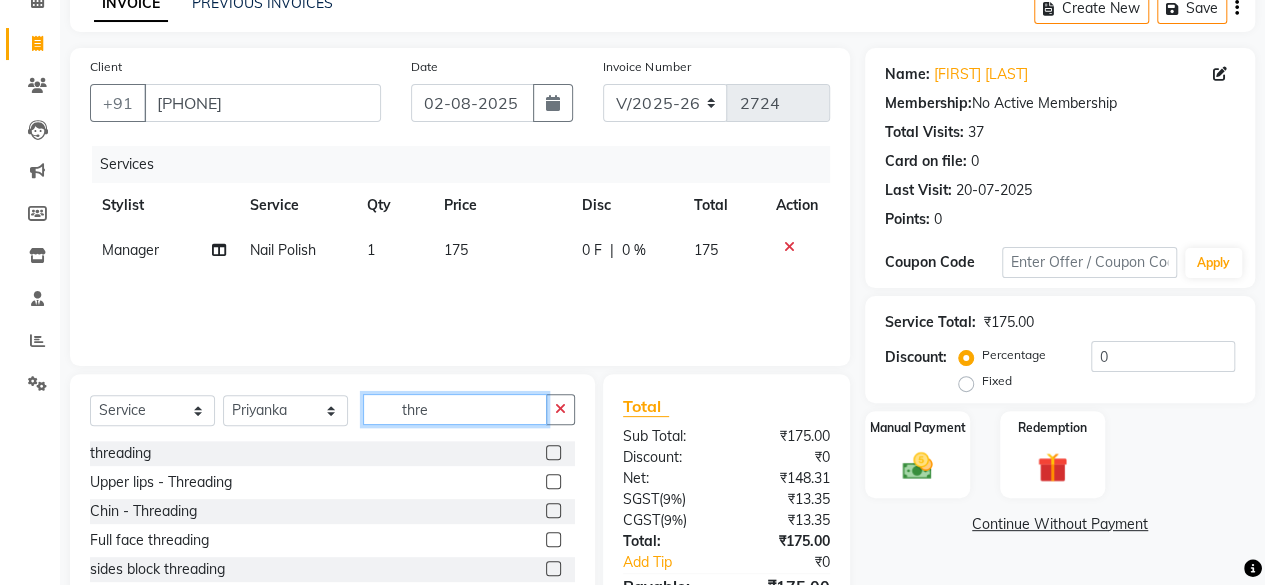type on "thre" 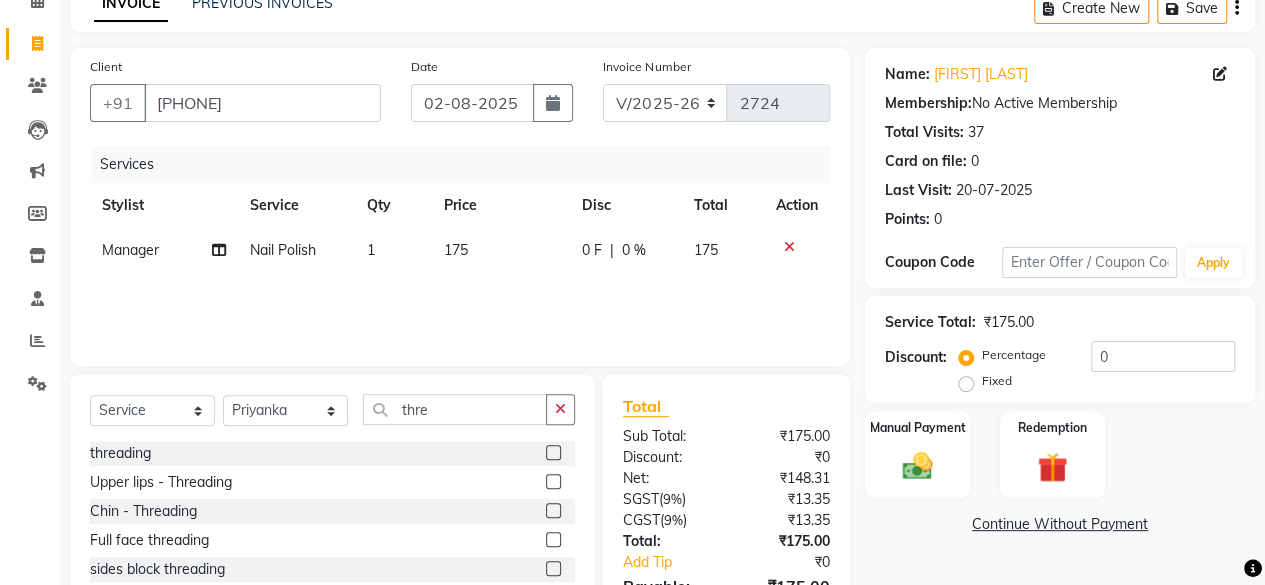 click on "threading" 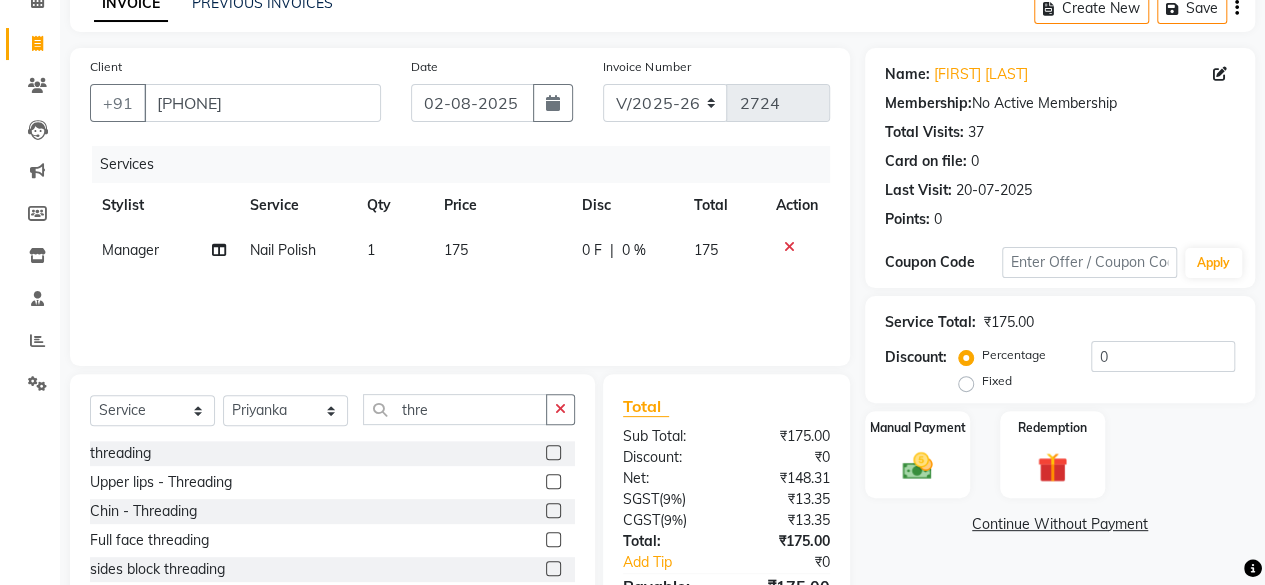 drag, startPoint x: 554, startPoint y: 453, endPoint x: 552, endPoint y: 433, distance: 20.09975 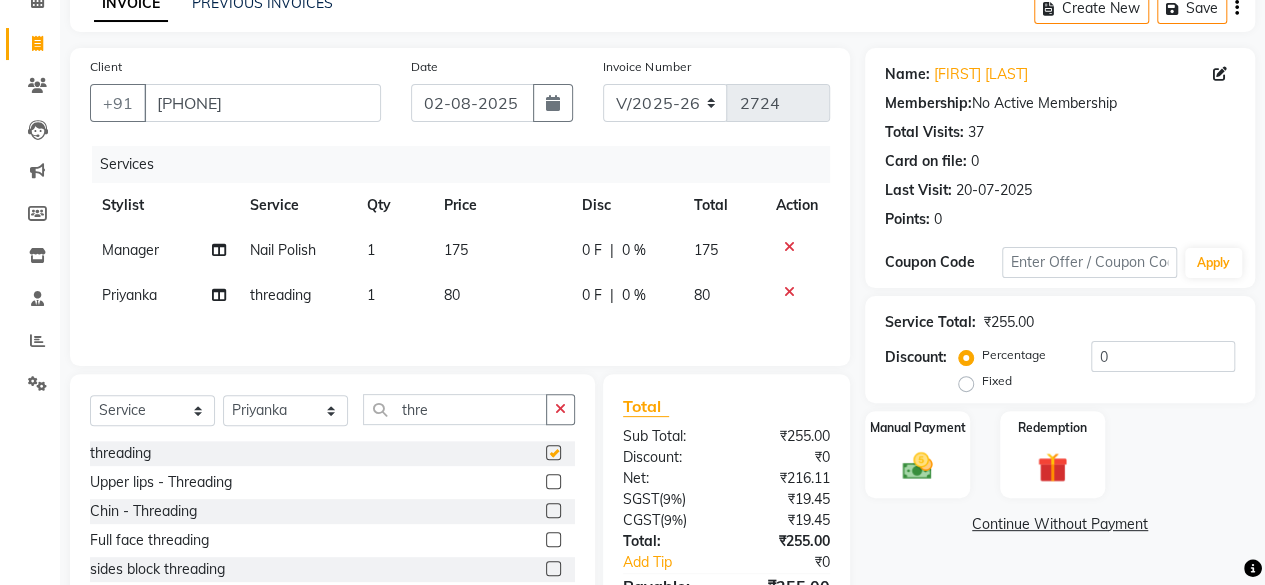checkbox on "false" 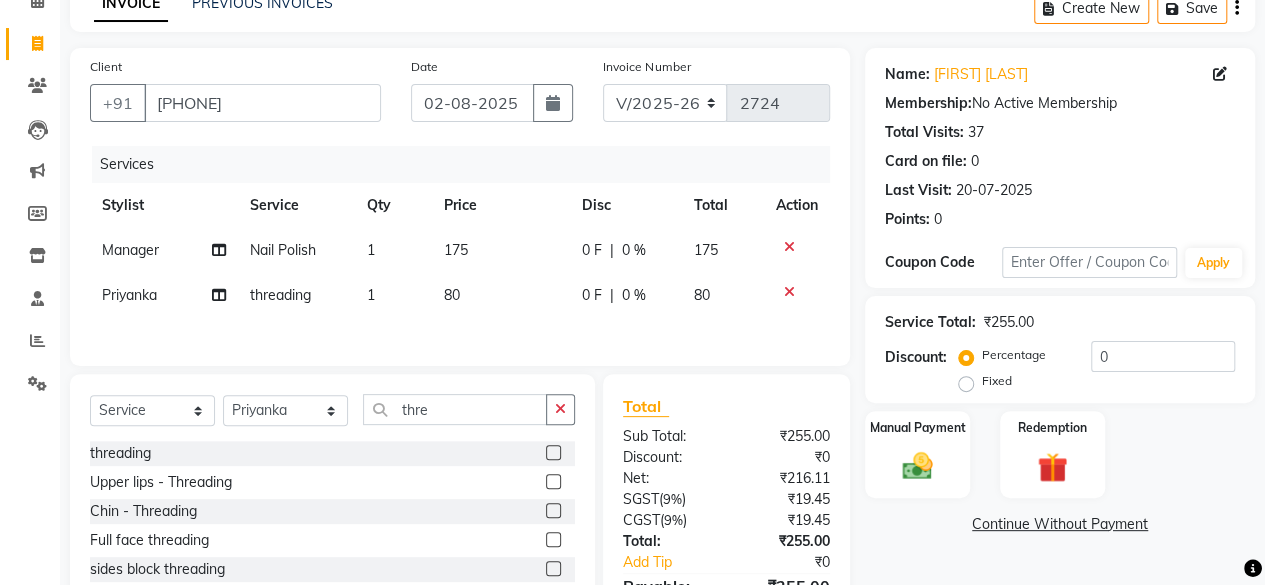 click on "80" 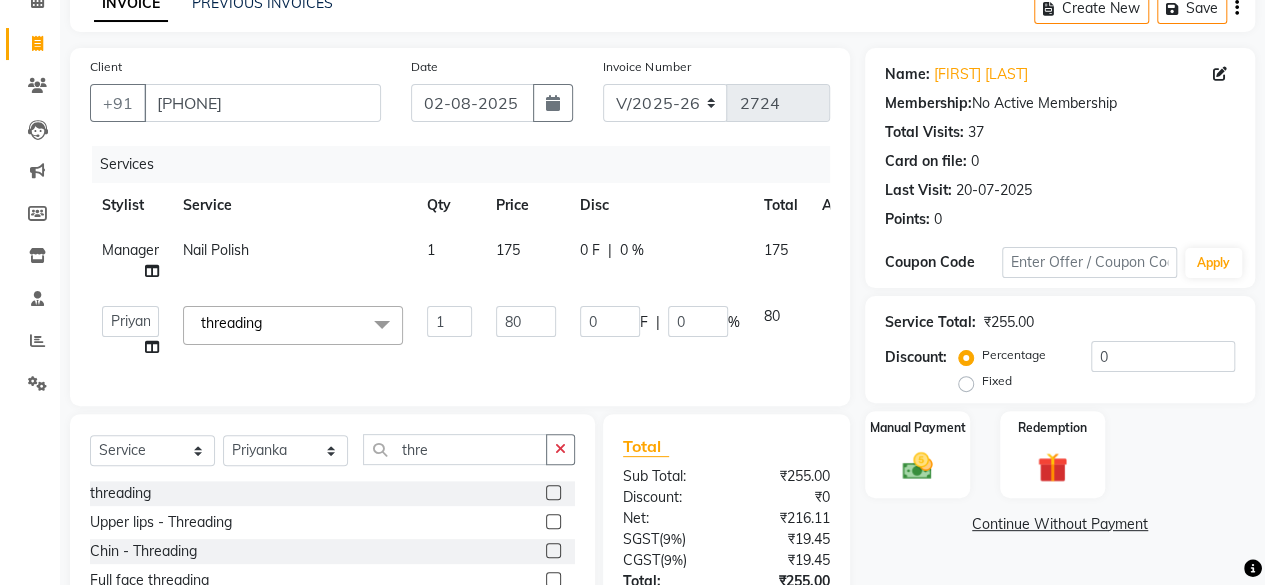 click on "80" 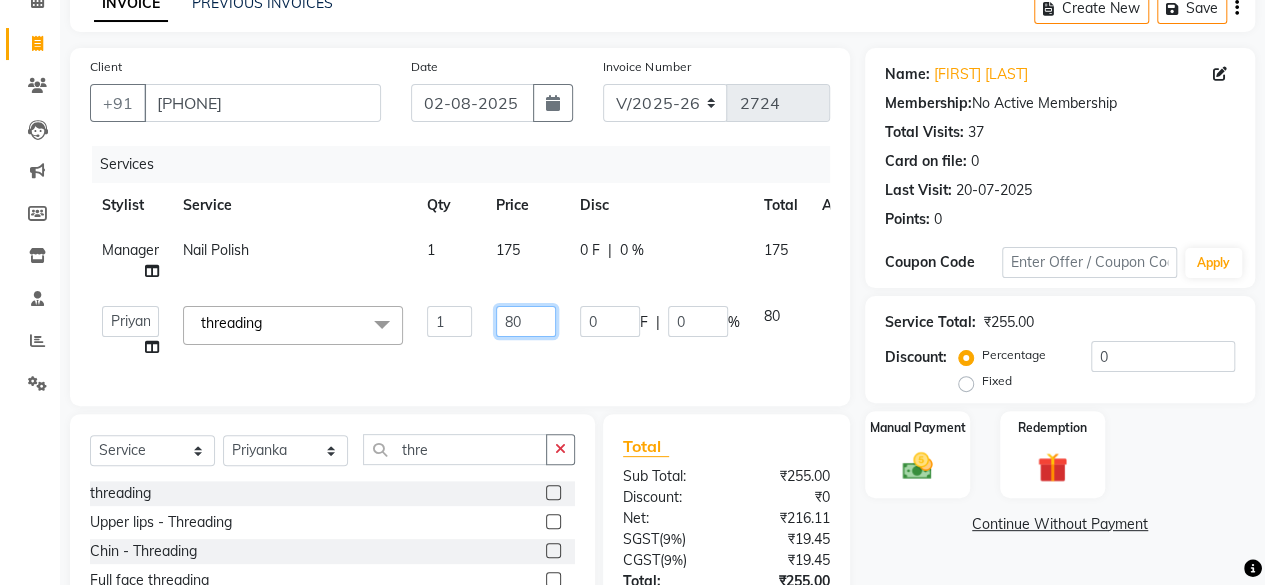 click on "80" 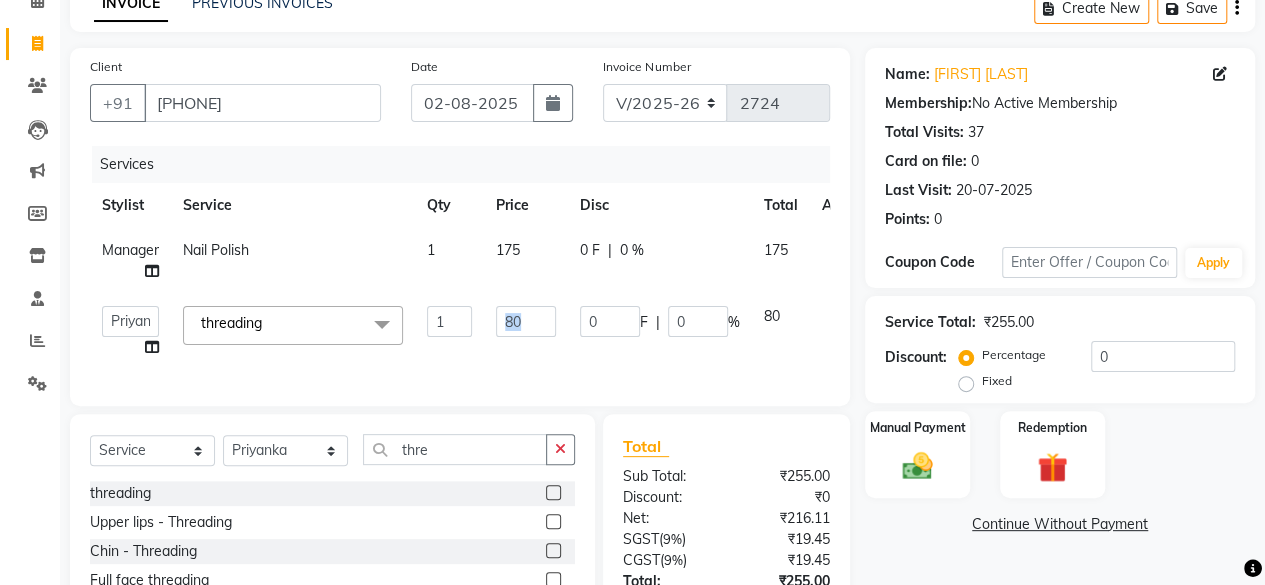 click on "80" 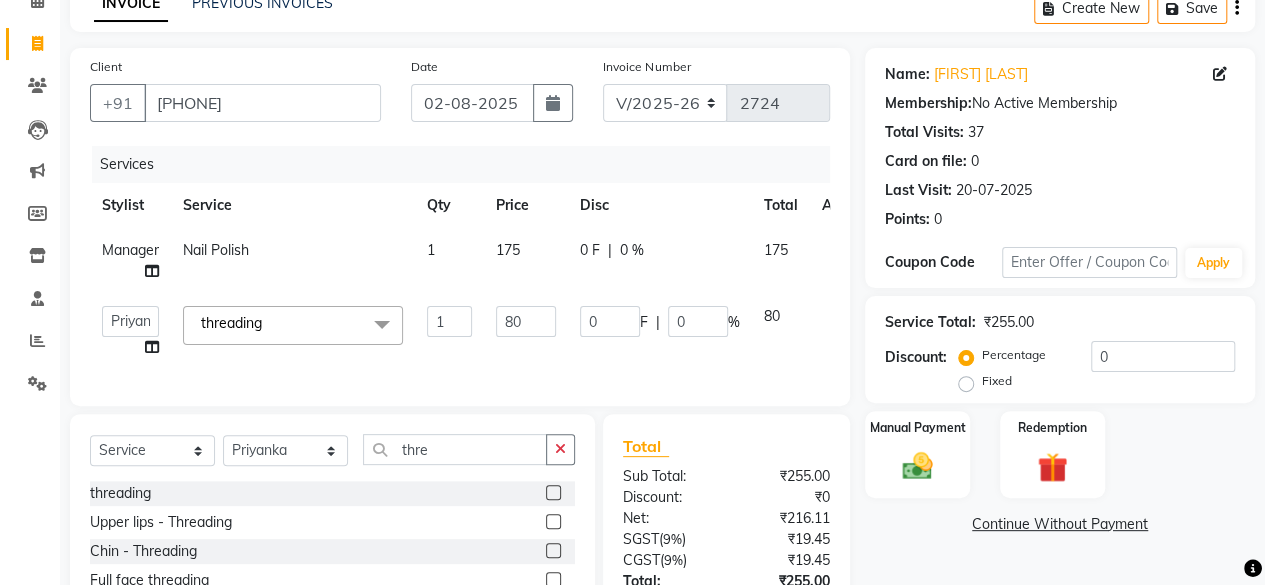 click on "80" 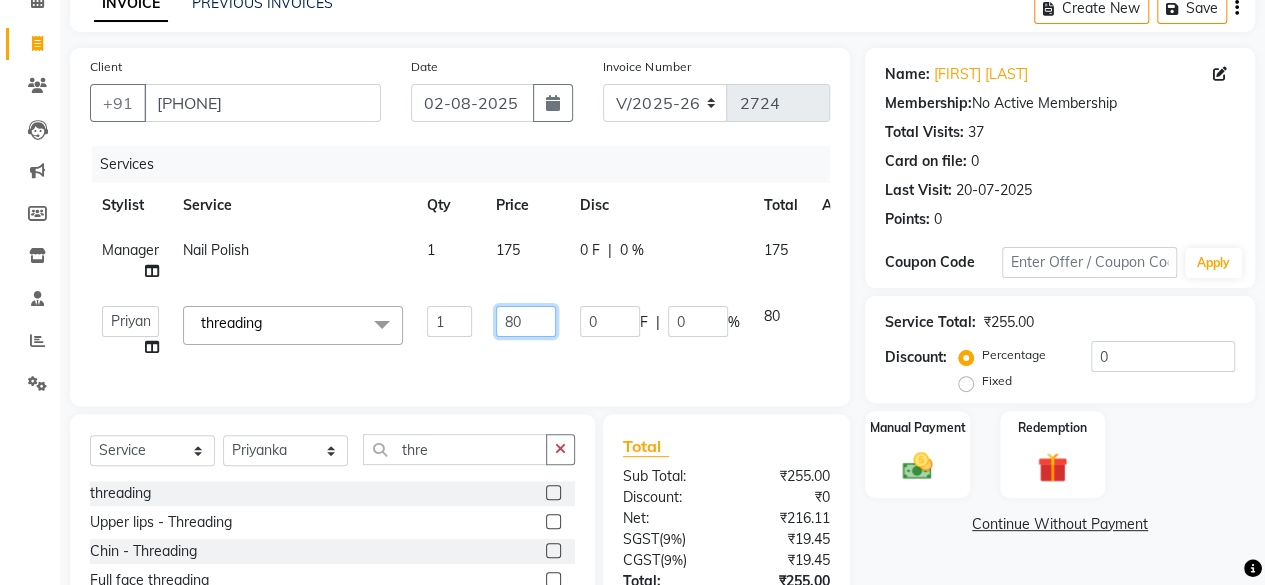 click on "80" 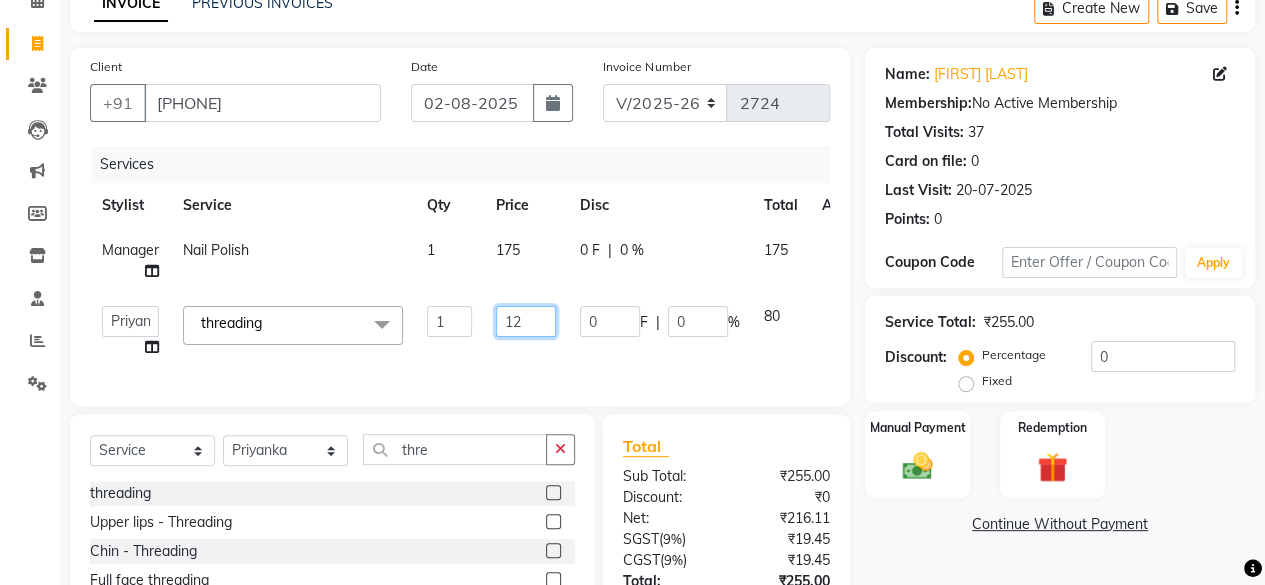 type on "120" 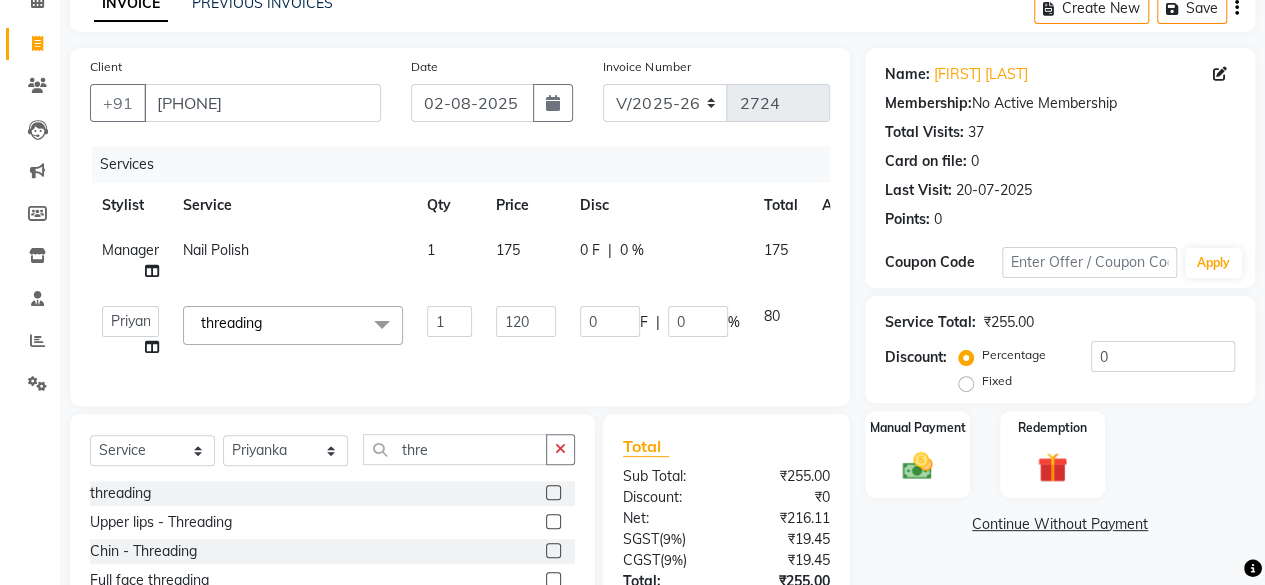 click on "Client +91 9830682827 Date 02-08-2025 Invoice Number V/2025 V/2025-26 2724 Services Stylist Service Qty Price Disc Total Action Manager Nail Polish 1 175 0 F | 0 % 175  Arvind   ASHA   bhawna goyal   Dev   Dimple   Director   Harsha   Hemlata   kajal   Latika   lucky   Manager   Manisha maam   Neelu    Pallavi   Pinky   Priyanka   Rahul   Sekhar   usha  threading  x Bomb Pedicure Regular Pedicure Cracked Heal Treatment Alga Apothecary Pedicure Gel polish remover  Donut Pedicure candle Pedicure Avl Express Pedicure Avl Pedicruise pedicure Avl Pedipure pedicure Pedi Pai pedicure Under arms polish Kanpeki body spa Regular Manicure Bomb Manicure Alga Apothecary Manicure Nail Extensions Gel nail pent Pedi Pai manicure Donut manicure Avl express manicure Avl Pedicruise manicure Avl Pedipure manicure Candle manicure Back polish Foot Massage Head Massage Back Massage Hand & Shoulder Massage Body Spa Relaxing Body Massage Aromatherapy Associates - Renewing Rose Aromatherapy Associates - intense nourishment back scrub" 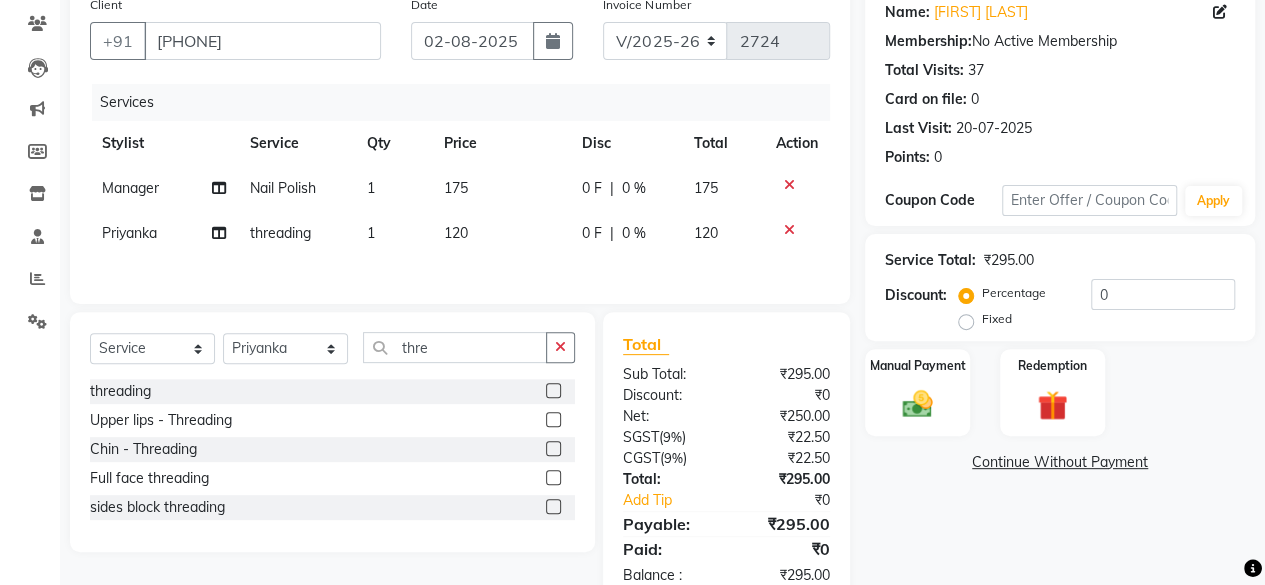 scroll, scrollTop: 216, scrollLeft: 0, axis: vertical 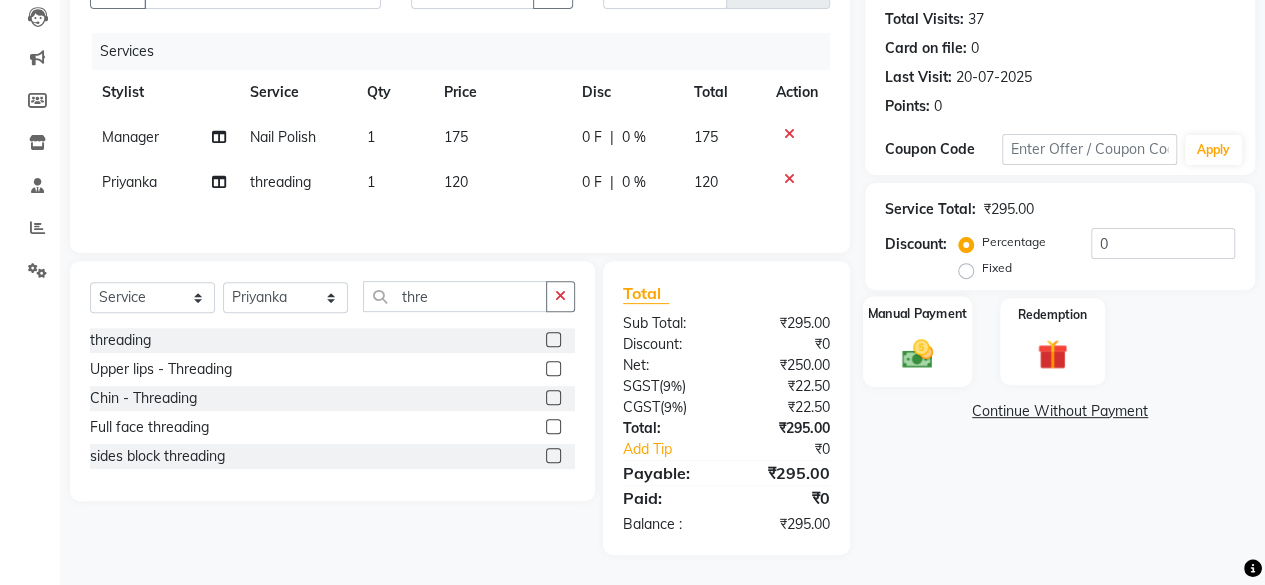 click 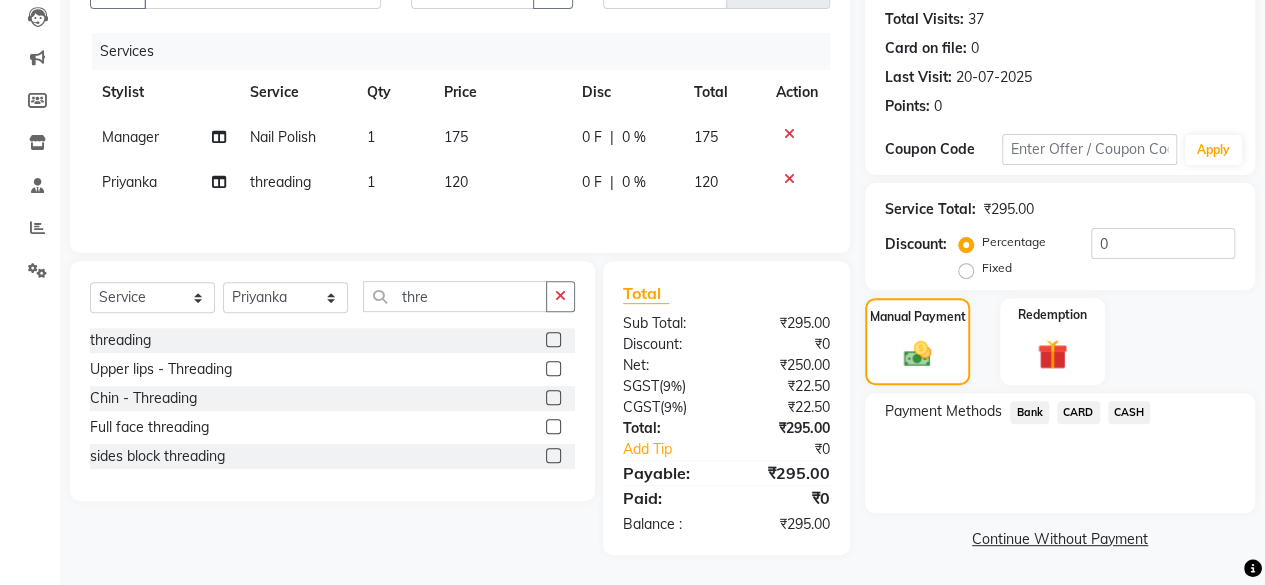 click on "Bank" 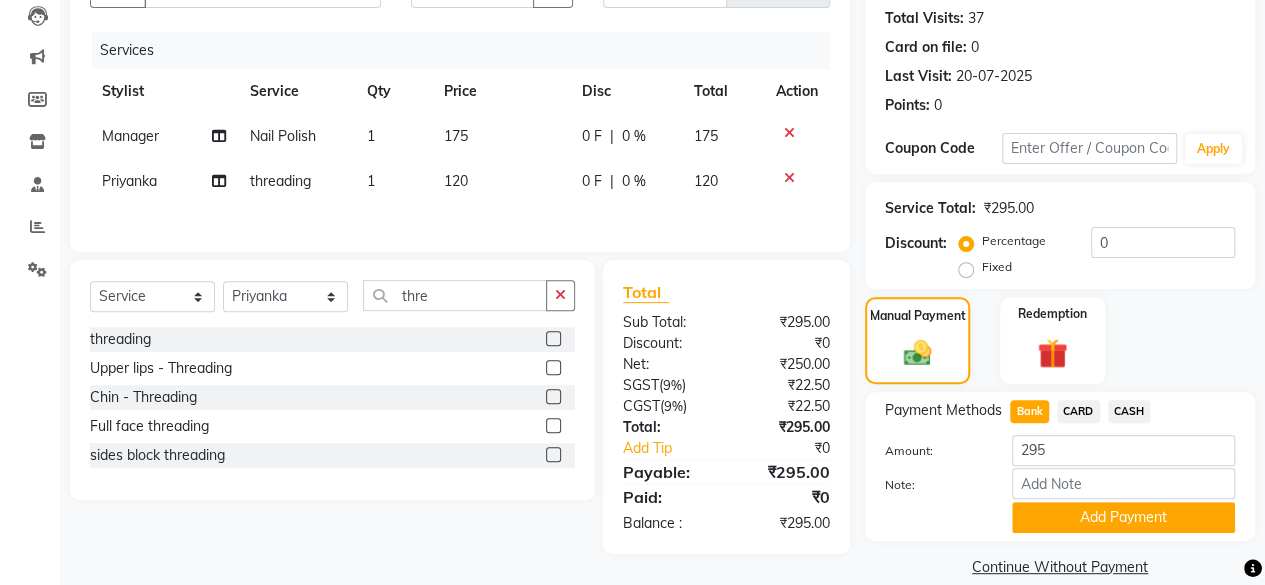 click on "Payment Methods  Bank   CARD   CASH  Amount: 295 Note: Add Payment" 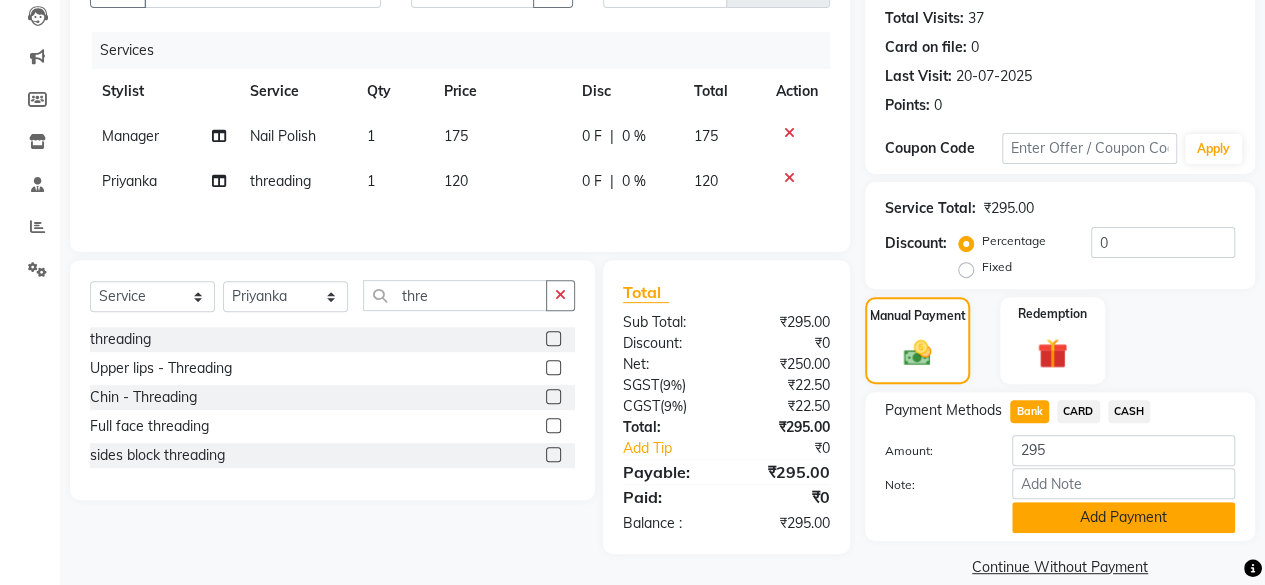 click on "Add Payment" 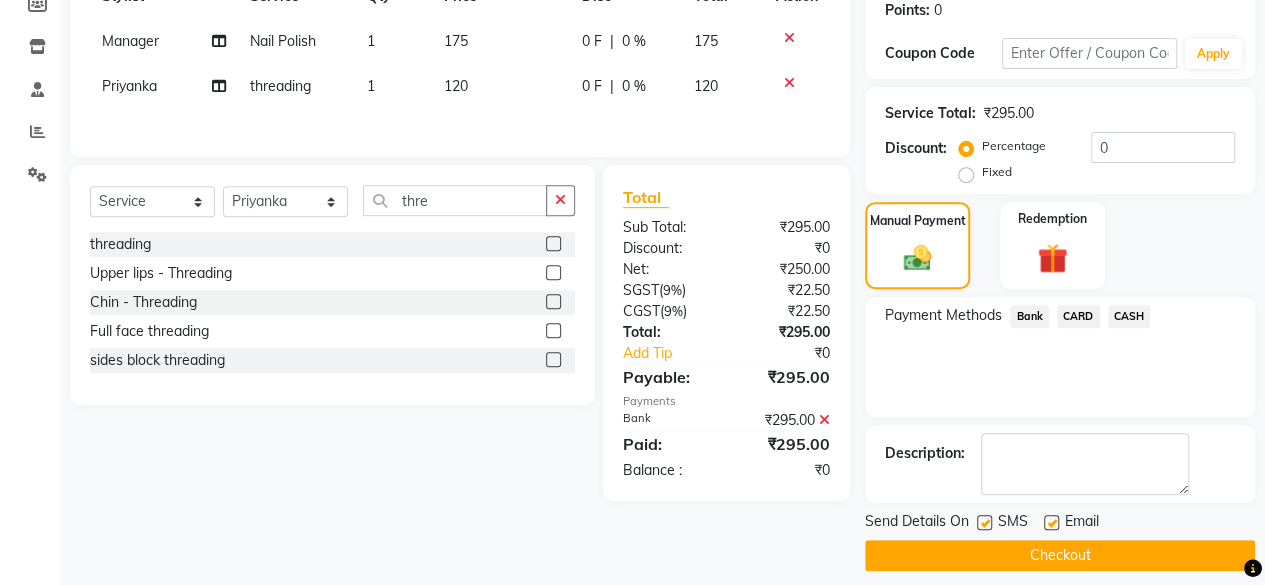 scroll, scrollTop: 324, scrollLeft: 0, axis: vertical 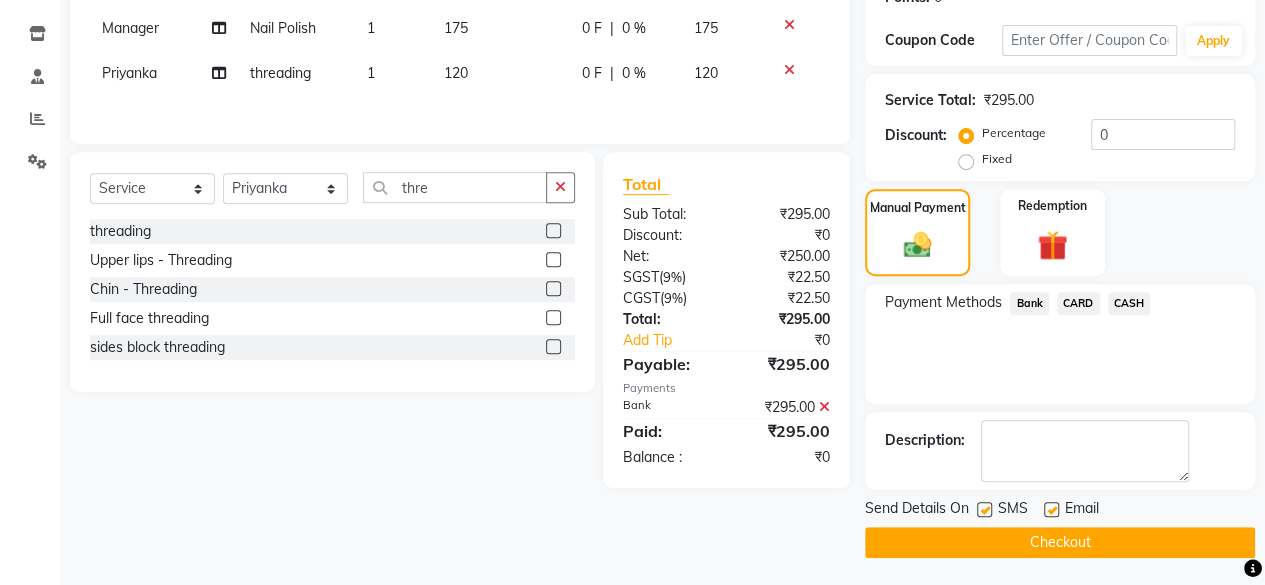 click on "Checkout" 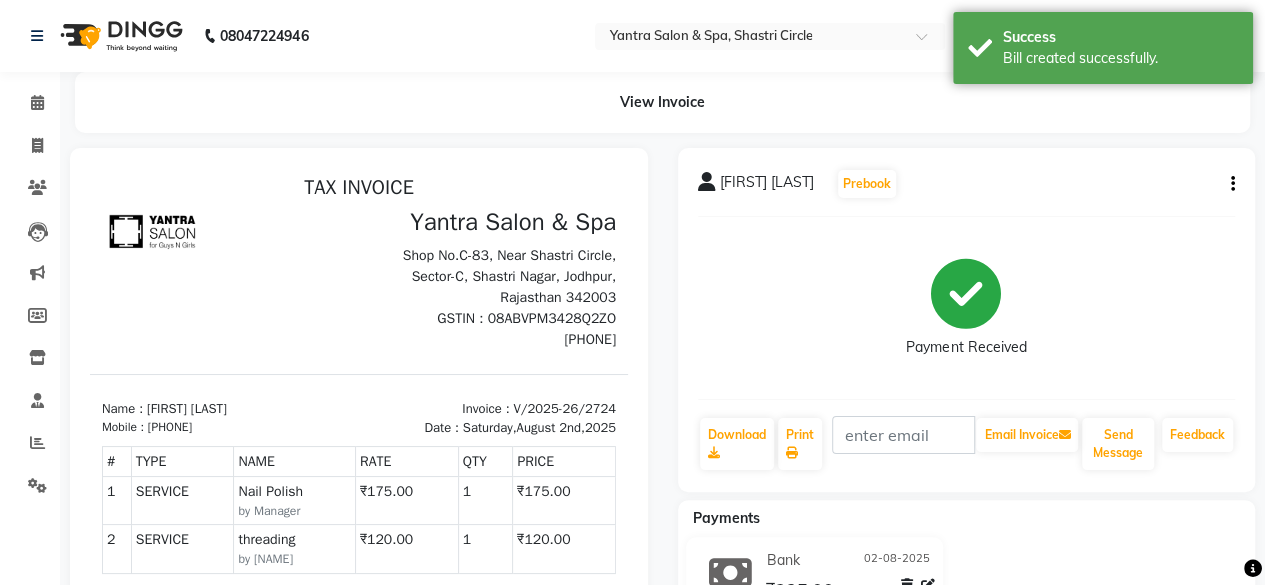 scroll, scrollTop: 0, scrollLeft: 0, axis: both 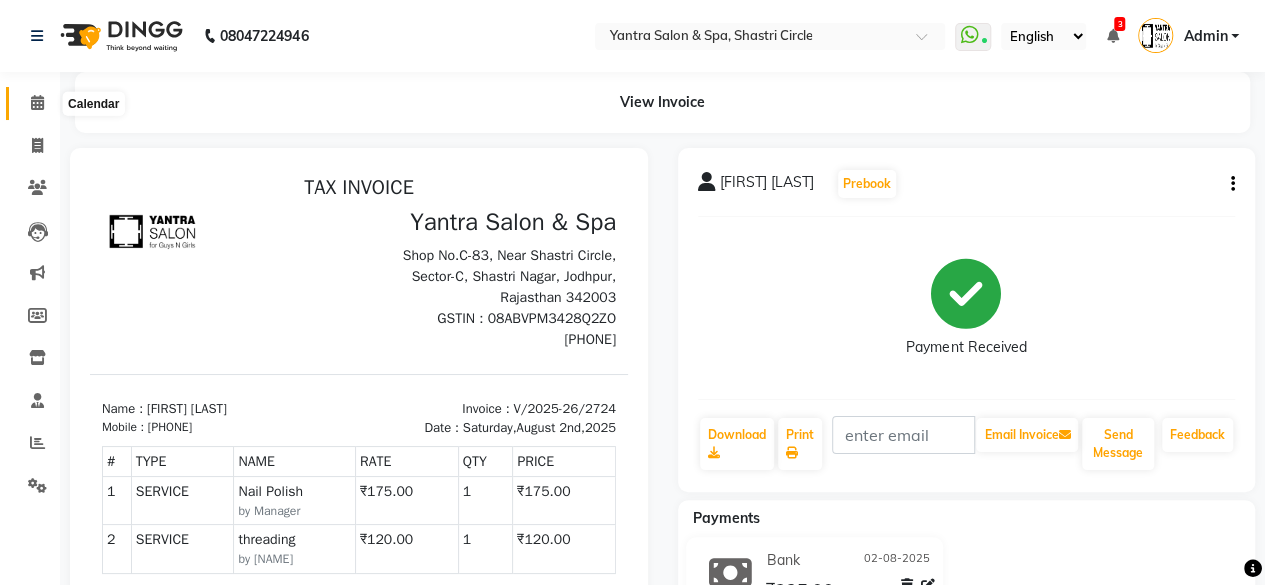click 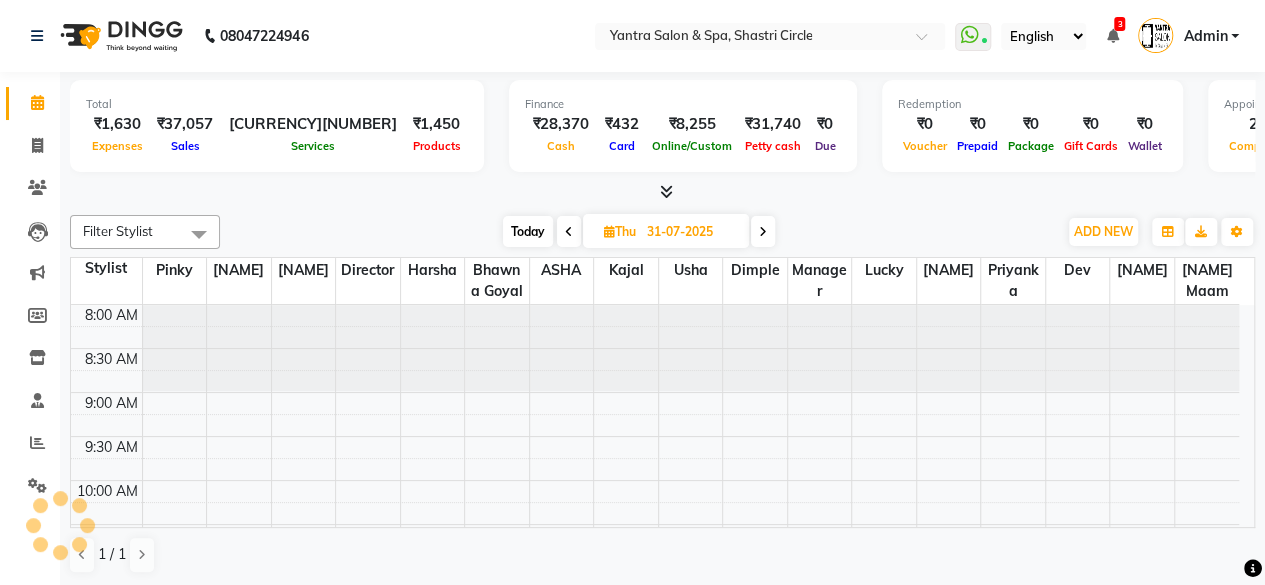scroll, scrollTop: 0, scrollLeft: 0, axis: both 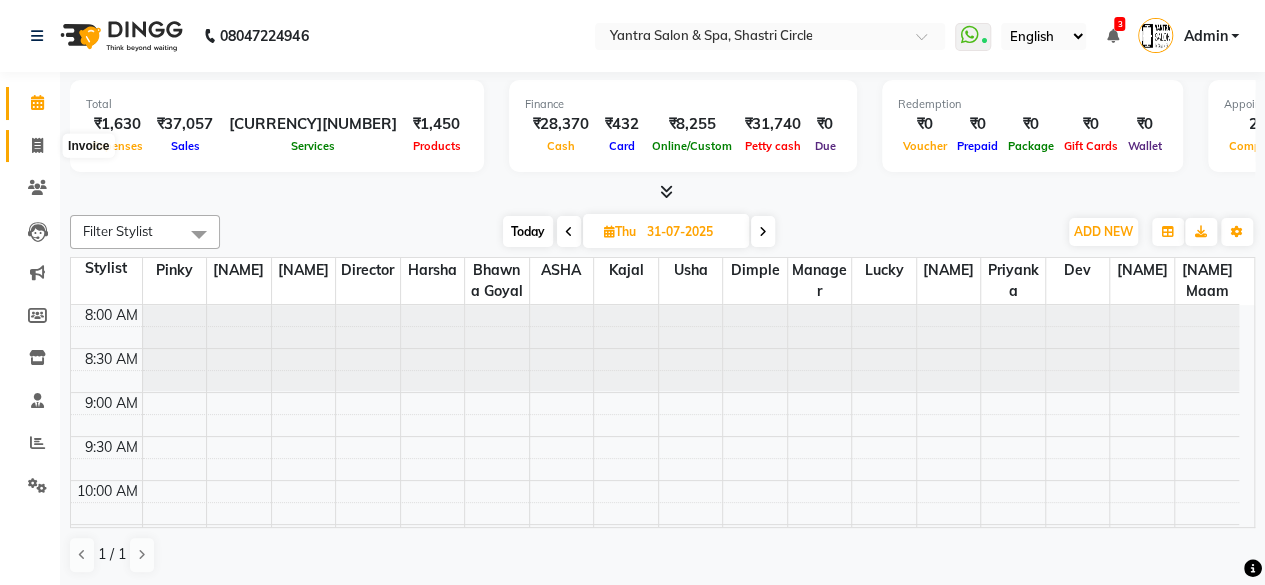click 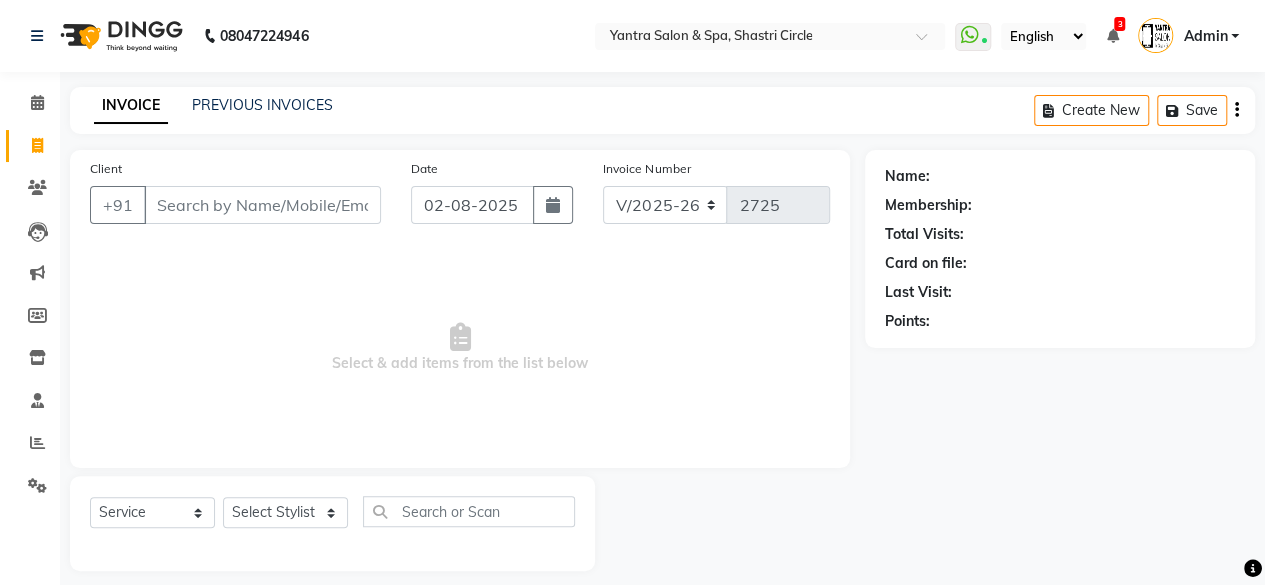 click on "Client" at bounding box center [262, 205] 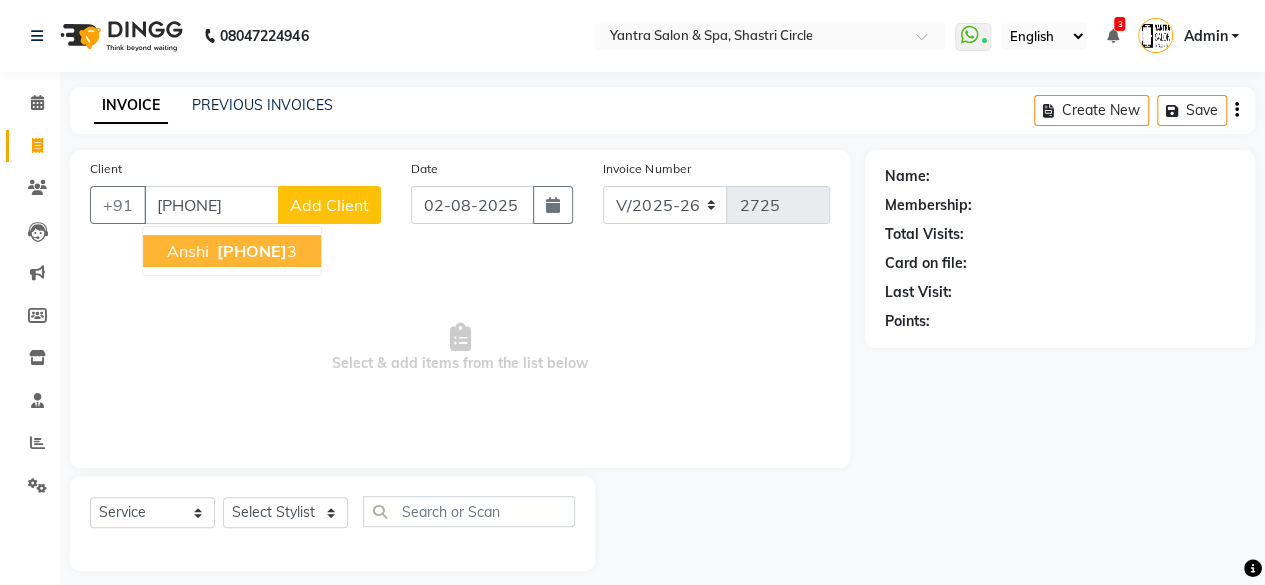 click on "931464143" at bounding box center [252, 251] 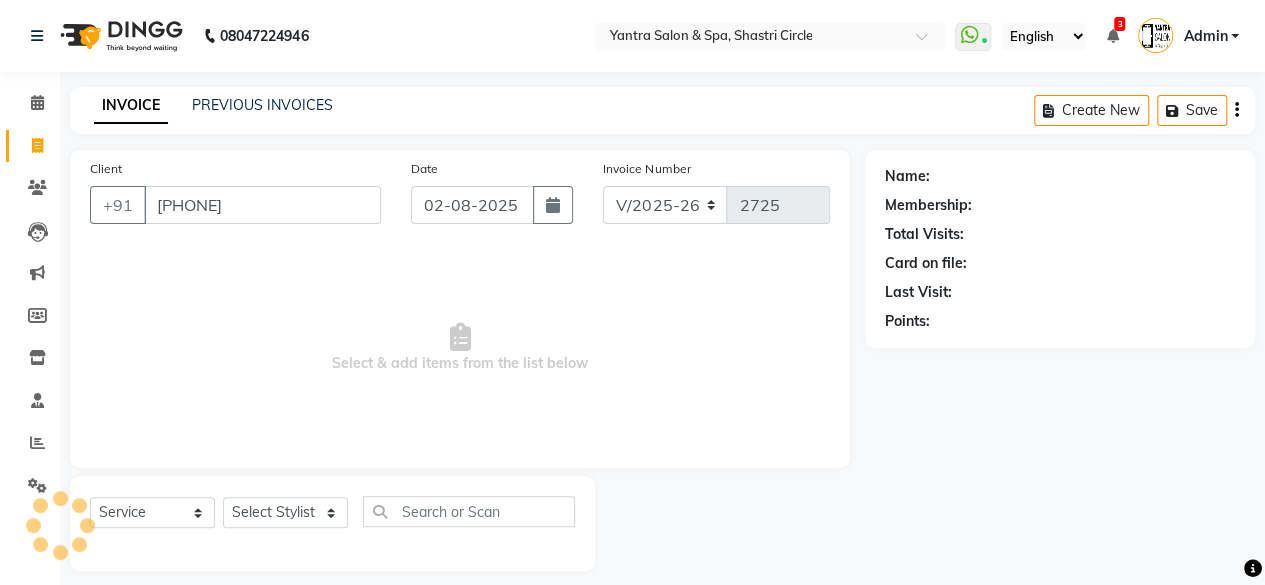 type on "[PHONE]" 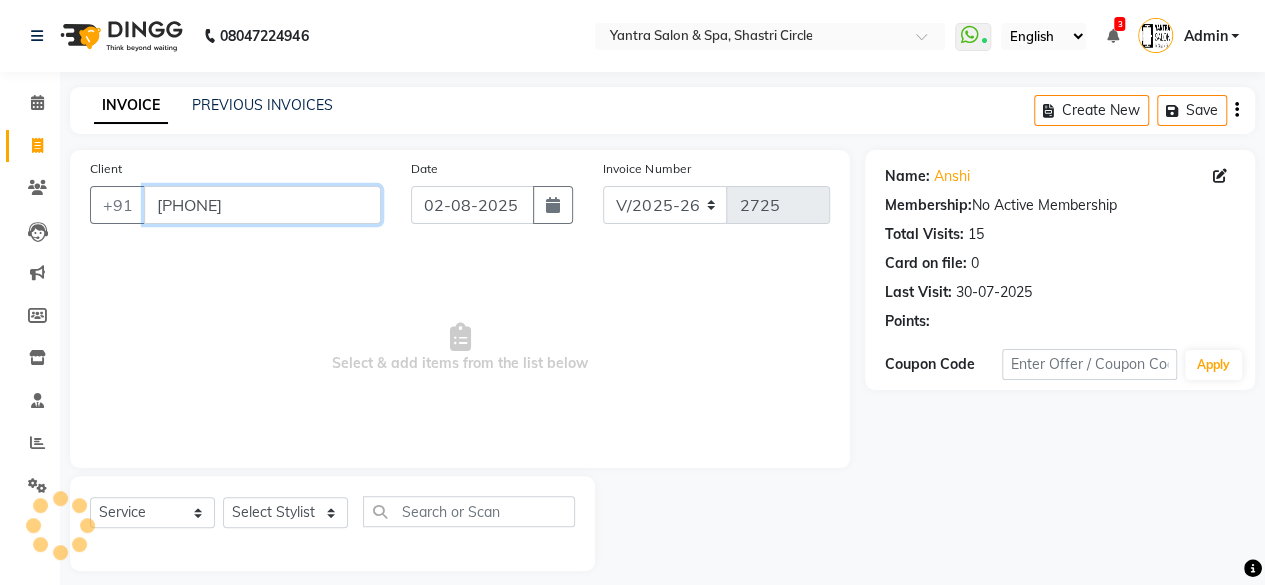 click on "[PHONE]" at bounding box center [262, 205] 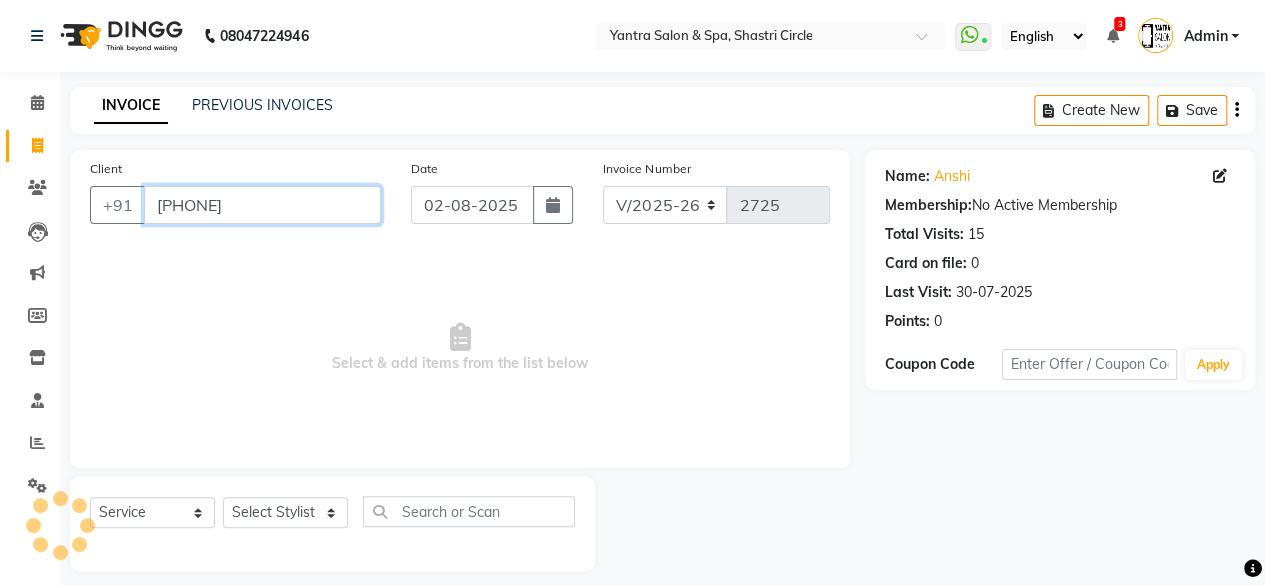 click on "[PHONE]" at bounding box center [262, 205] 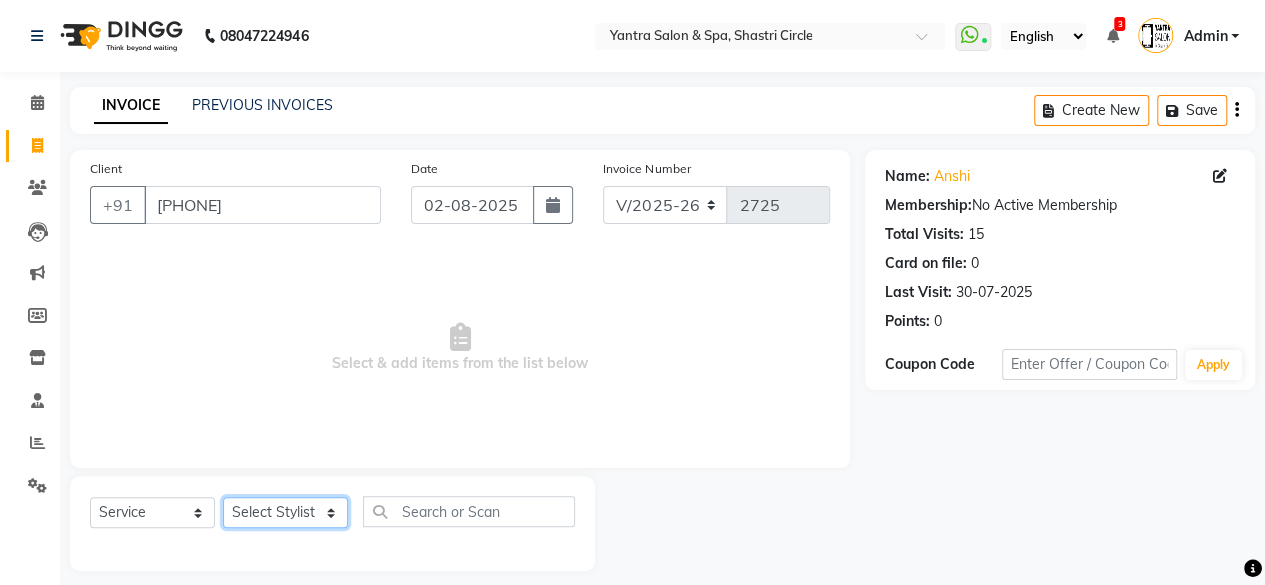 click on "Select Stylist Arvind ASHA bhawna goyal Dev Dimple Director Harsha Hemlata kajal Latika lucky Manager Manisha maam Neelu  Pallavi Pinky Priyanka Rahul Sekhar usha" 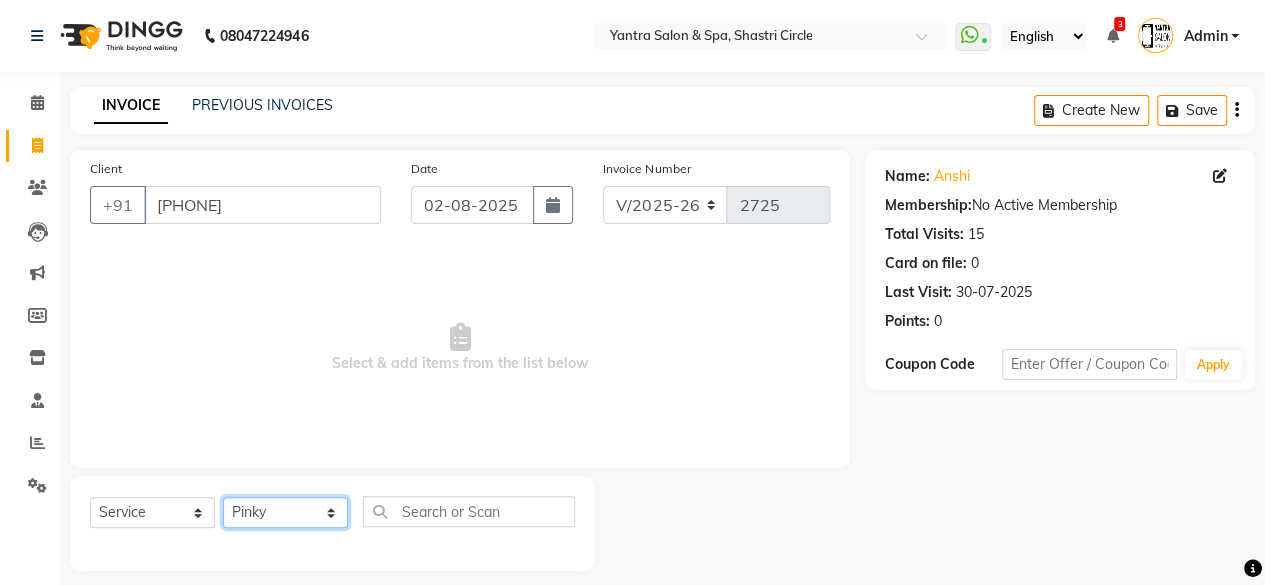 click on "Select Stylist Arvind ASHA bhawna goyal Dev Dimple Director Harsha Hemlata kajal Latika lucky Manager Manisha maam Neelu  Pallavi Pinky Priyanka Rahul Sekhar usha" 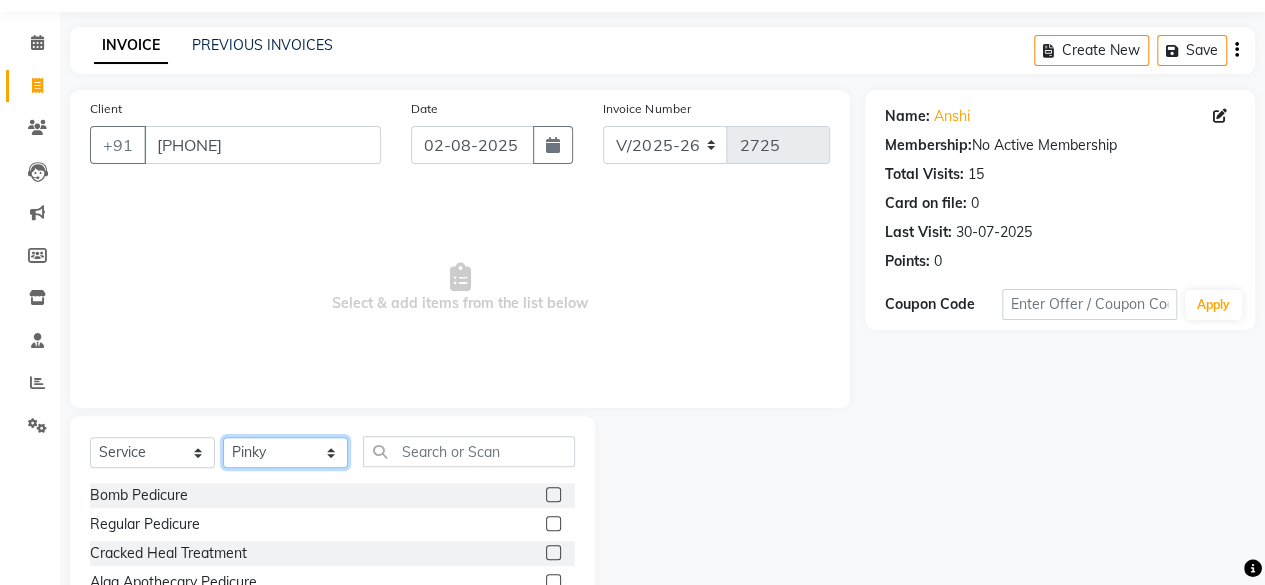 scroll, scrollTop: 100, scrollLeft: 0, axis: vertical 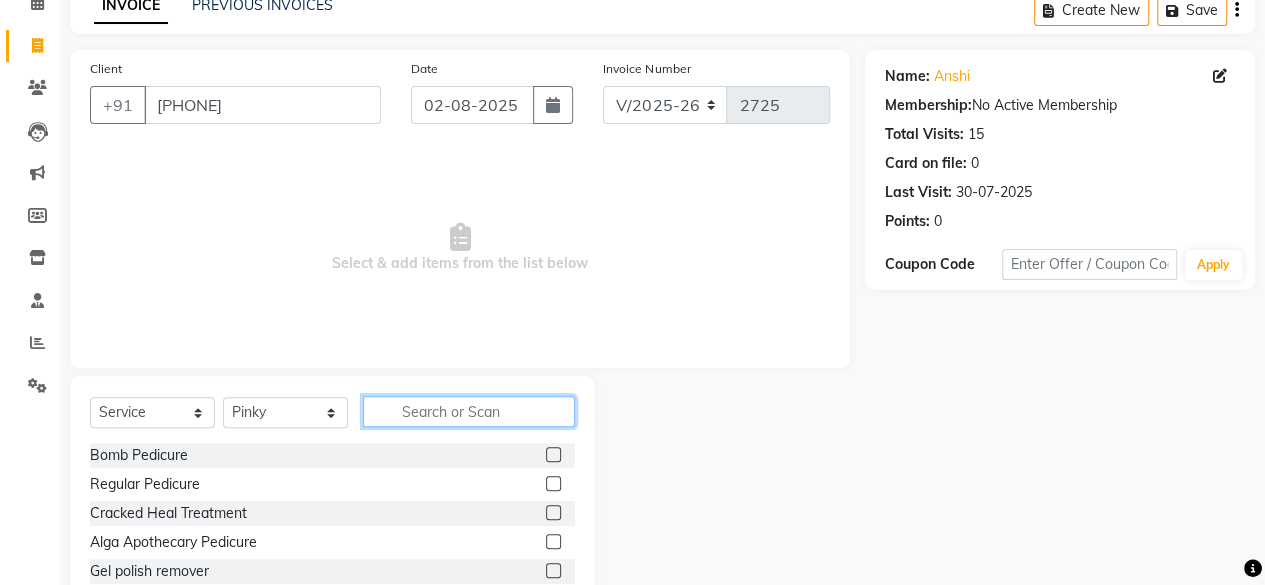 click 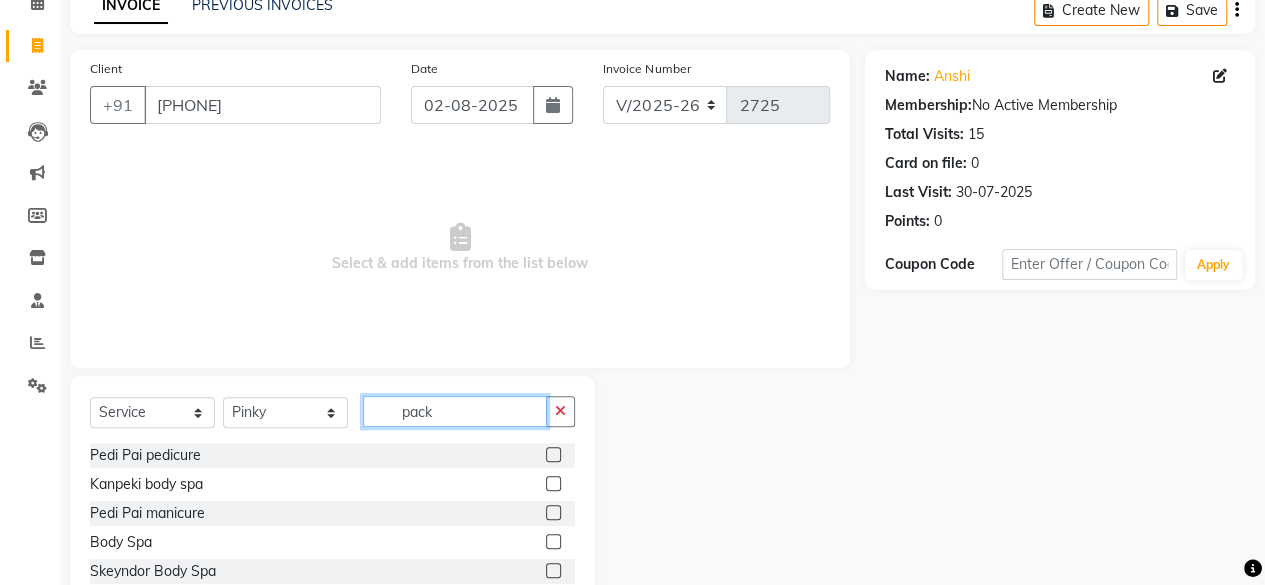 scroll, scrollTop: 73, scrollLeft: 0, axis: vertical 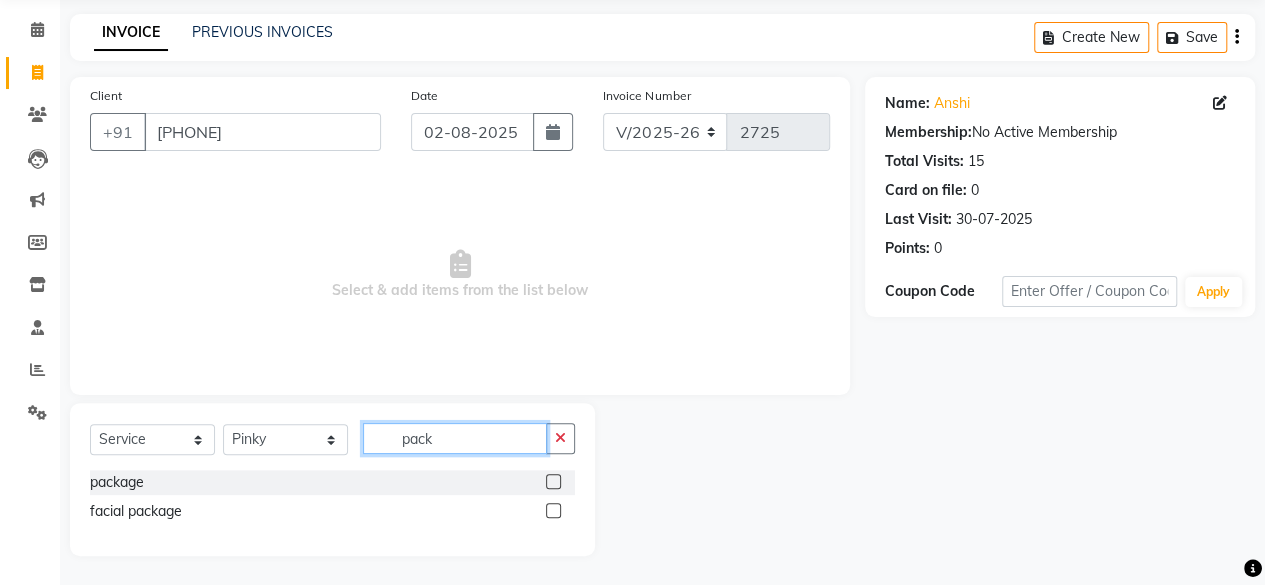 type on "pack" 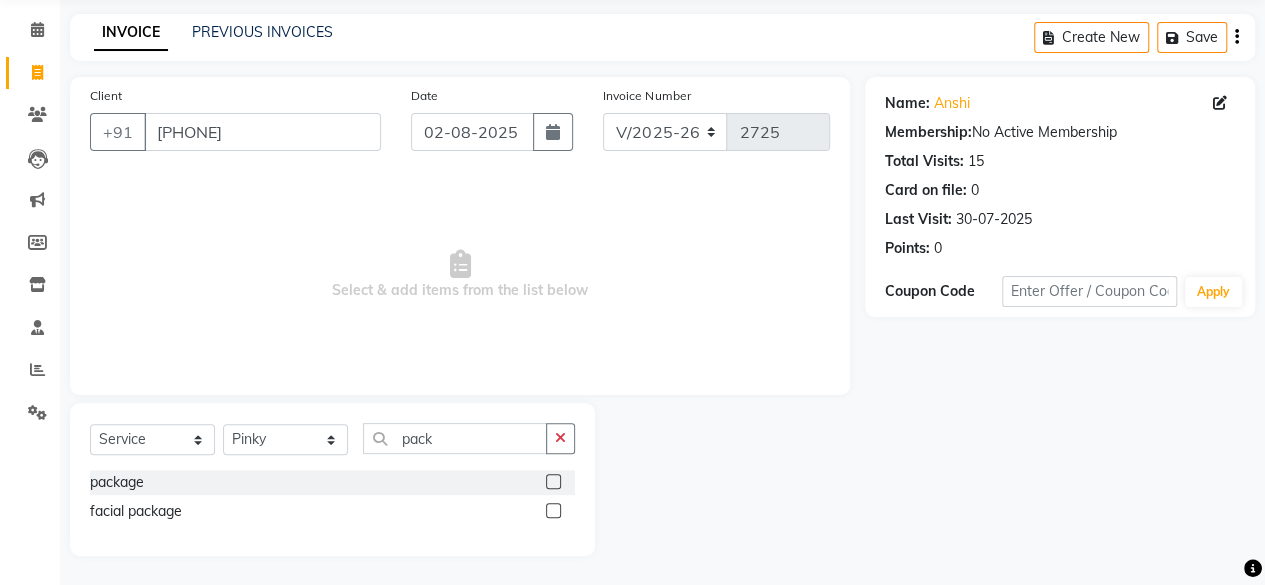click 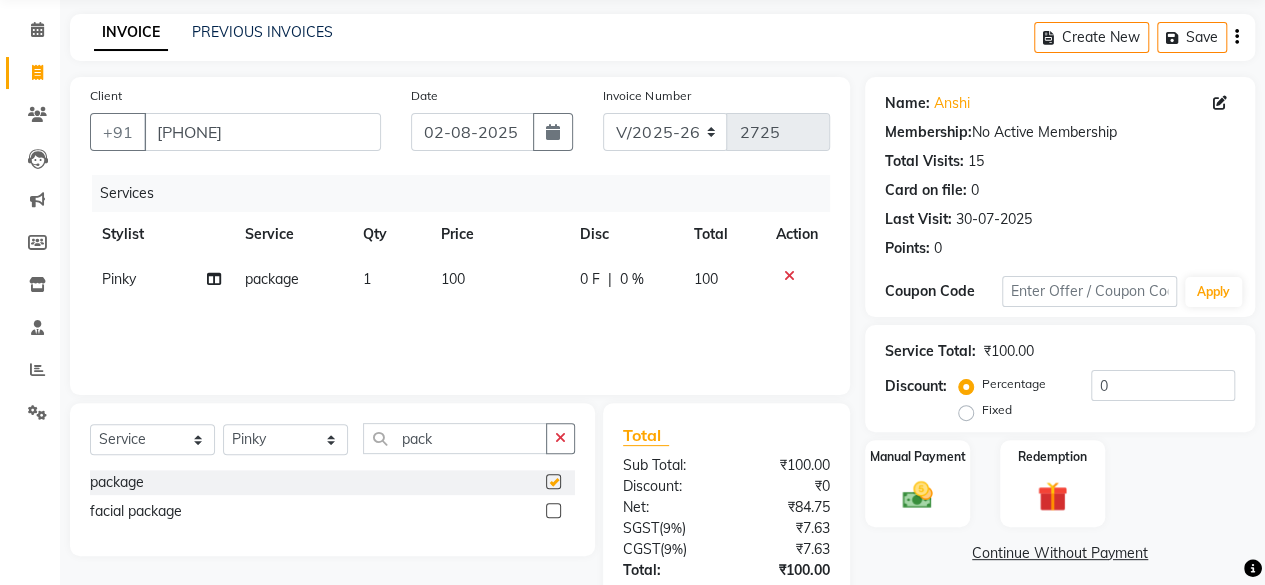 checkbox on "false" 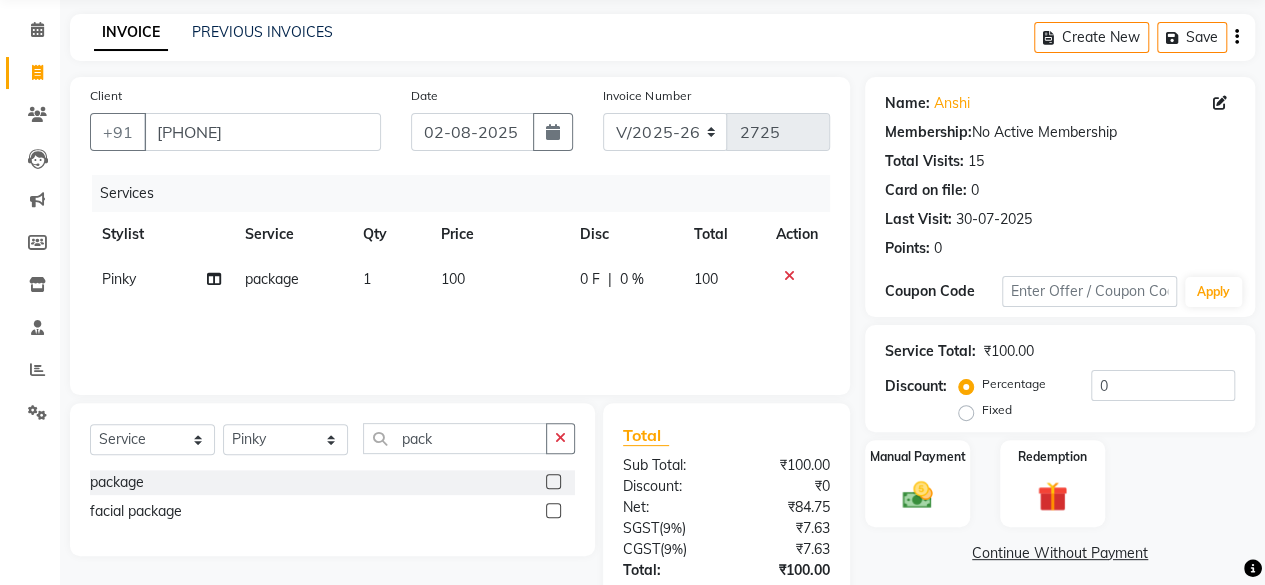 click on "100" 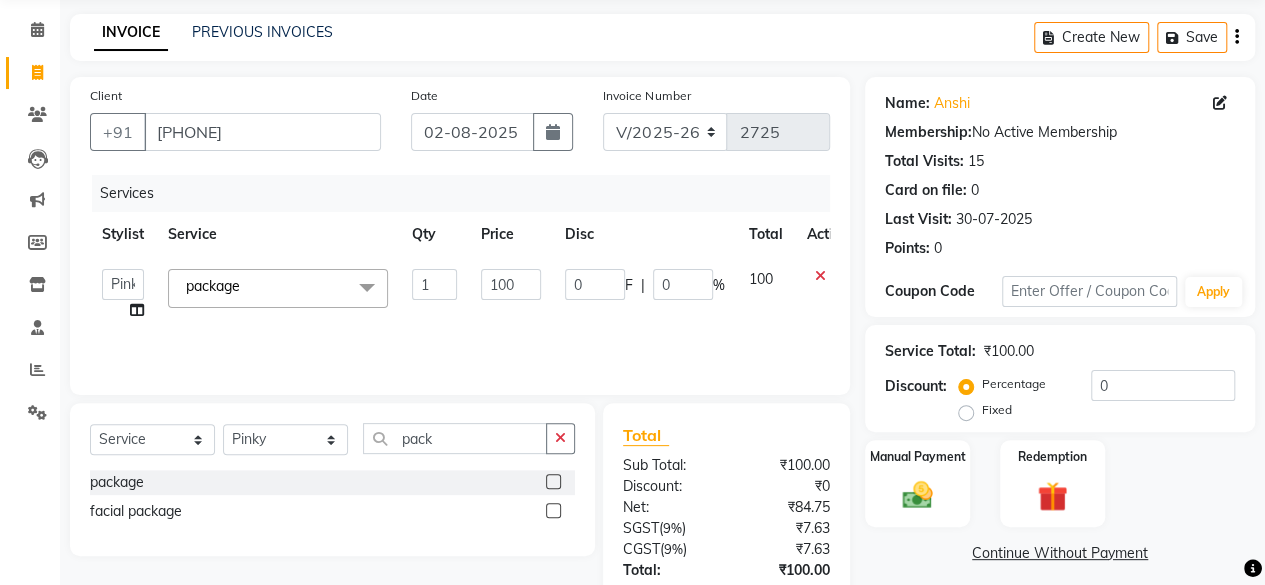 click on "100" 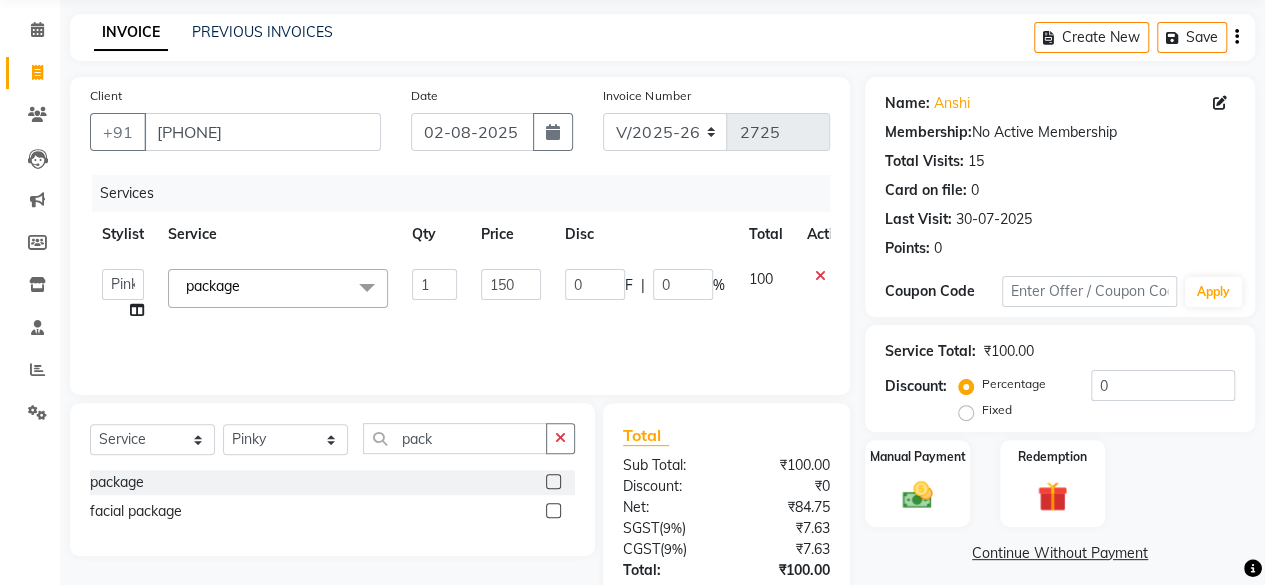 type on "1500" 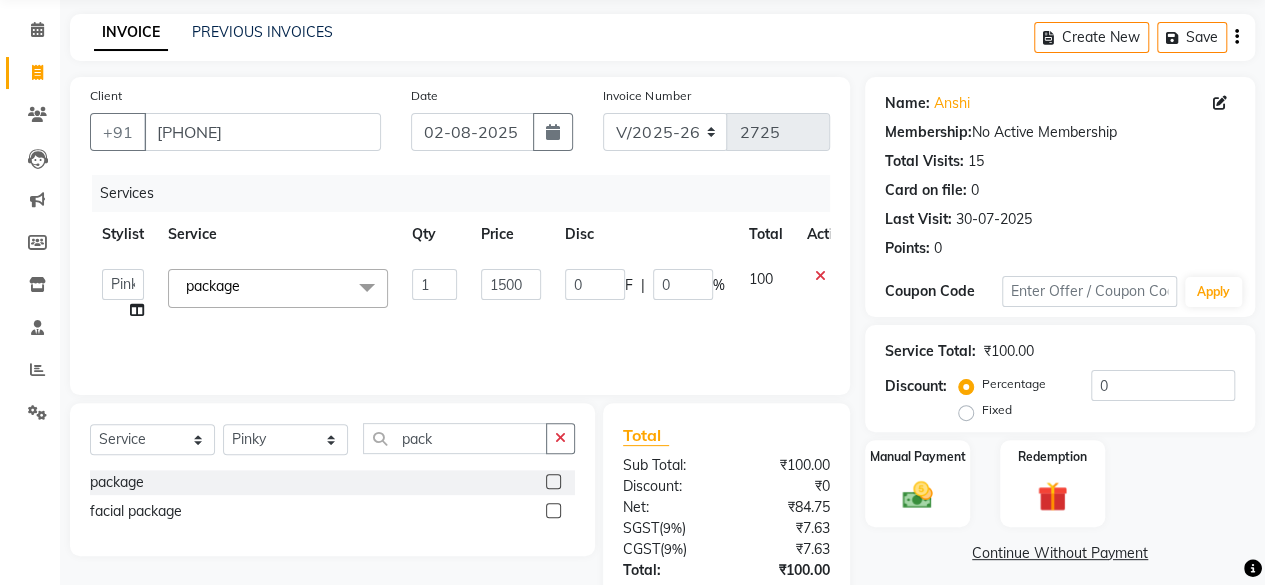 click on "Services Stylist Service Qty Price Disc Total Action  Arvind   ASHA   bhawna goyal   Dev   Dimple   Director   Harsha   Hemlata   kajal   Latika   lucky   Manager   Manisha maam   Neelu    Pallavi   Pinky   Priyanka   Rahul   Sekhar   usha  package   x Bomb Pedicure Regular Pedicure Cracked Heal Treatment Alga Apothecary Pedicure Gel polish remover  Donut Pedicure candle Pedicure Avl Express Pedicure Avl Pedicruise pedicure Avl Pedipure pedicure Pedi Pai pedicure Under arms polish Kanpeki body spa Regular Manicure Bomb Manicure Alga Apothecary Manicure Nail Extensions Gel nail pent Pedi Pai manicure Donut manicure Avl express manicure Avl Pedicruise manicure Avl Pedipure manicure Candle manicure Back polish Foot Massage Head Massage Back Massage Hand & Shoulder Massage Body Spa Relaxing Body Massage Aromatherapy Associates - Renewing Rose Aromatherapy Associates - intense nourishment Aromatherapy Associates Body Massage Full Body Bleach Body Polishing body scrub  face bleach back scrub bleach Saree Draping 1" 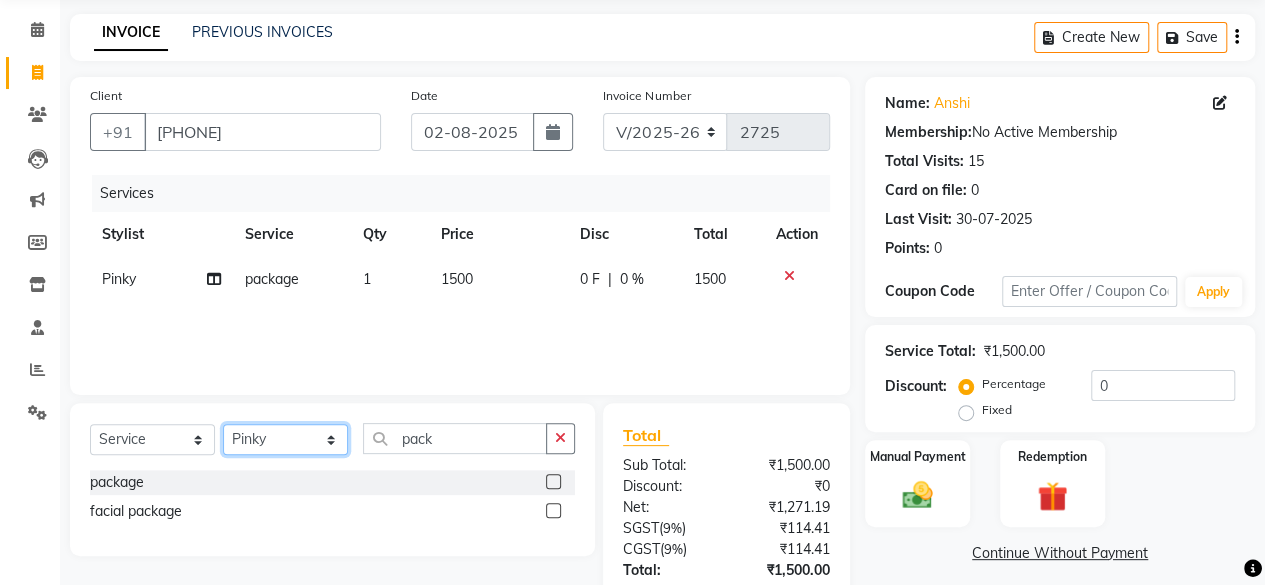 click on "Select Stylist Arvind ASHA bhawna goyal Dev Dimple Director Harsha Hemlata kajal Latika lucky Manager Manisha maam Neelu  Pallavi Pinky Priyanka Rahul Sekhar usha" 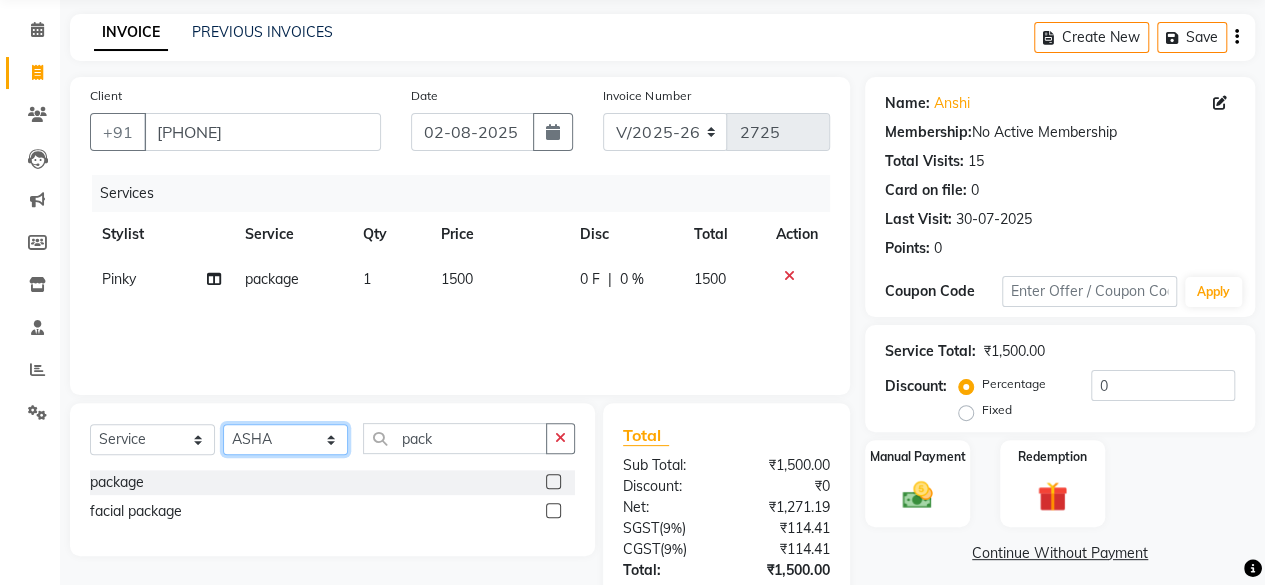 click on "Select Stylist Arvind ASHA bhawna goyal Dev Dimple Director Harsha Hemlata kajal Latika lucky Manager Manisha maam Neelu  Pallavi Pinky Priyanka Rahul Sekhar usha" 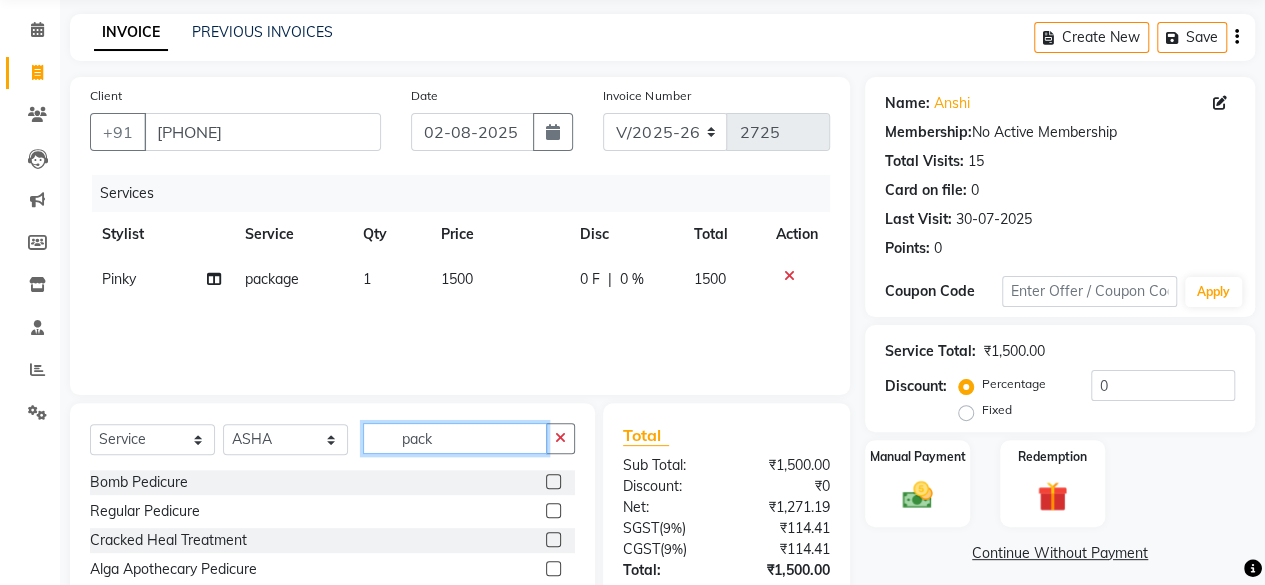 click on "pack" 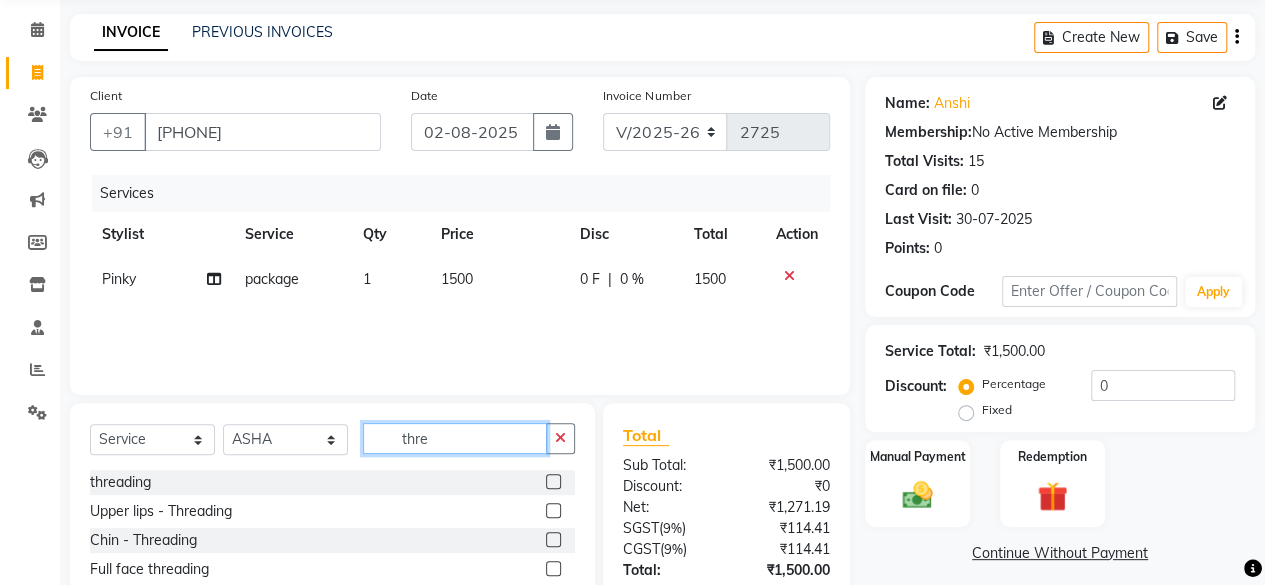 type on "thre" 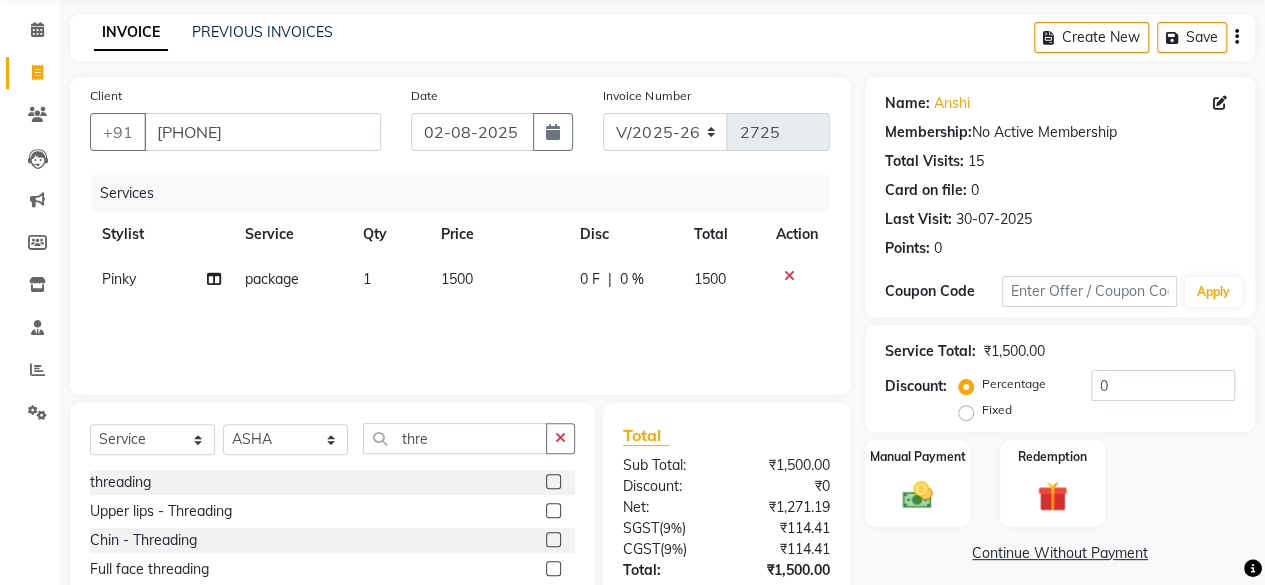 click 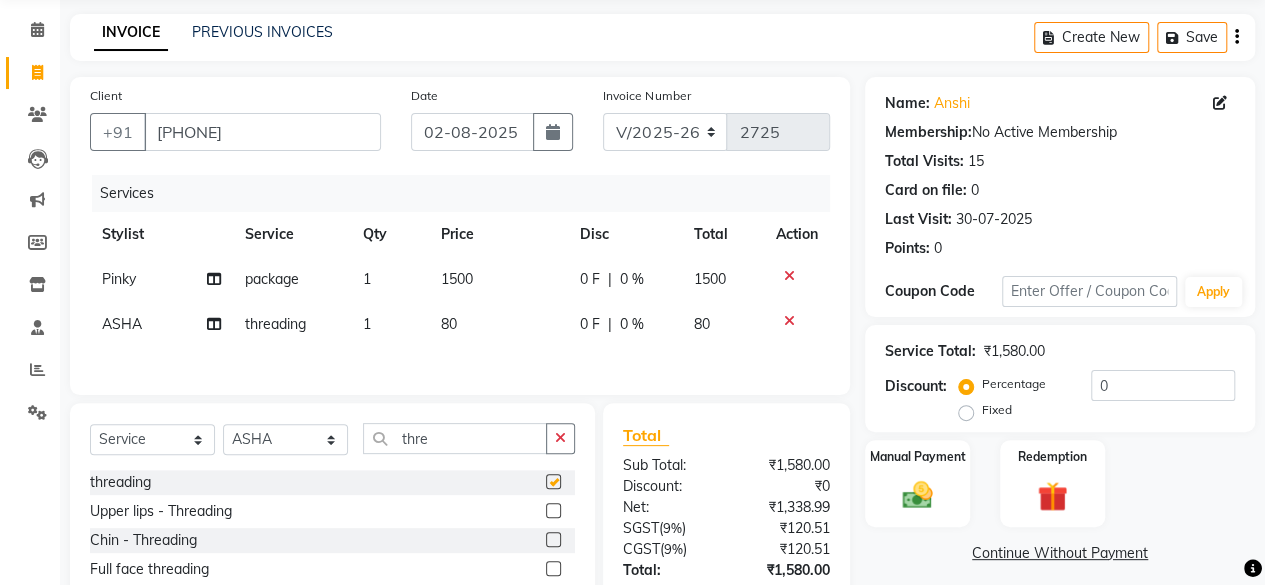 checkbox on "false" 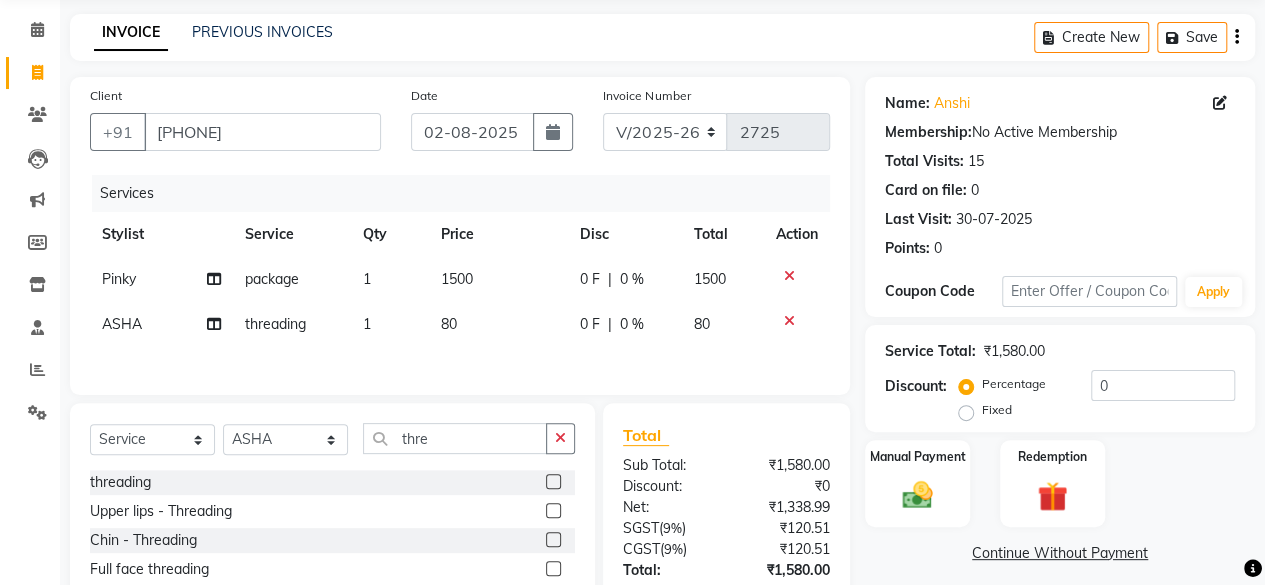 click on "80" 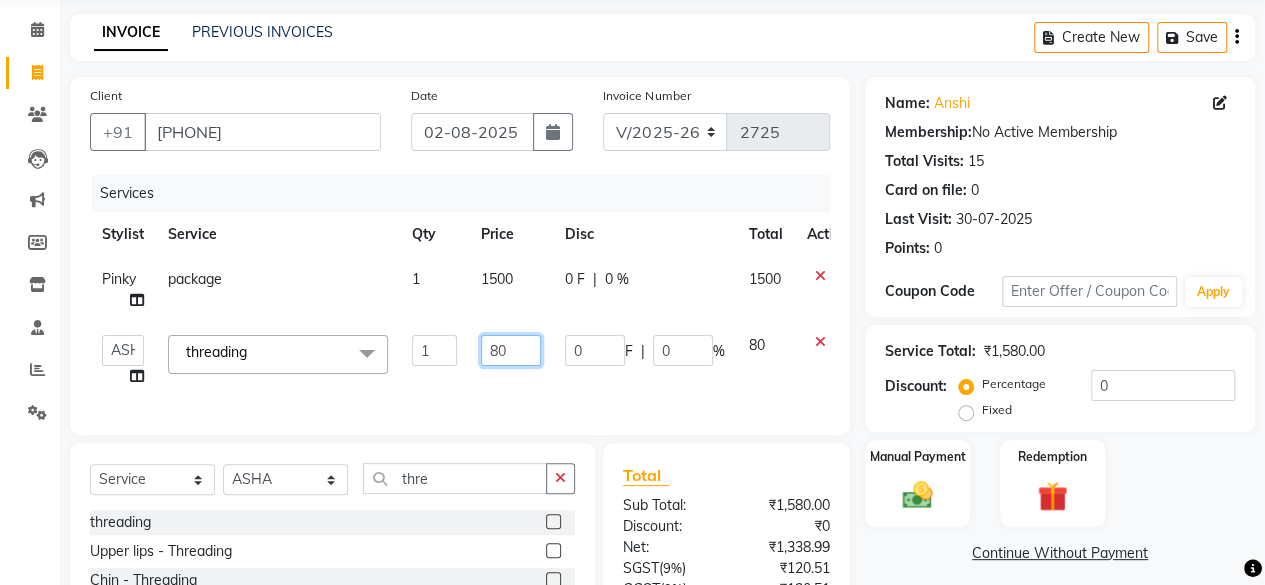 click on "80" 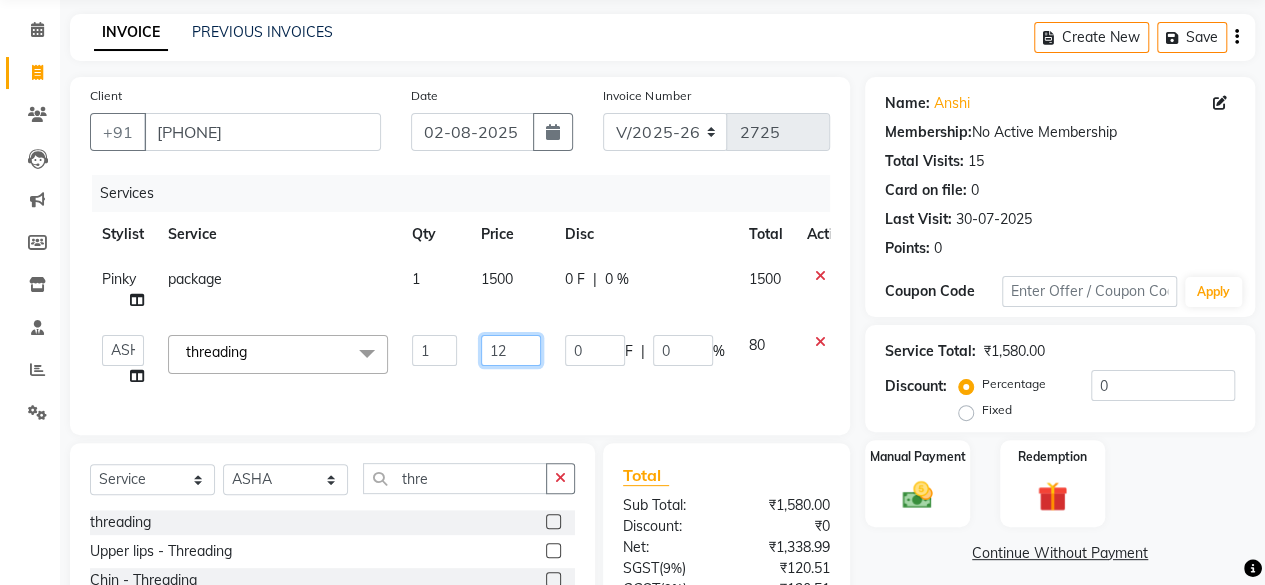 type on "120" 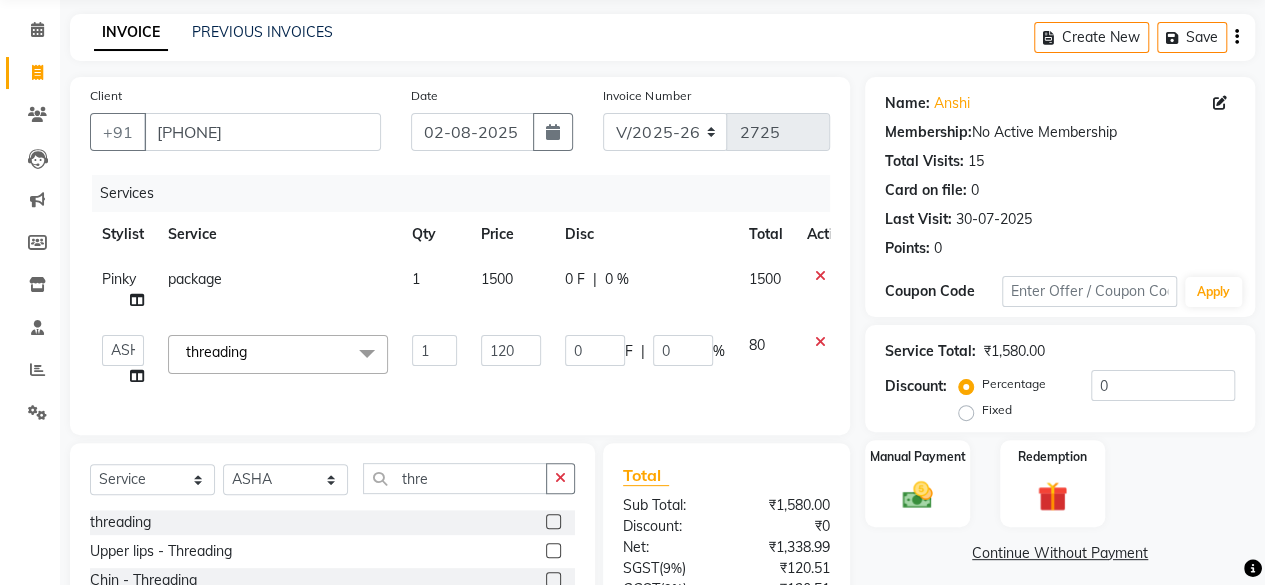 click on "Client +91 9314641433 Date 02-08-2025 Invoice Number V/2025 V/2025-26 2725 Services Stylist Service Qty Price Disc Total Action Pinky package  1 1500 0 F | 0 % 1500  Arvind   ASHA   bhawna goyal   Dev   Dimple   Director   Harsha   Hemlata   kajal   Latika   lucky   Manager   Manisha maam   Neelu    Pallavi   Pinky   Priyanka   Rahul   Sekhar   usha  threading  x Bomb Pedicure Regular Pedicure Cracked Heal Treatment Alga Apothecary Pedicure Gel polish remover  Donut Pedicure candle Pedicure Avl Express Pedicure Avl Pedicruise pedicure Avl Pedipure pedicure Pedi Pai pedicure Under arms polish Kanpeki body spa Regular Manicure Bomb Manicure Alga Apothecary Manicure Nail Extensions Gel nail pent Pedi Pai manicure Donut manicure Avl express manicure Avl Pedicruise manicure Avl Pedipure manicure Candle manicure Back polish Foot Massage Head Massage Back Massage Hand & Shoulder Massage Body Spa Relaxing Body Massage Aromatherapy Associates - Renewing Rose Aromatherapy Associates - intense nourishment body scrub  1" 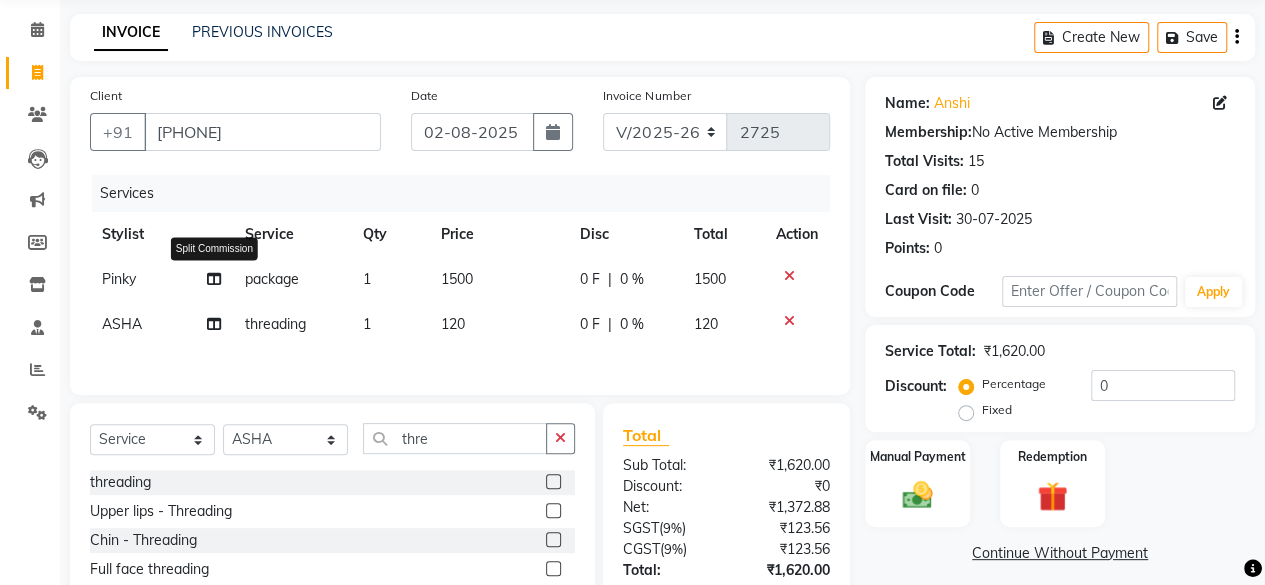 click 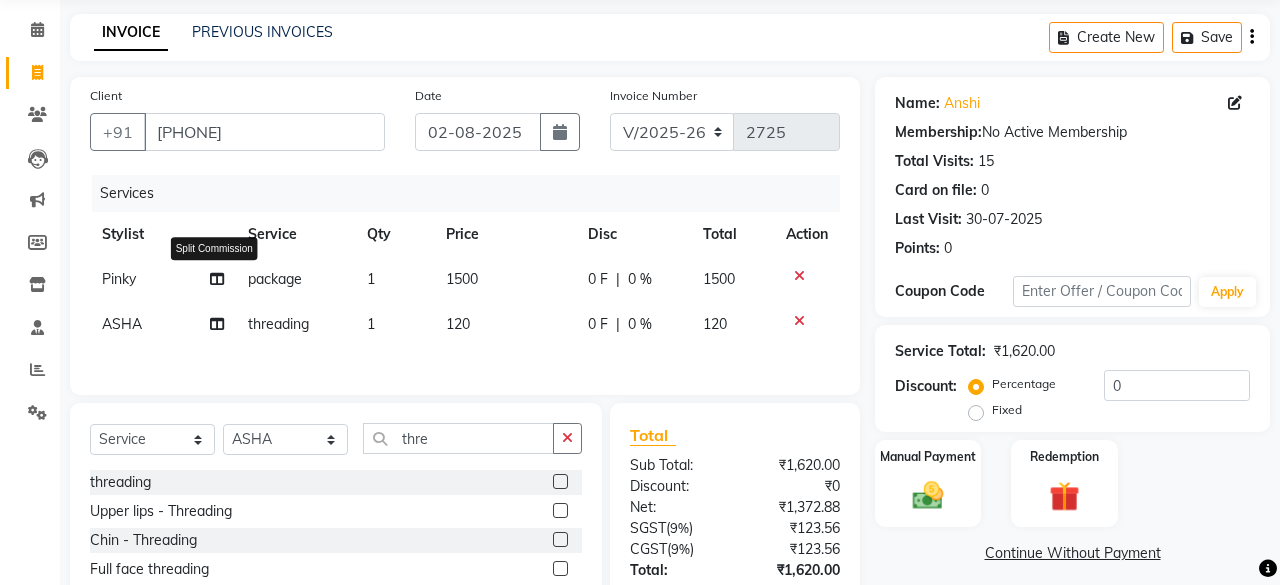 select on "4414" 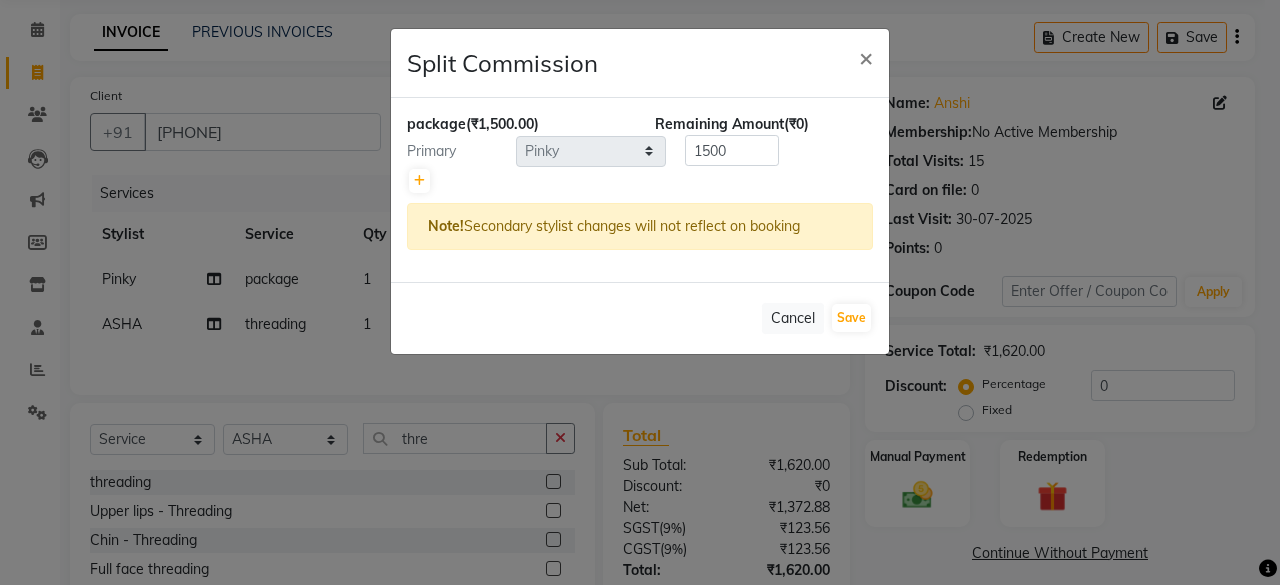 click 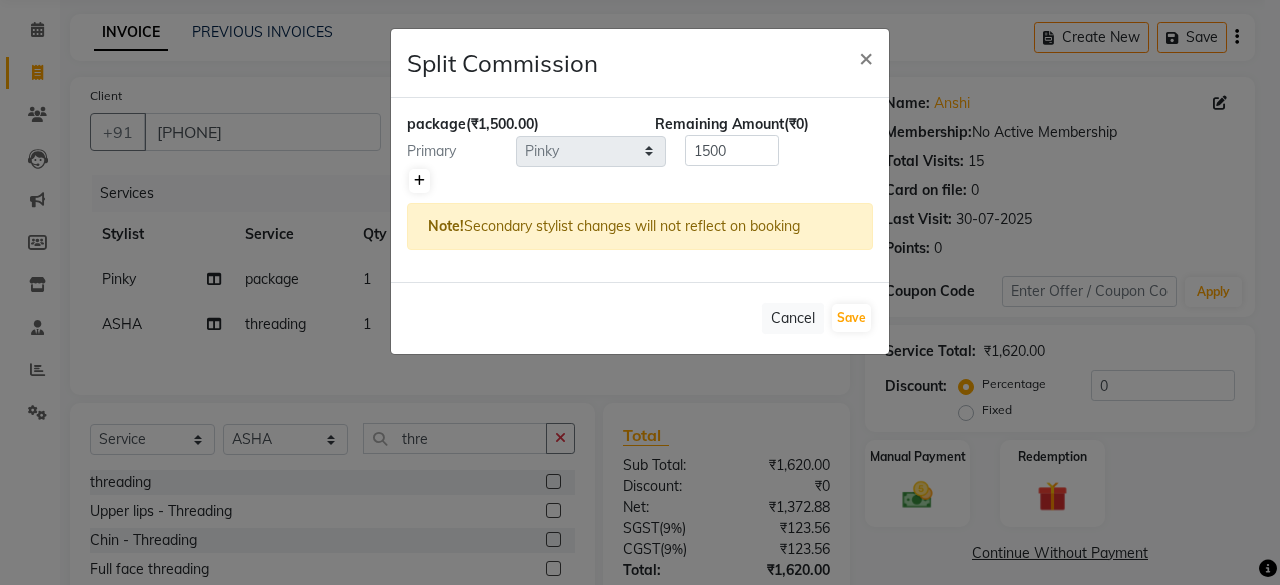 click 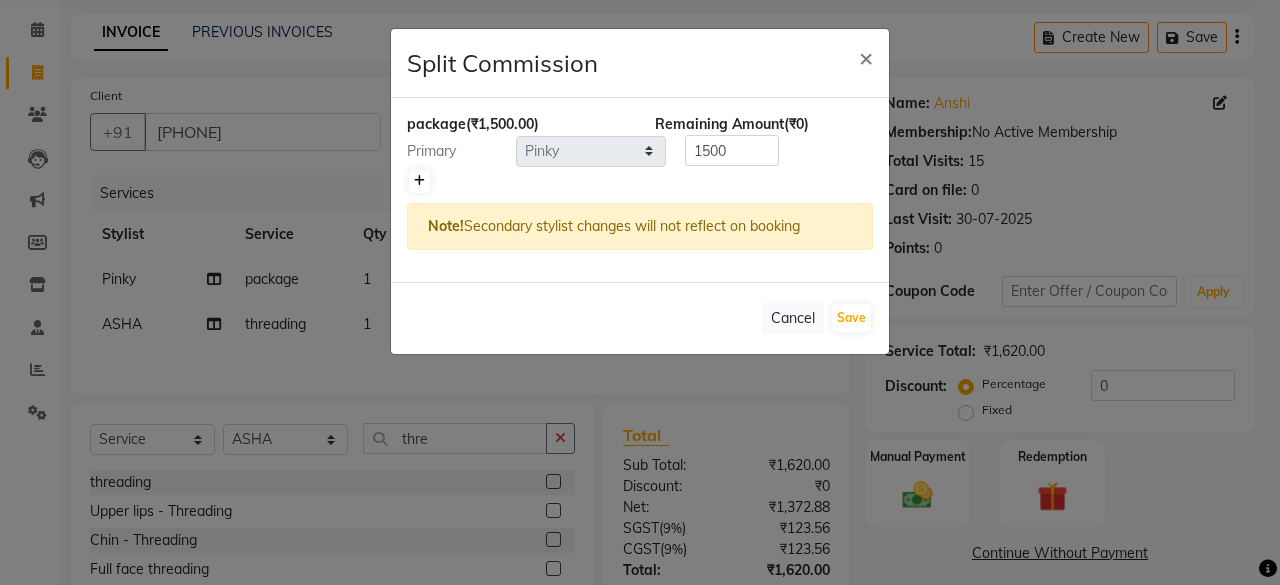 click 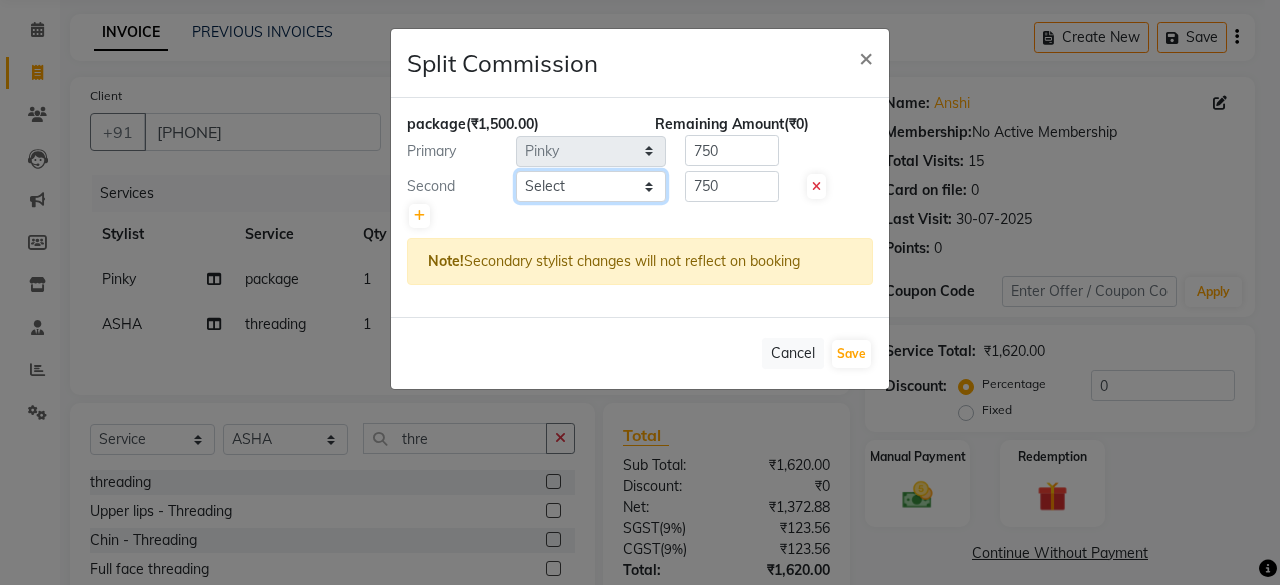 click on "Select  Arvind   ASHA   bhawna goyal   Dev   Dimple   Director   Harsha   Hemlata   kajal   Latika   lucky   Manager   Manisha maam   Neelu    No Preference   Pallavi   Pinky   Priyanka   Rahul   Sekhar   usha" 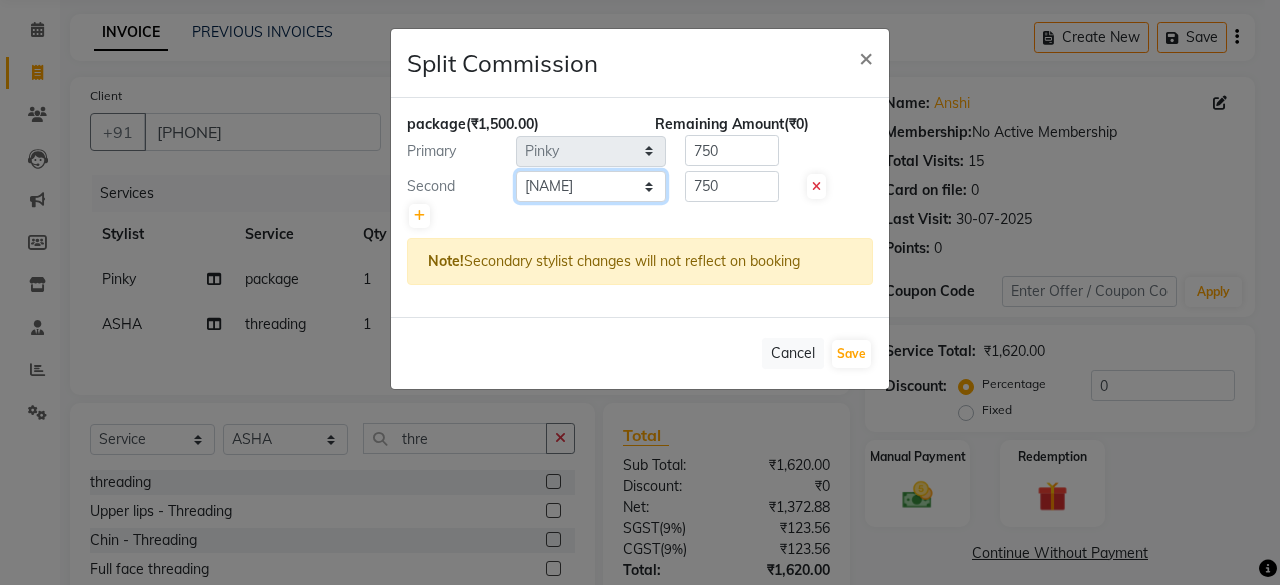 click on "Select  Arvind   ASHA   bhawna goyal   Dev   Dimple   Director   Harsha   Hemlata   kajal   Latika   lucky   Manager   Manisha maam   Neelu    No Preference   Pallavi   Pinky   Priyanka   Rahul   Sekhar   usha" 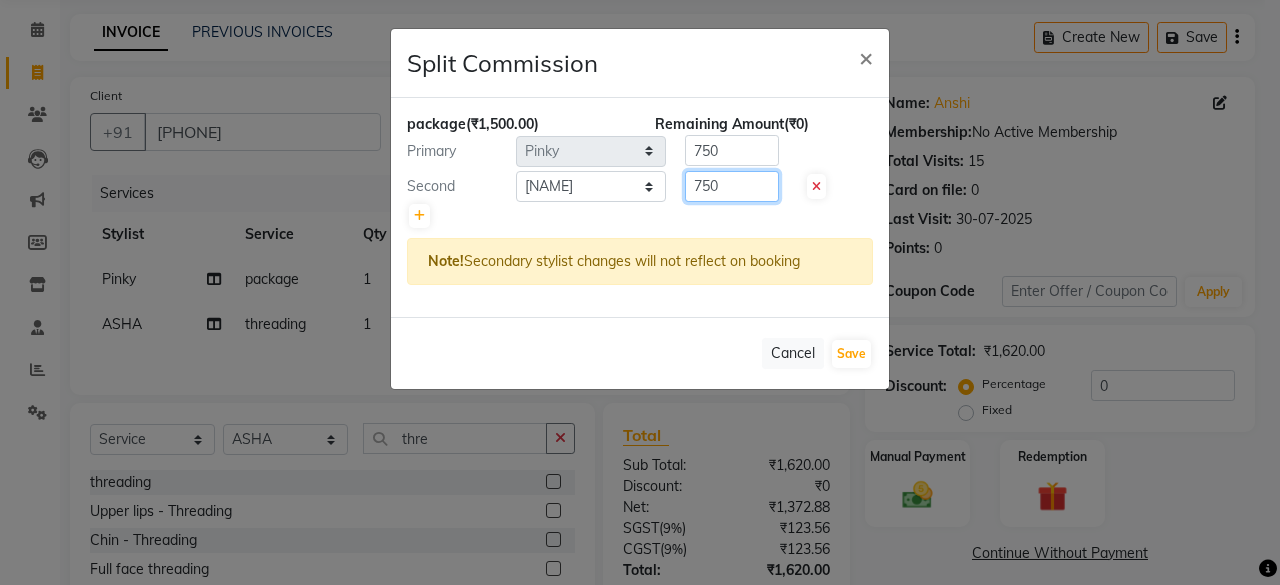click on "750" 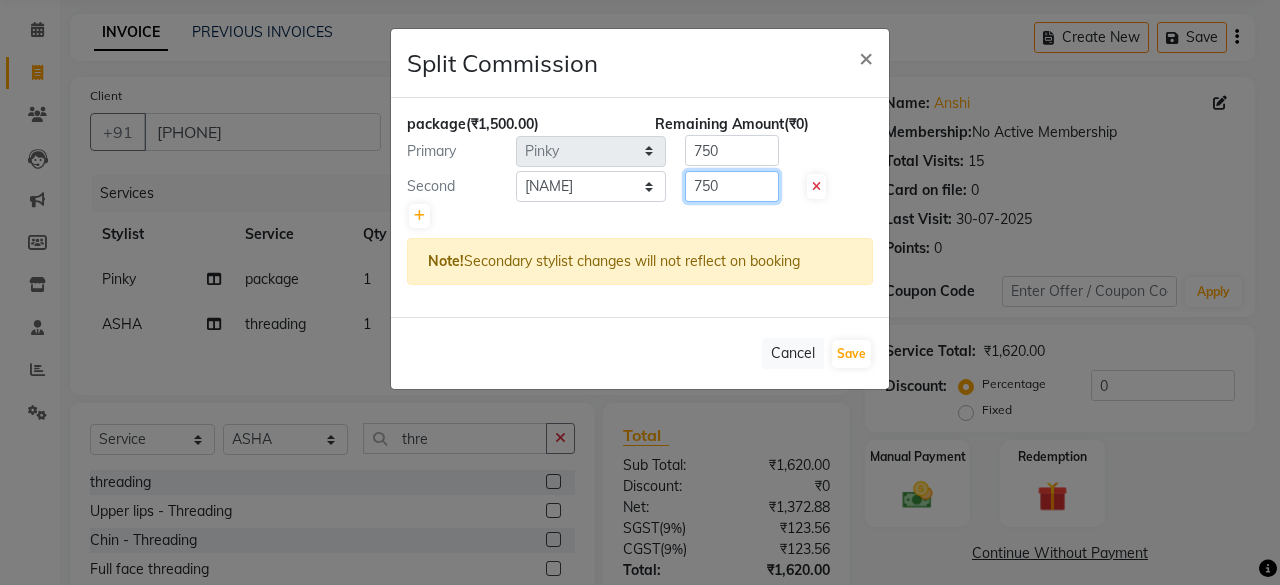 click on "750" 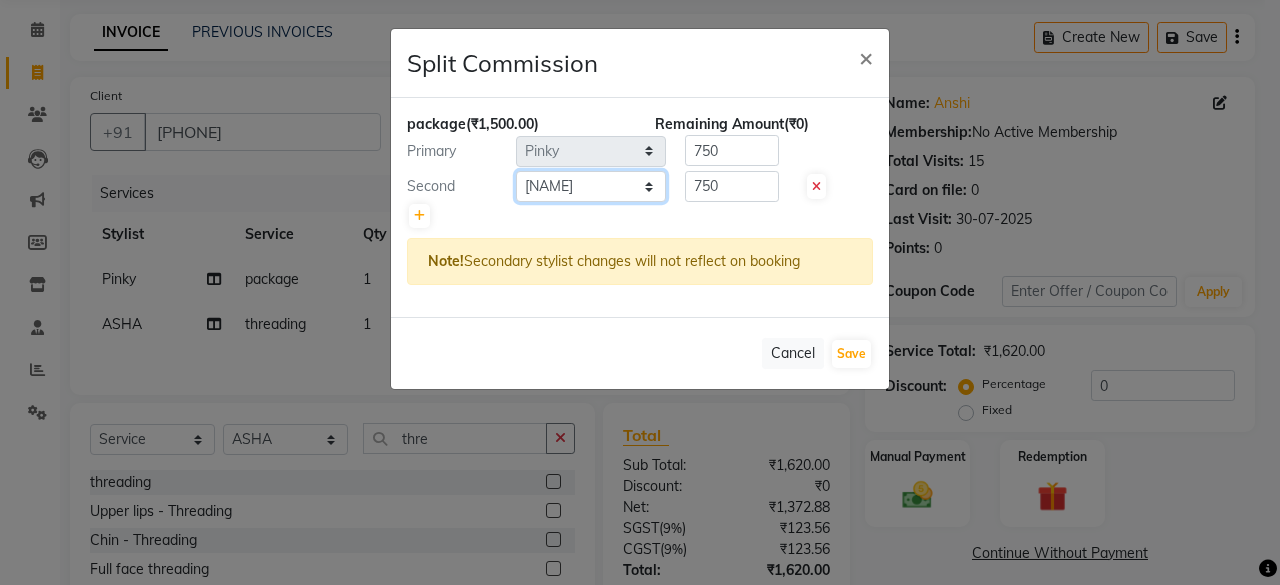 click on "Select  Arvind   ASHA   bhawna goyal   Dev   Dimple   Director   Harsha   Hemlata   kajal   Latika   lucky   Manager   Manisha maam   Neelu    No Preference   Pallavi   Pinky   Priyanka   Rahul   Sekhar   usha" 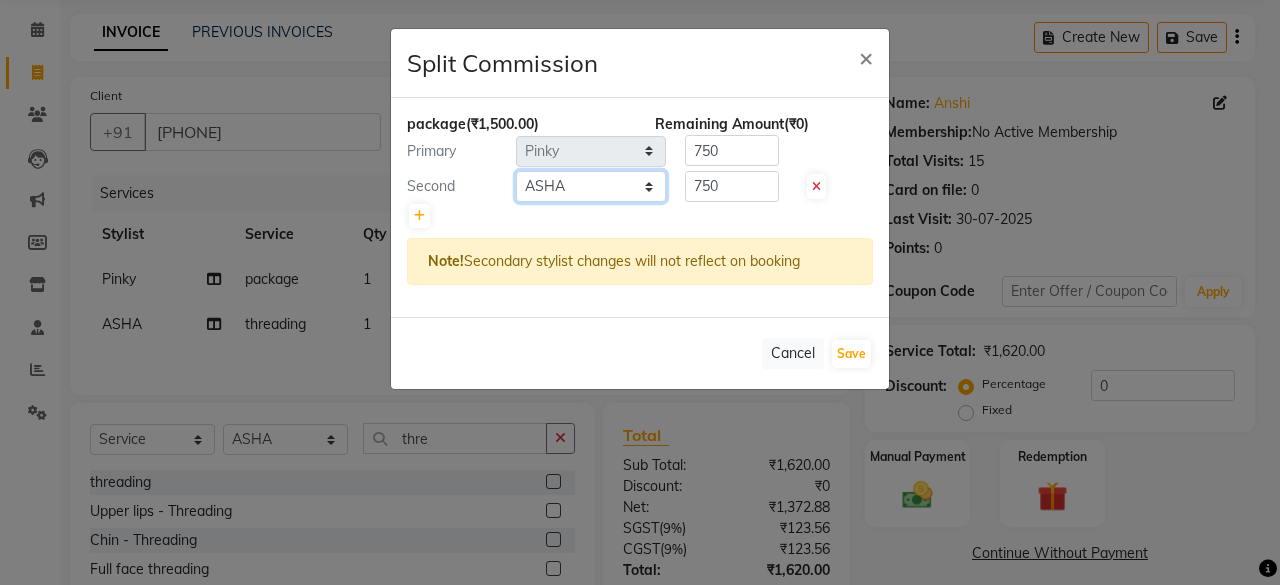 click on "Select  Arvind   ASHA   bhawna goyal   Dev   Dimple   Director   Harsha   Hemlata   kajal   Latika   lucky   Manager   Manisha maam   Neelu    No Preference   Pallavi   Pinky   Priyanka   Rahul   Sekhar   usha" 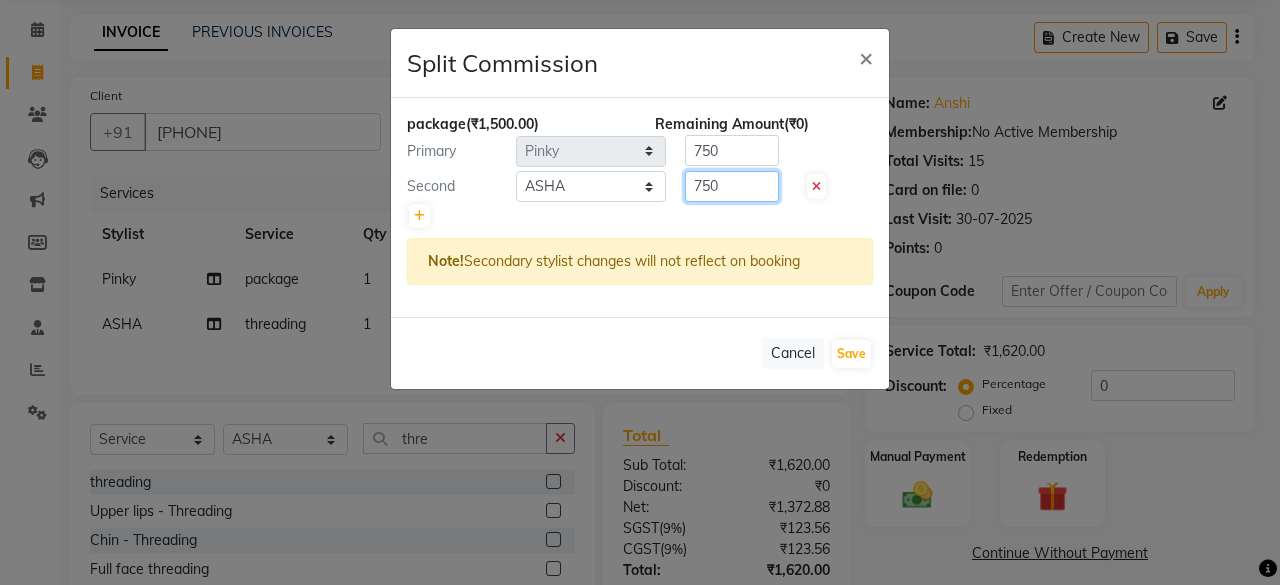 click on "750" 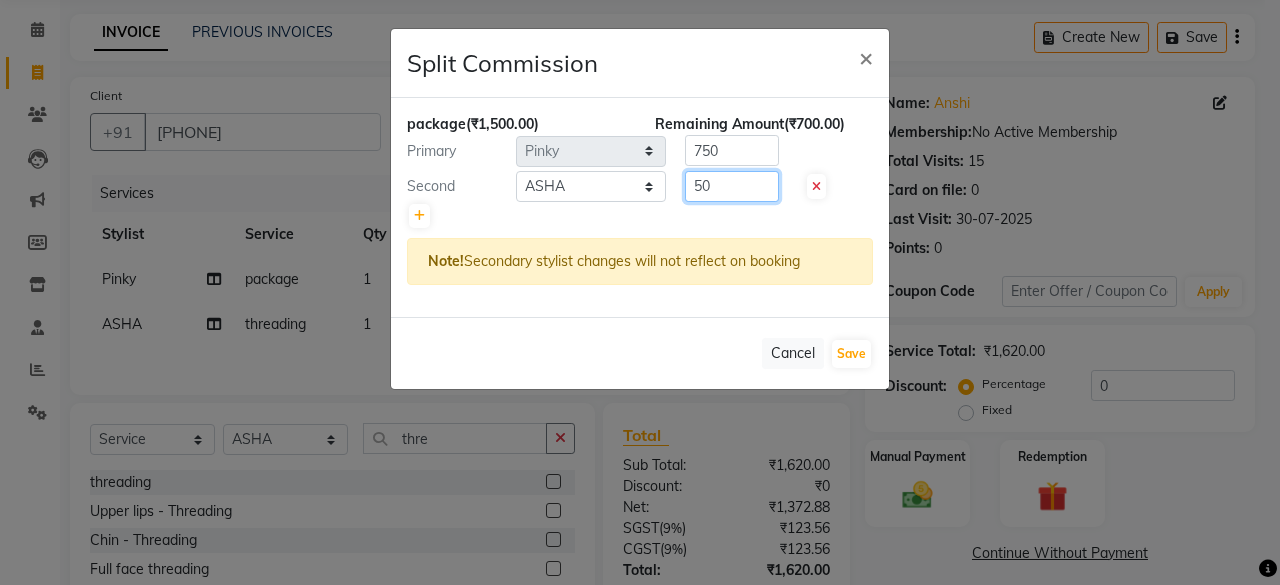 type on "50" 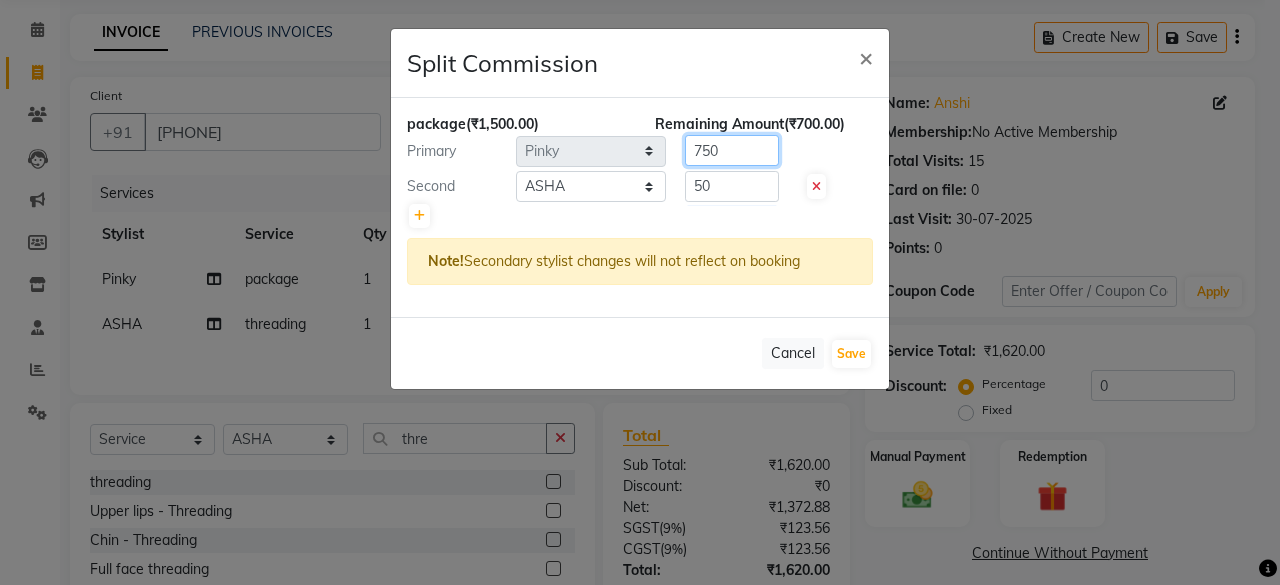 click on "750" 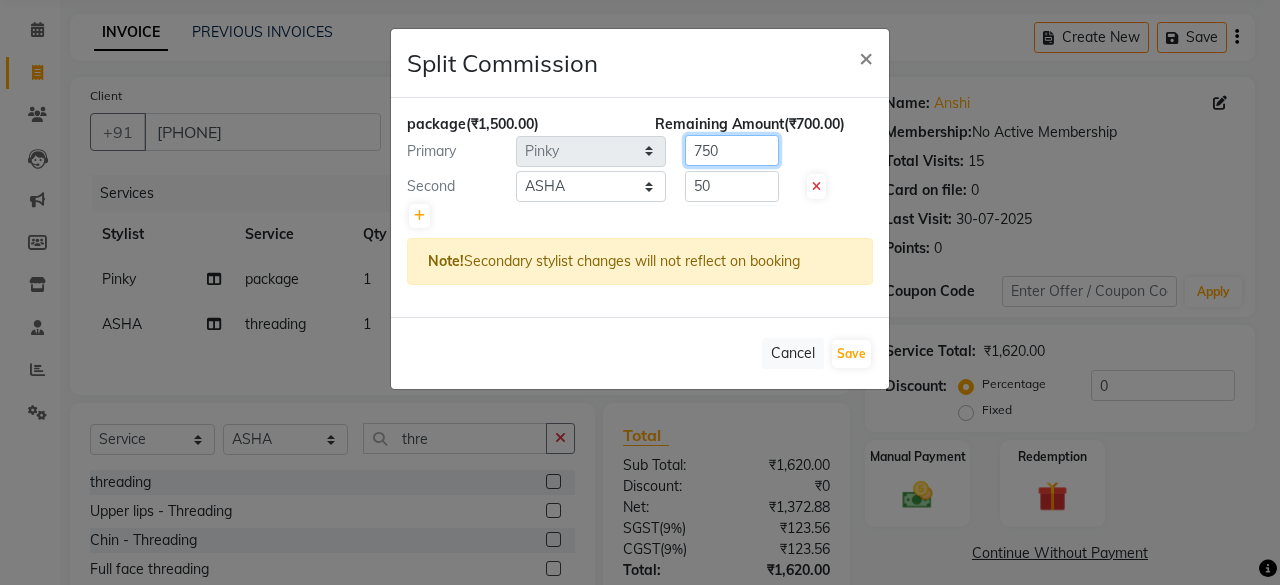click on "750" 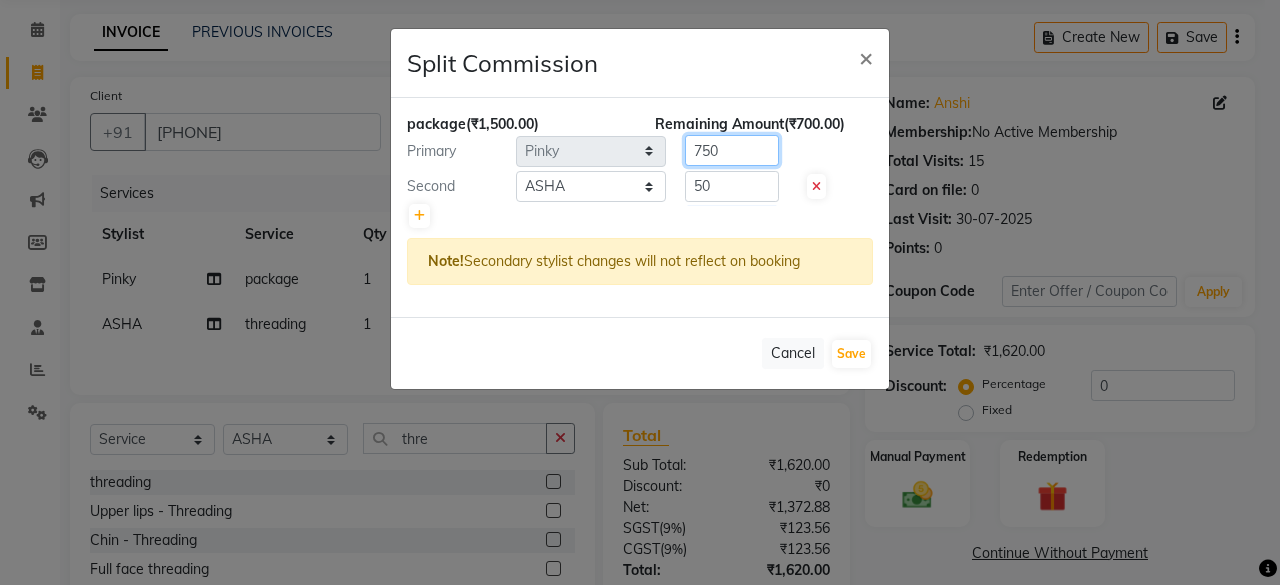 click on "750" 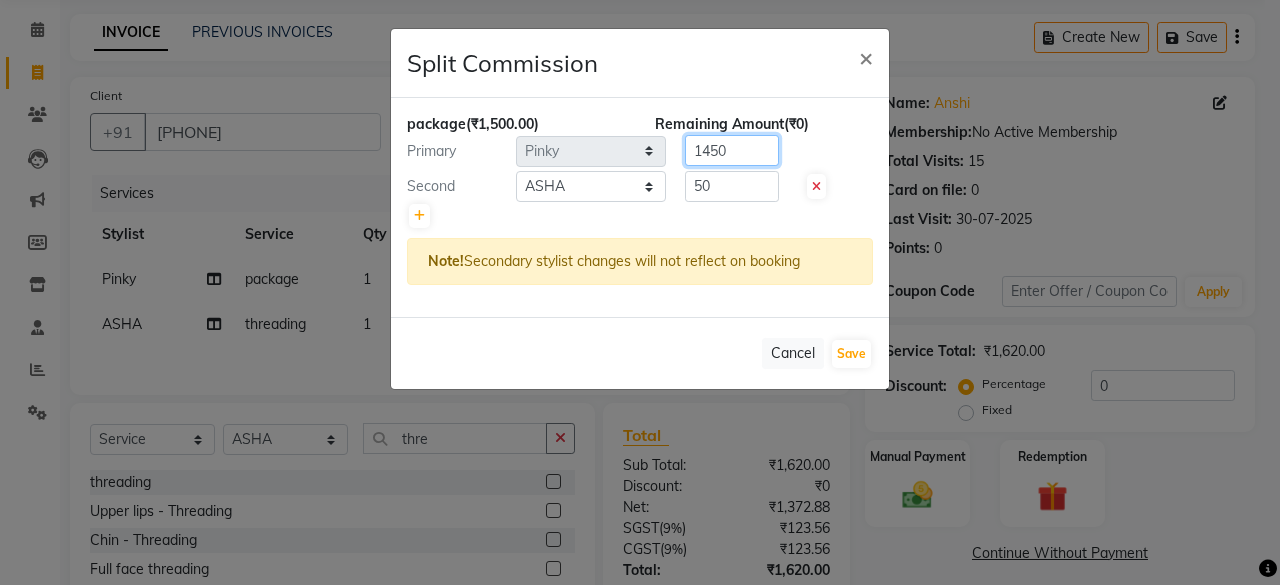 type on "1450" 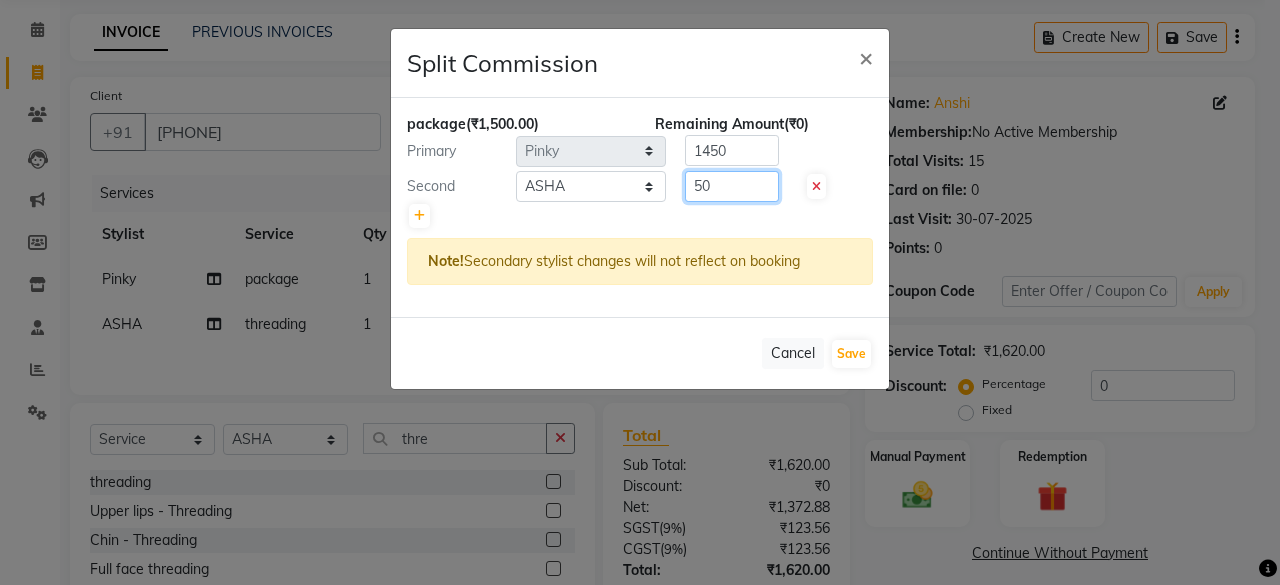 click on "50" 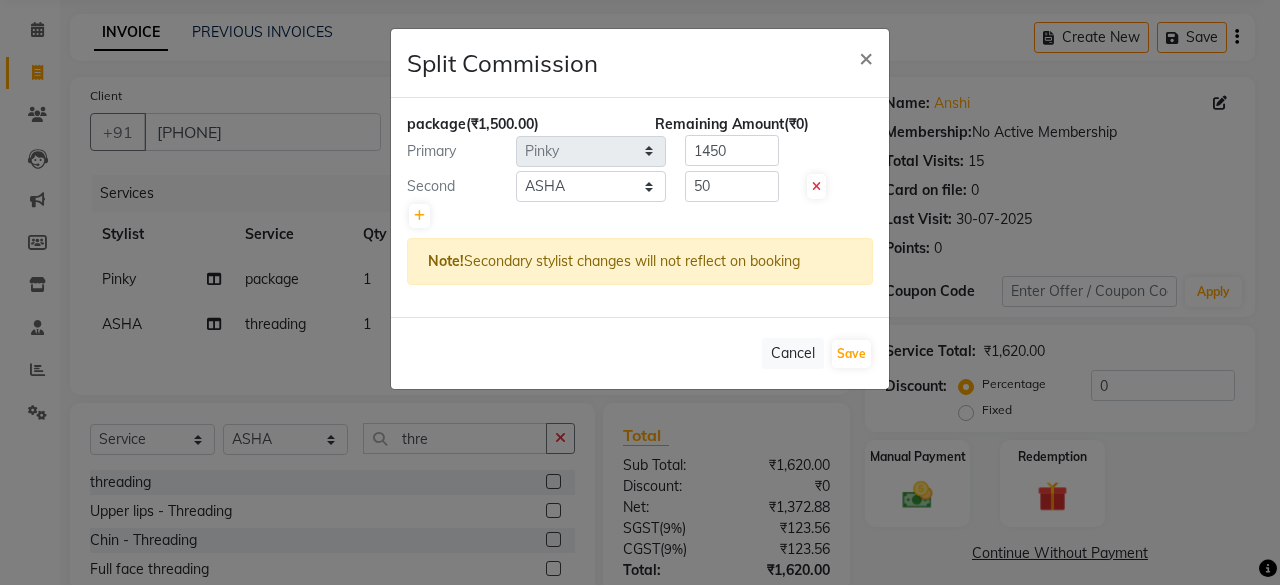 click on "package   (₹1,500.00) Remaining Amount  (₹0) Primary Select  Arvind   ASHA   bhawna goyal   Dev   Dimple   Director   Harsha   Hemlata   kajal   Latika   lucky   Manager   Manisha maam   Neelu    No Preference   Pallavi   Pinky   Priyanka   Rahul   Sekhar   usha  1450 Second Select  Arvind   ASHA   bhawna goyal   Dev   Dimple   Director   Harsha   Hemlata   kajal   Latika   lucky   Manager   Manisha maam   Neelu    No Preference   Pallavi   Pinky   Priyanka   Rahul   Sekhar   usha  50 Note!  Secondary stylist changes will not reflect on booking" 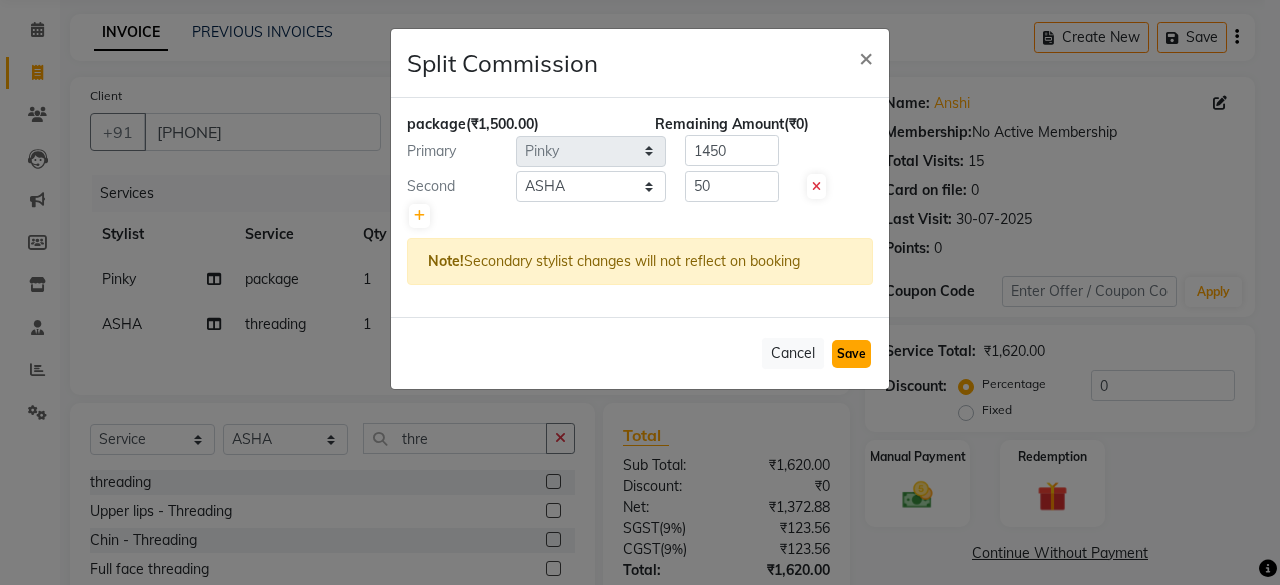 click on "Save" 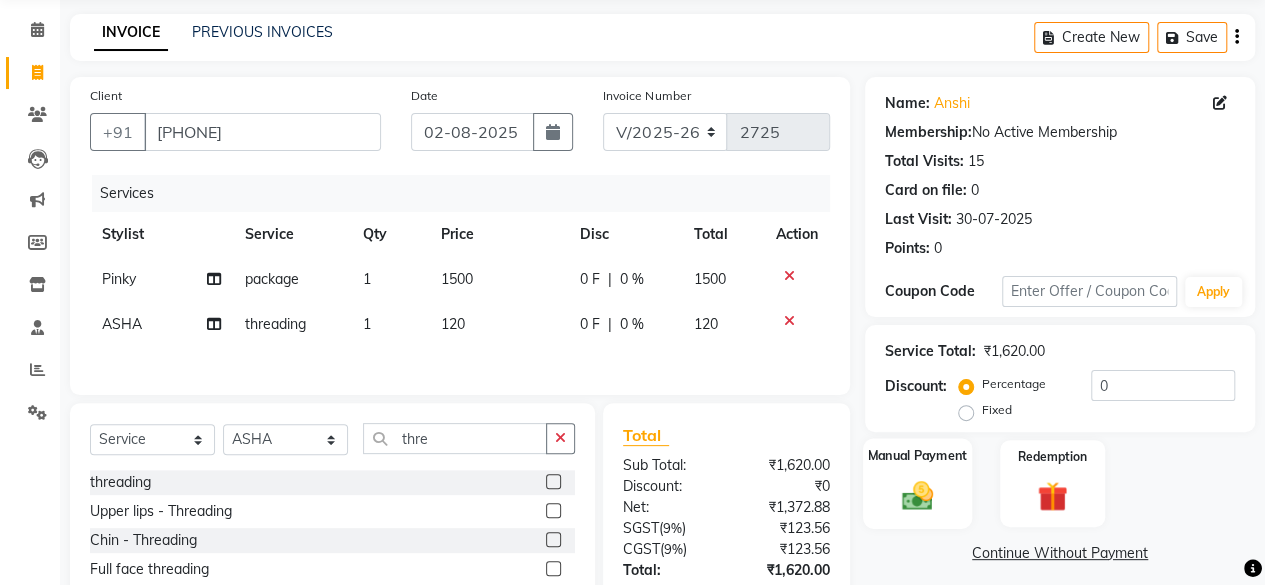 click on "Manual Payment" 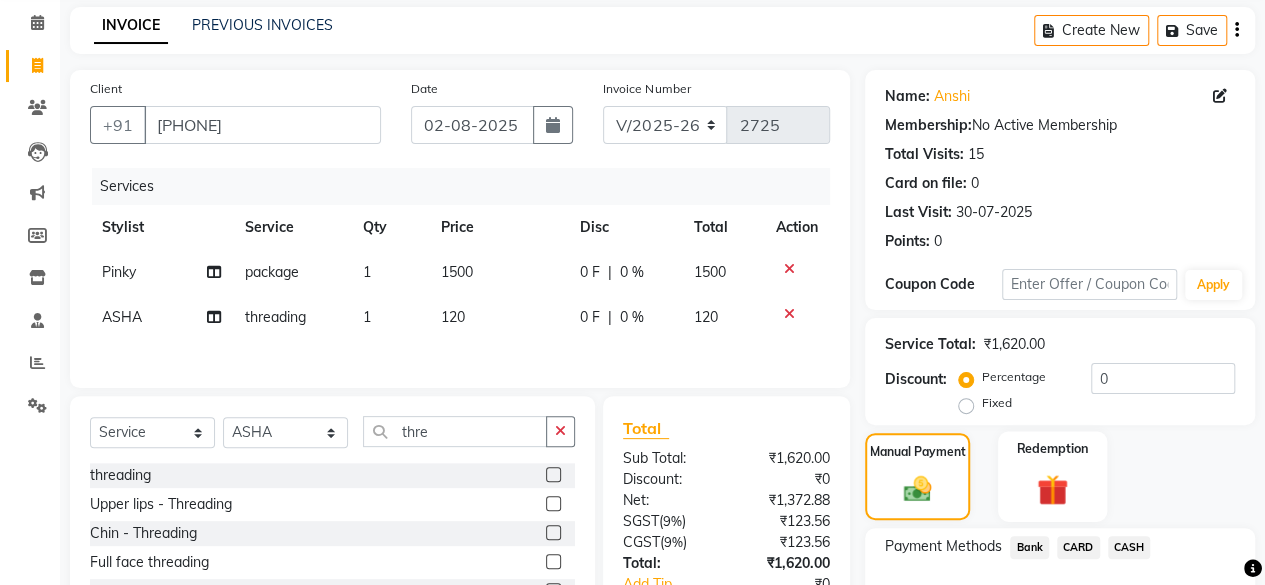 scroll, scrollTop: 216, scrollLeft: 0, axis: vertical 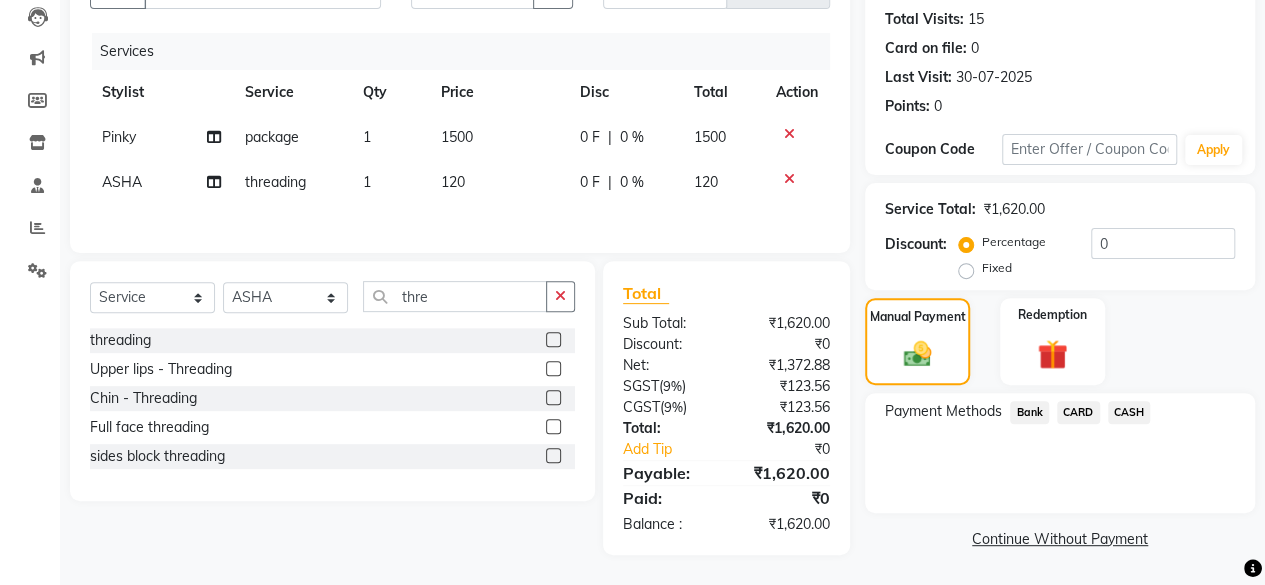 click on "CASH" 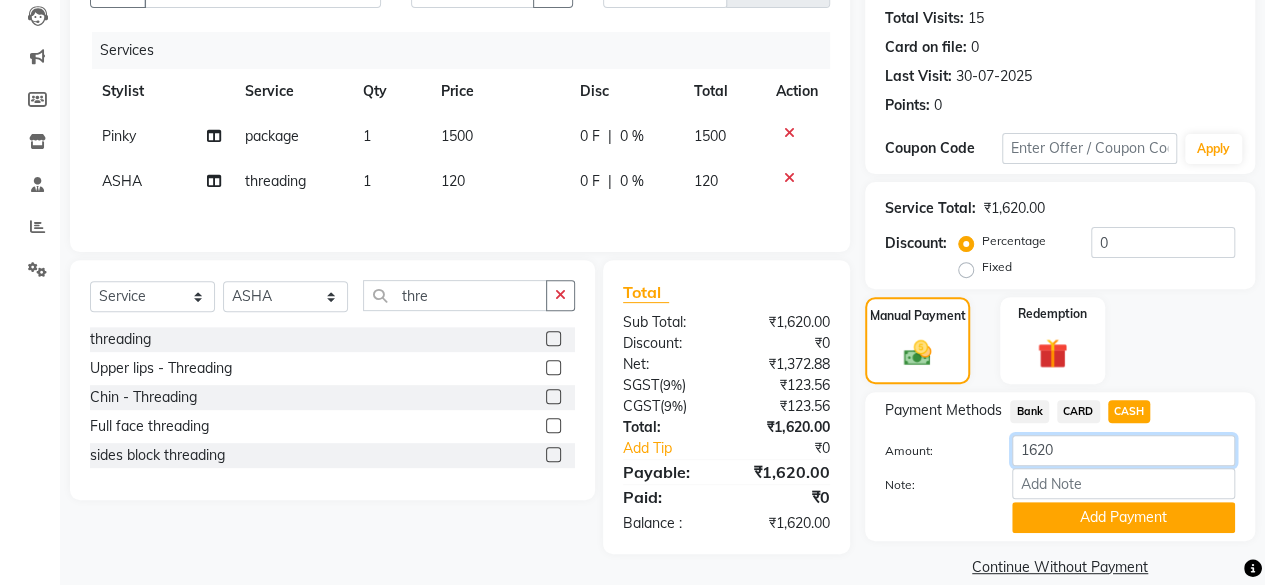 click on "1620" 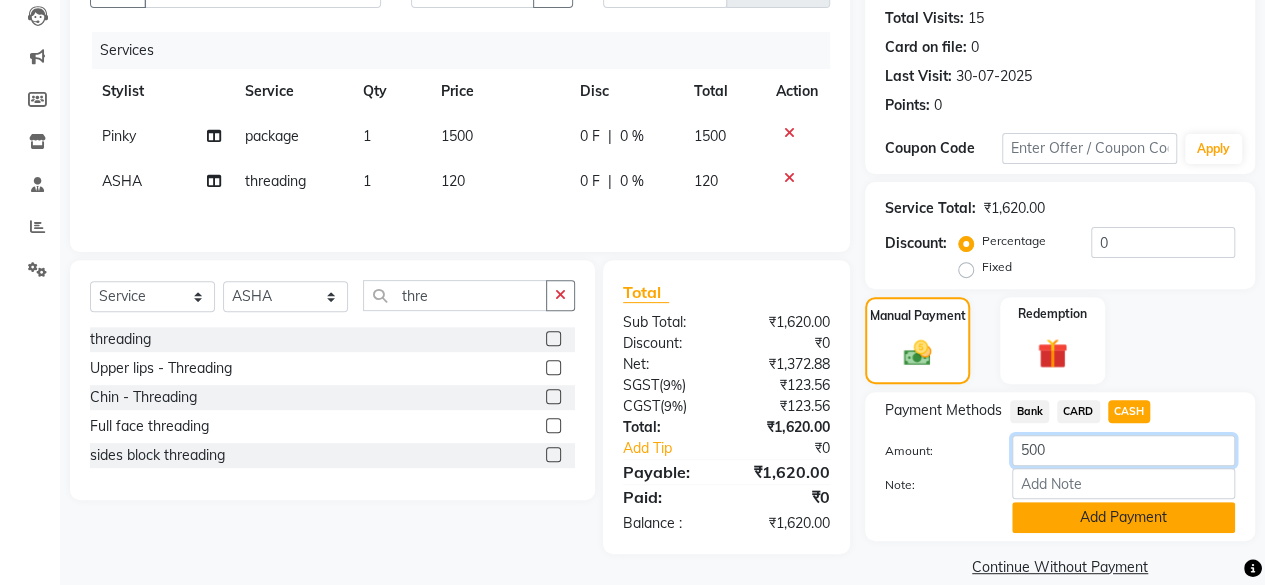 type on "500" 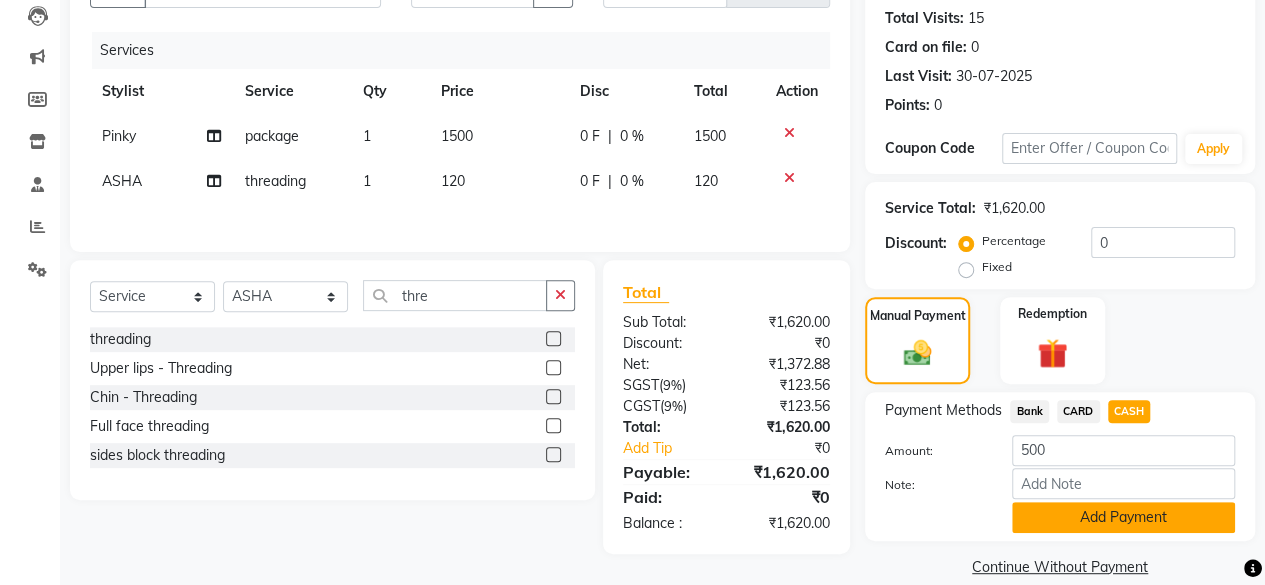 click on "Add Payment" 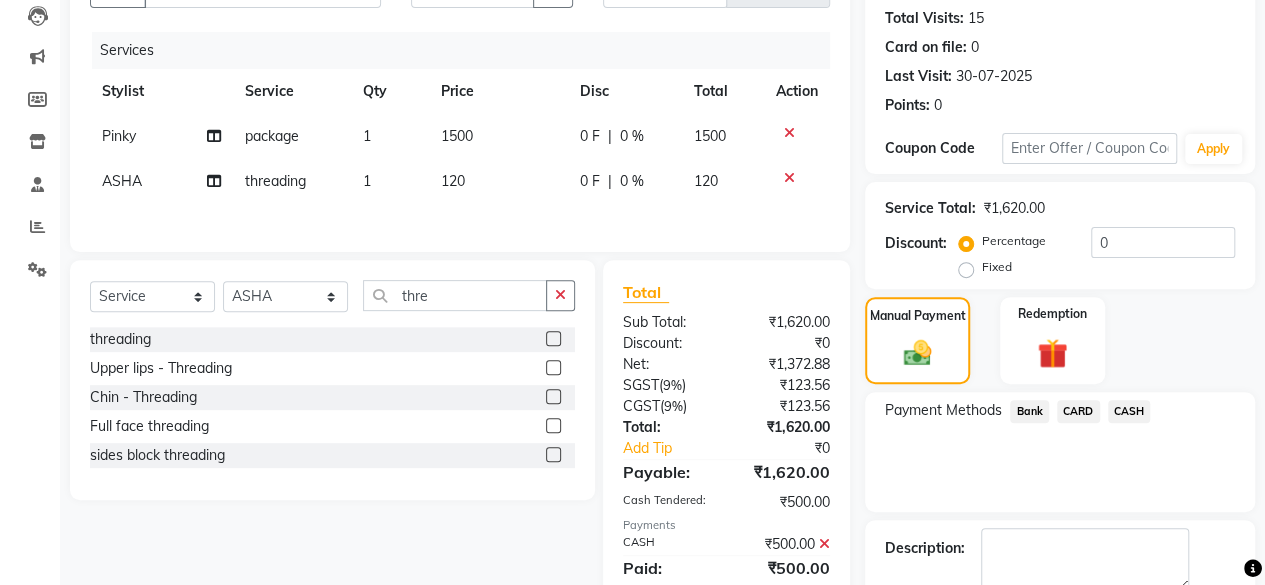 click on "Bank" 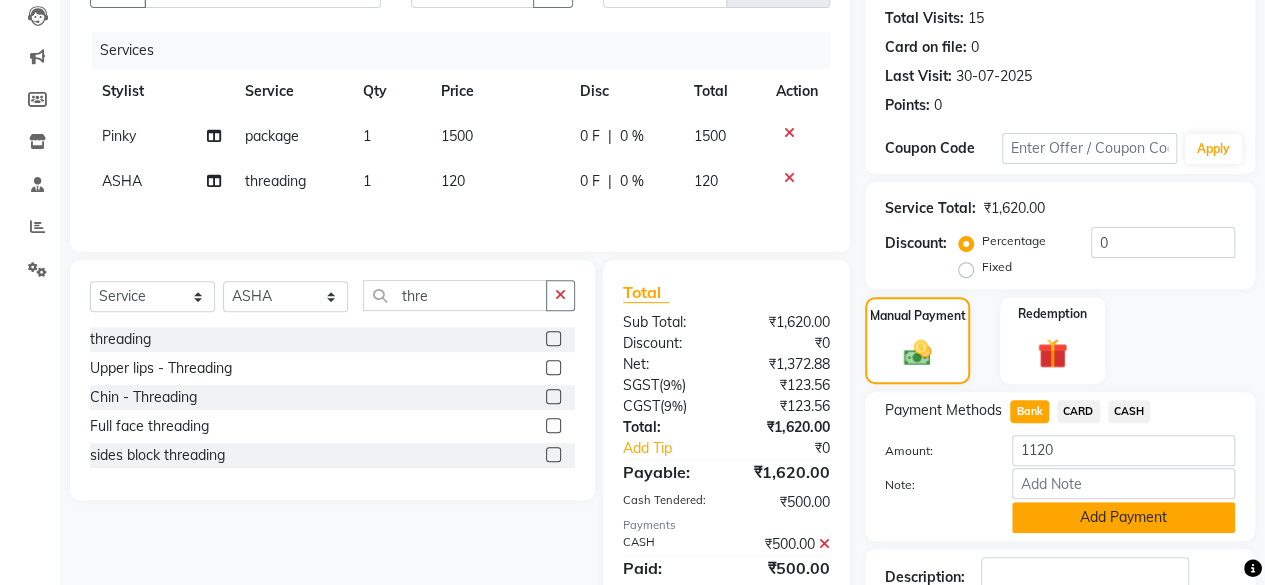 click on "Add Payment" 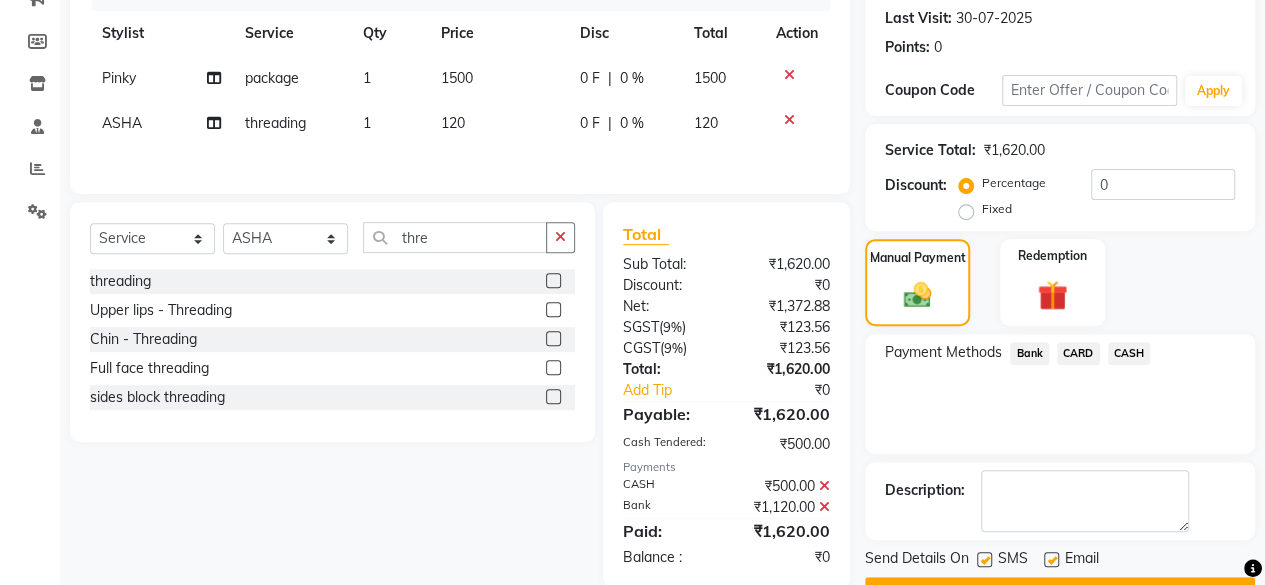 scroll, scrollTop: 324, scrollLeft: 0, axis: vertical 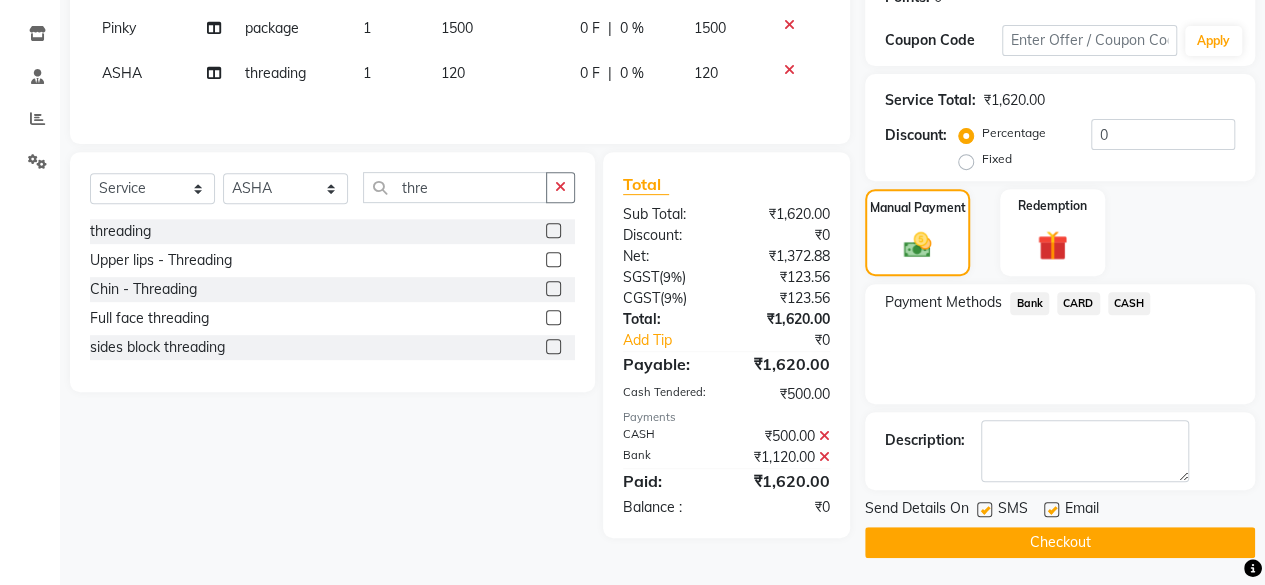click on "Checkout" 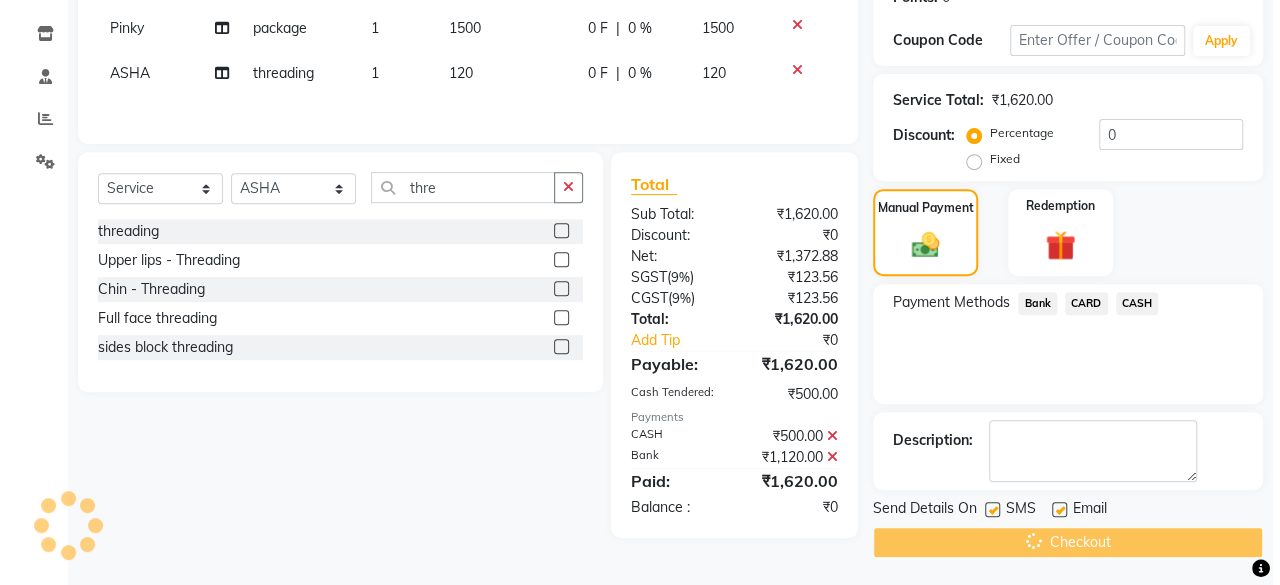 scroll, scrollTop: 0, scrollLeft: 0, axis: both 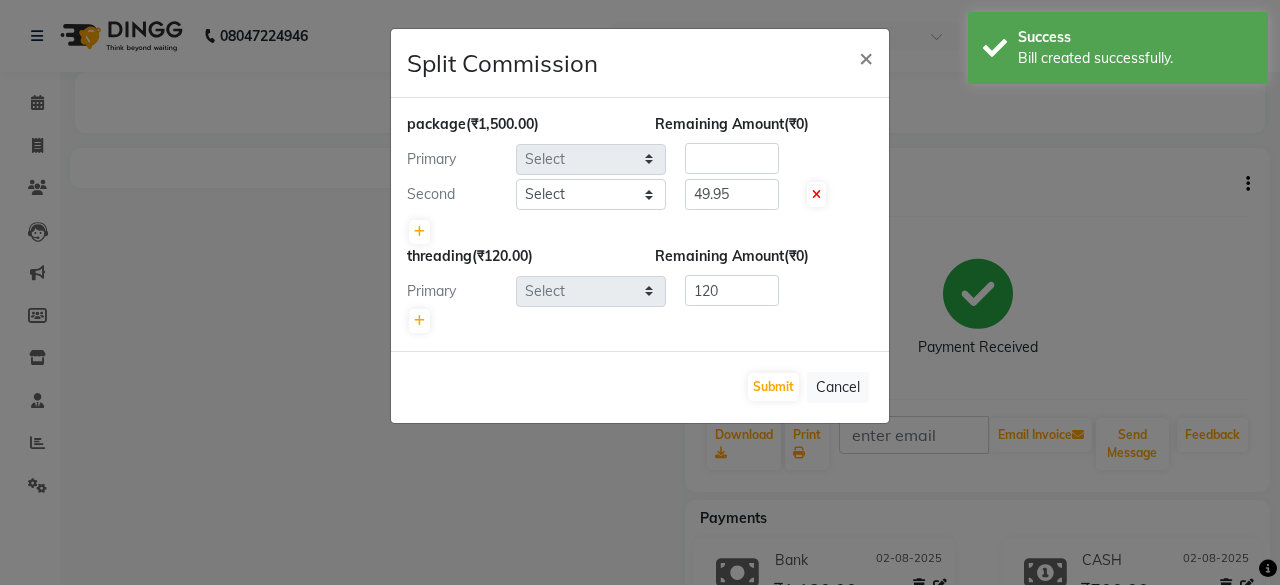 select on "4414" 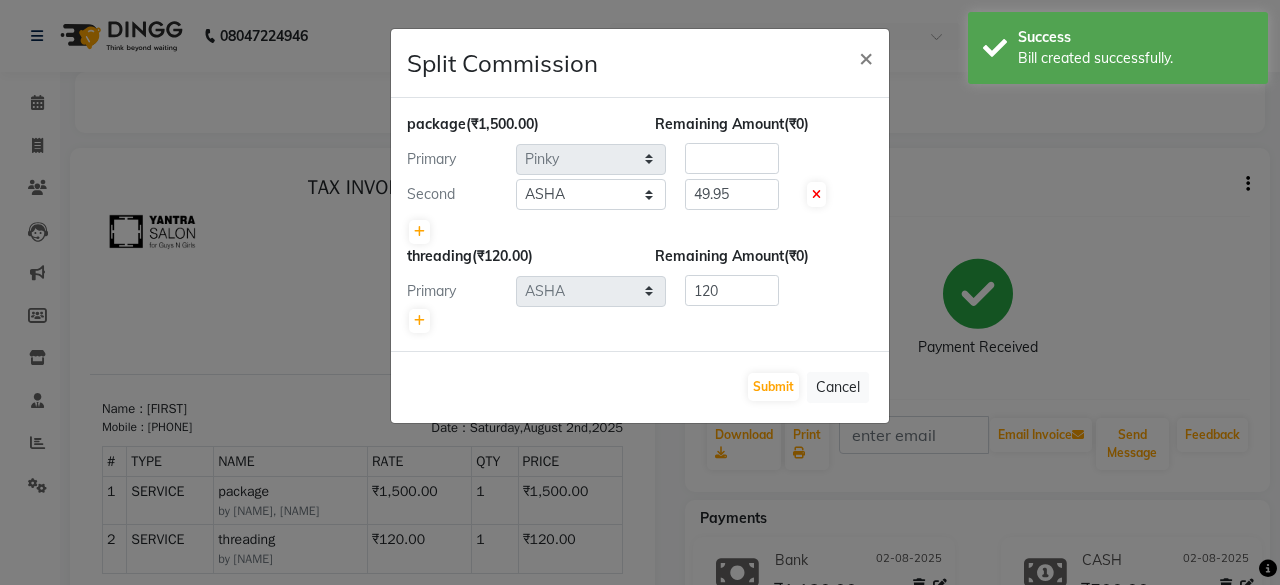 scroll, scrollTop: 0, scrollLeft: 0, axis: both 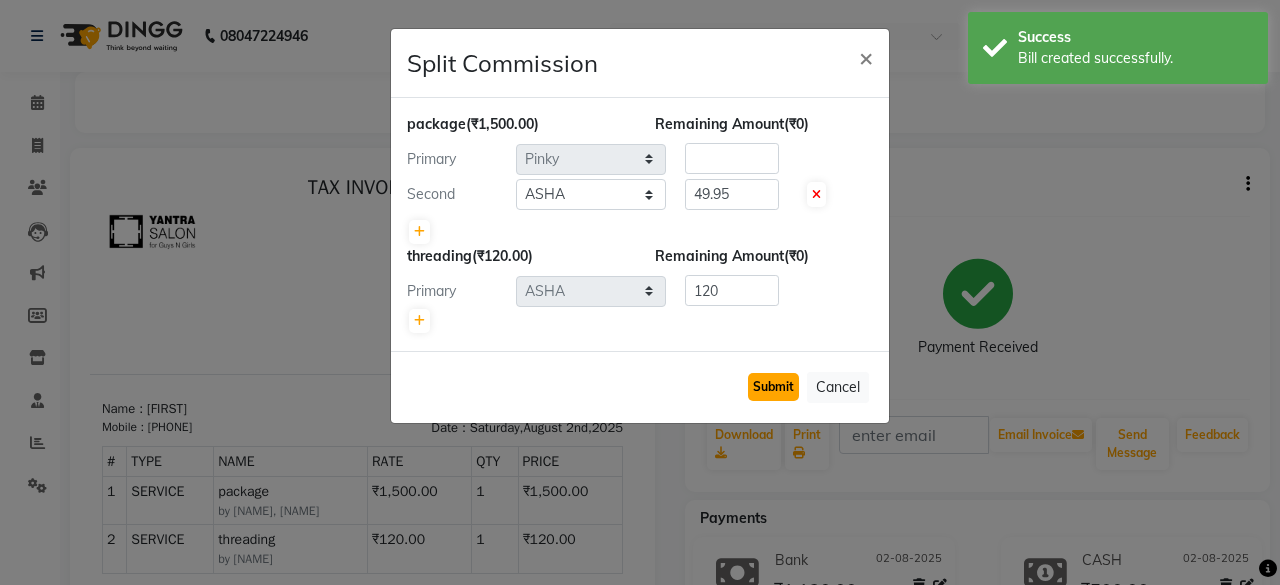 click on "Submit" 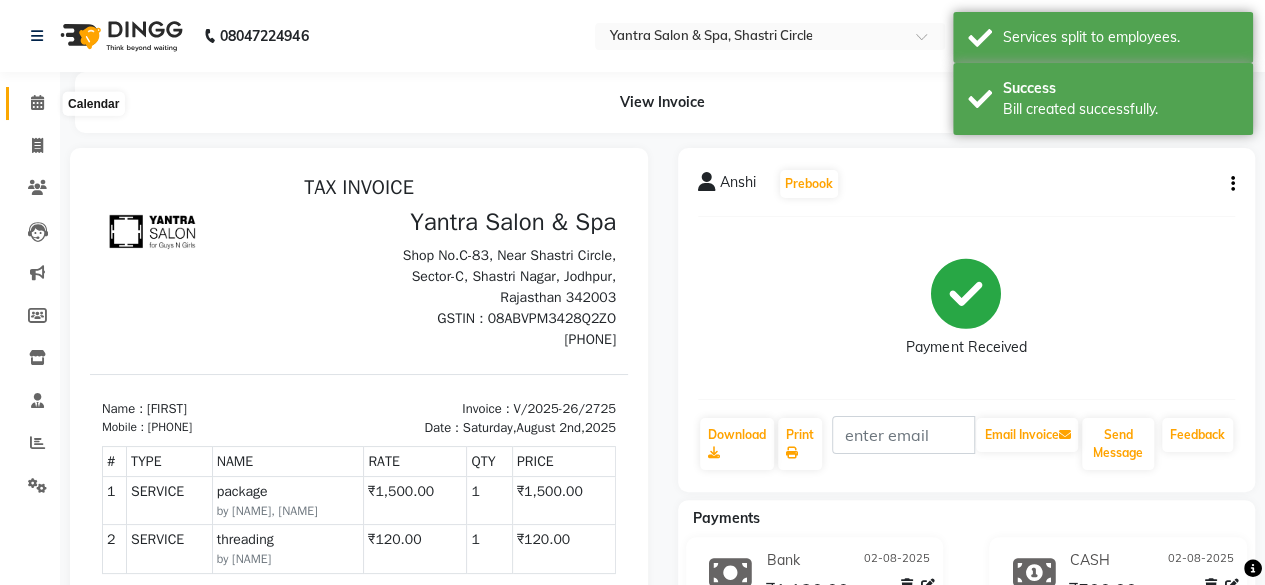 click 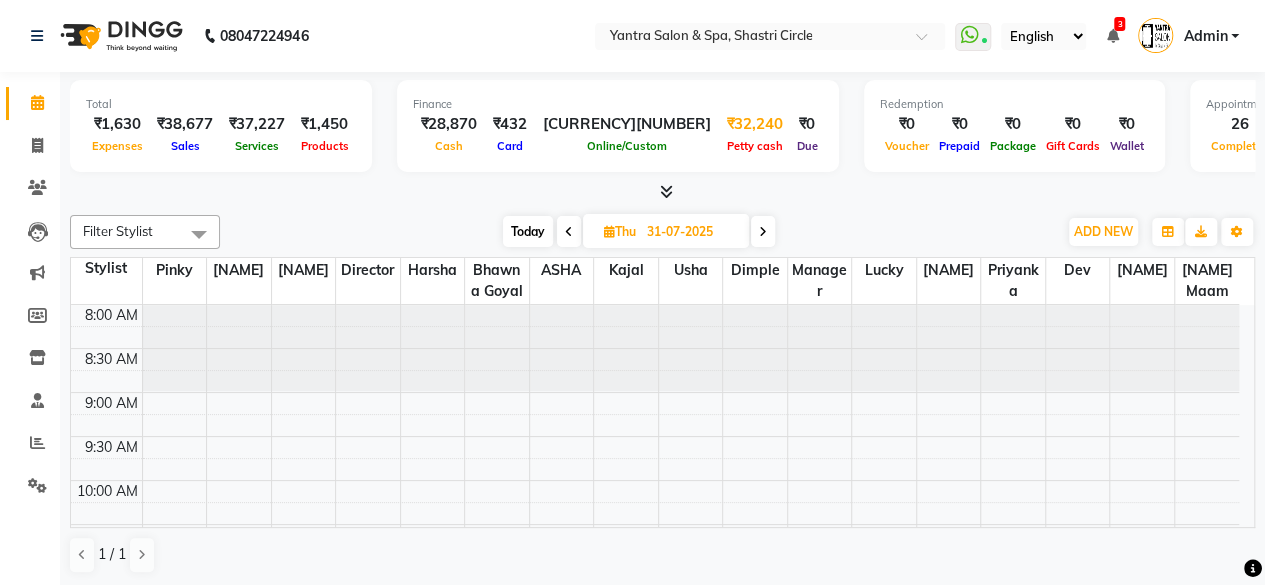 click on "₹32,240" at bounding box center [755, 124] 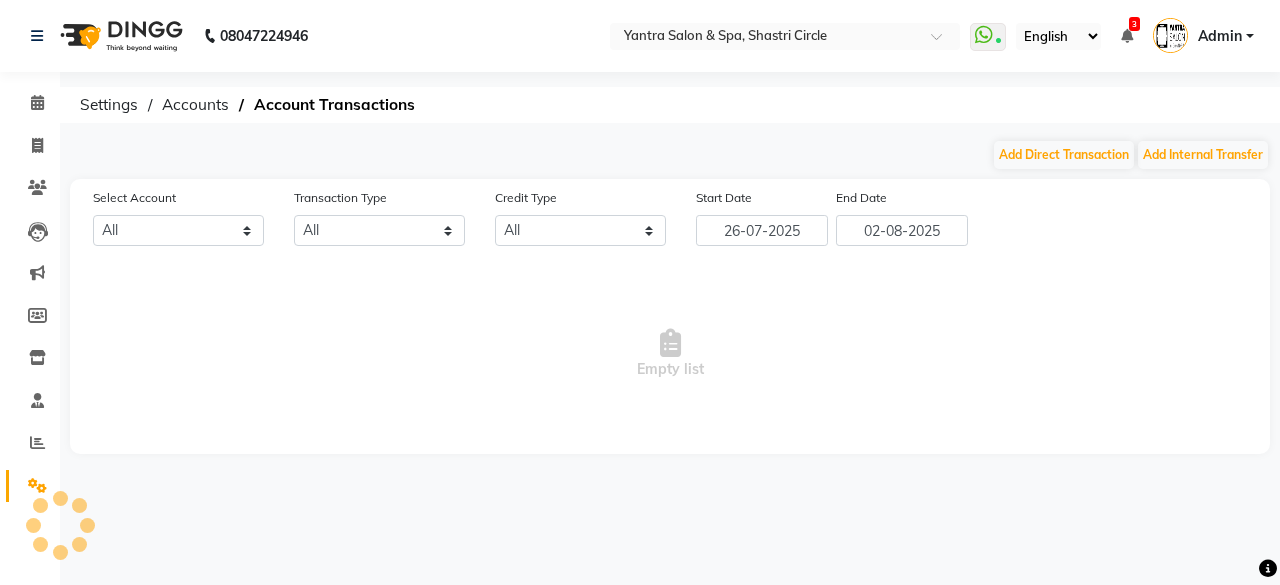 select on "2383" 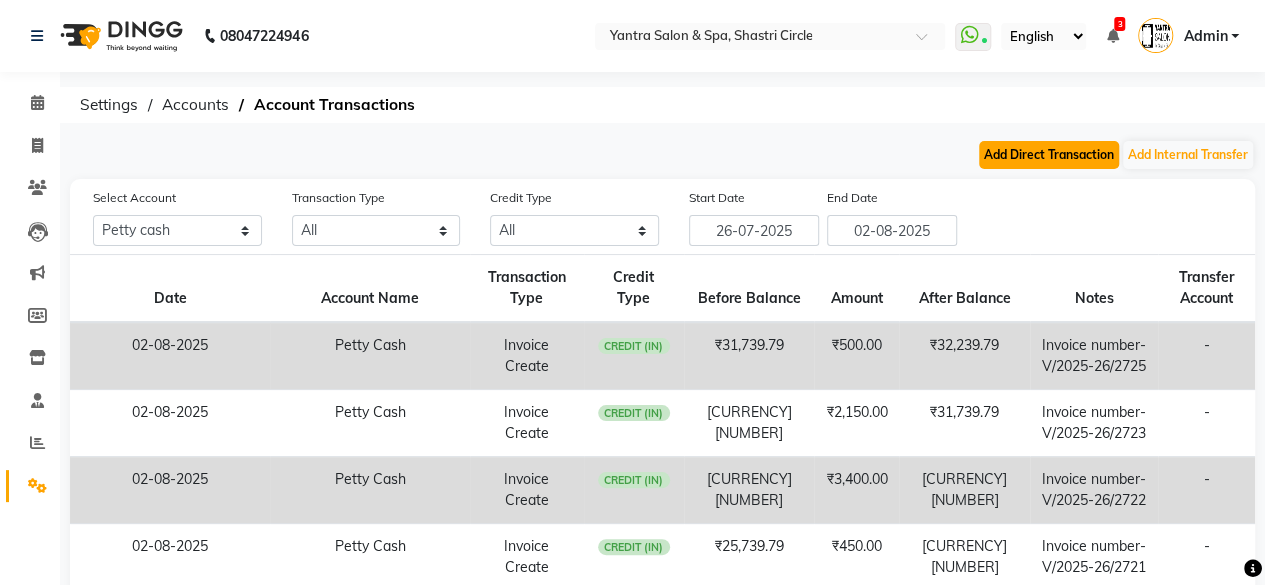 click on "Add Direct Transaction" 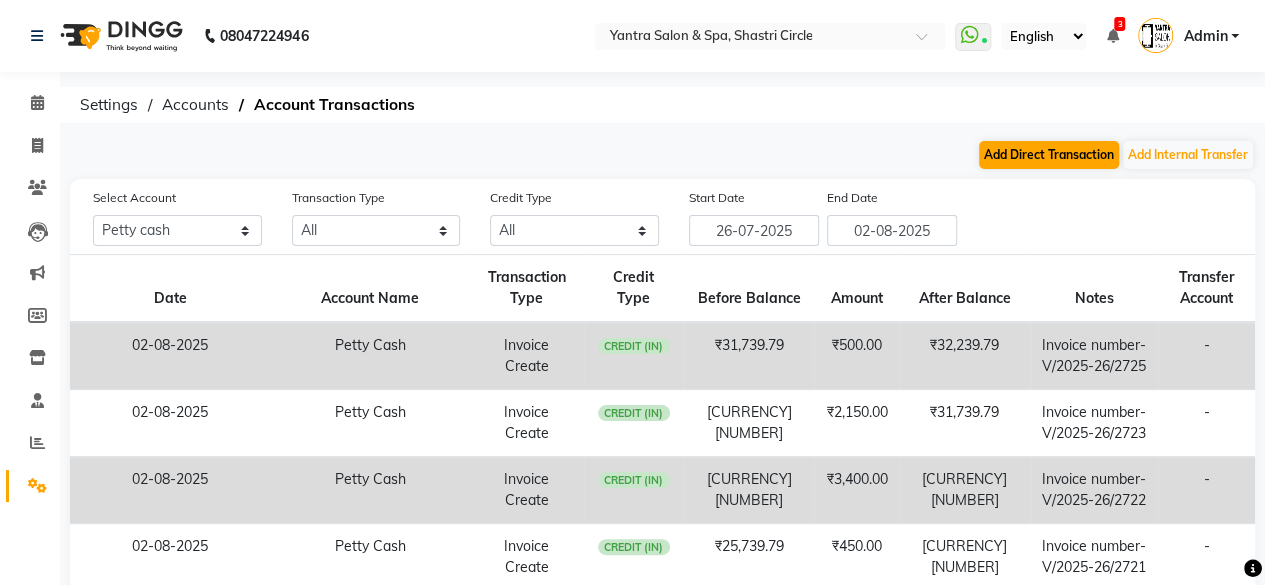 select on "direct" 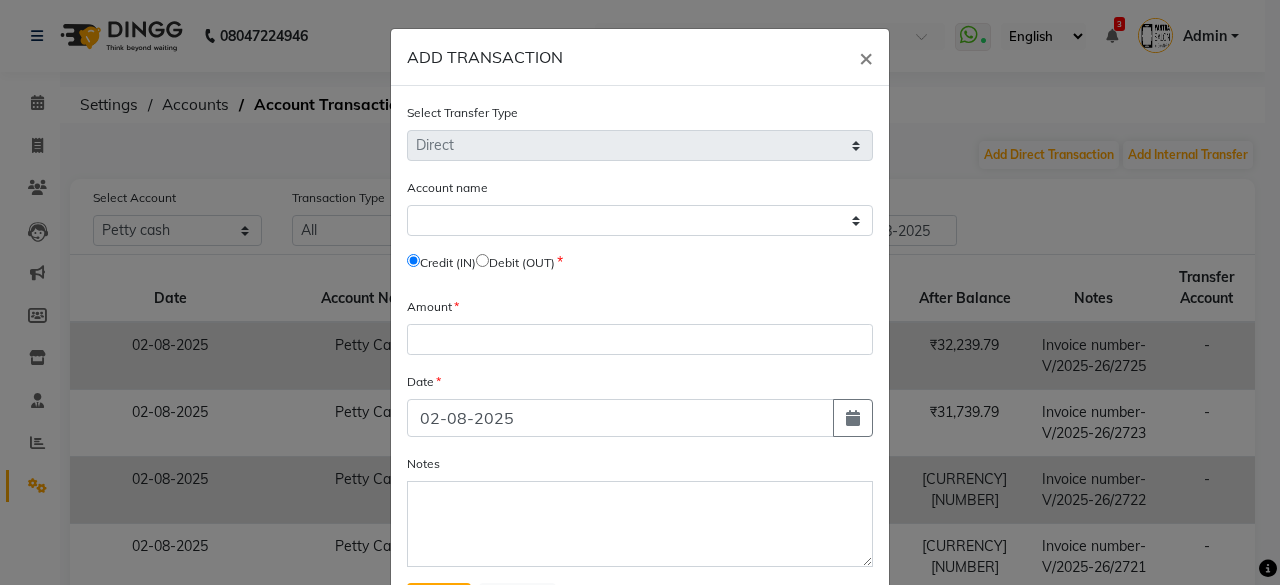 select on "2383" 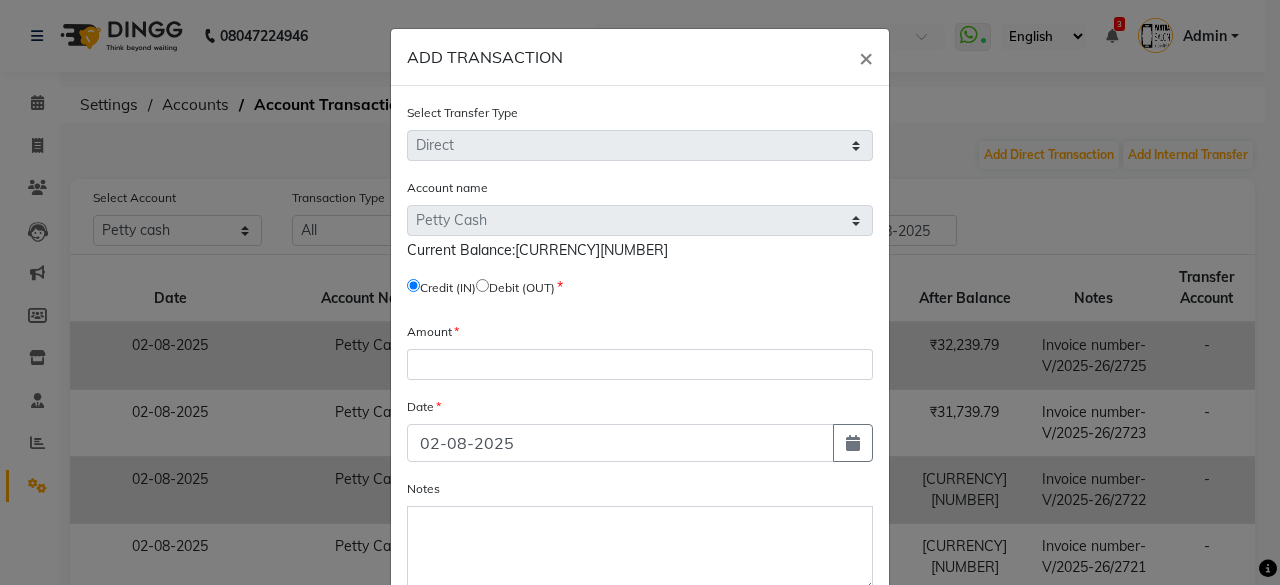 click 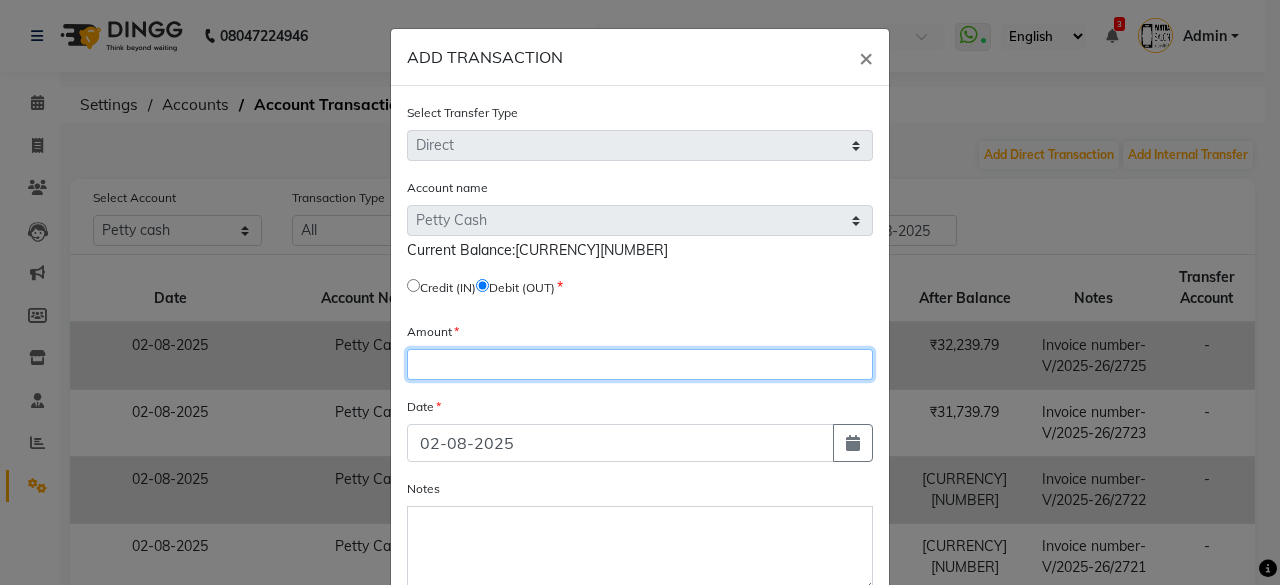 click 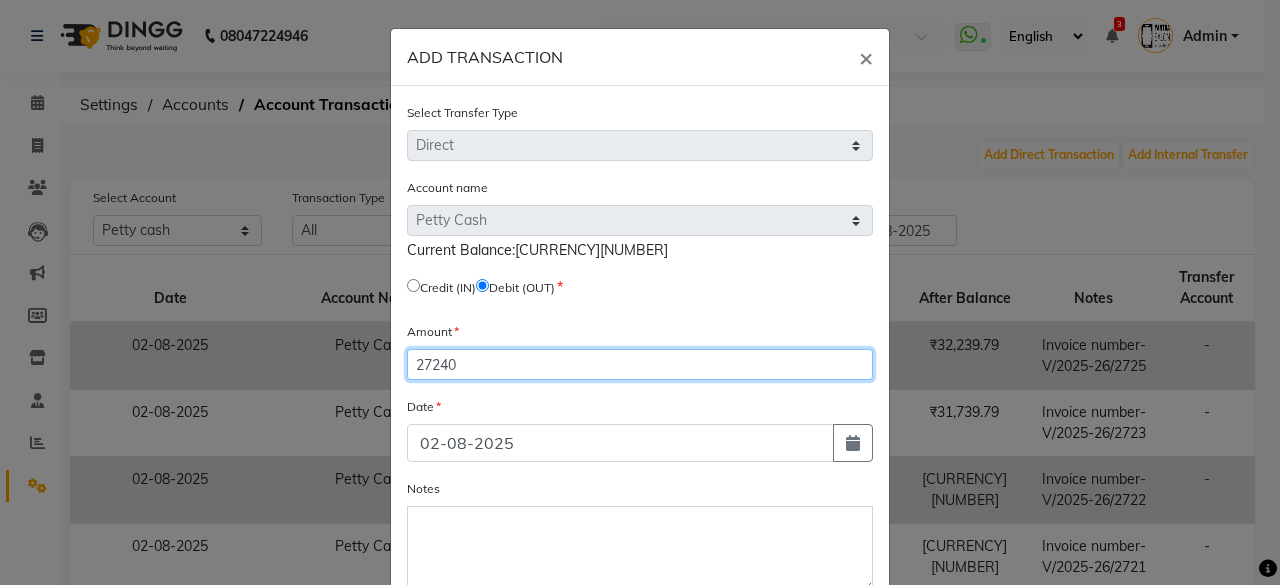 type on "27240" 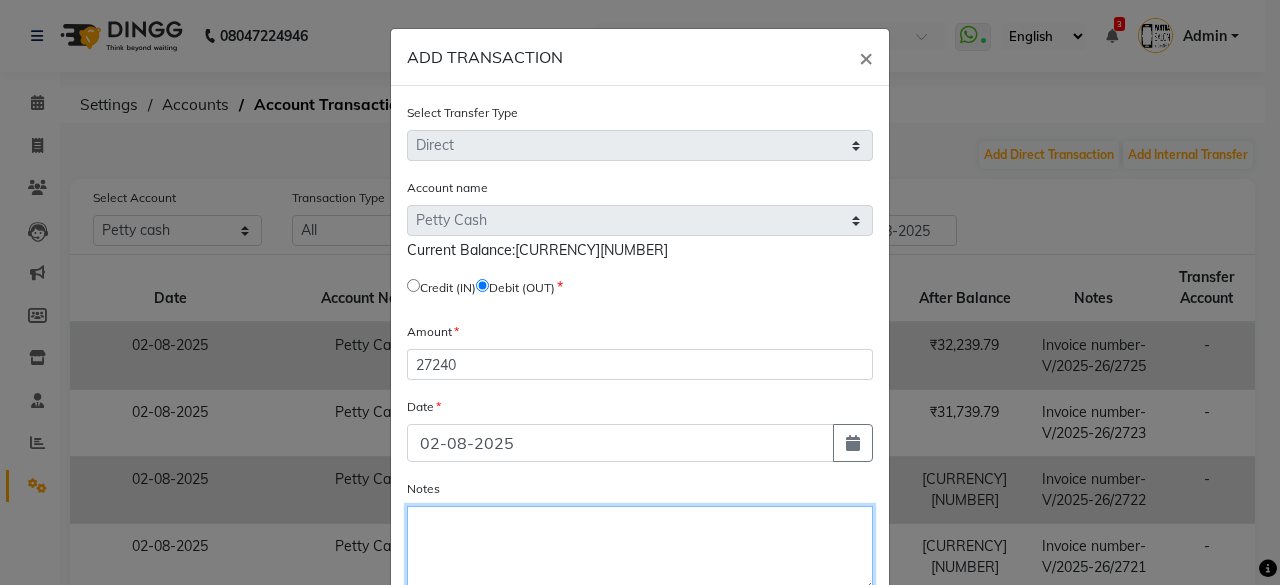 click on "Notes" at bounding box center [640, 549] 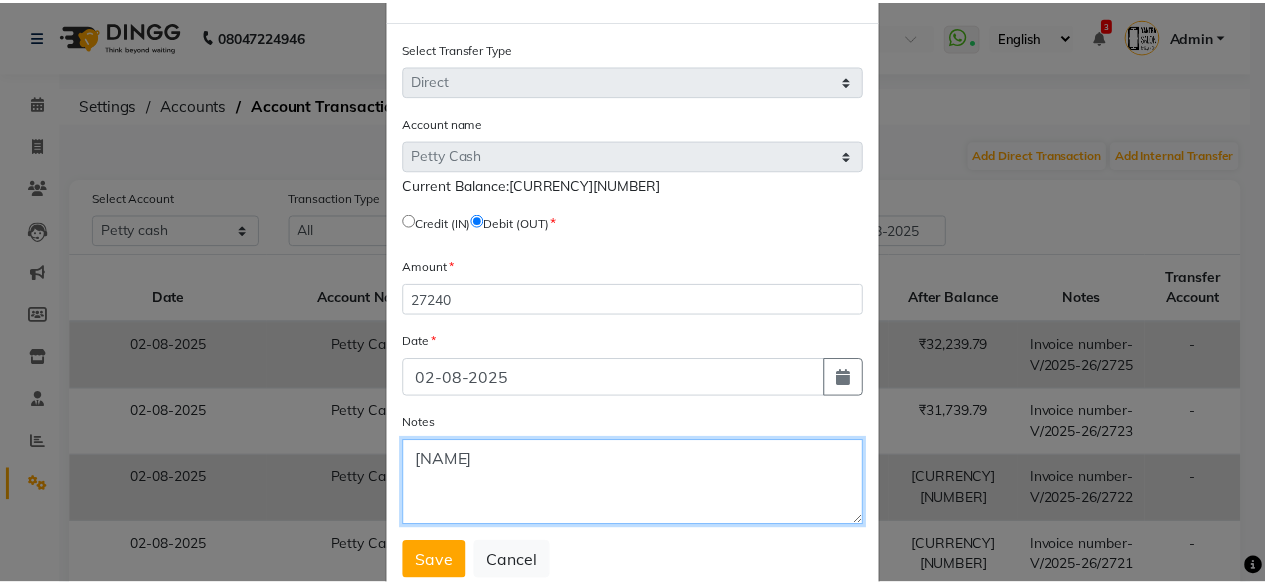 scroll, scrollTop: 119, scrollLeft: 0, axis: vertical 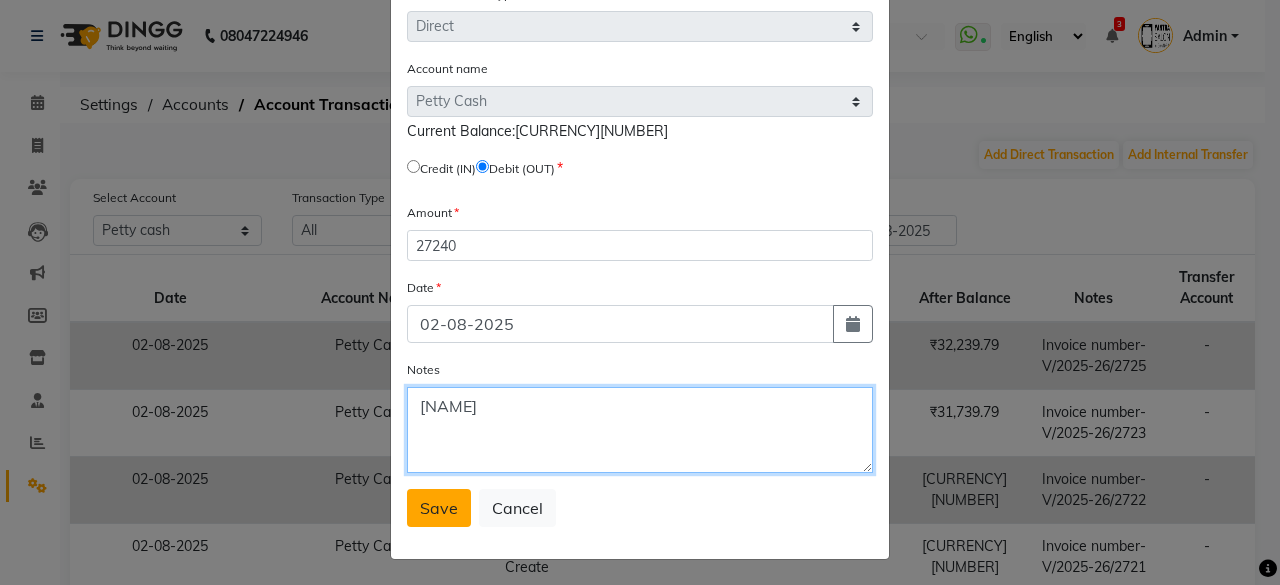 type on "csah out" 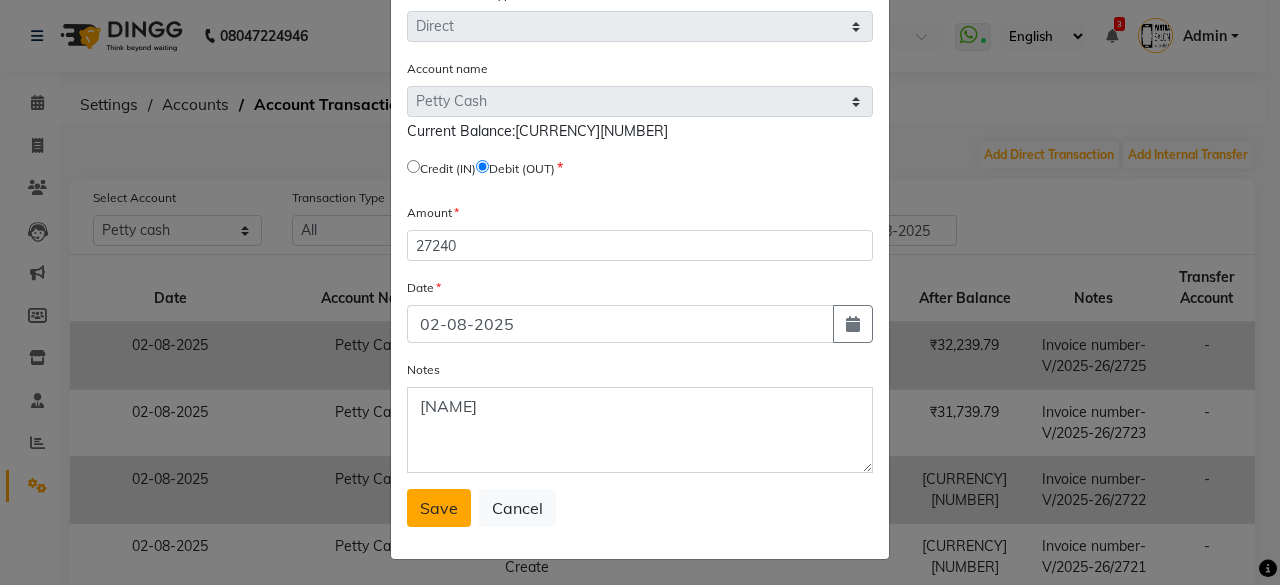 click on "Save" at bounding box center [439, 508] 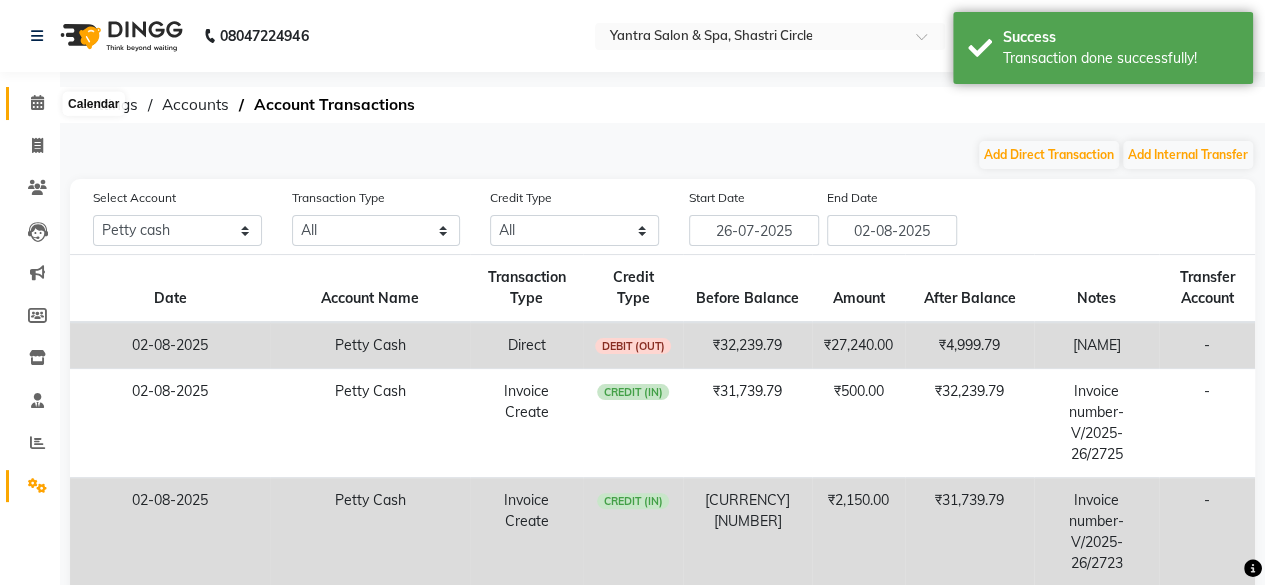 click 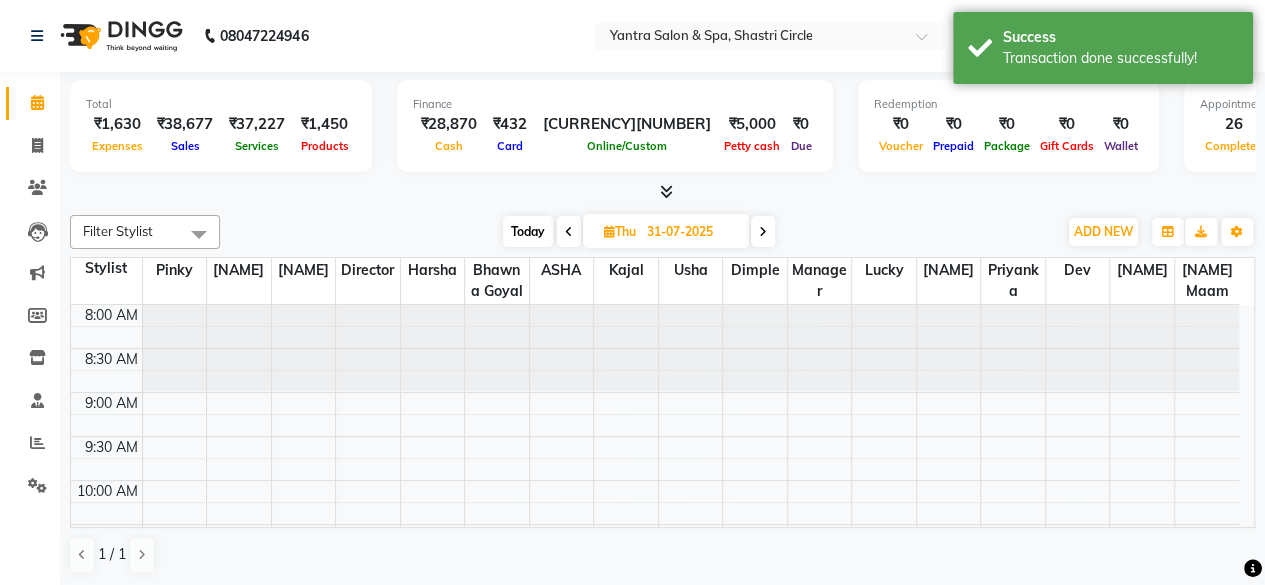 scroll, scrollTop: 0, scrollLeft: 0, axis: both 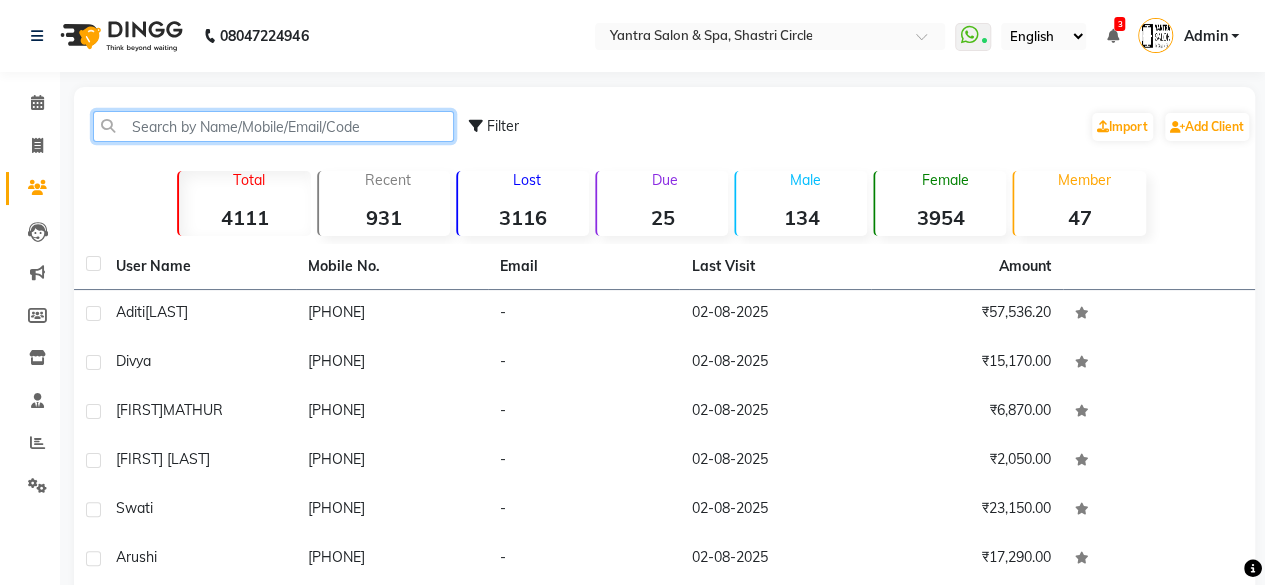 click 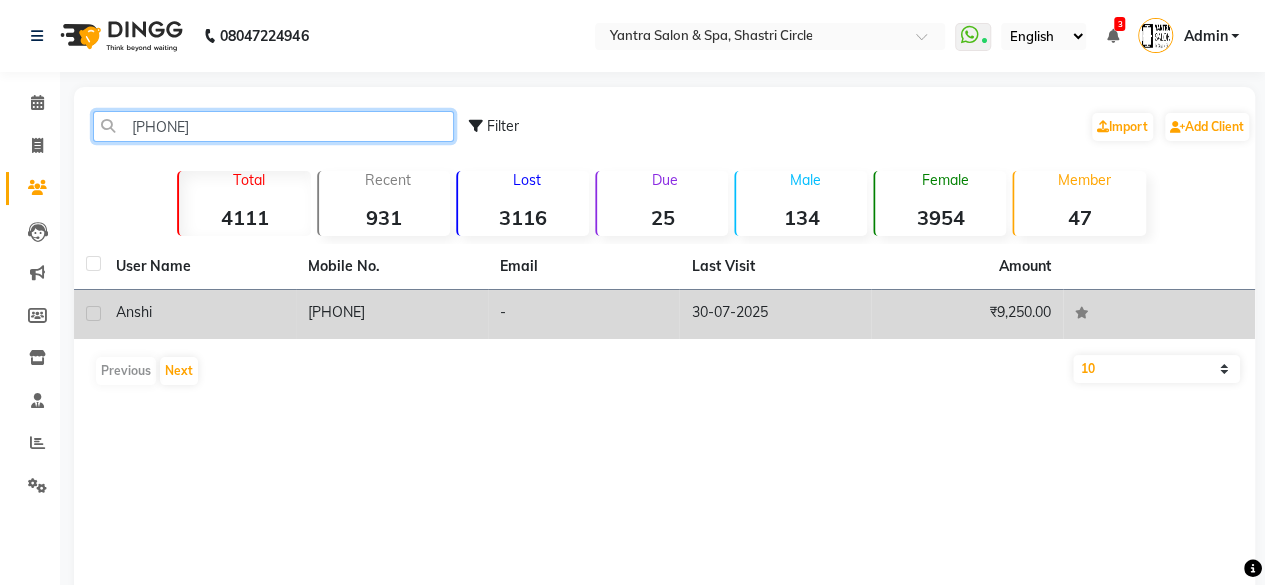 type on "[PHONE]" 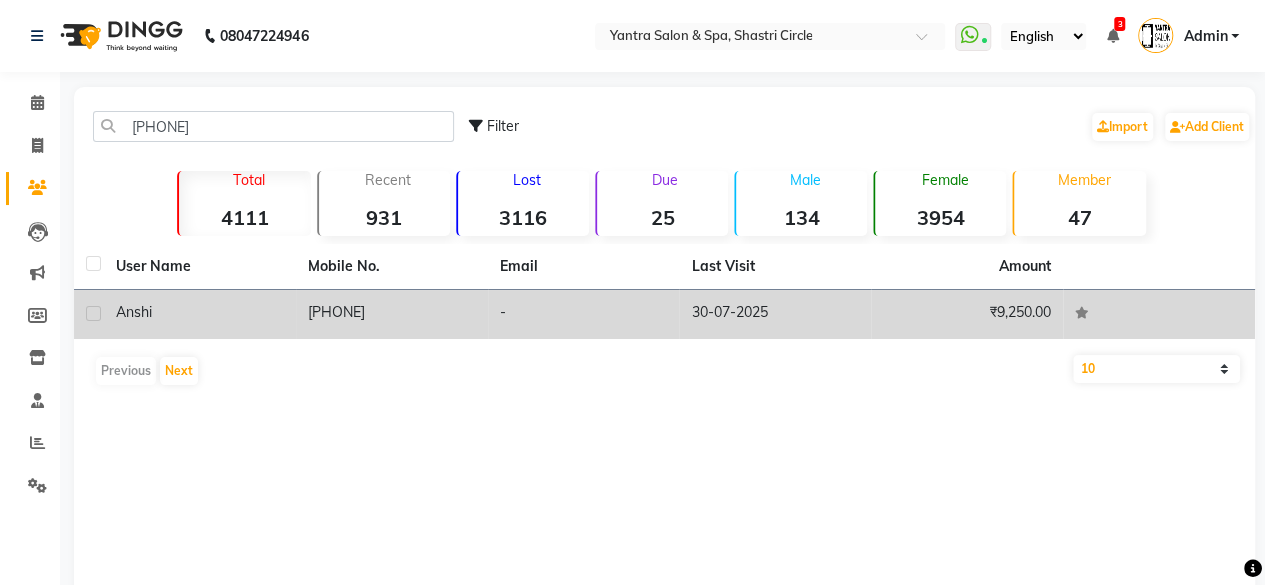 click on "Anshi" 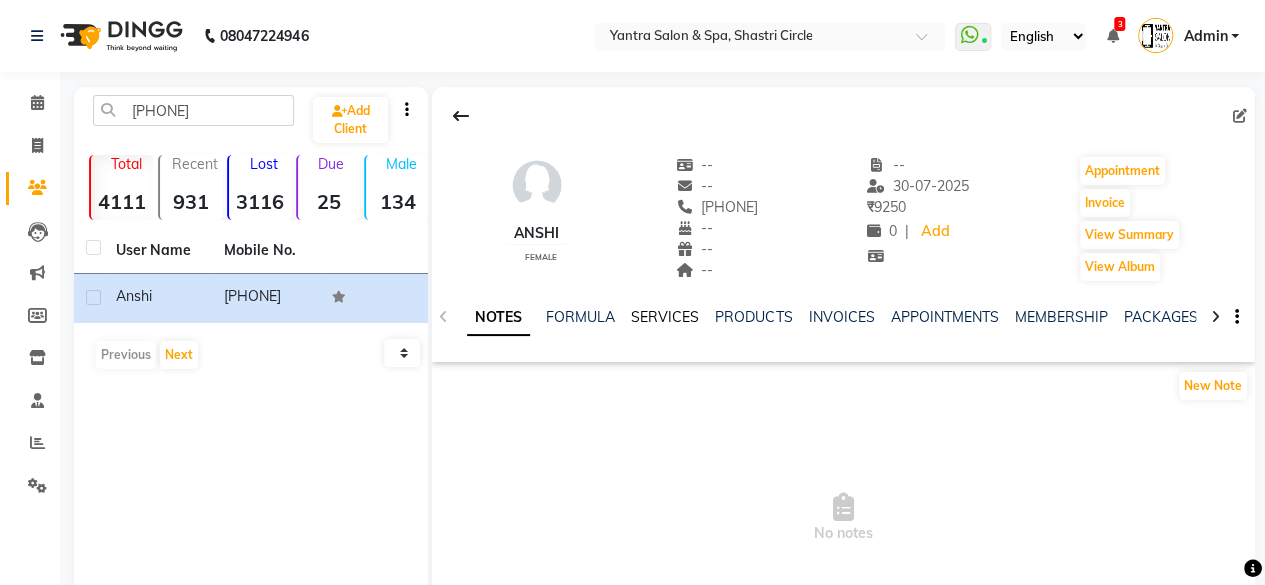 click on "SERVICES" 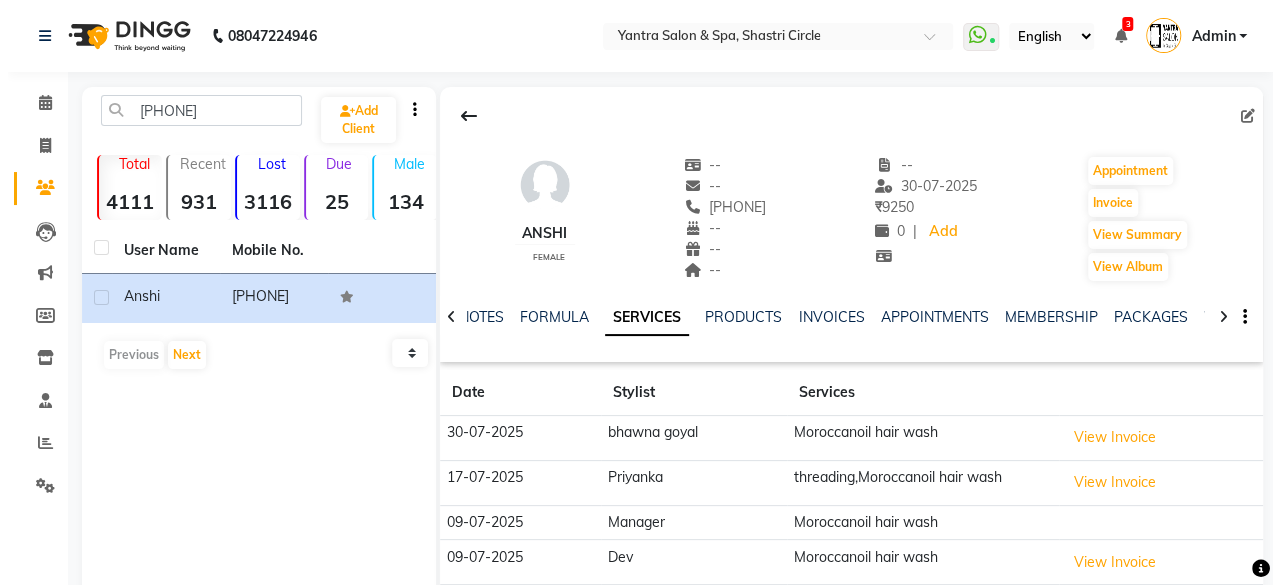 scroll, scrollTop: 100, scrollLeft: 0, axis: vertical 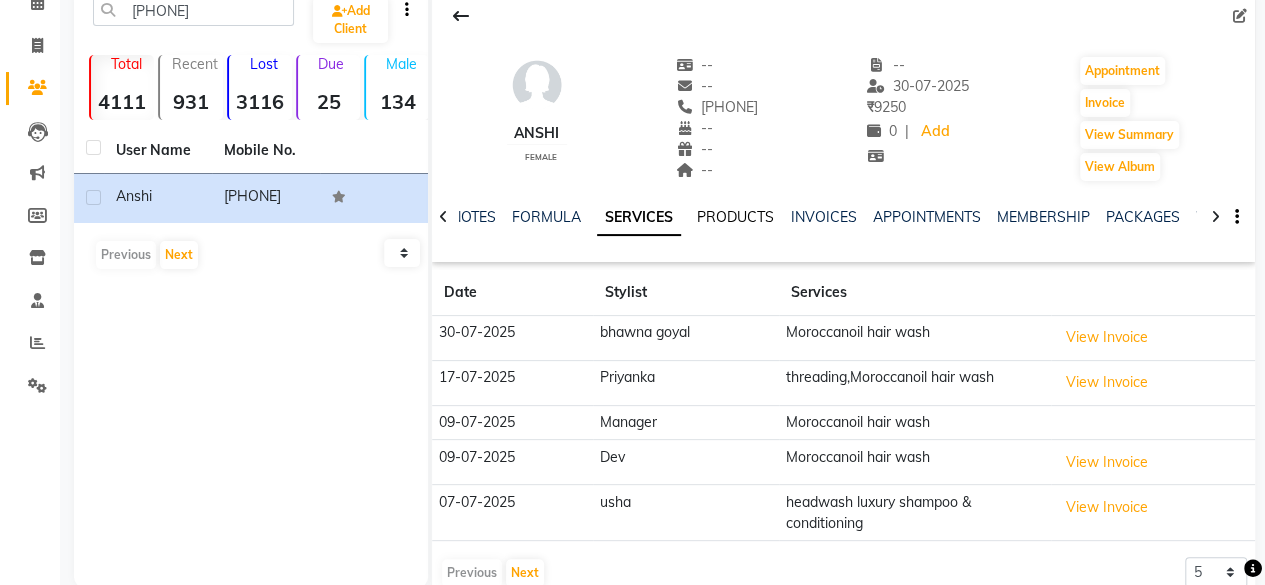 click on "PRODUCTS" 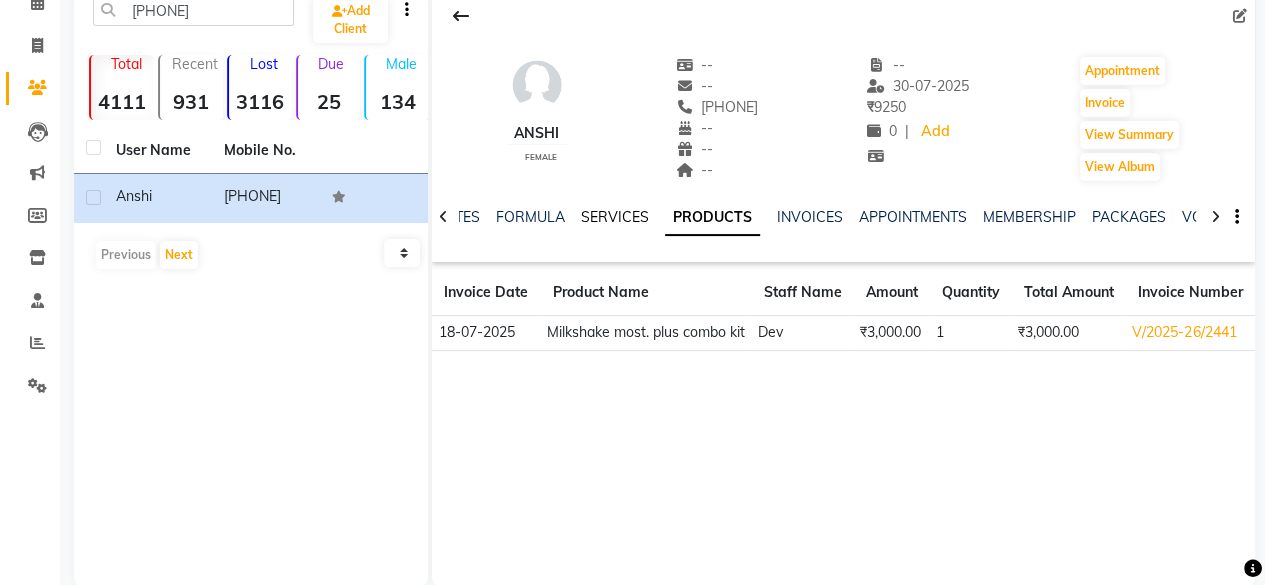 click on "SERVICES" 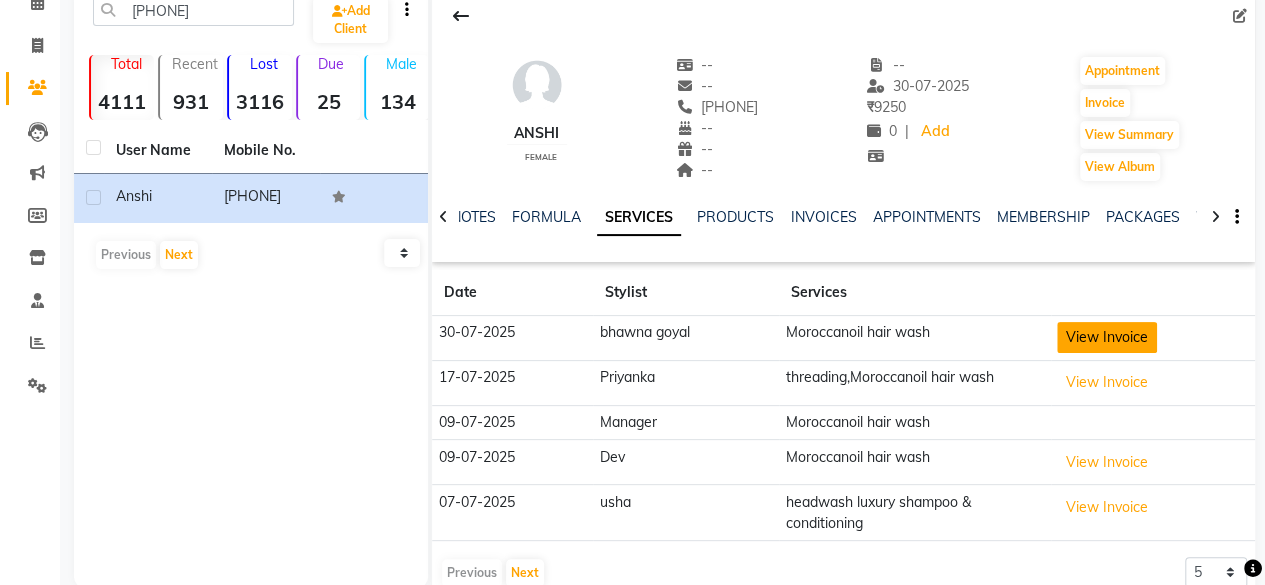 click on "View Invoice" 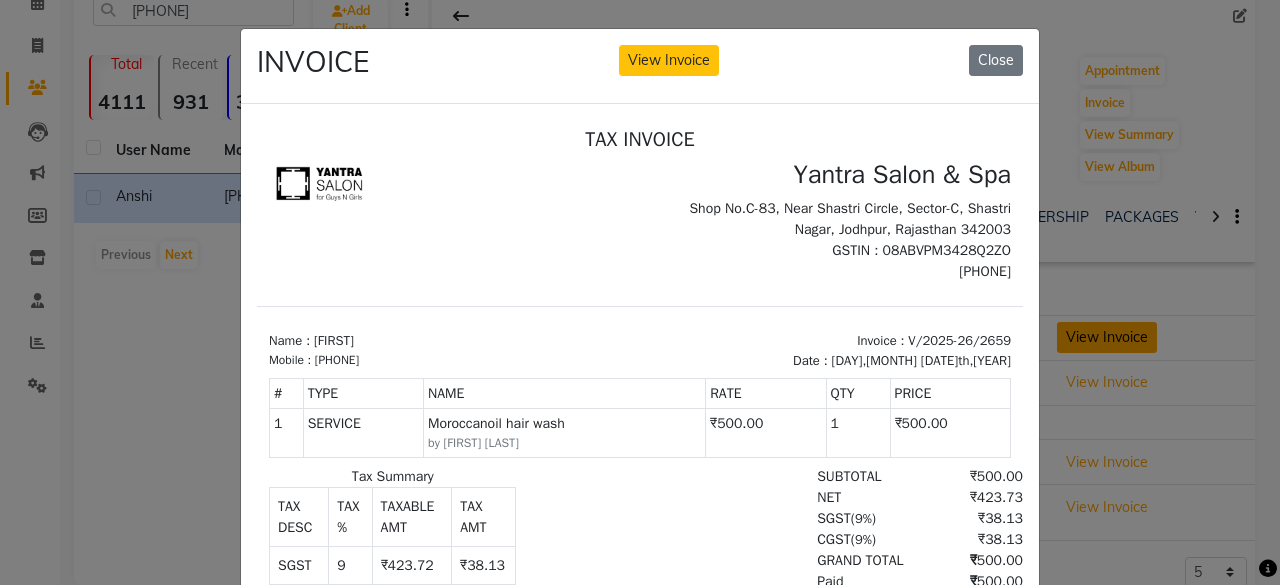 scroll, scrollTop: 0, scrollLeft: 0, axis: both 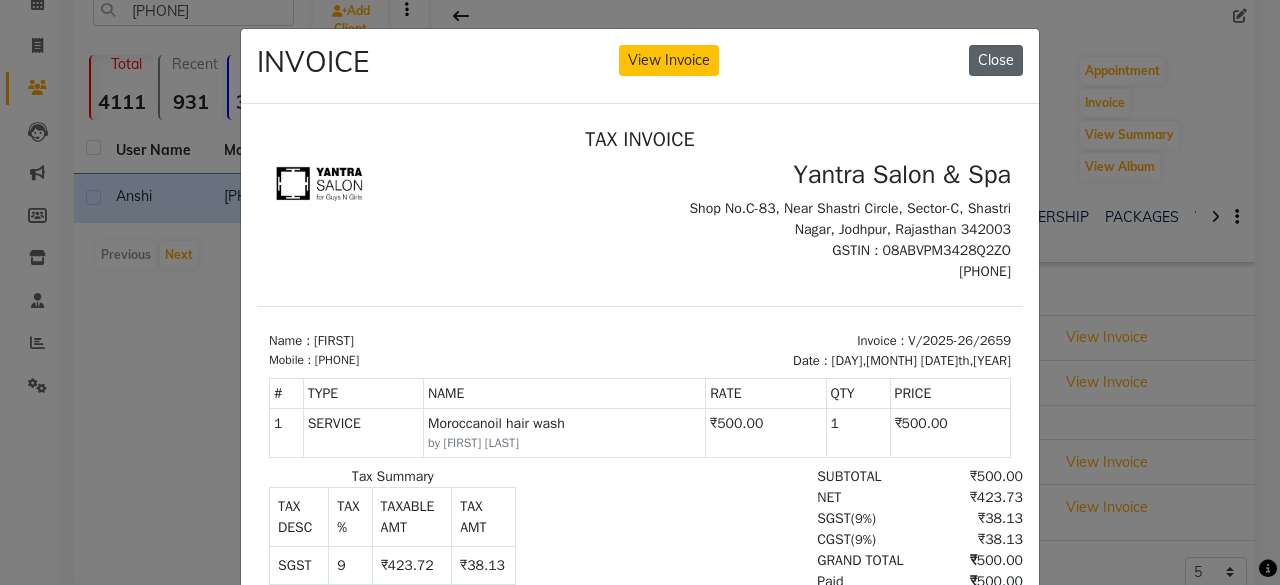 click on "Close" 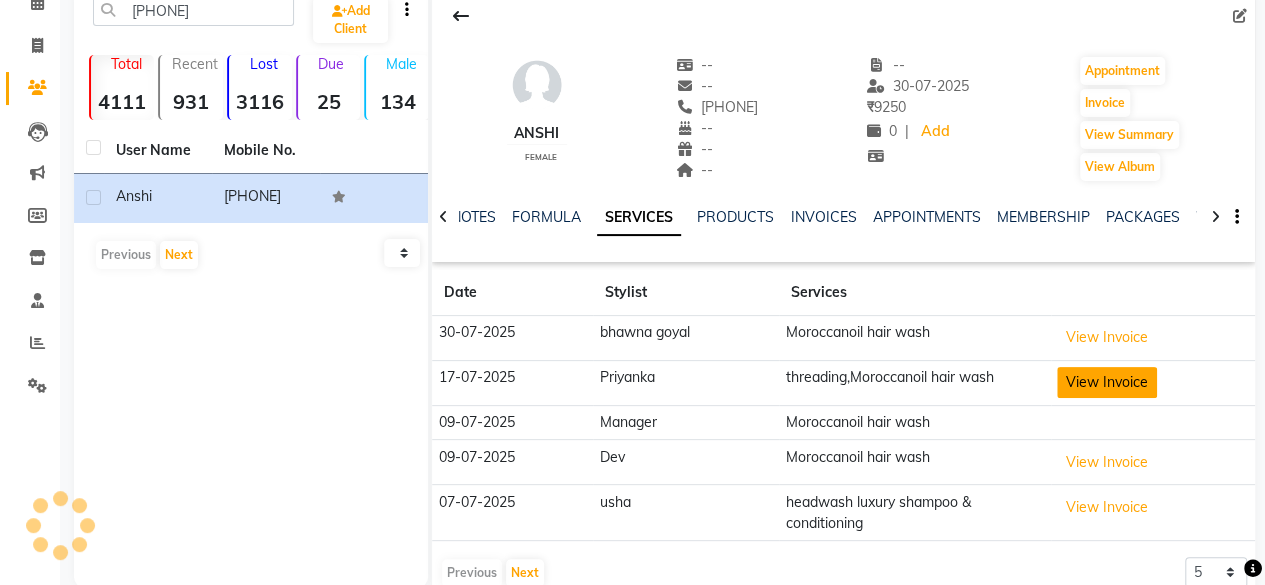 click on "View Invoice" 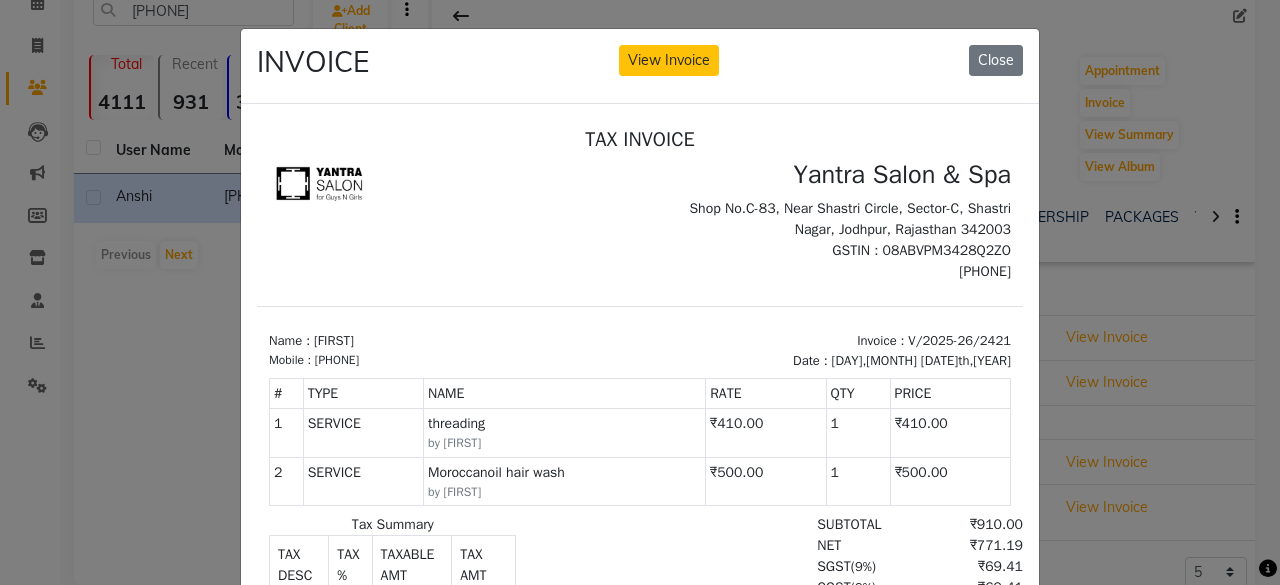 scroll, scrollTop: 0, scrollLeft: 0, axis: both 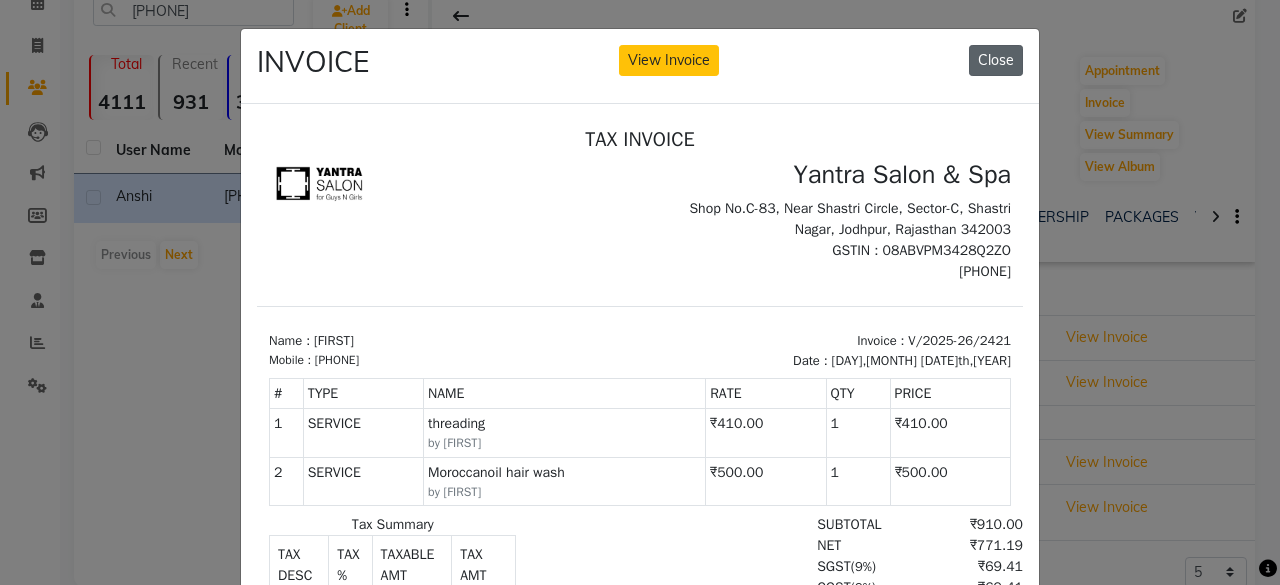 click on "Close" 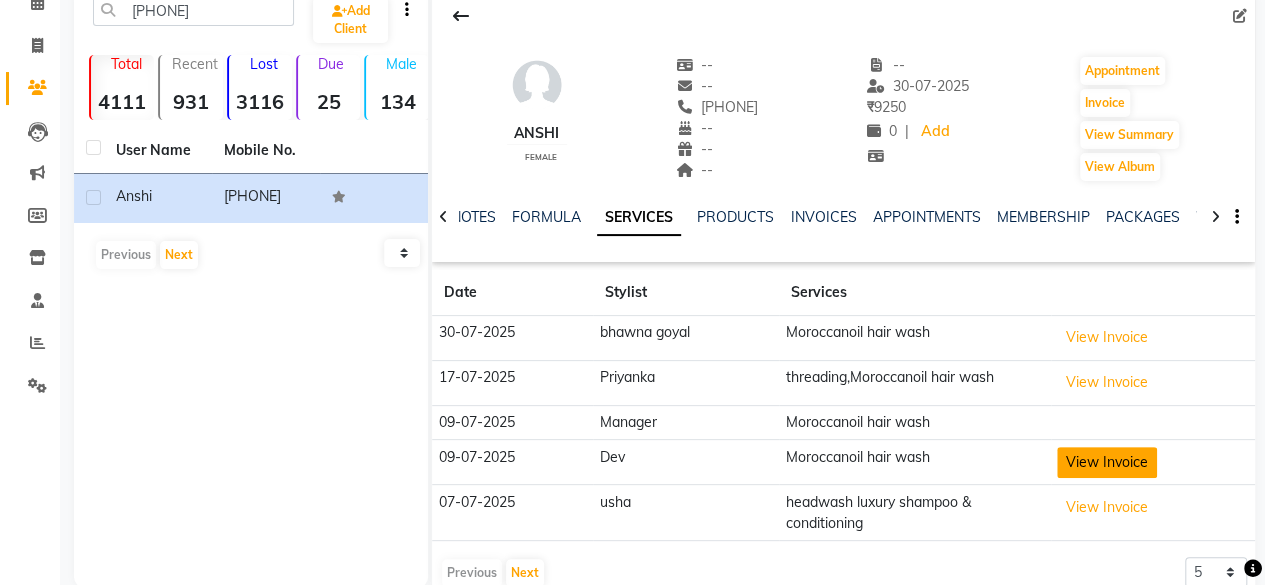 click on "View Invoice" 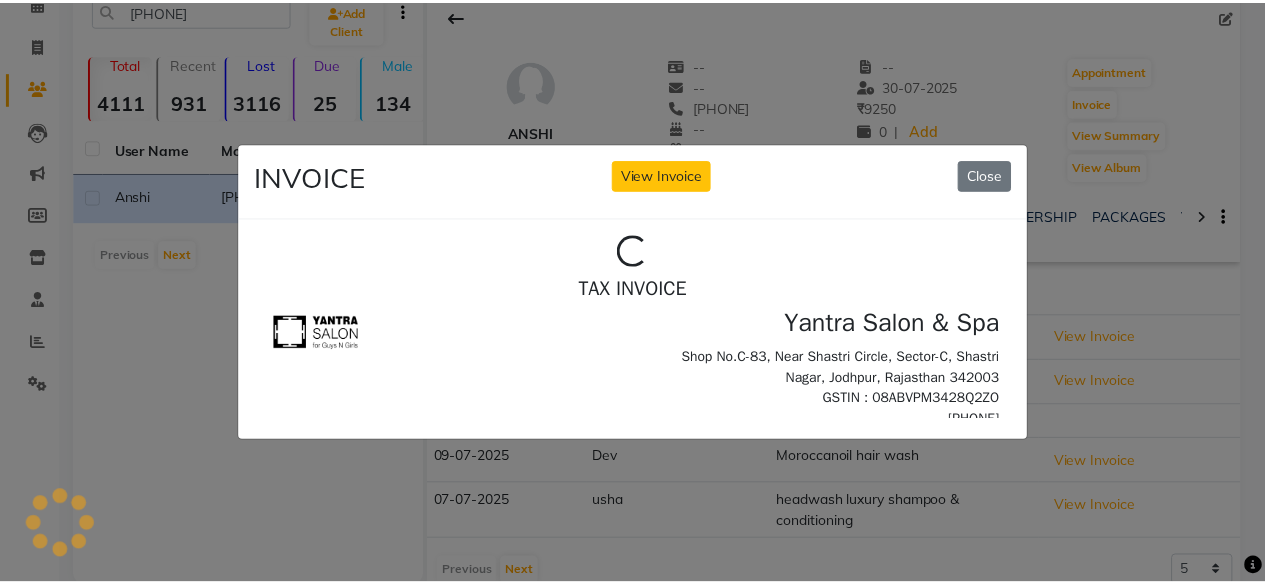 scroll, scrollTop: 0, scrollLeft: 0, axis: both 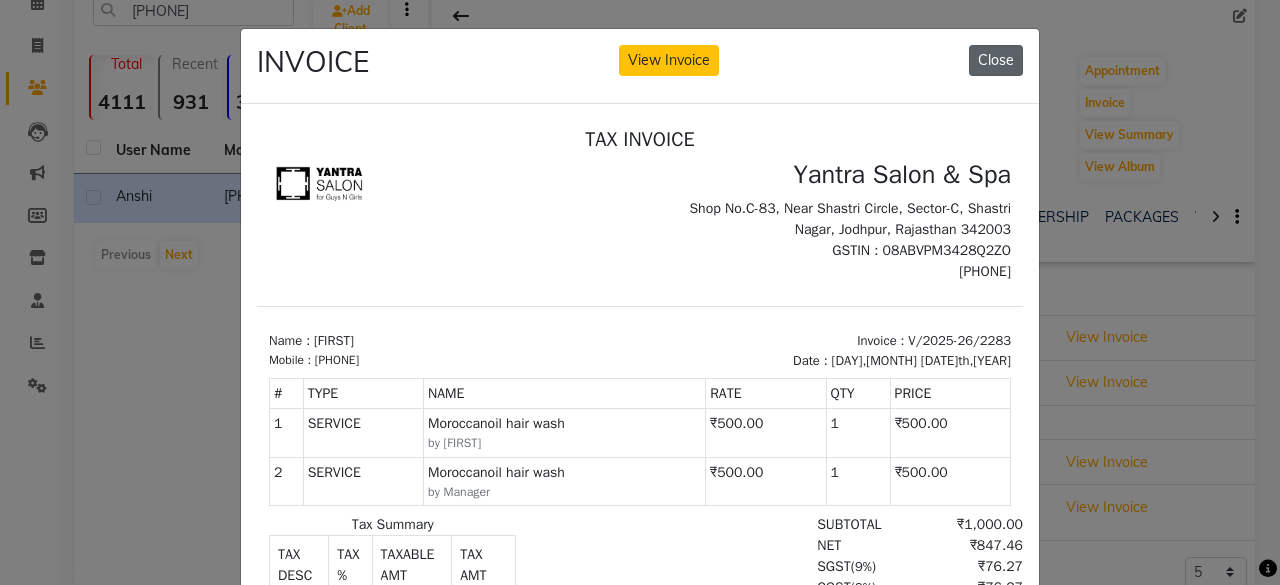 click on "Close" 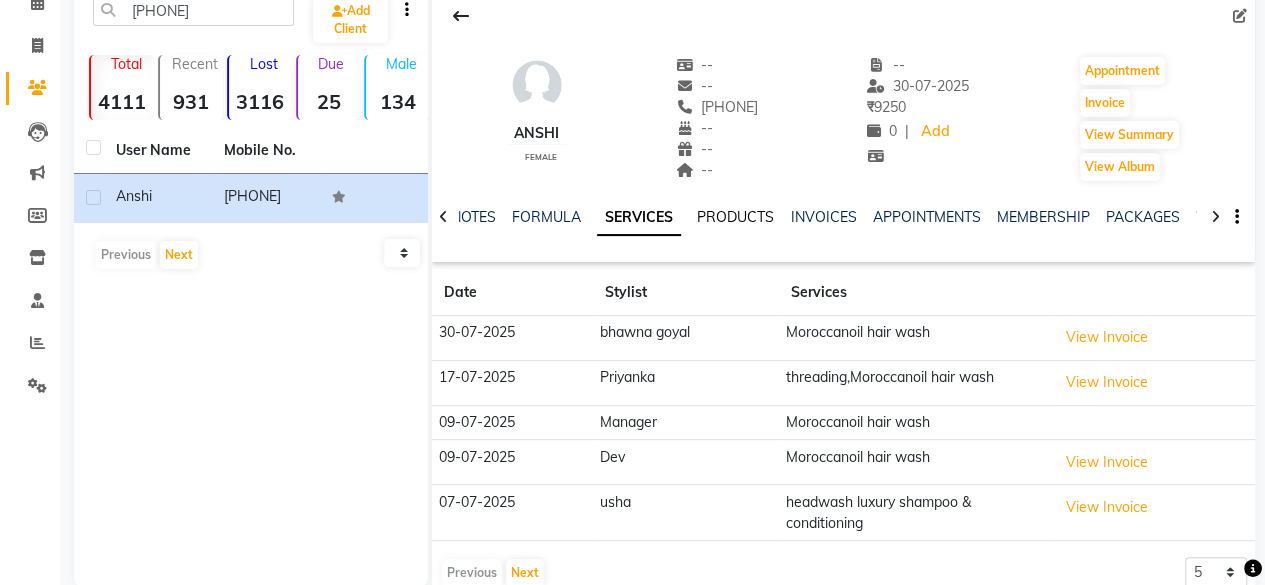 click on "PRODUCTS" 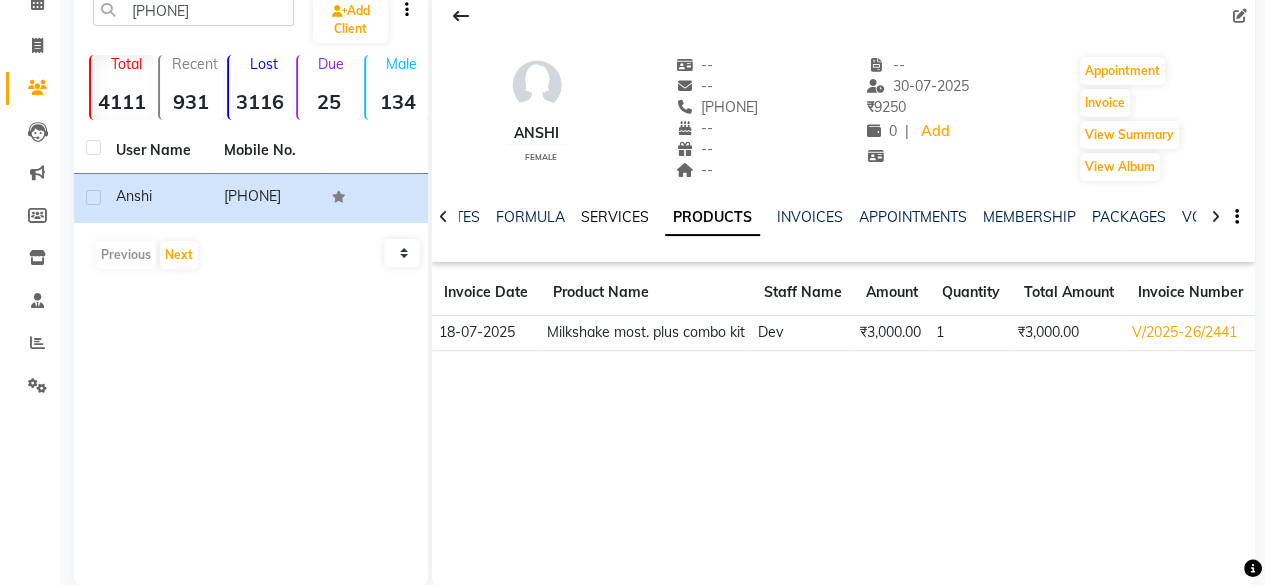 click on "SERVICES" 